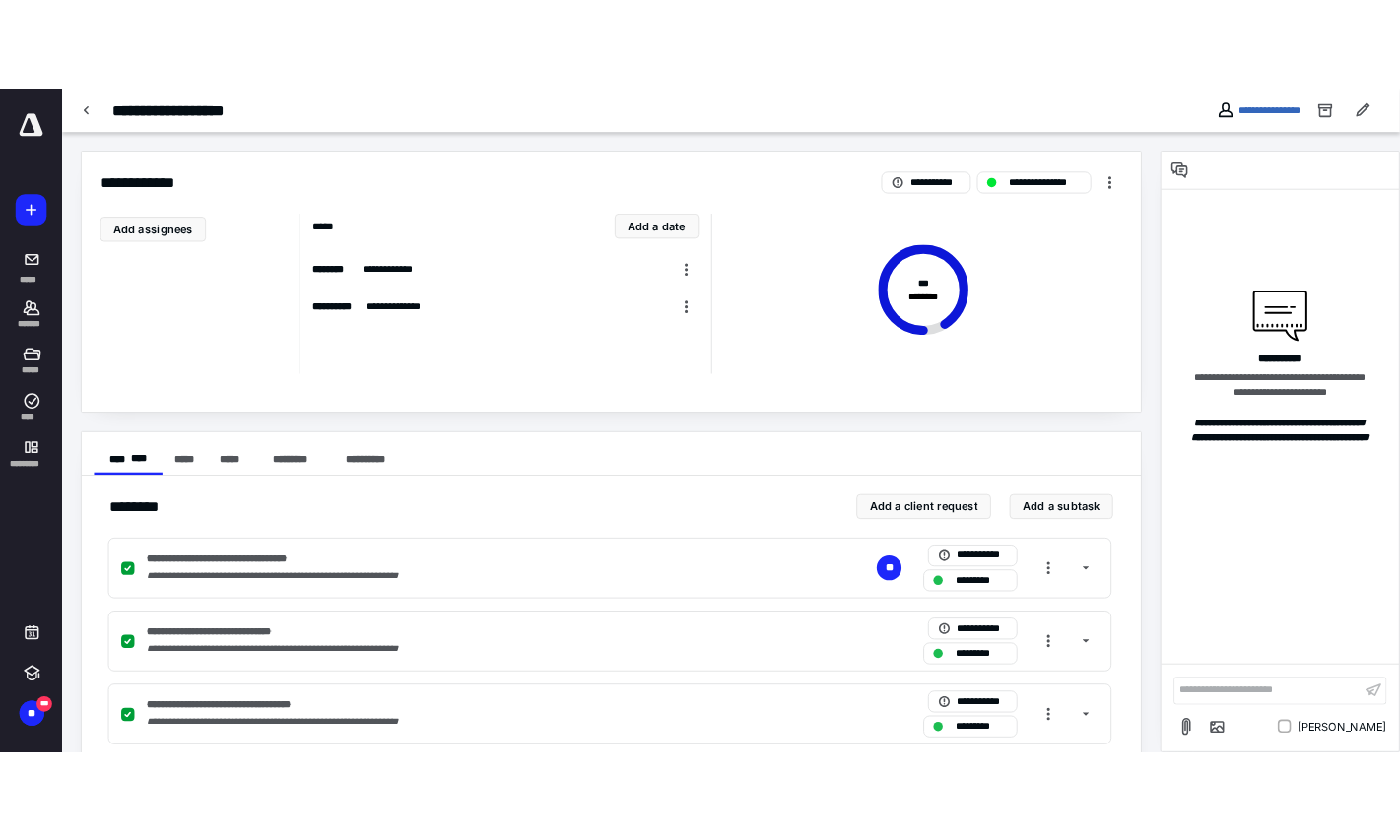 scroll, scrollTop: 0, scrollLeft: 0, axis: both 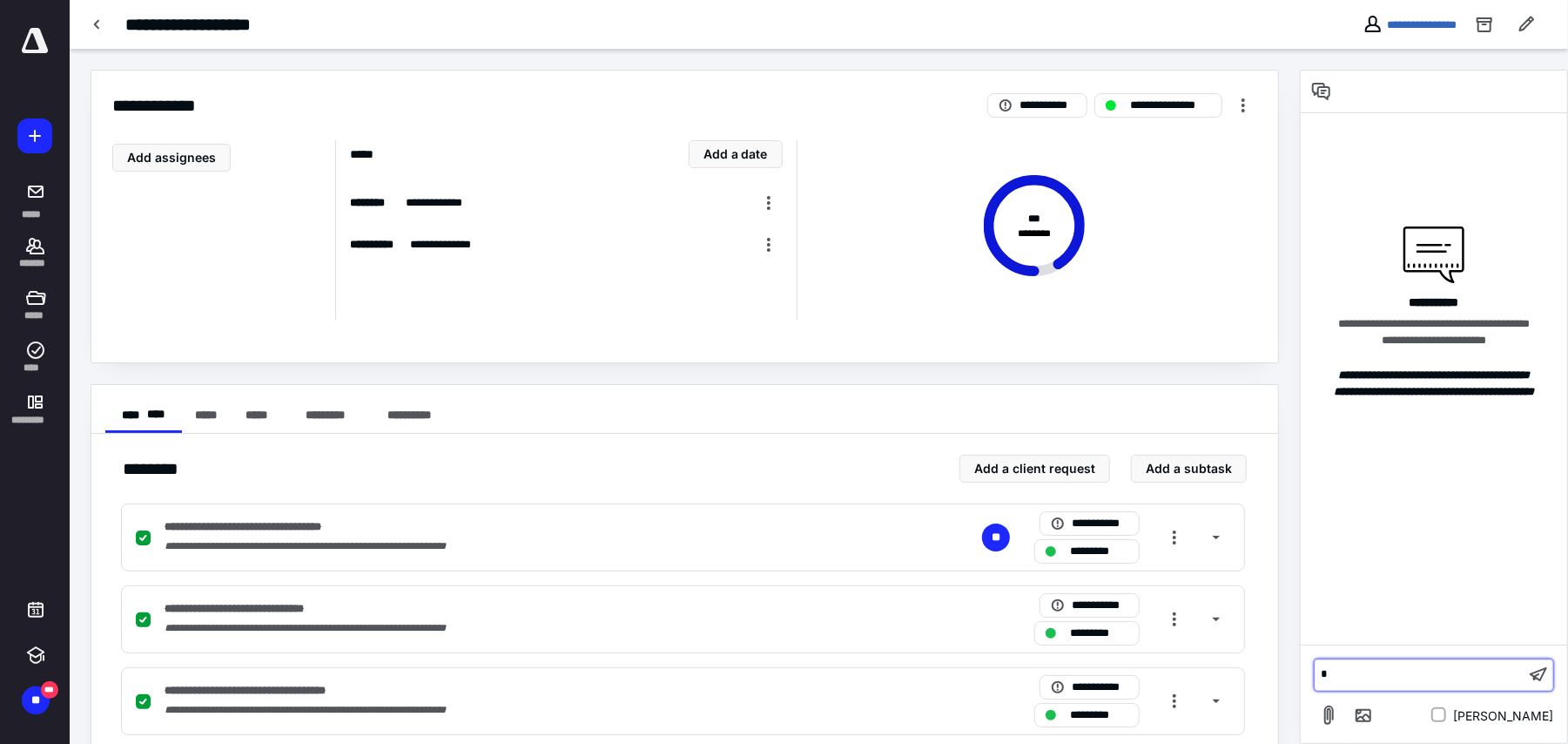 type 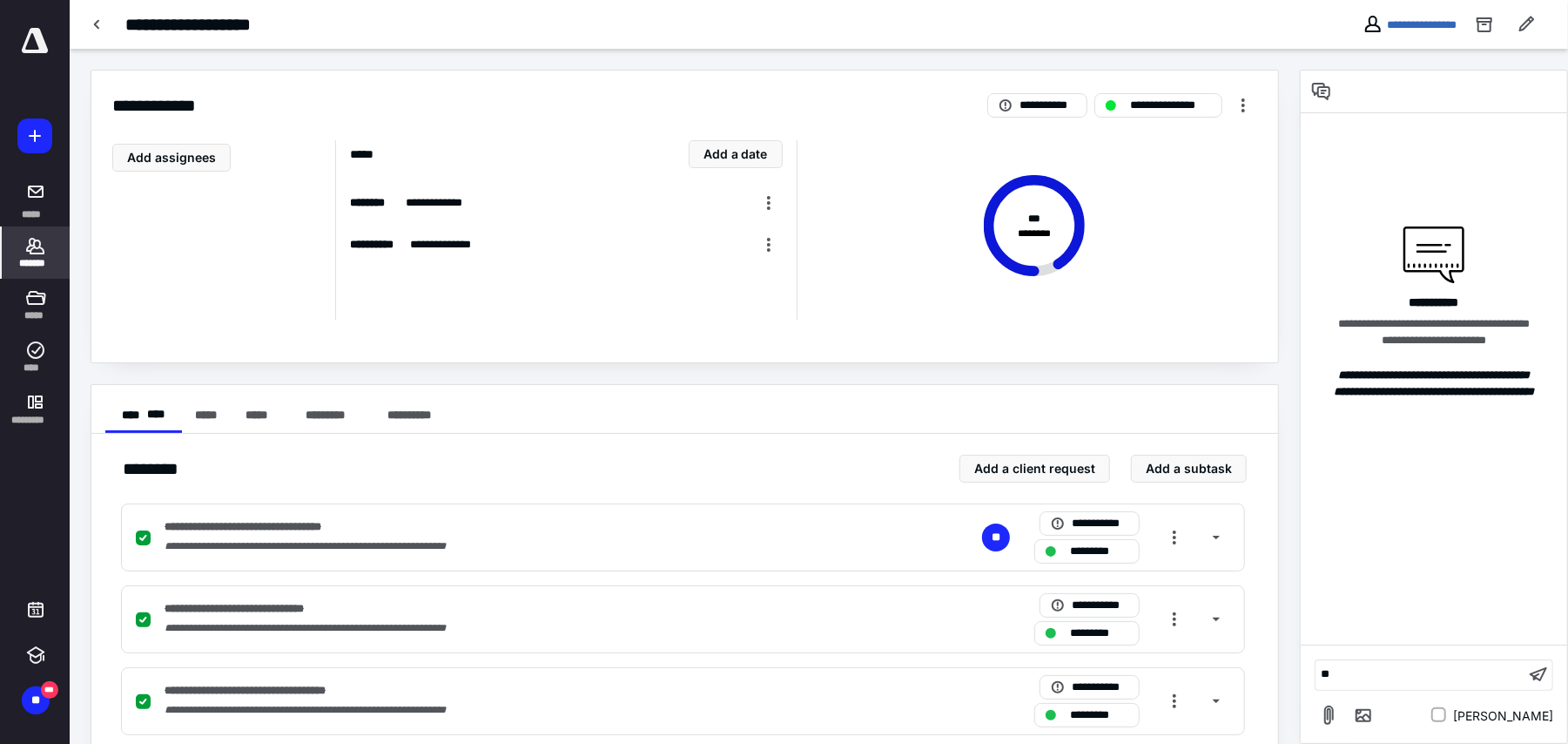 drag, startPoint x: 54, startPoint y: 249, endPoint x: 33, endPoint y: 247, distance: 21.095023 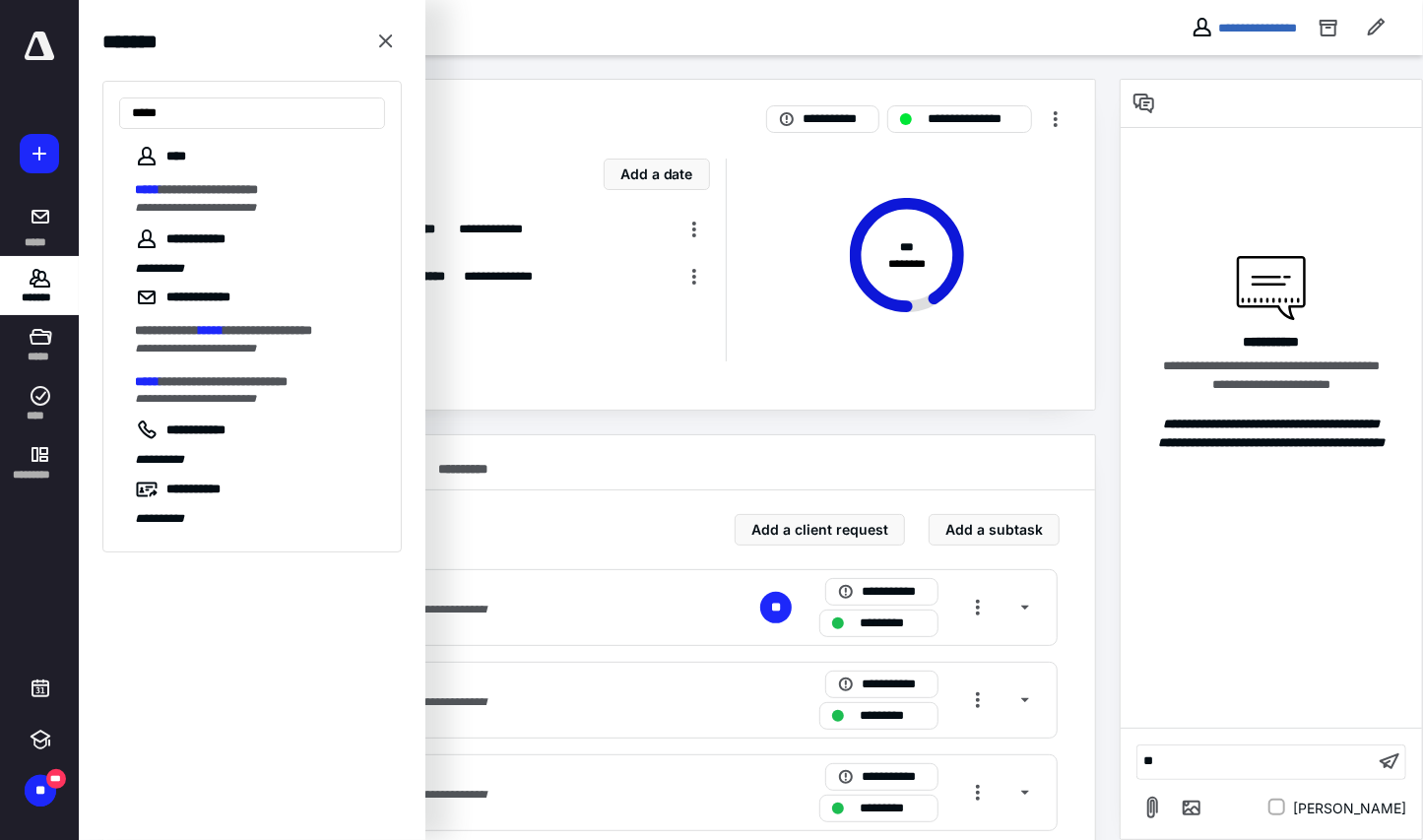 type on "*****" 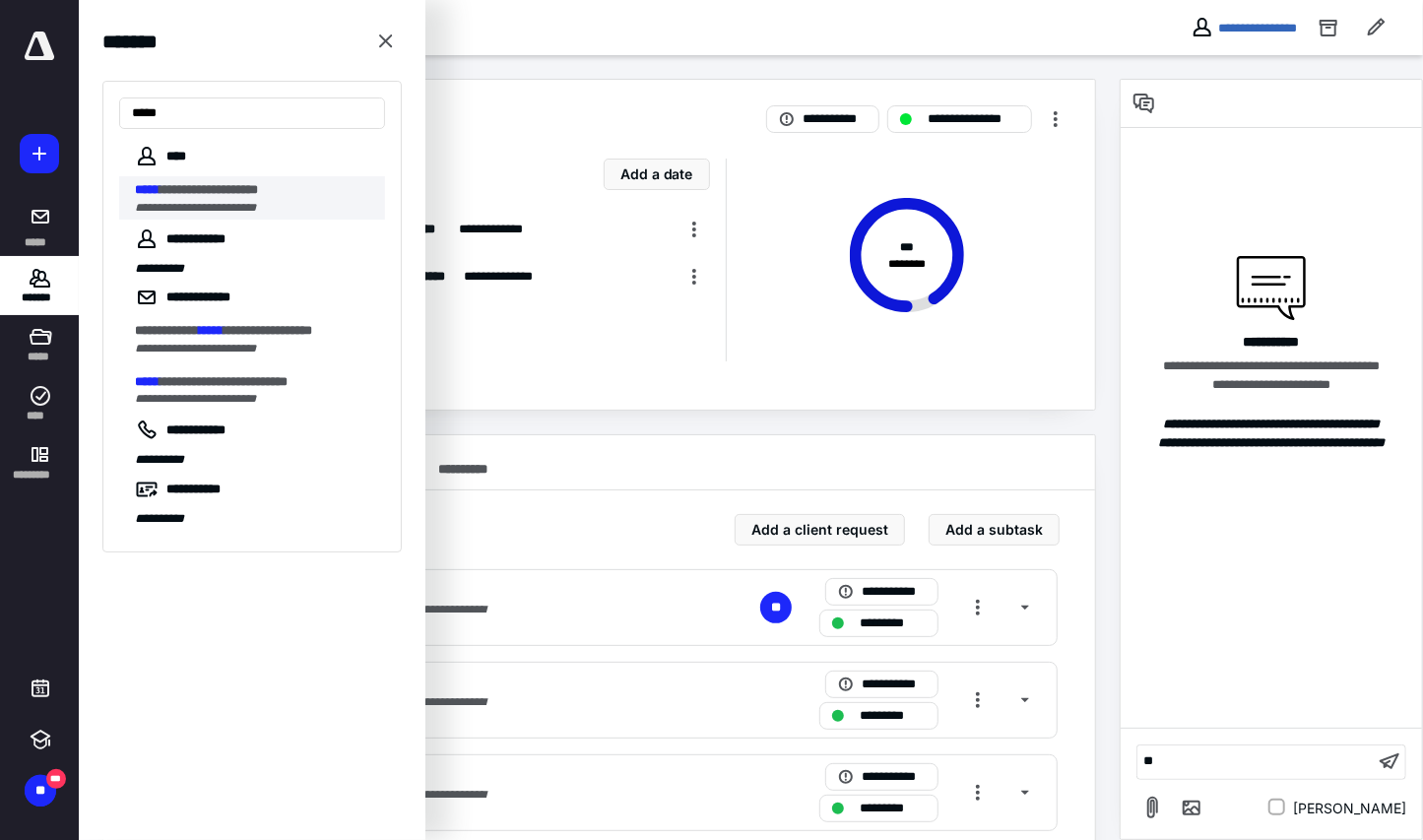 click on "**********" at bounding box center (195, 208) 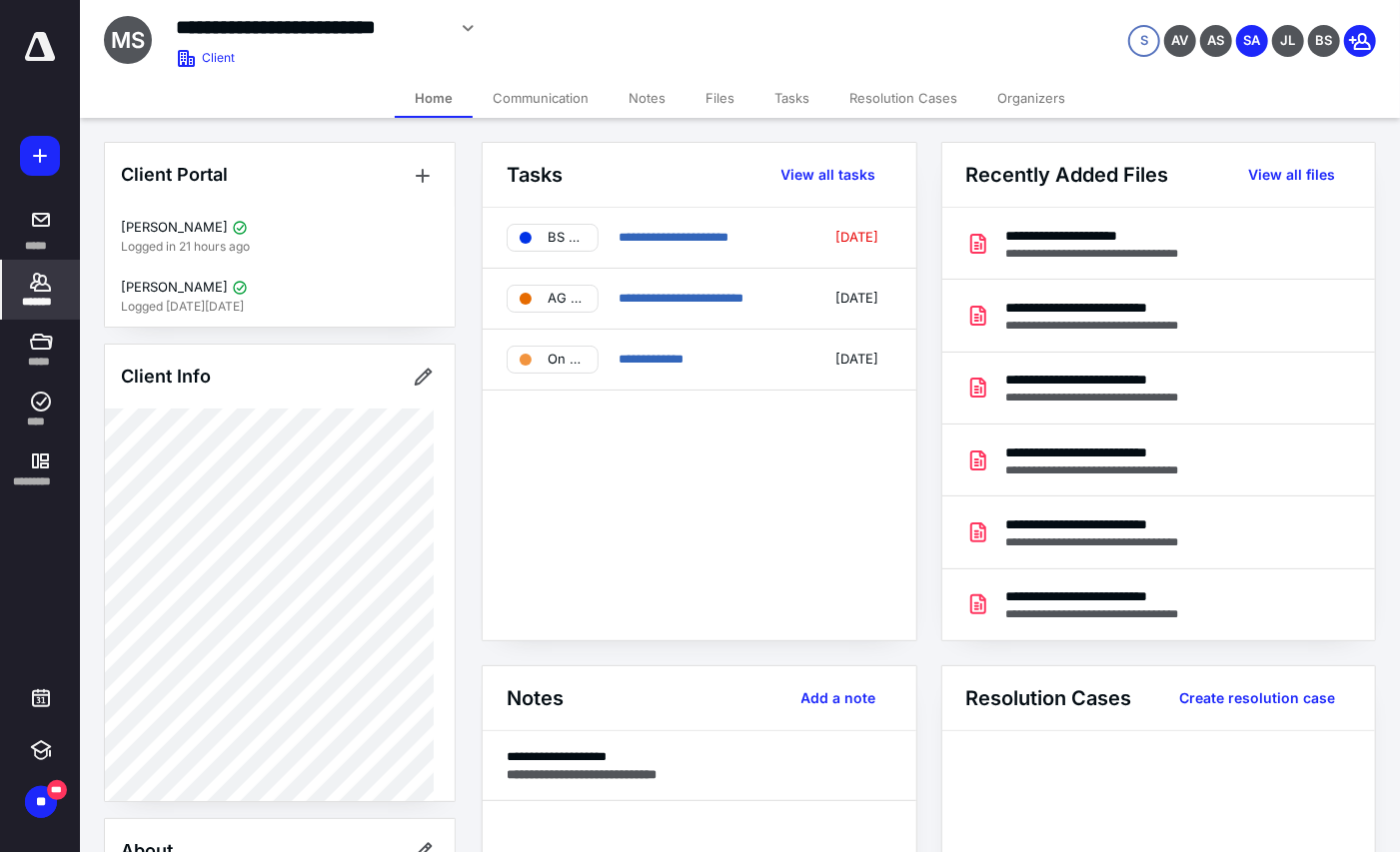 click on "Tasks" at bounding box center (791, 98) 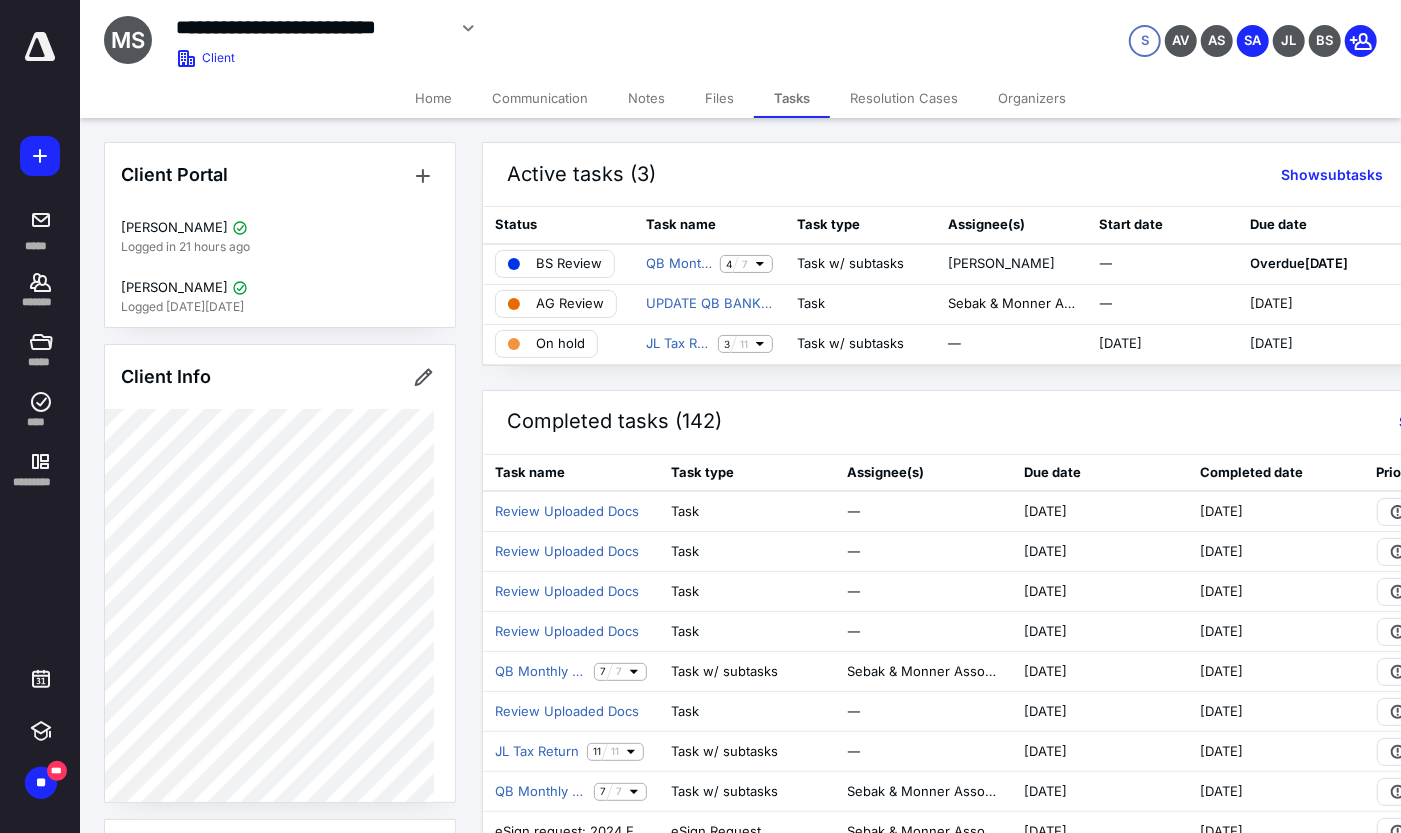 click on "Files" at bounding box center [719, 98] 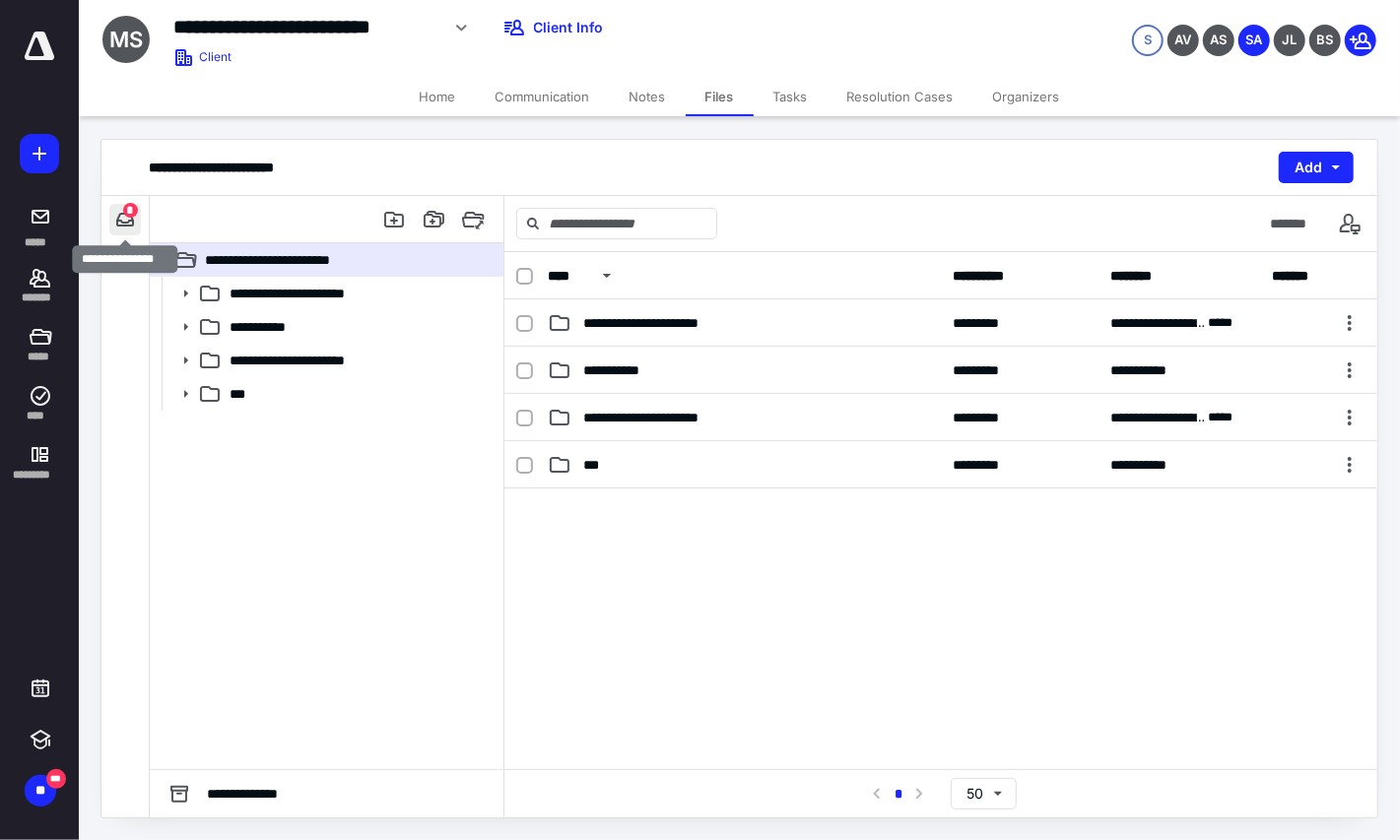 click at bounding box center (125, 220) 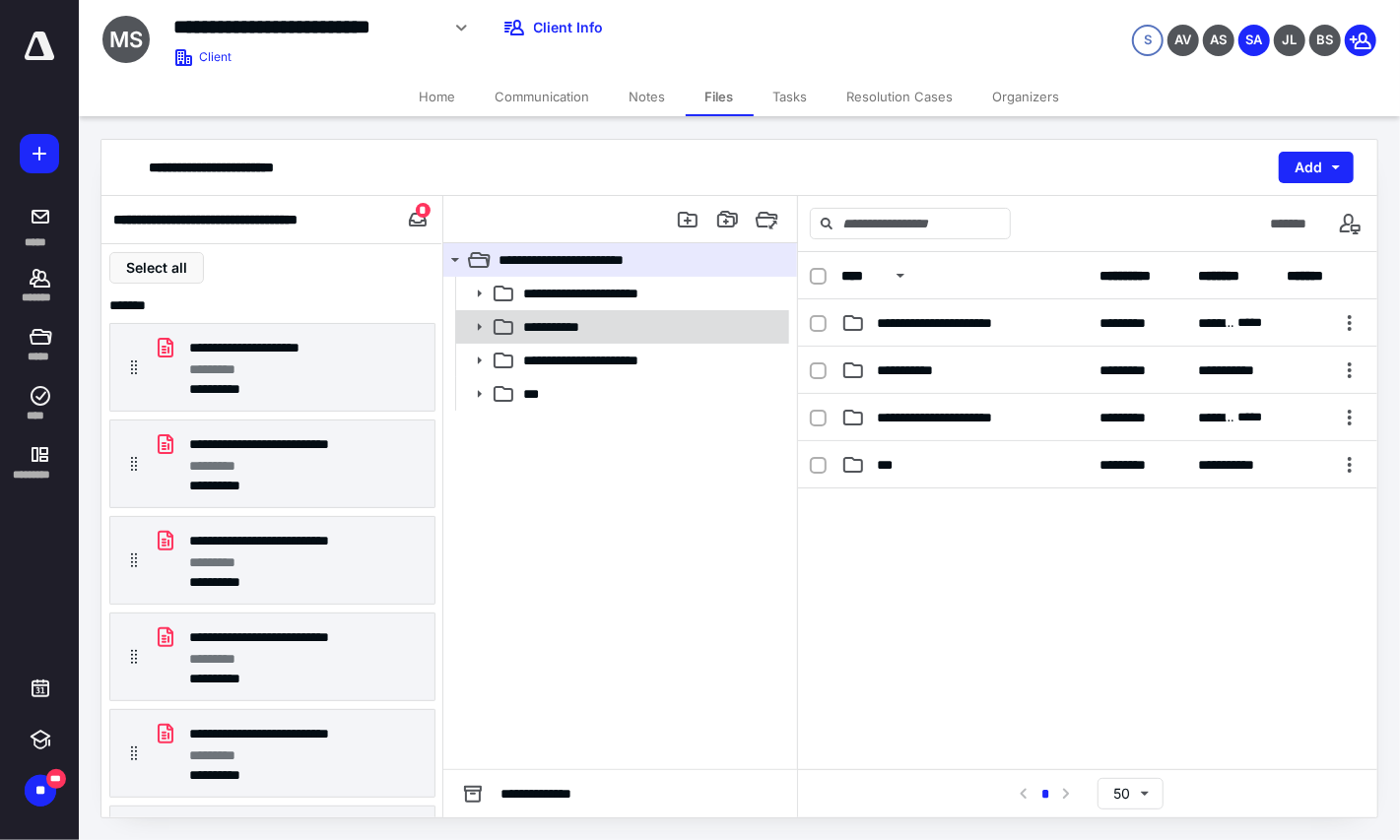 click 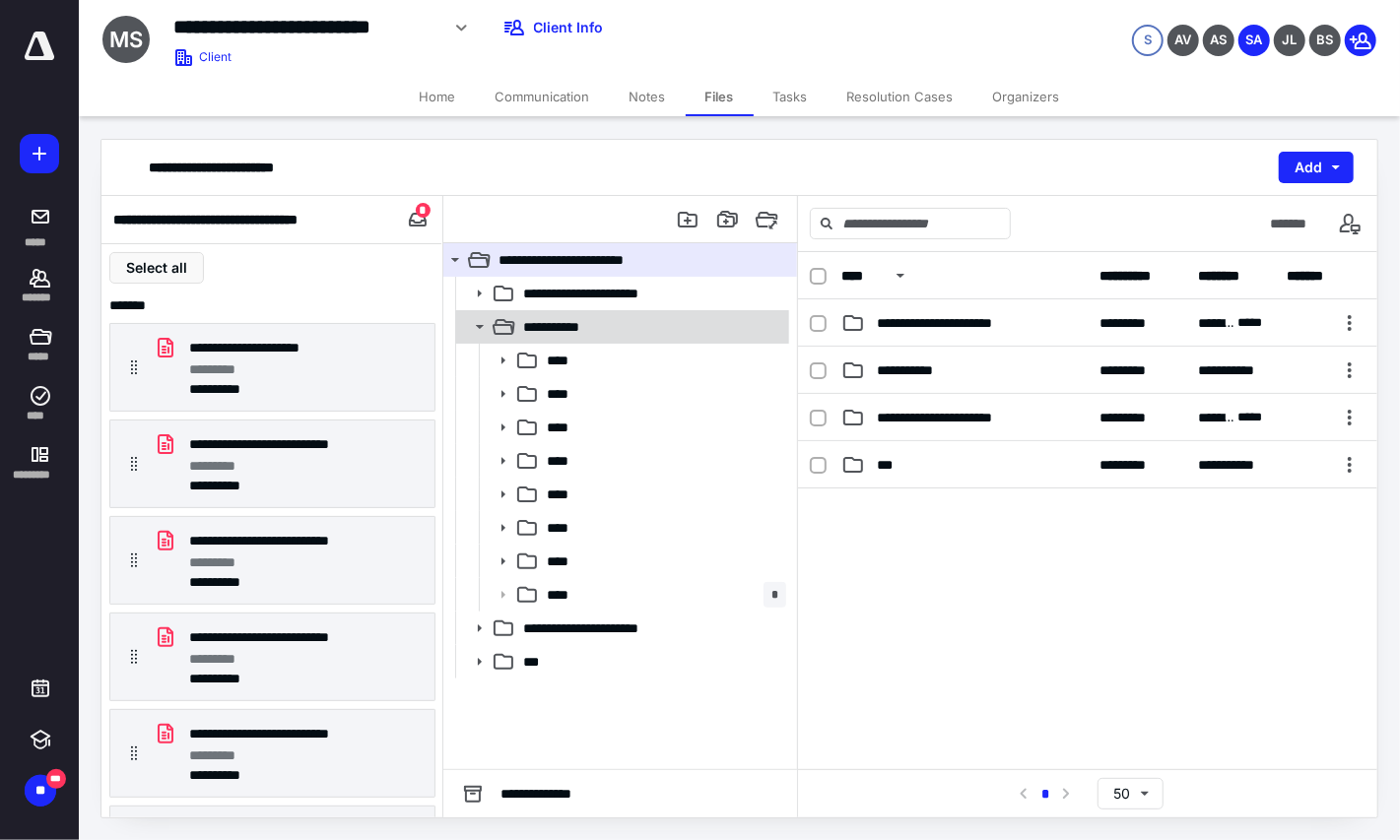 click 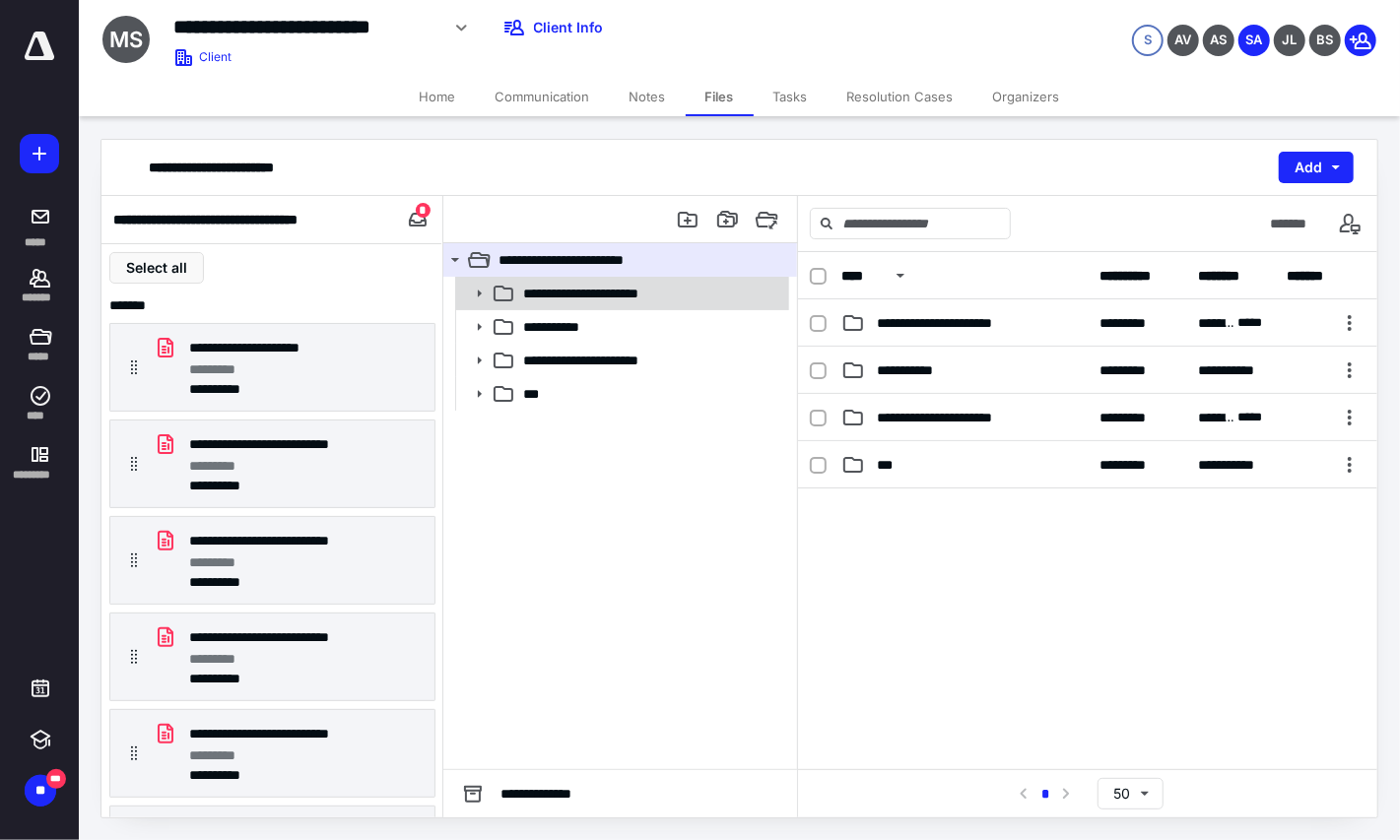 click 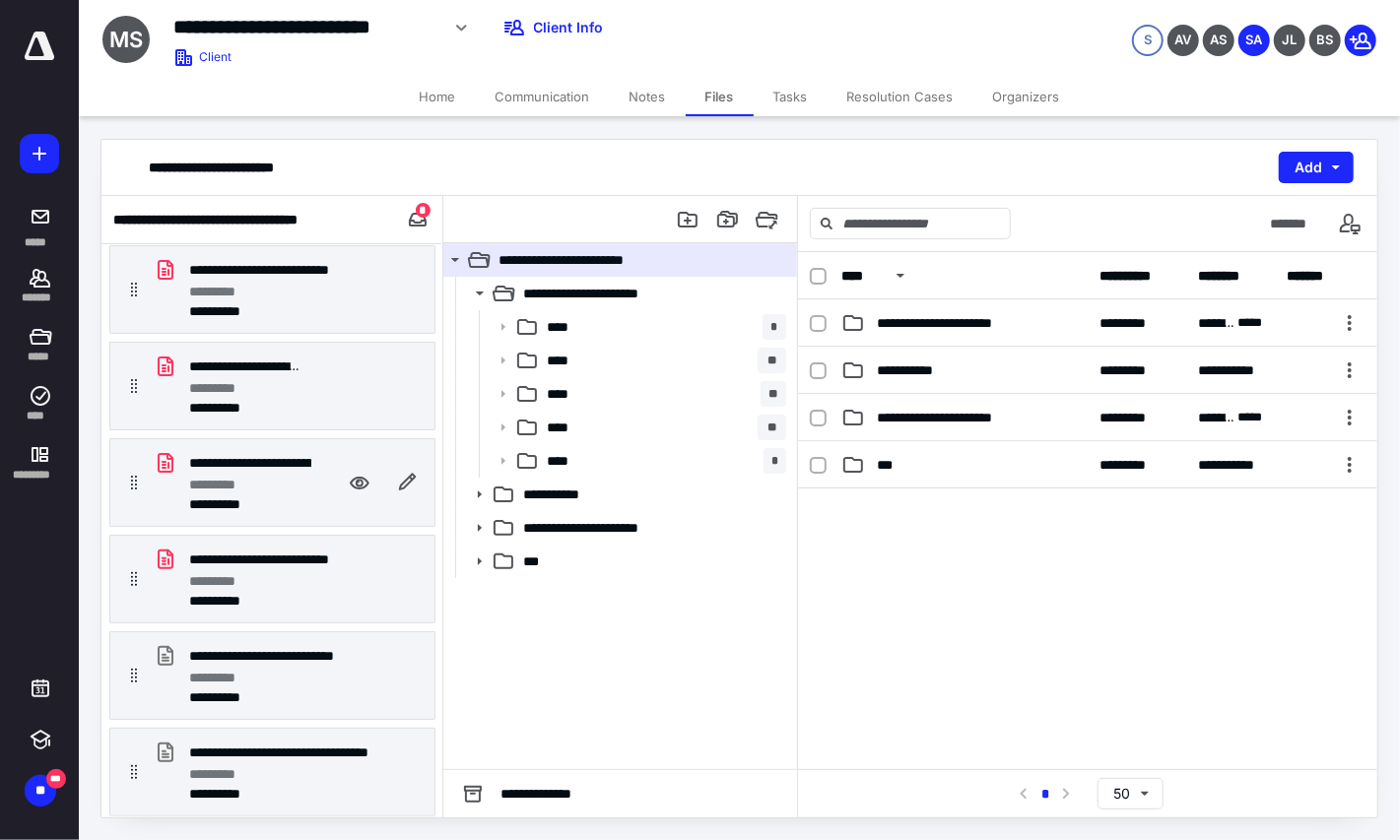 scroll, scrollTop: 276, scrollLeft: 0, axis: vertical 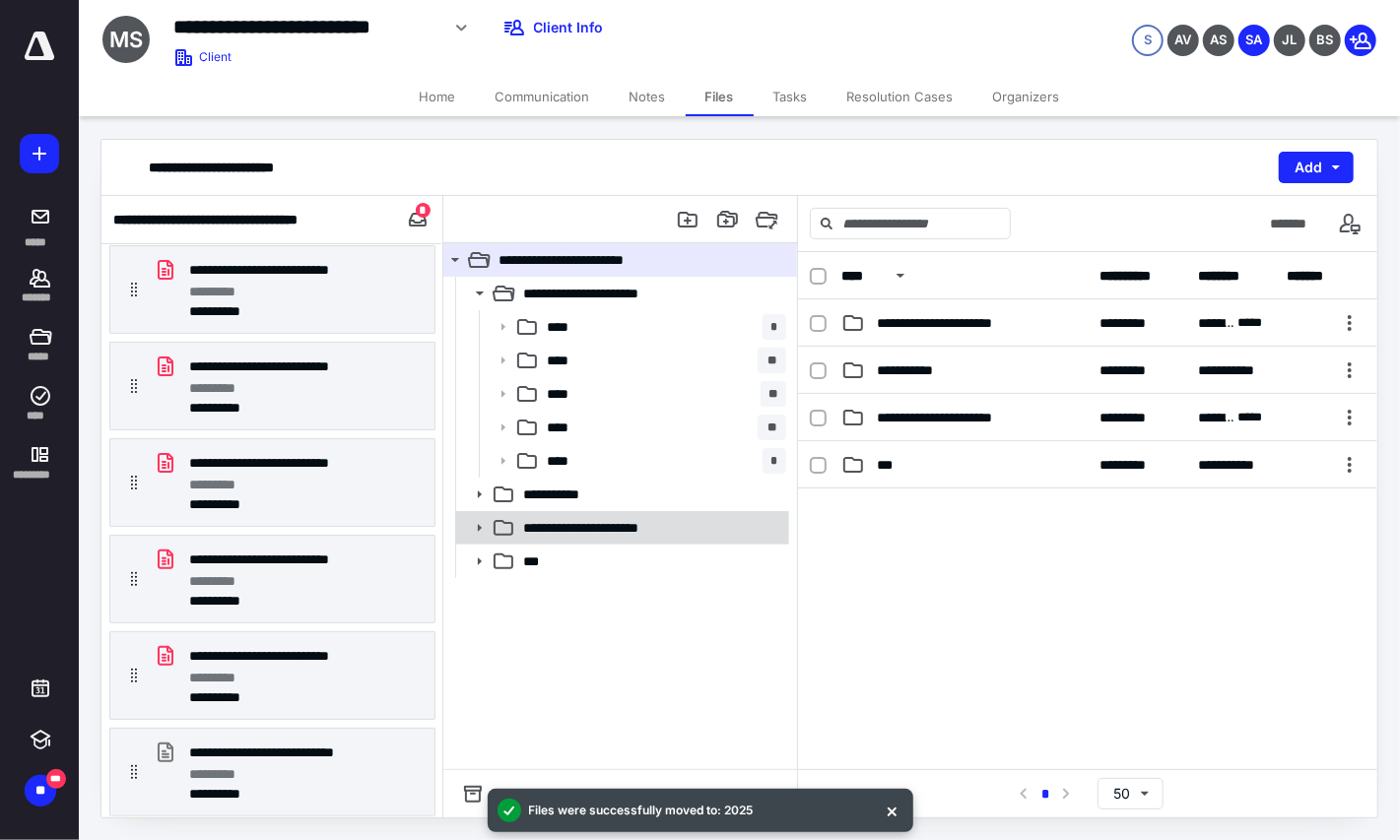 click 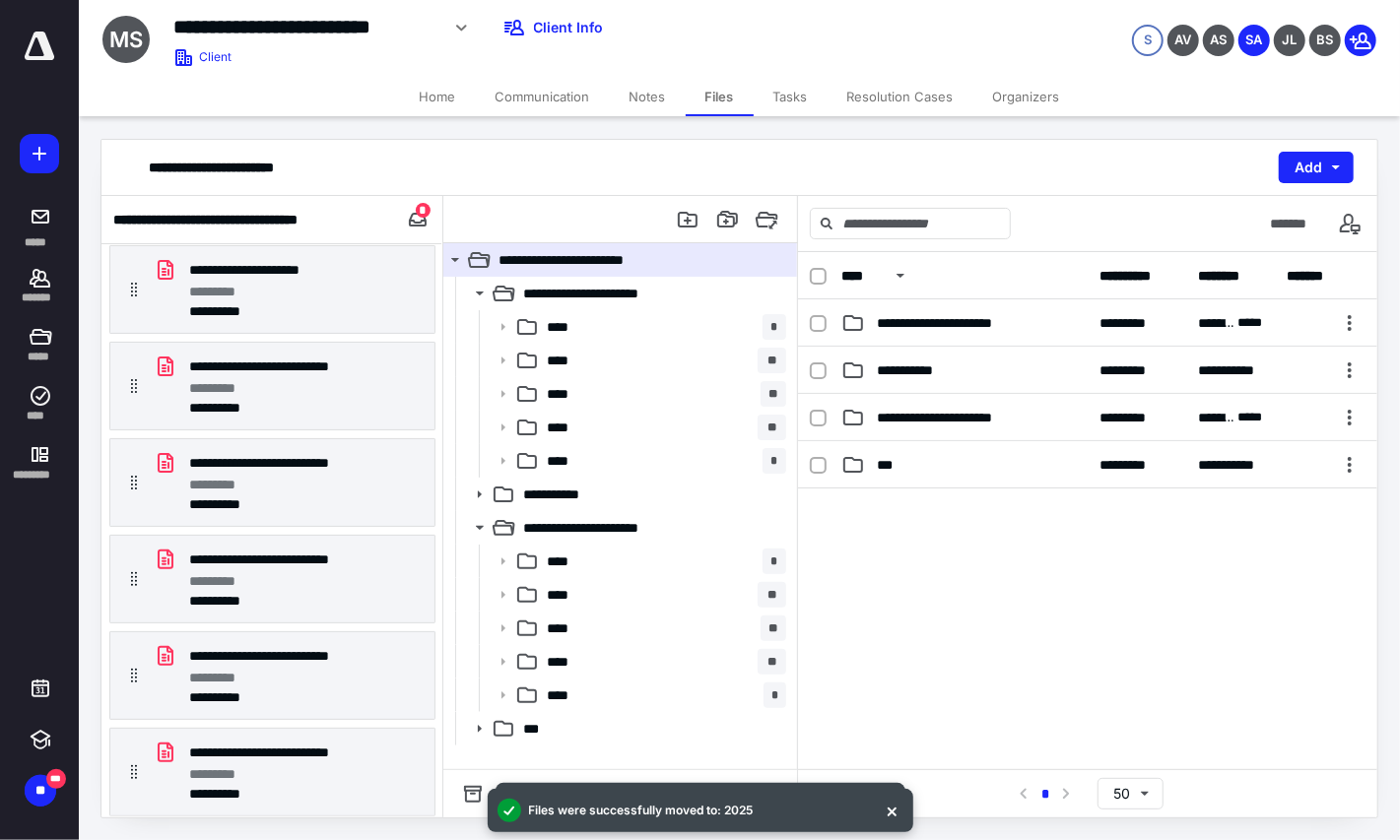 scroll, scrollTop: 81, scrollLeft: 0, axis: vertical 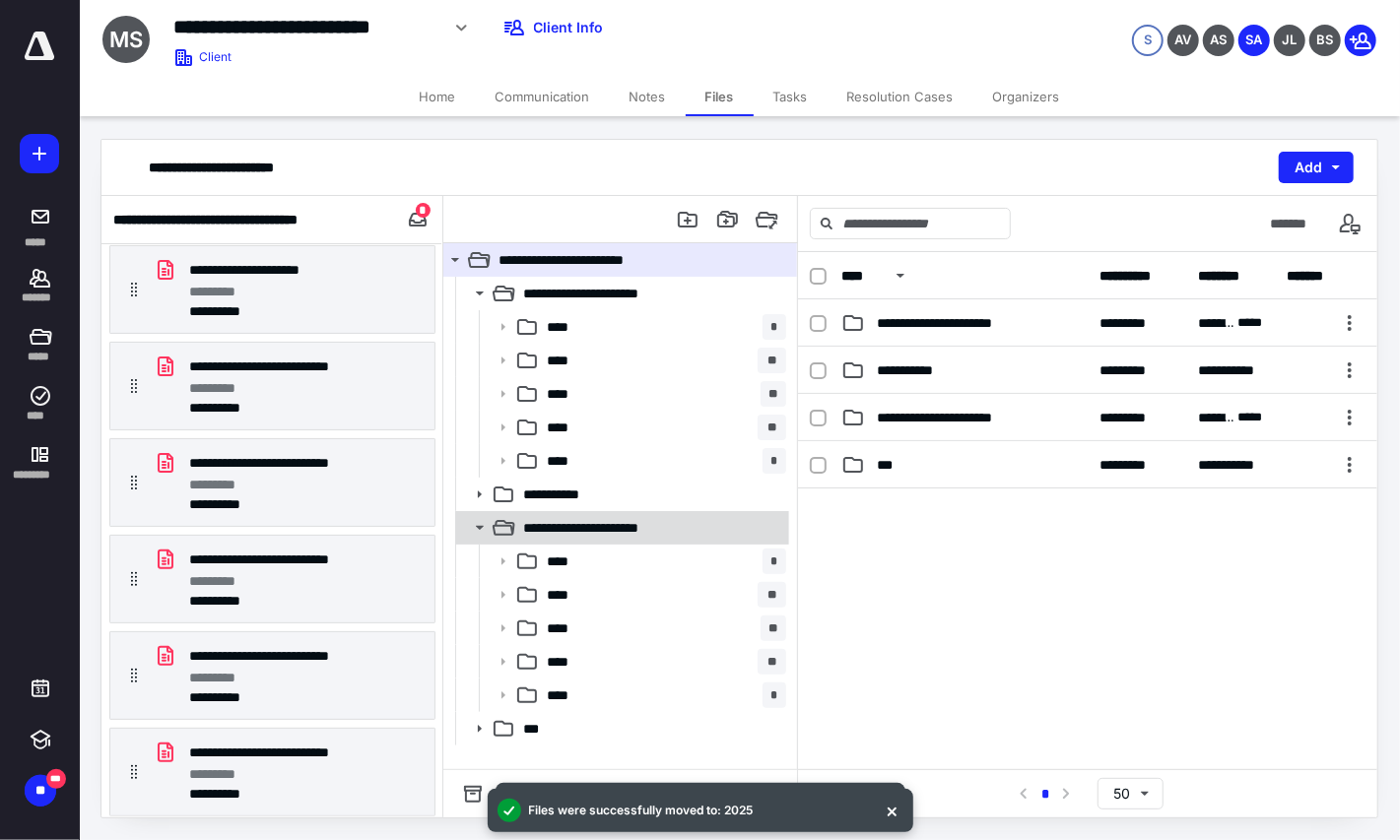 click 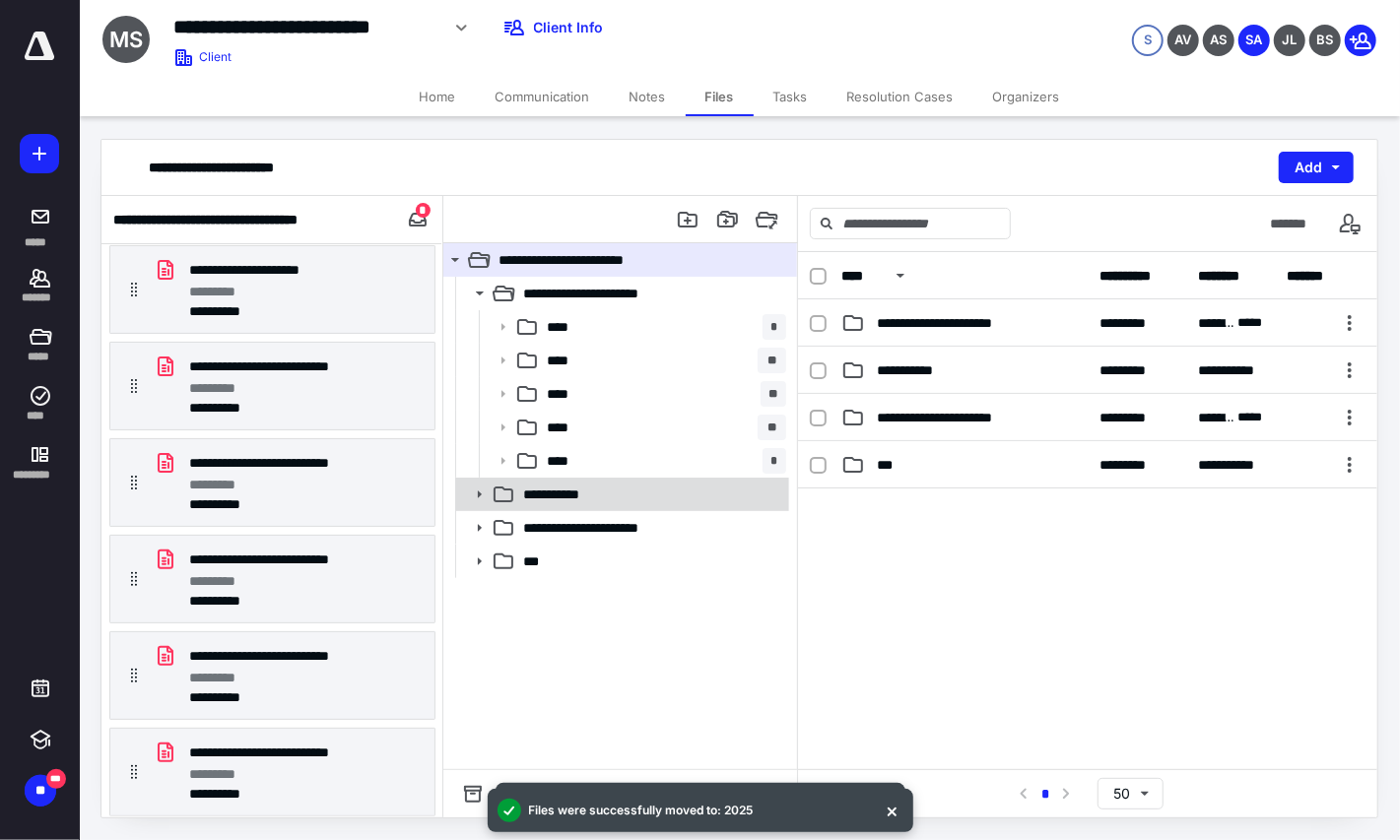 click 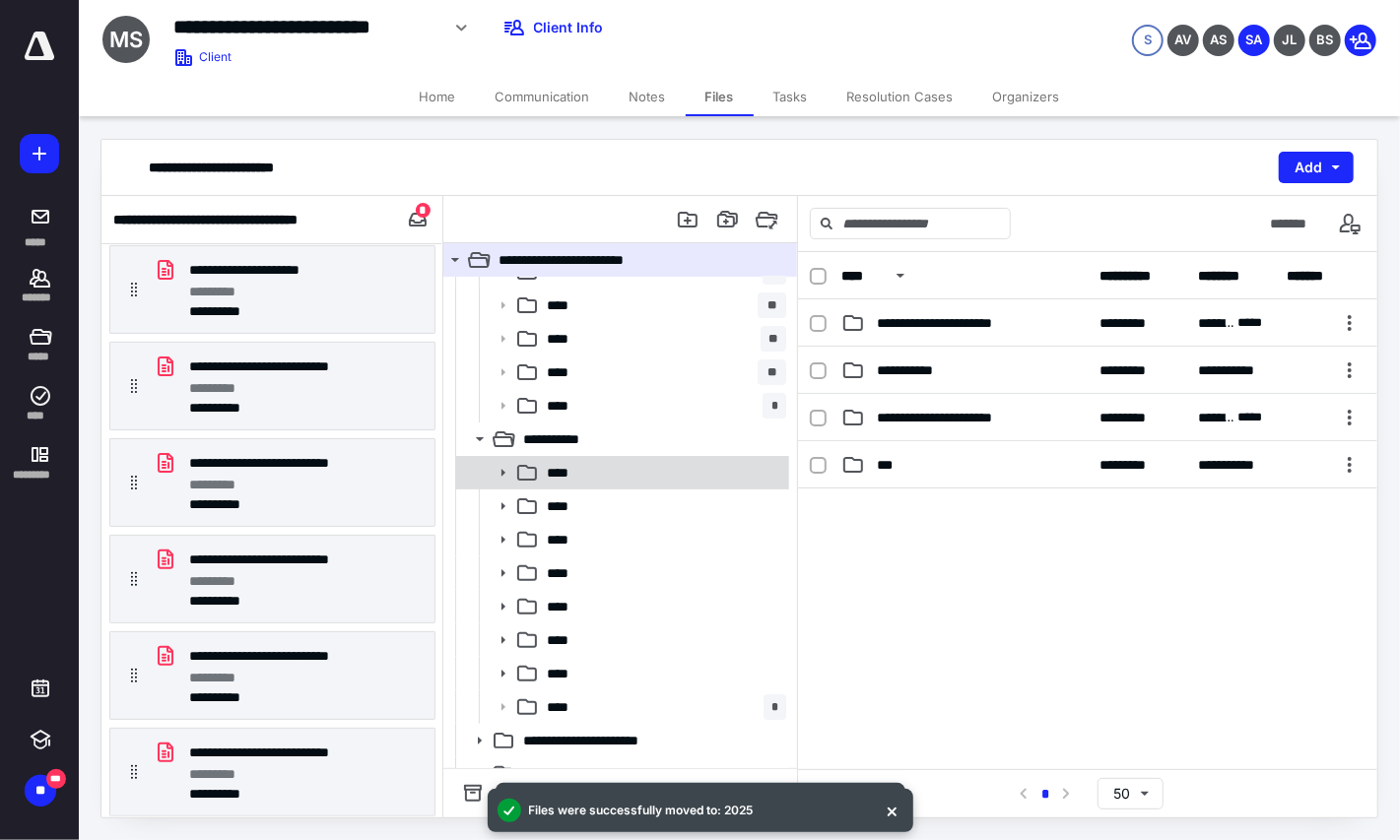 scroll, scrollTop: 77, scrollLeft: 0, axis: vertical 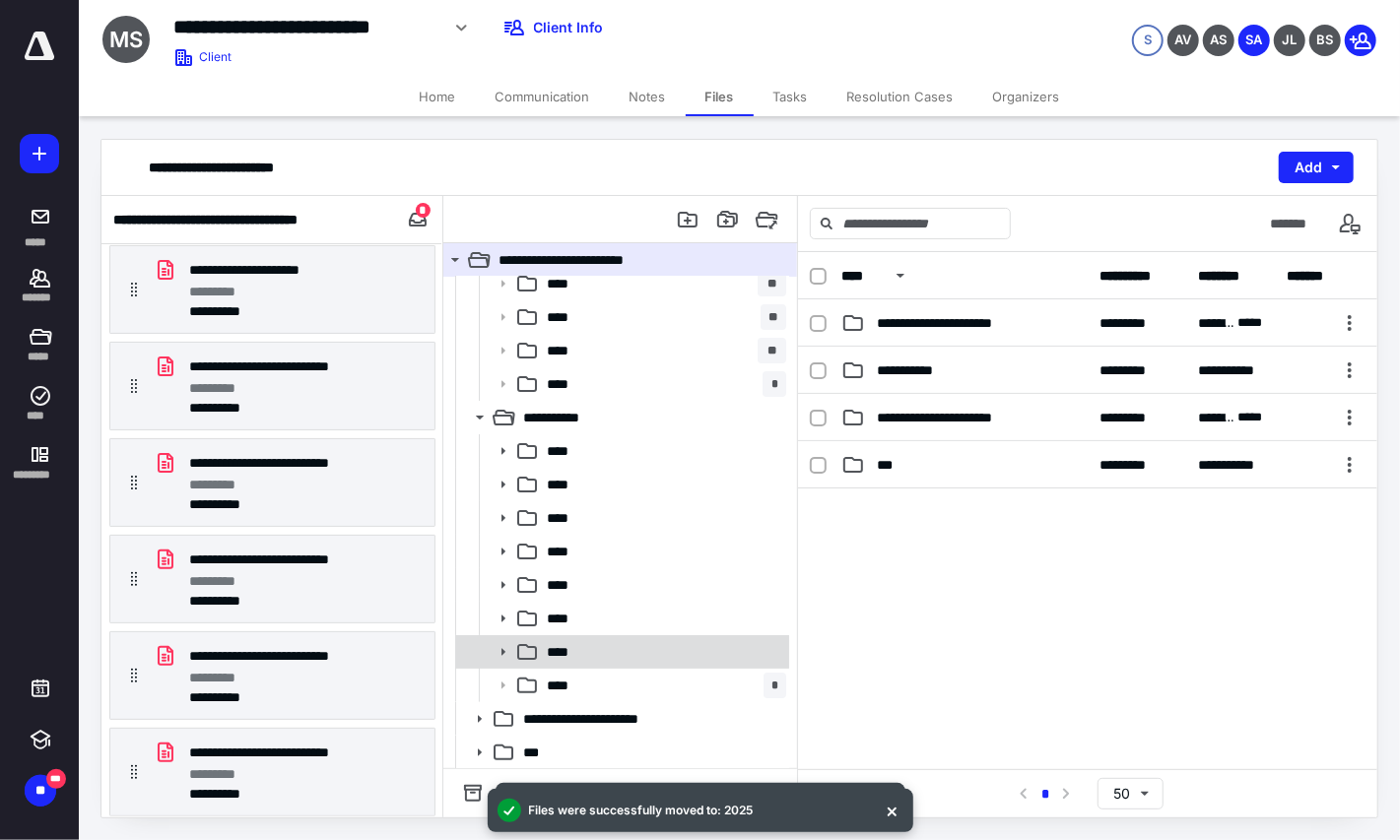 click 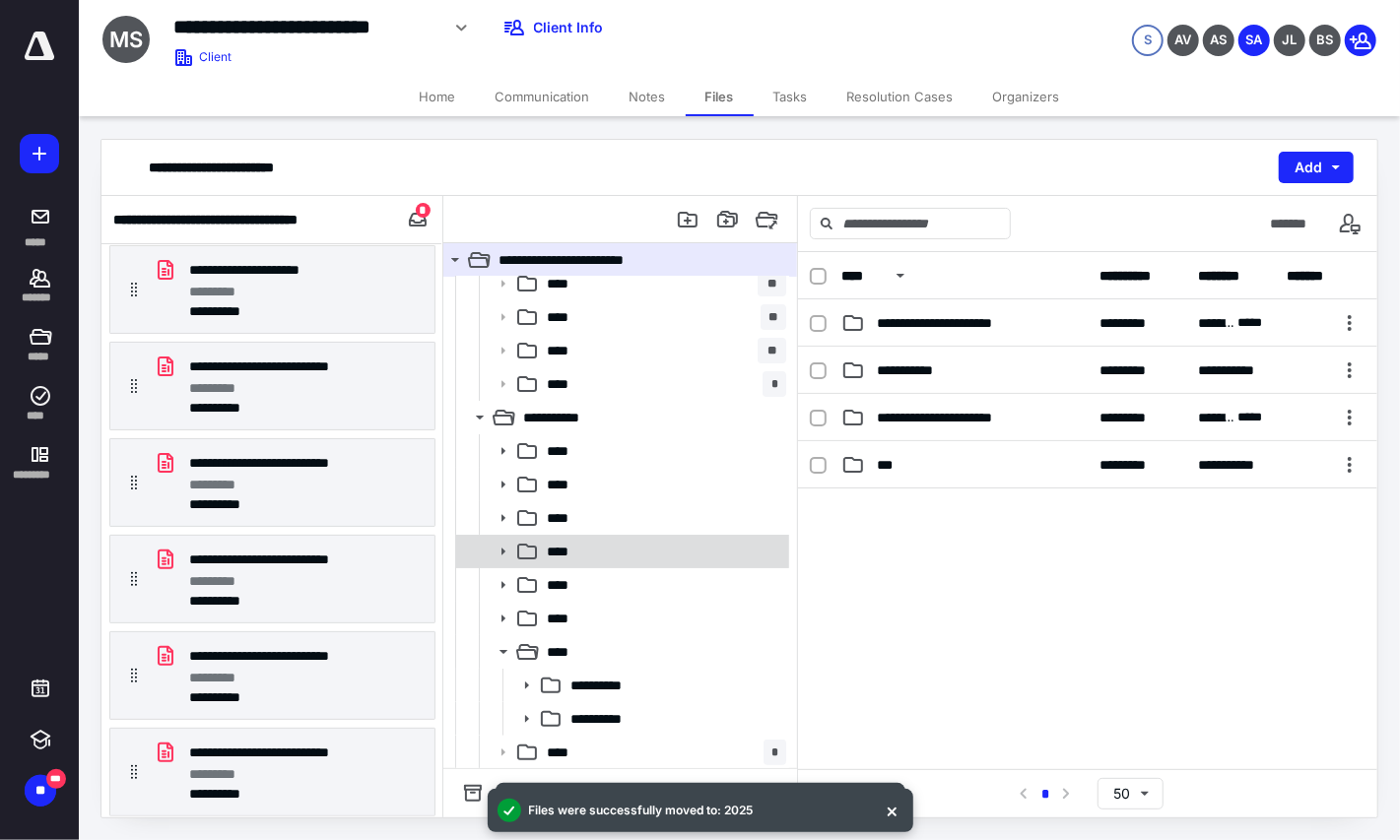 scroll, scrollTop: 144, scrollLeft: 0, axis: vertical 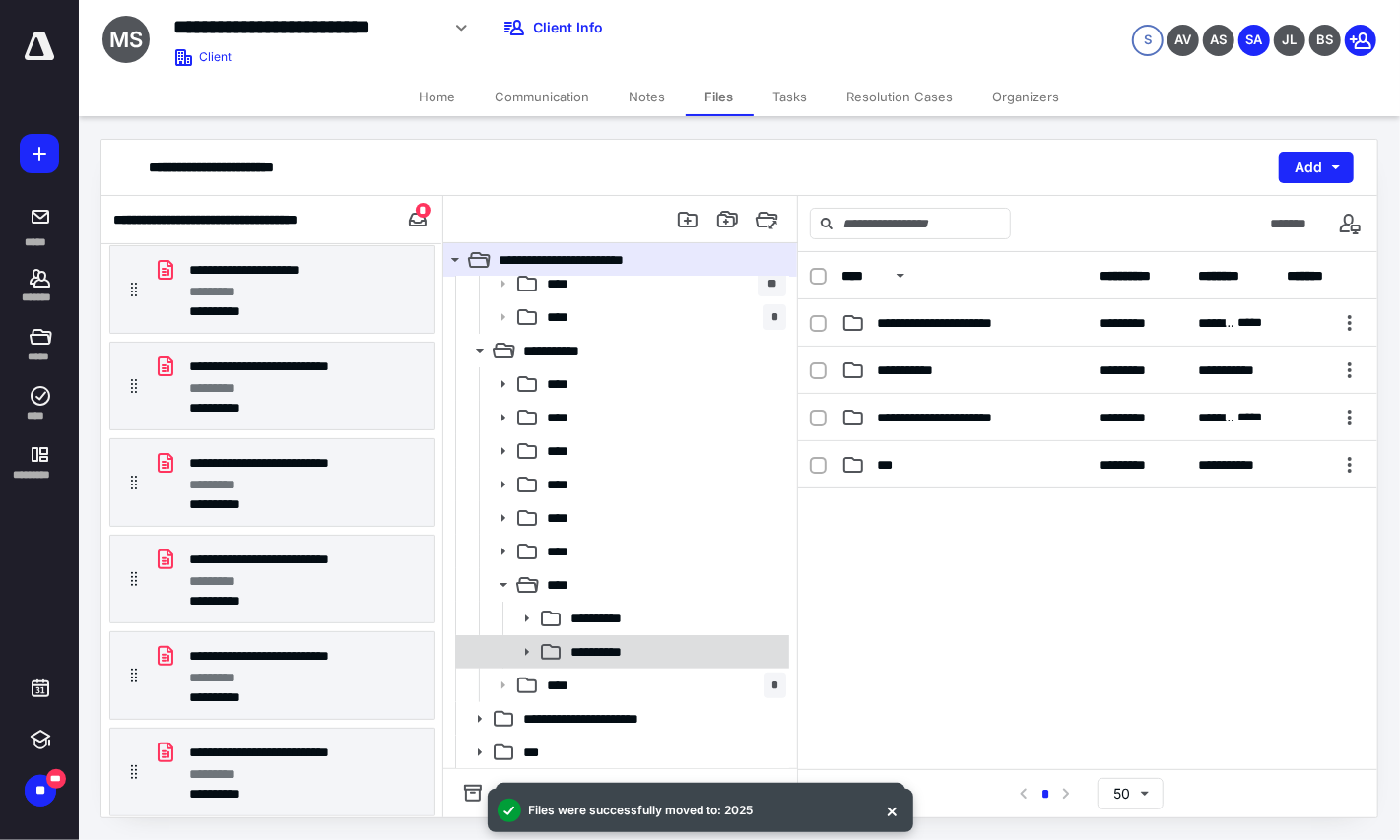 click 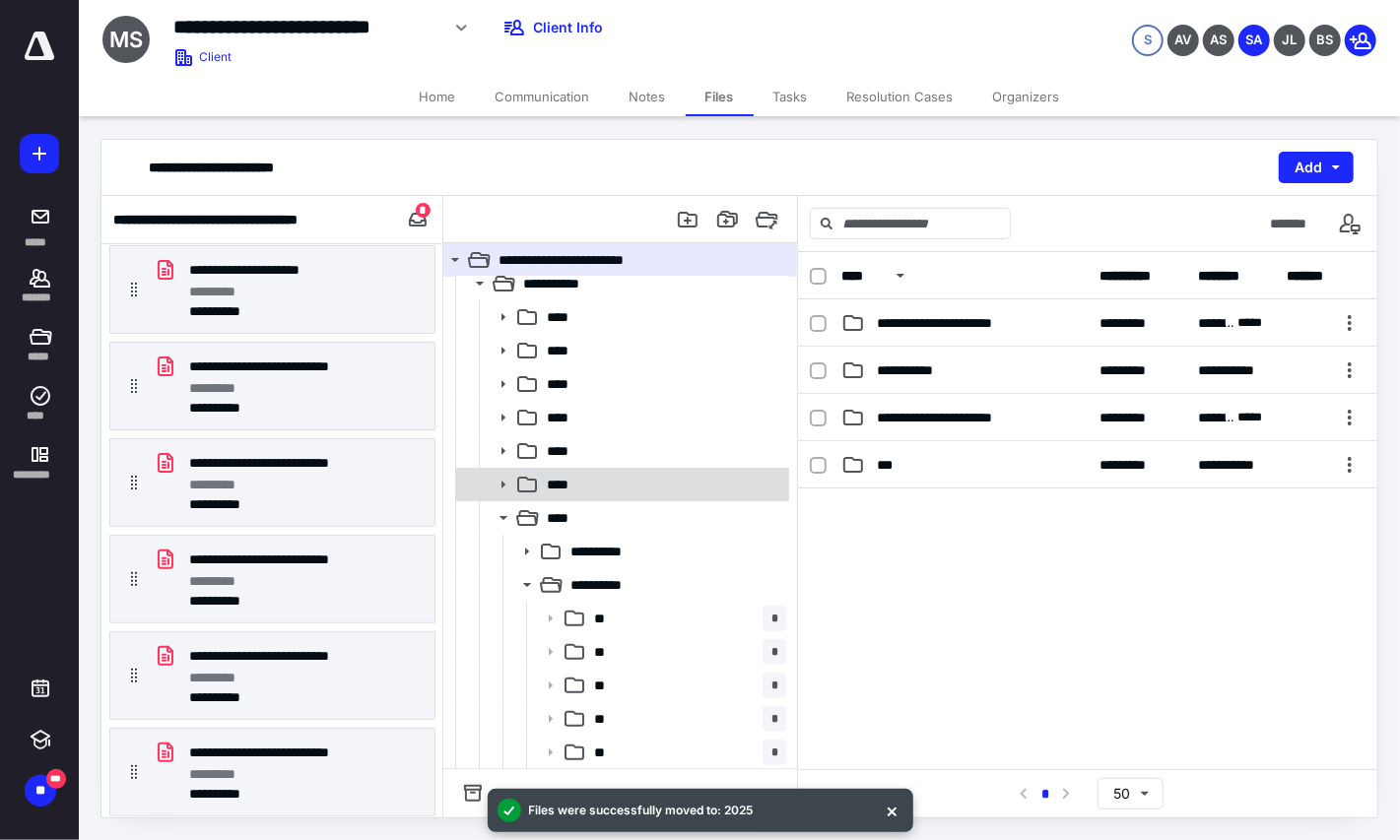 scroll, scrollTop: 311, scrollLeft: 0, axis: vertical 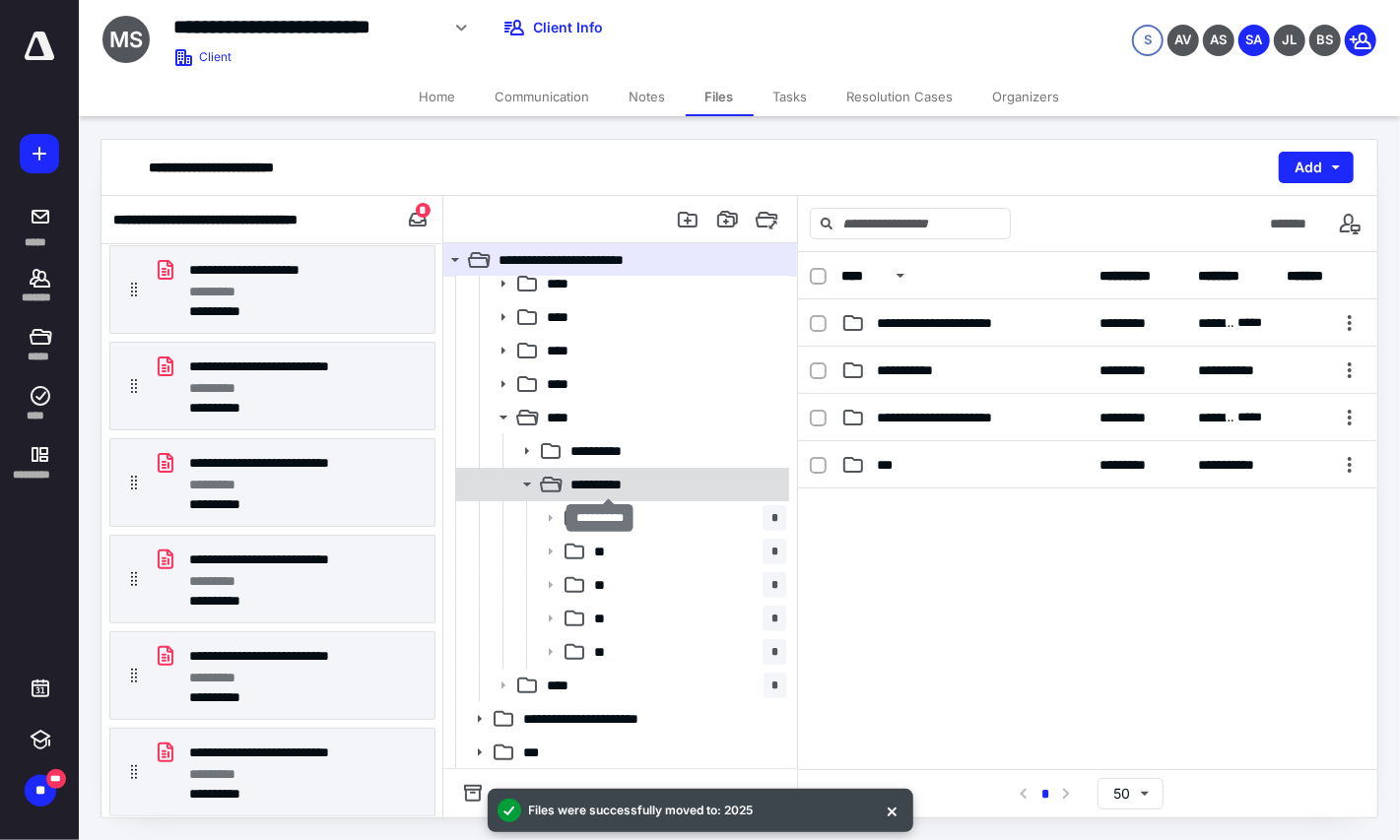 click on "**********" at bounding box center [607, 485] 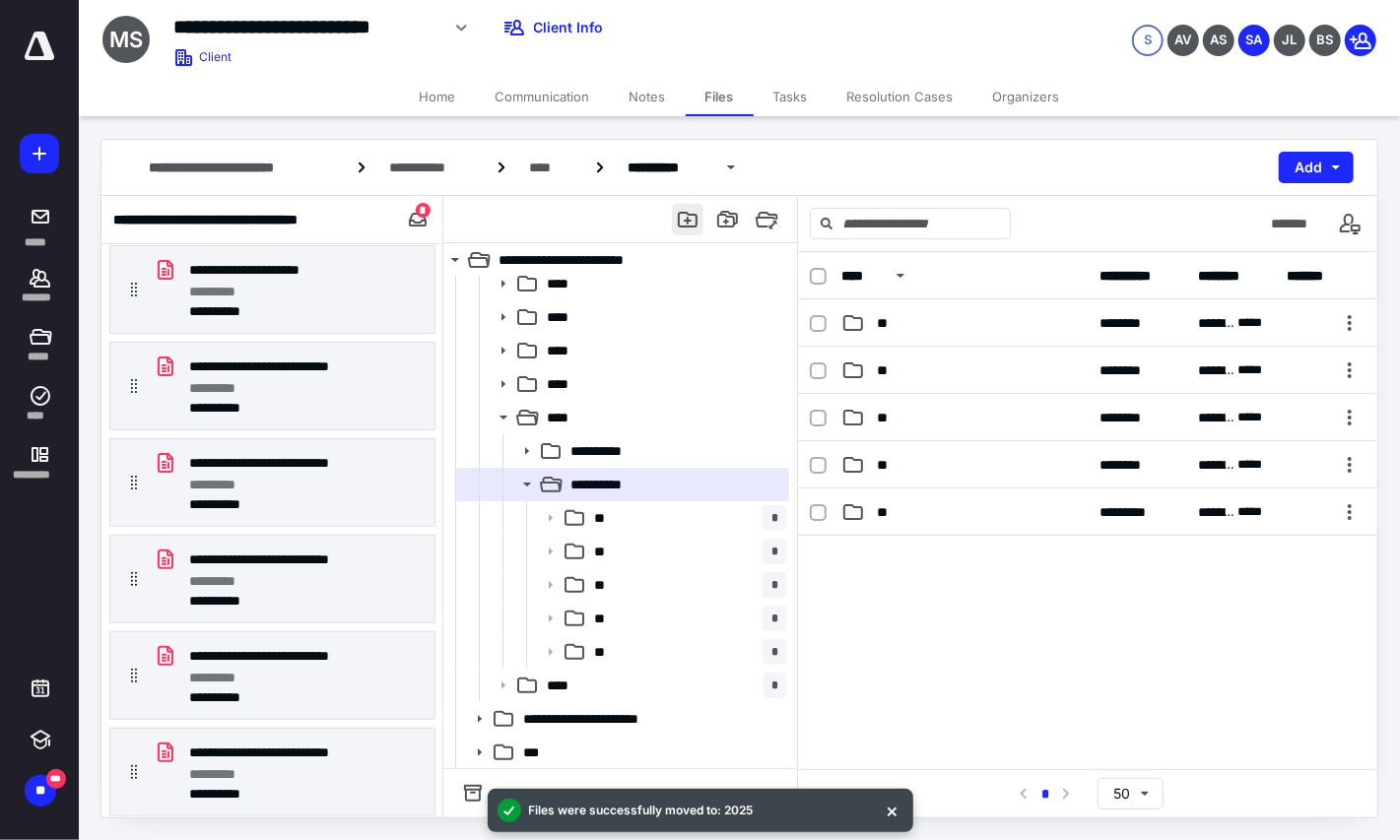 click at bounding box center [688, 220] 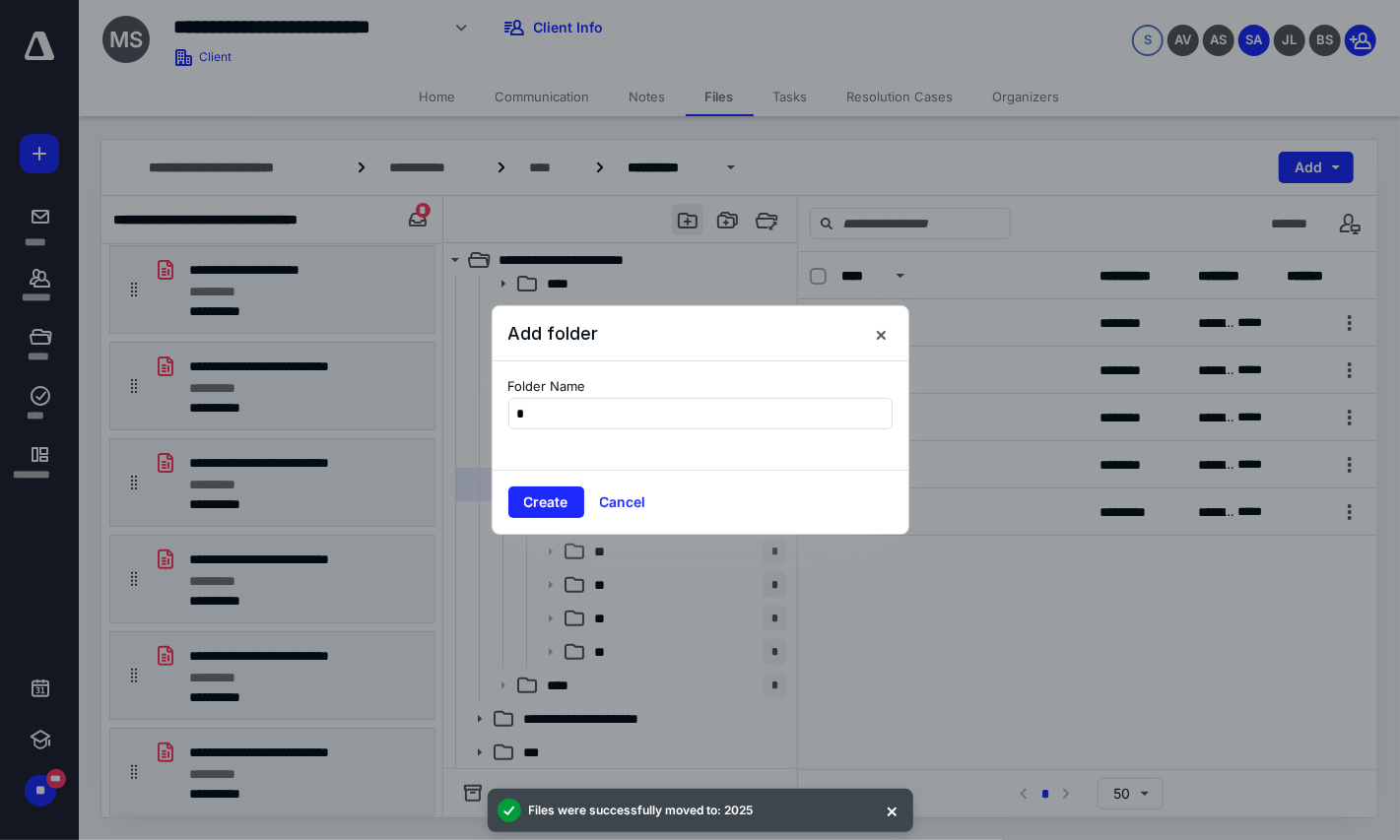 type on "**" 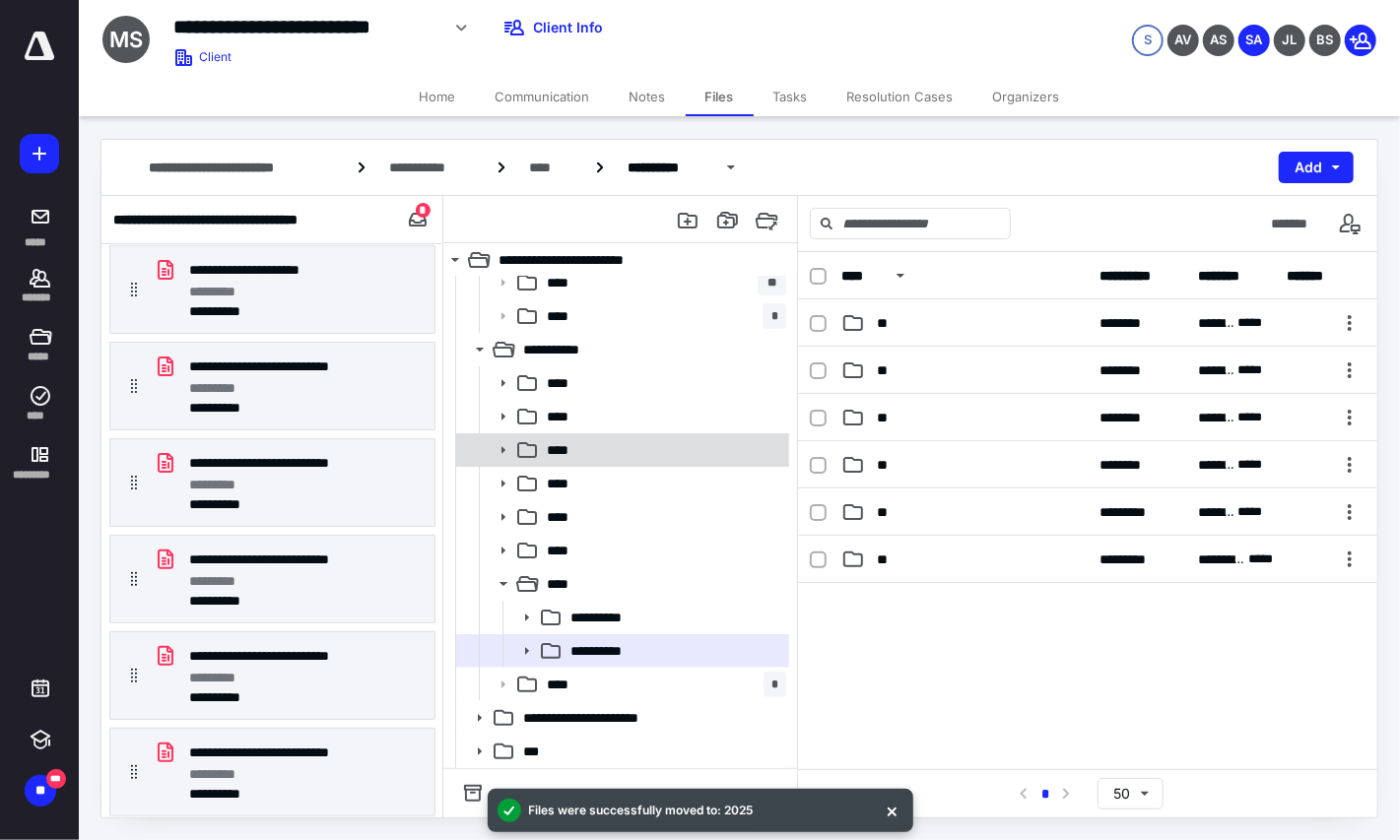 scroll, scrollTop: 144, scrollLeft: 0, axis: vertical 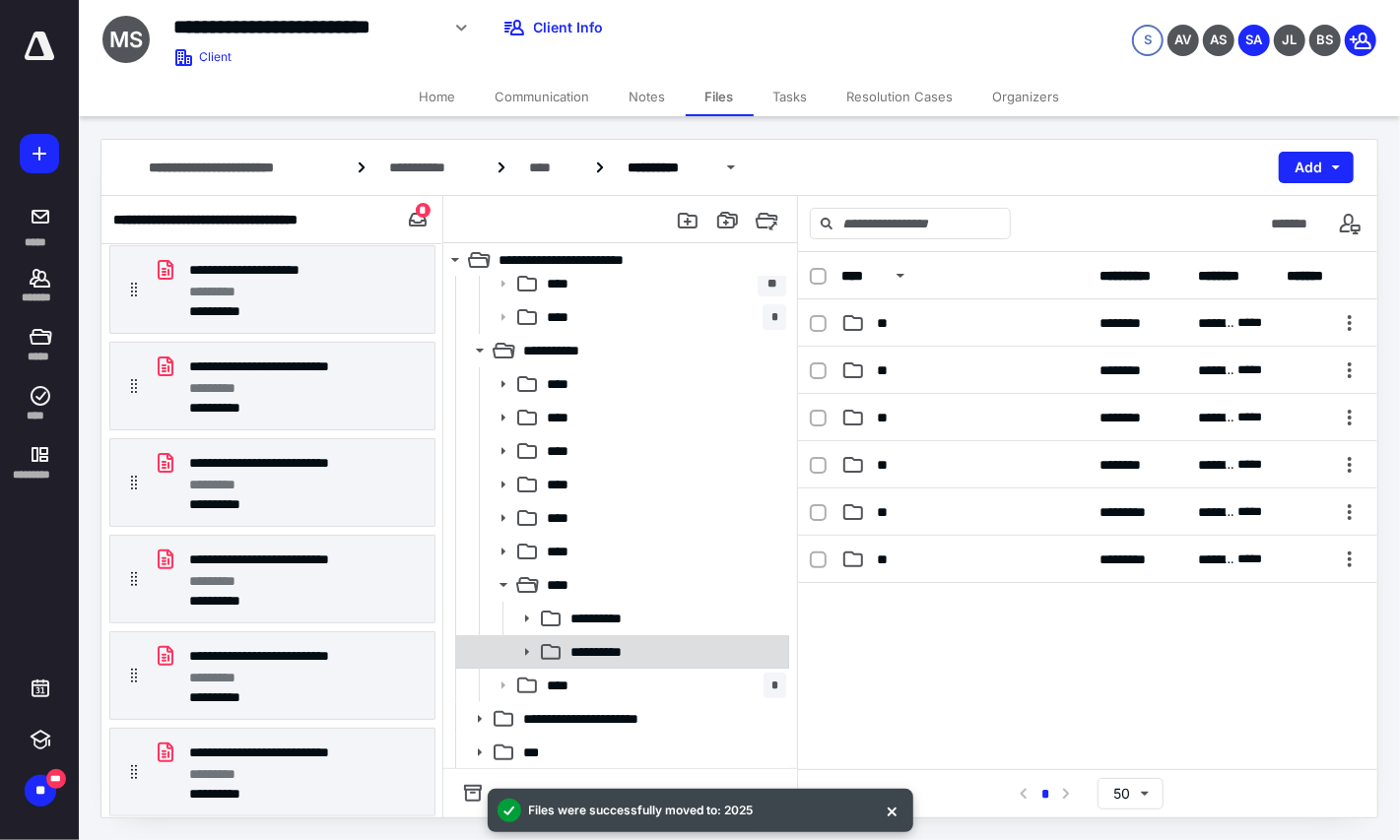 click 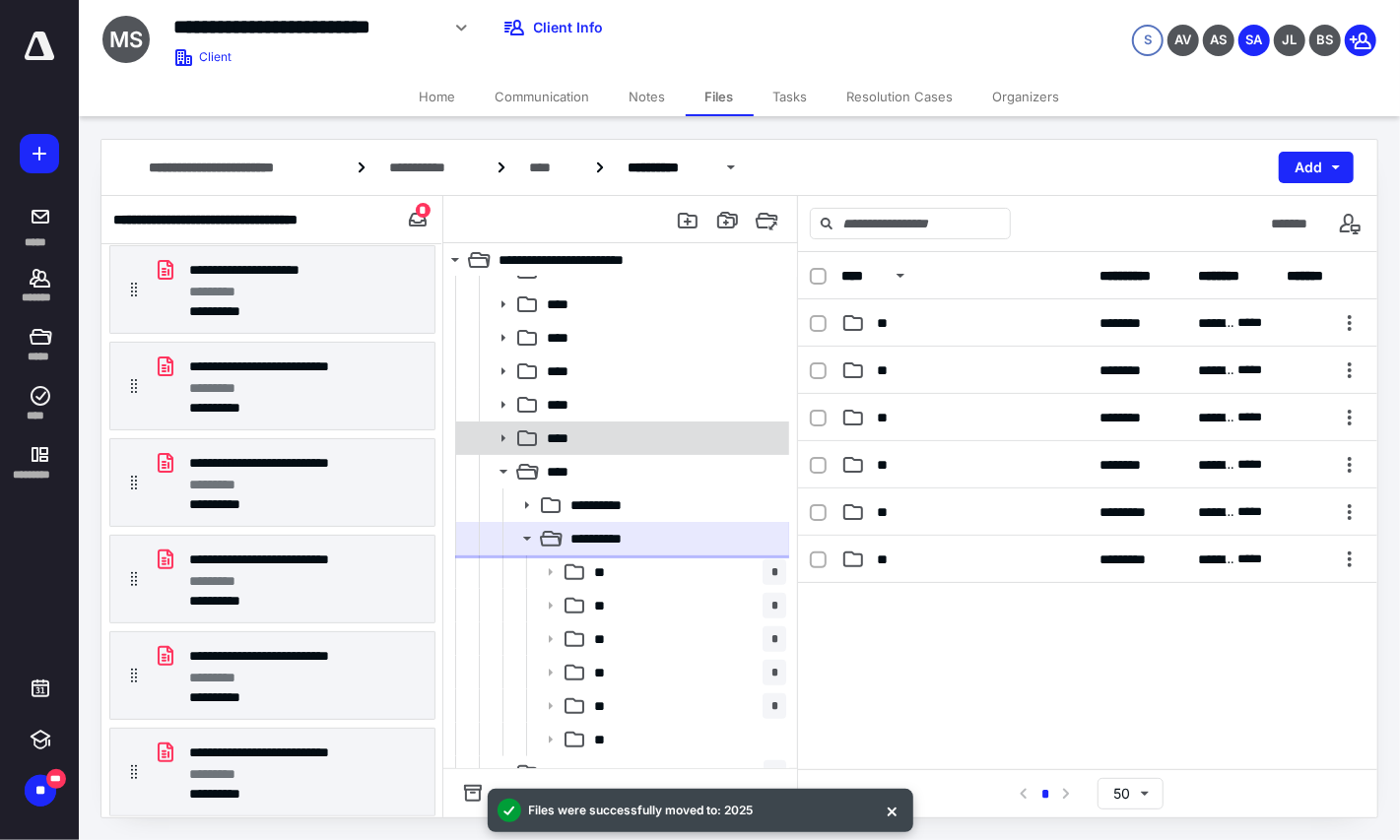 scroll, scrollTop: 345, scrollLeft: 0, axis: vertical 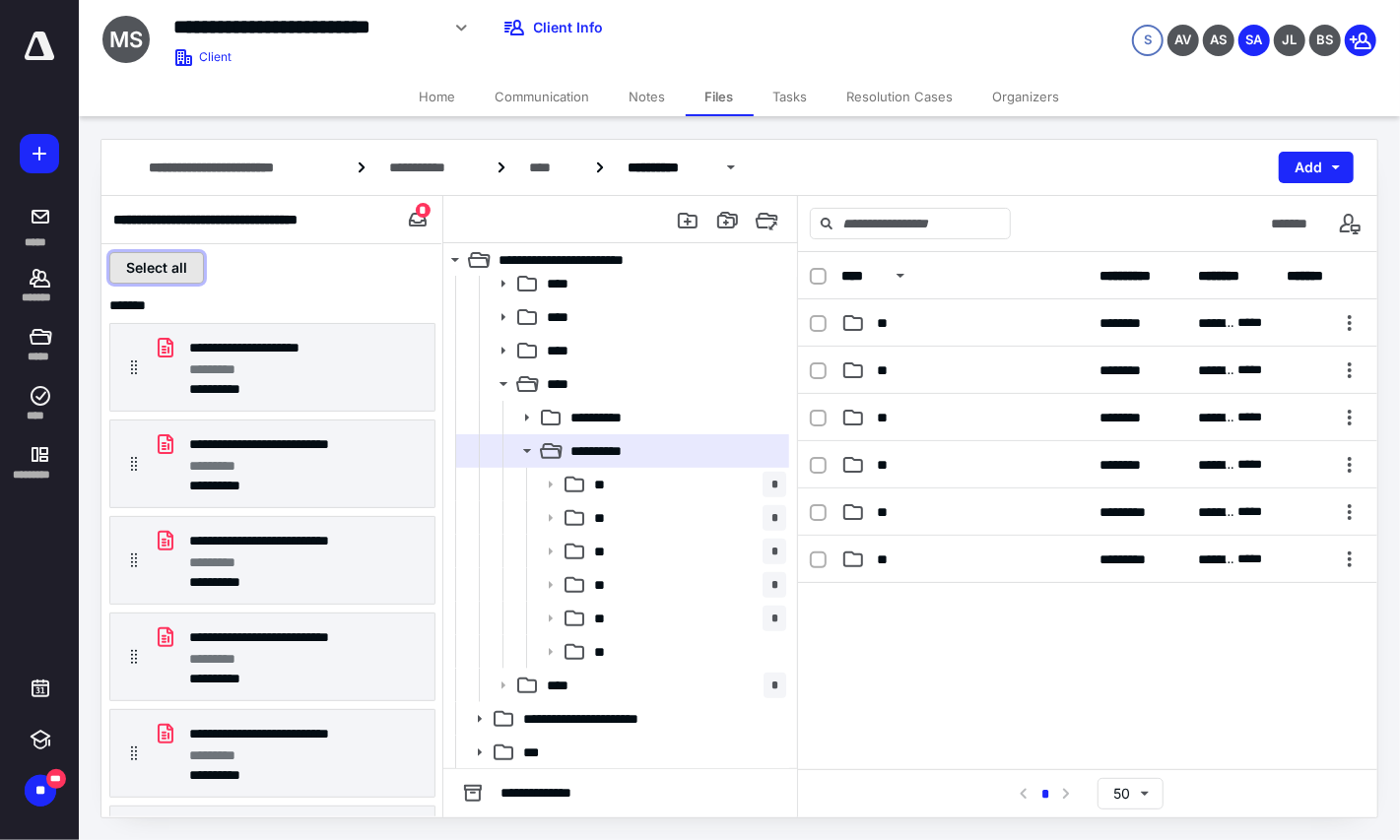 click on "Select all" at bounding box center [157, 268] 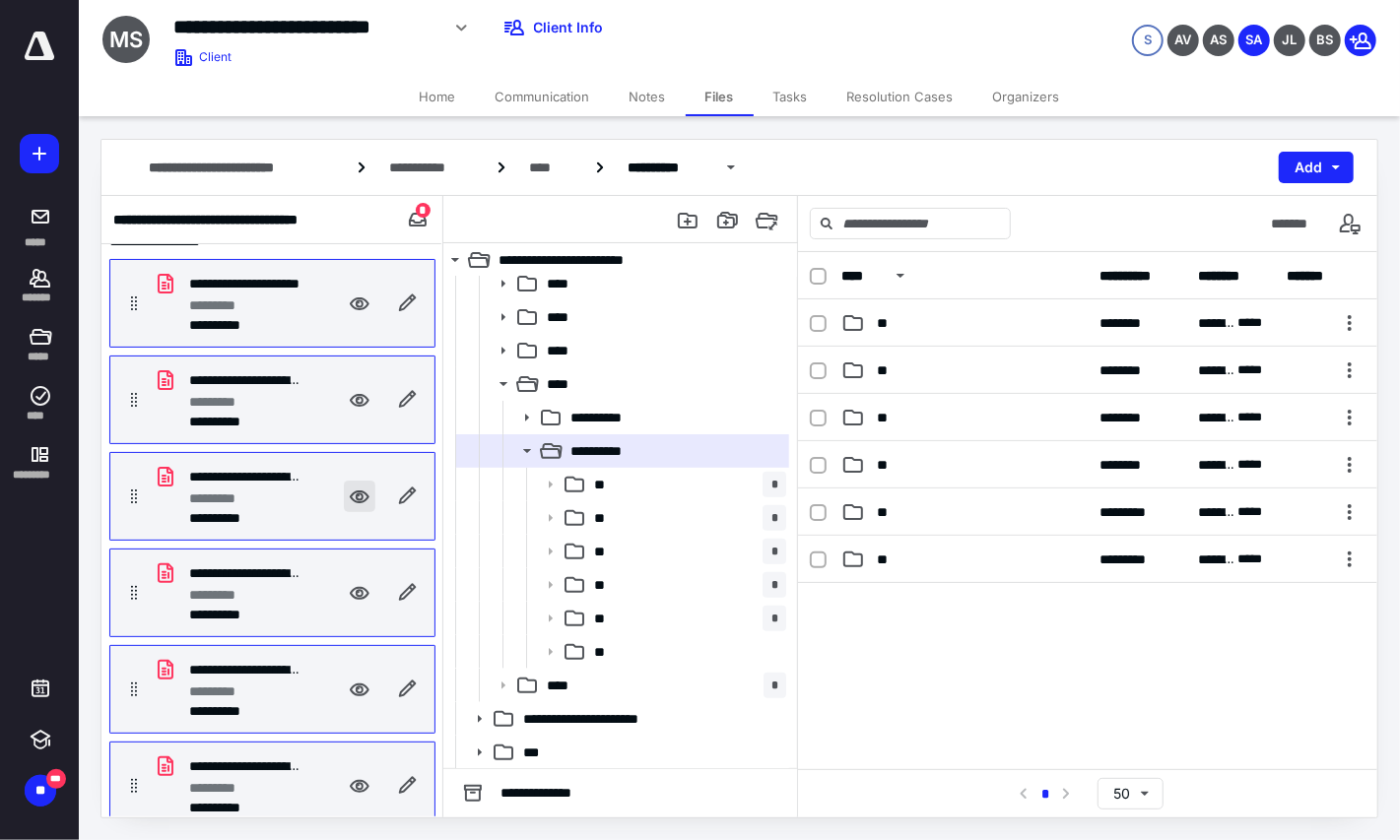 scroll, scrollTop: 81, scrollLeft: 0, axis: vertical 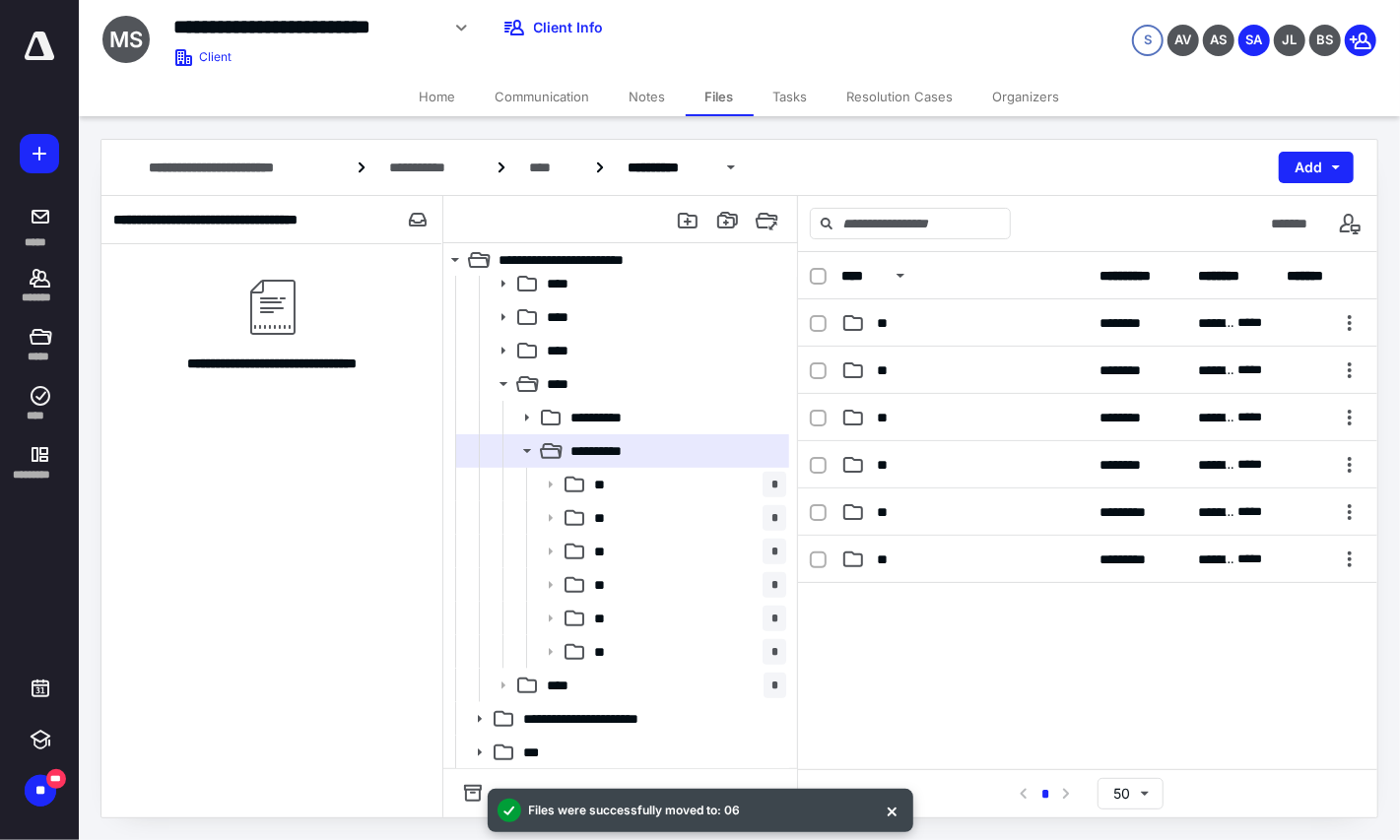 click on "Tasks" at bounding box center (790, 97) 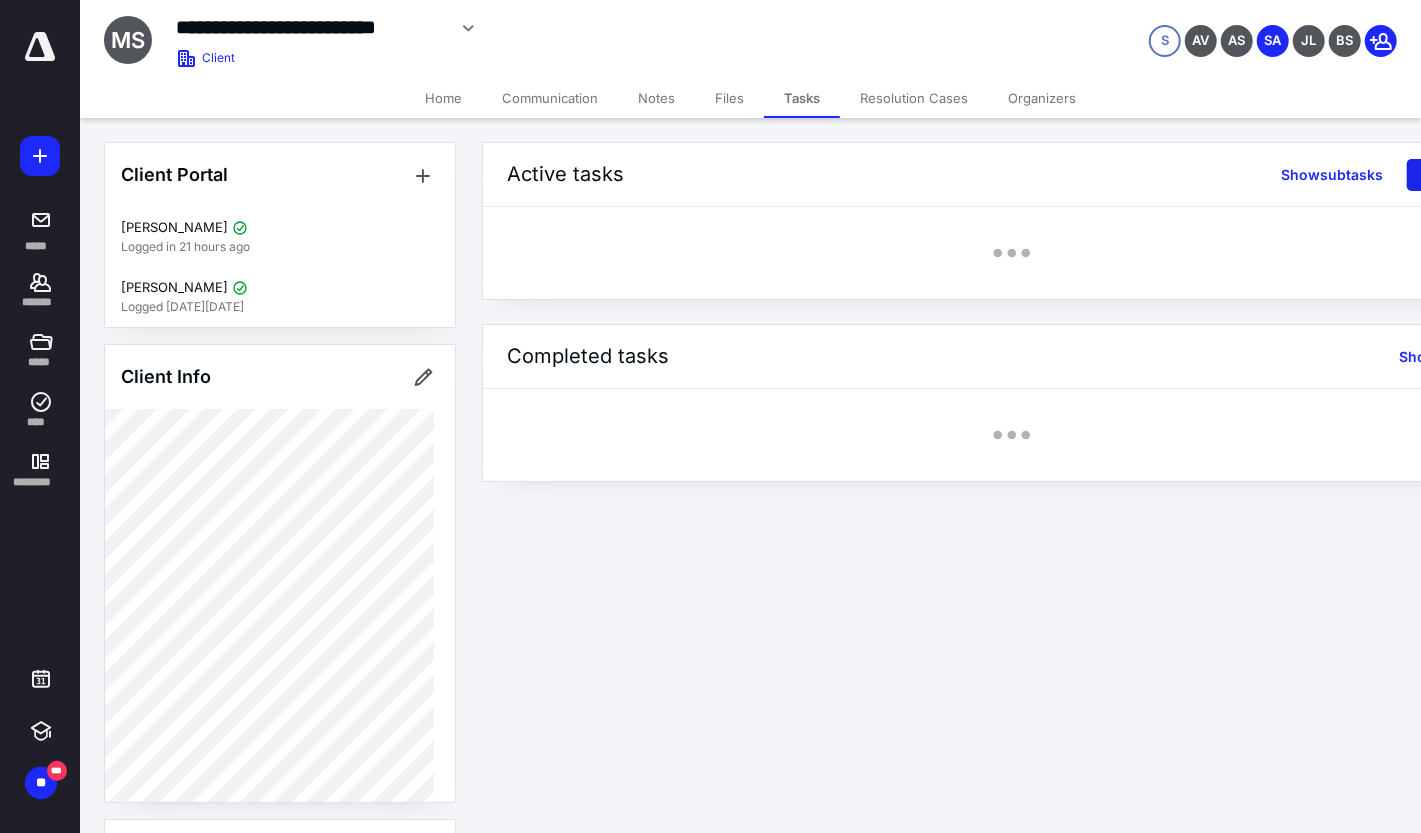click on "Create task" at bounding box center [1462, 175] 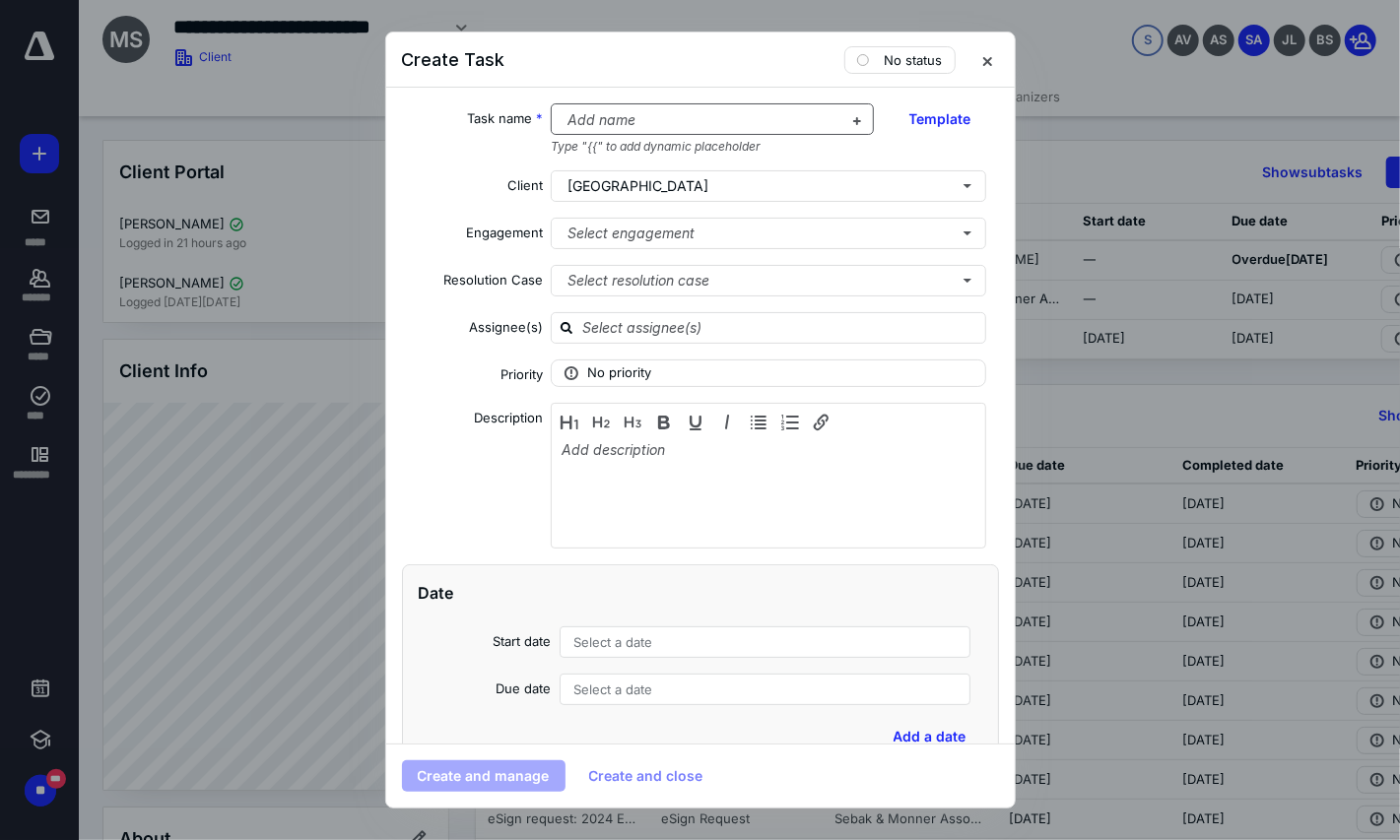 click at bounding box center (700, 120) 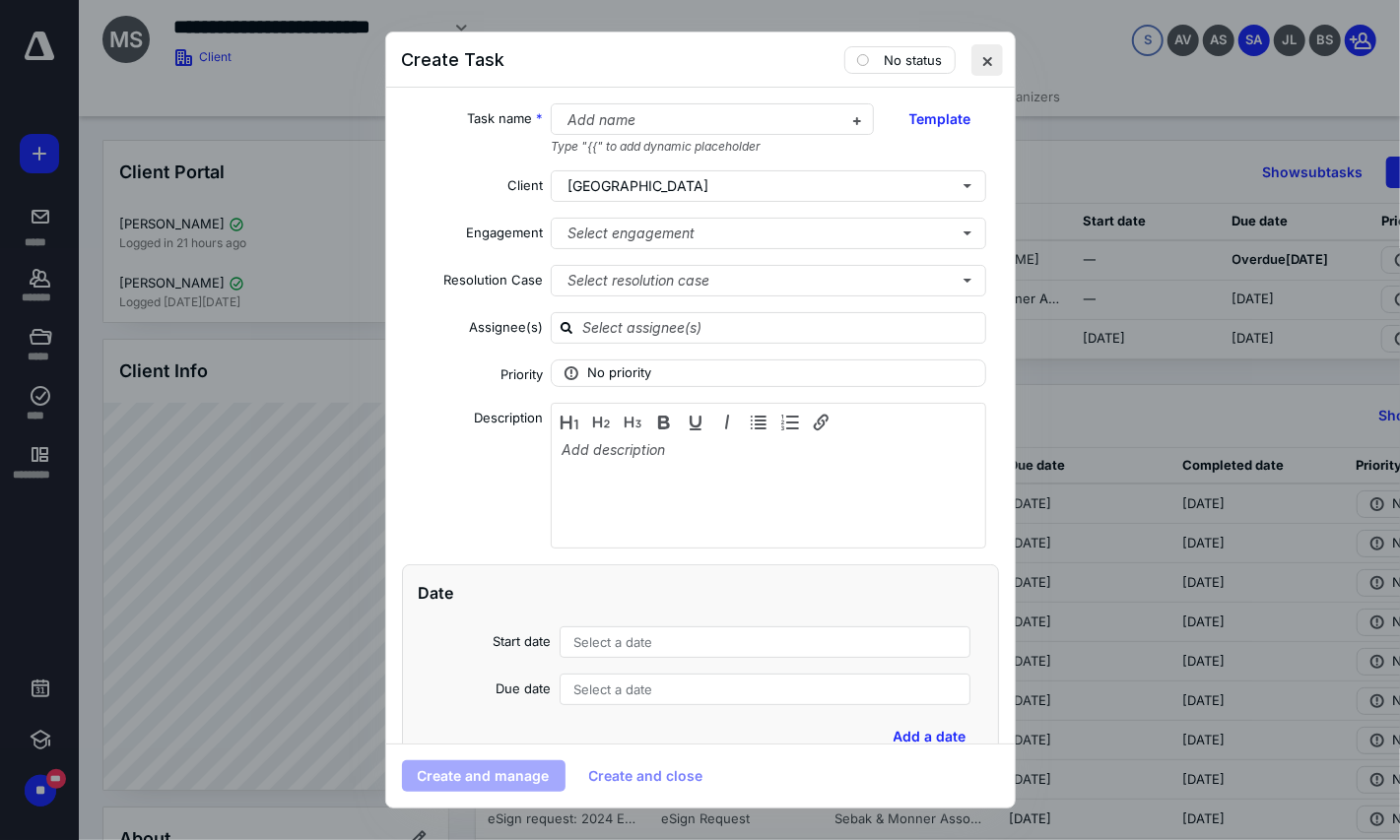 click at bounding box center (987, 60) 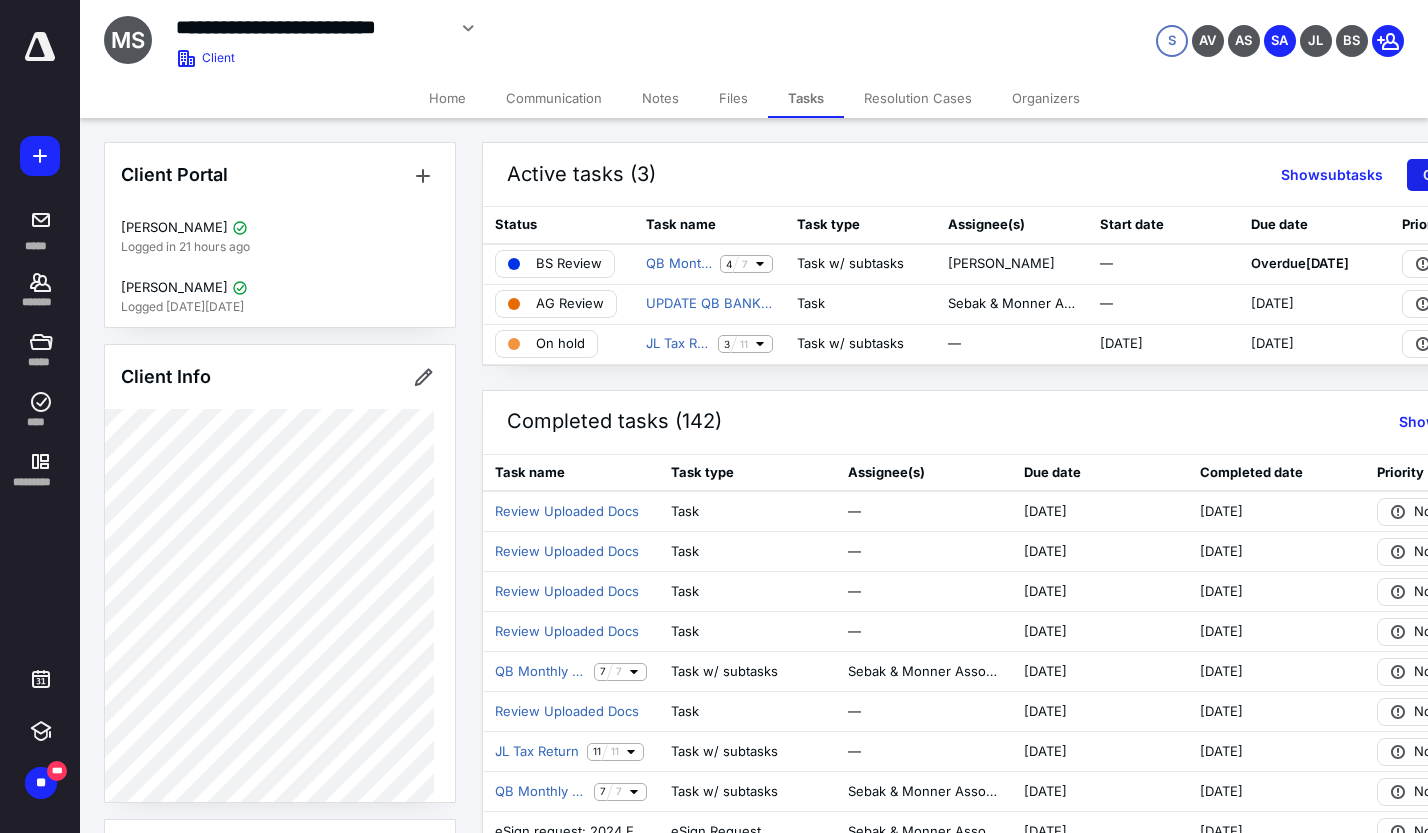 click on "Create task" at bounding box center [1462, 175] 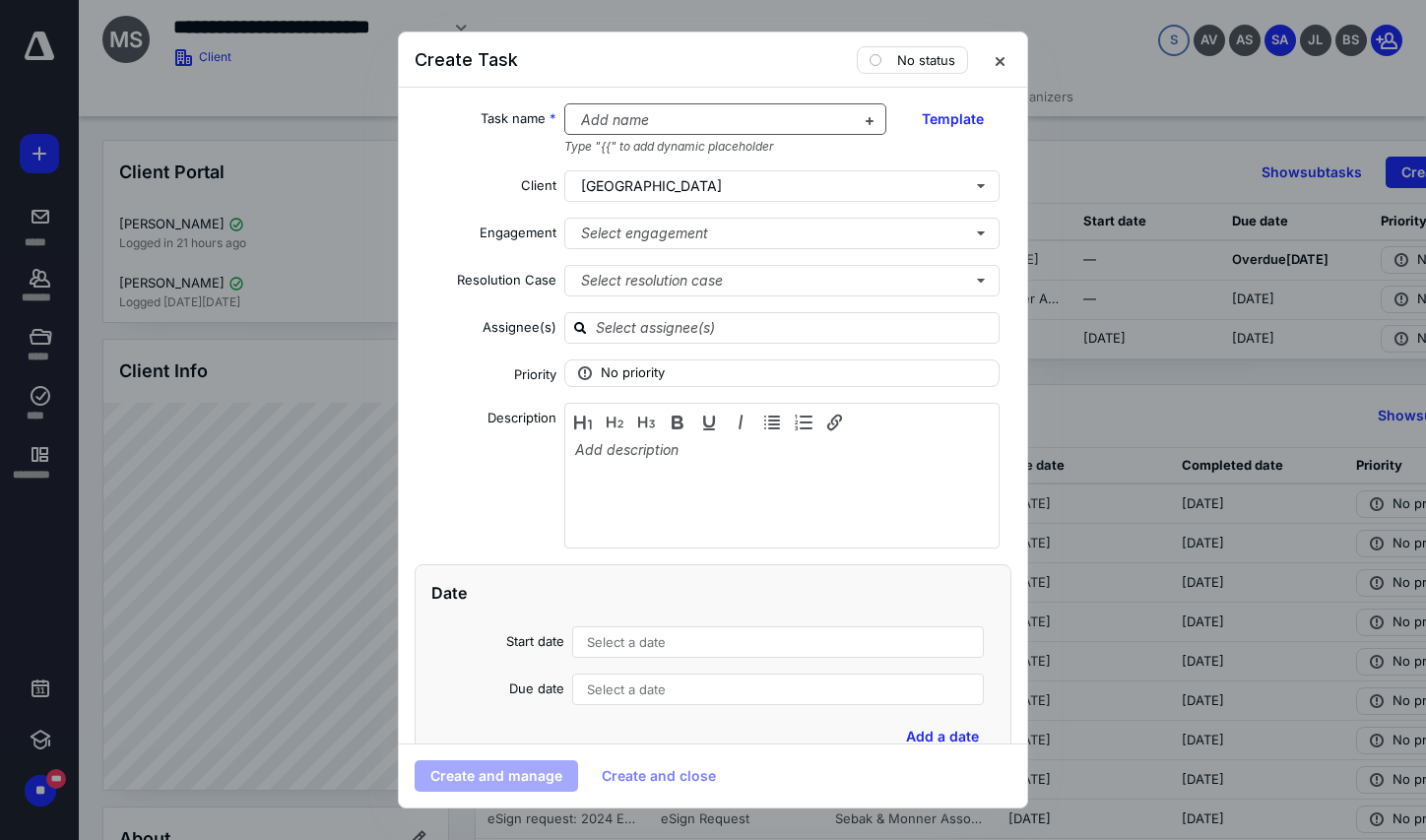 click at bounding box center [714, 120] 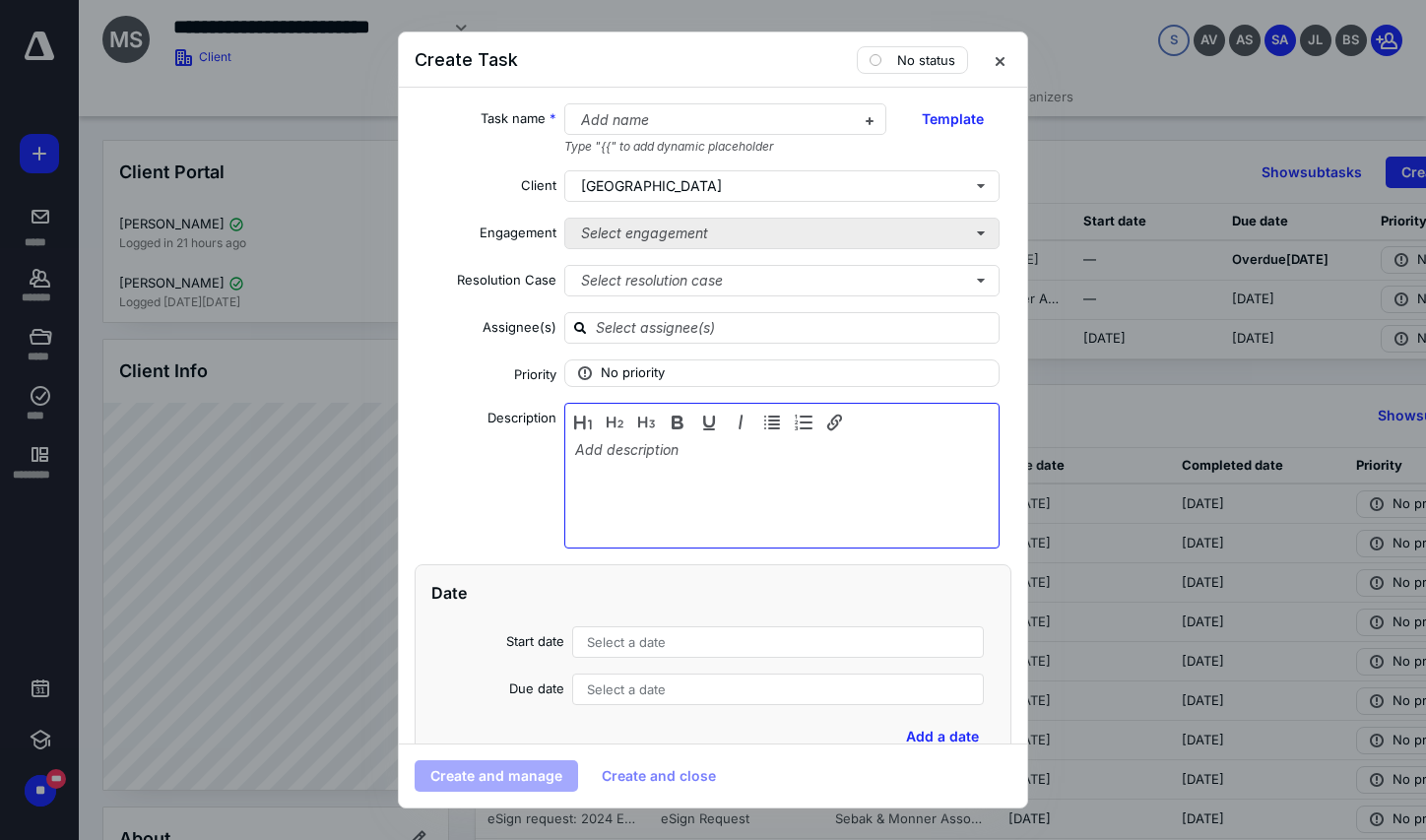 click at bounding box center [782, 490] 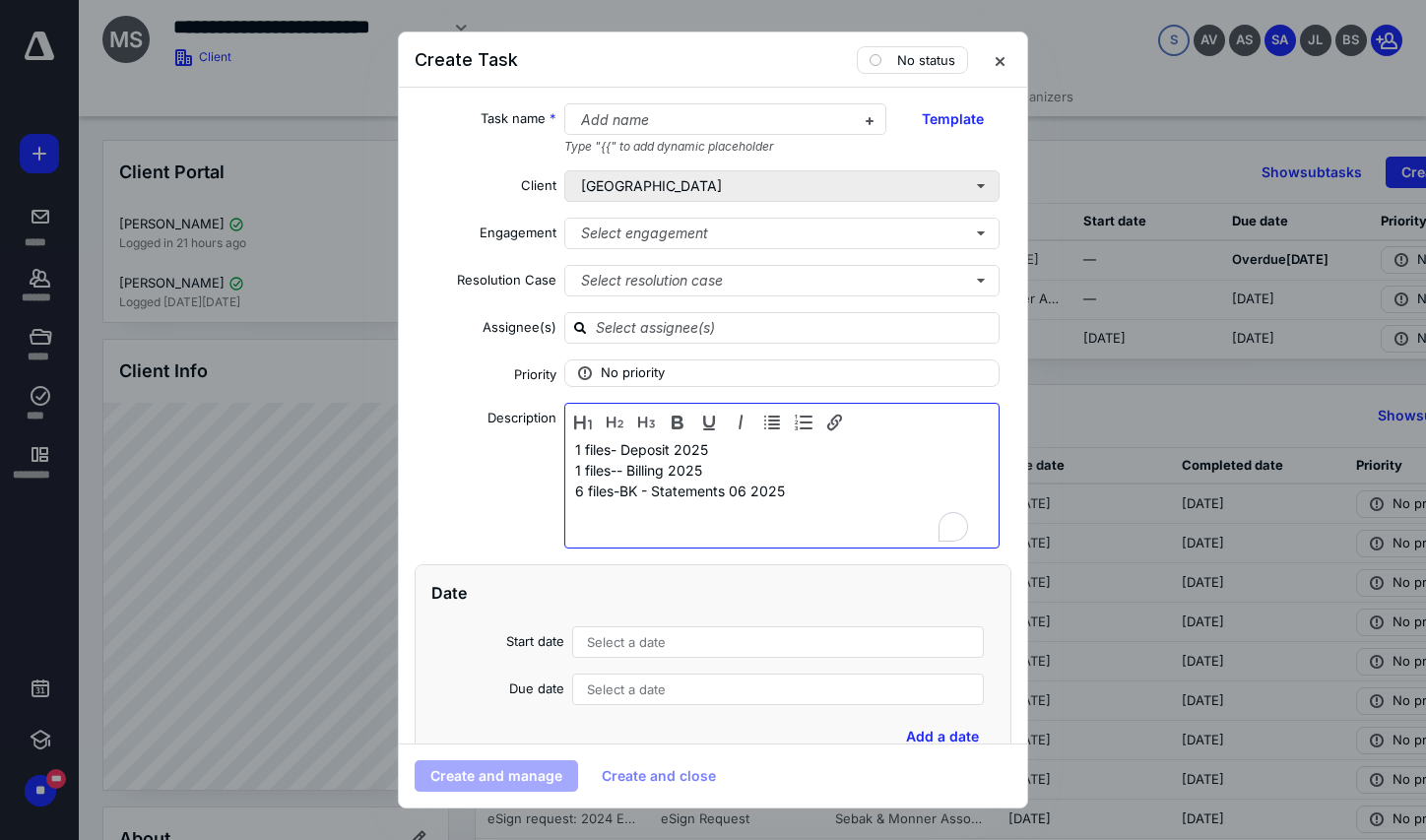 type 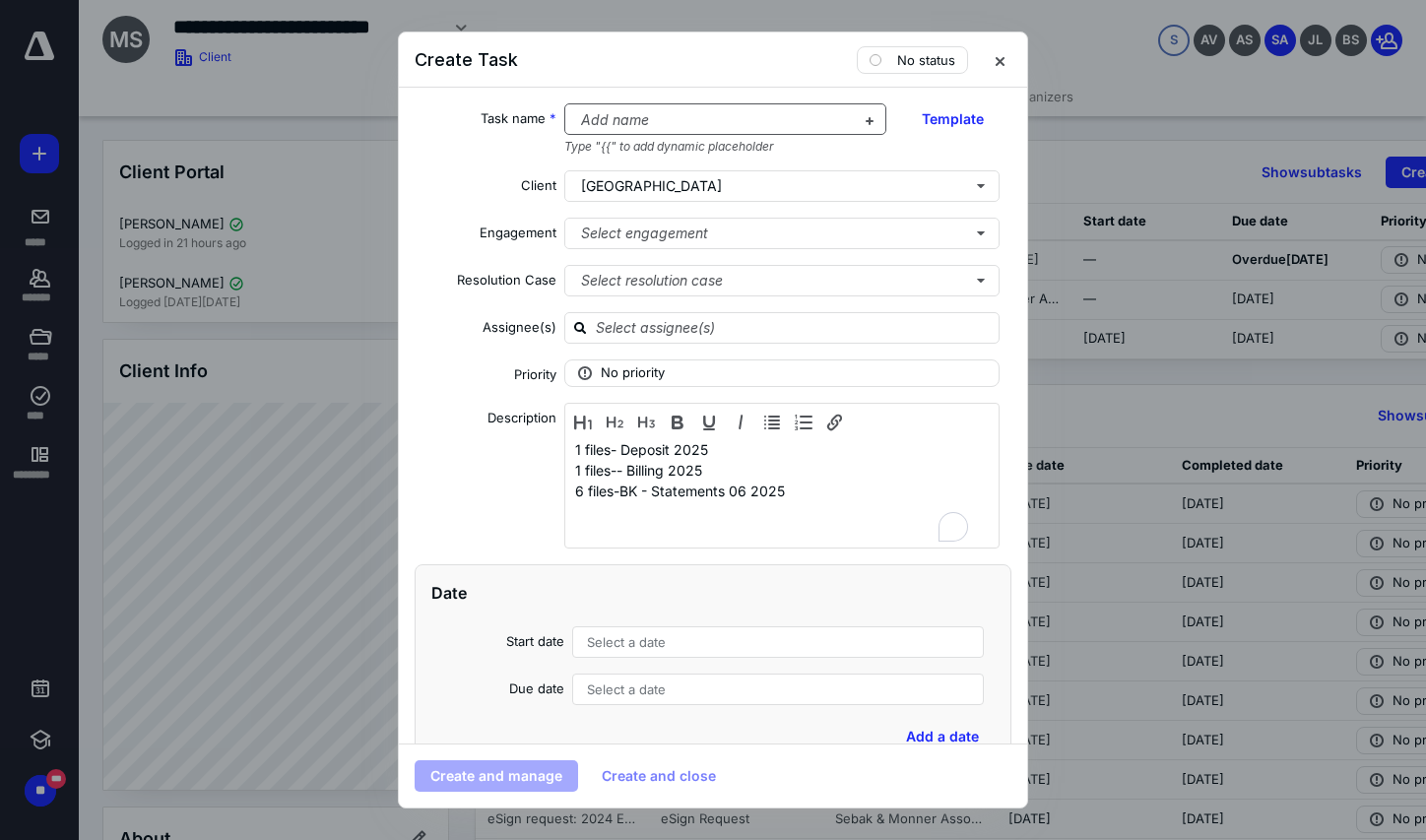 click at bounding box center (714, 120) 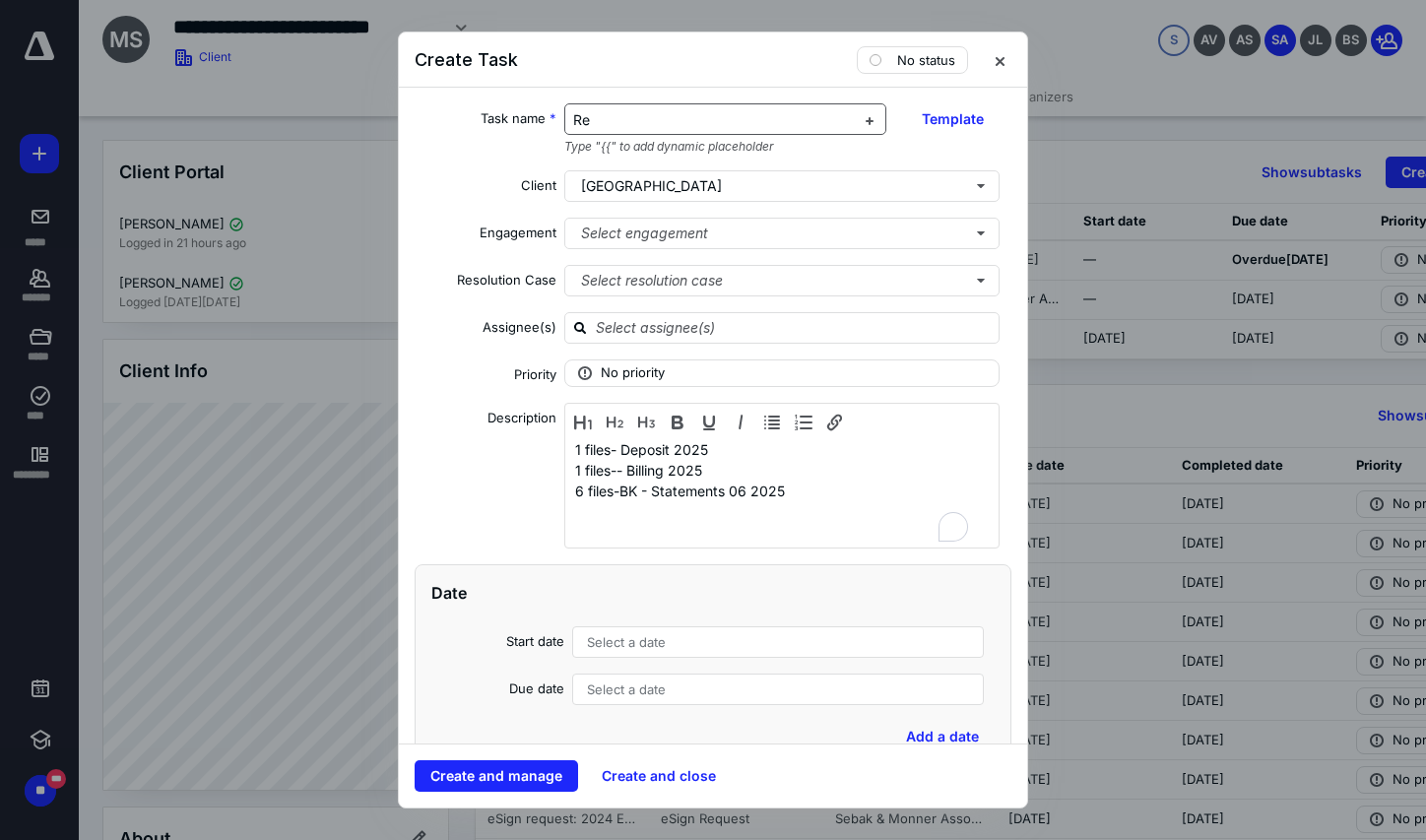 type 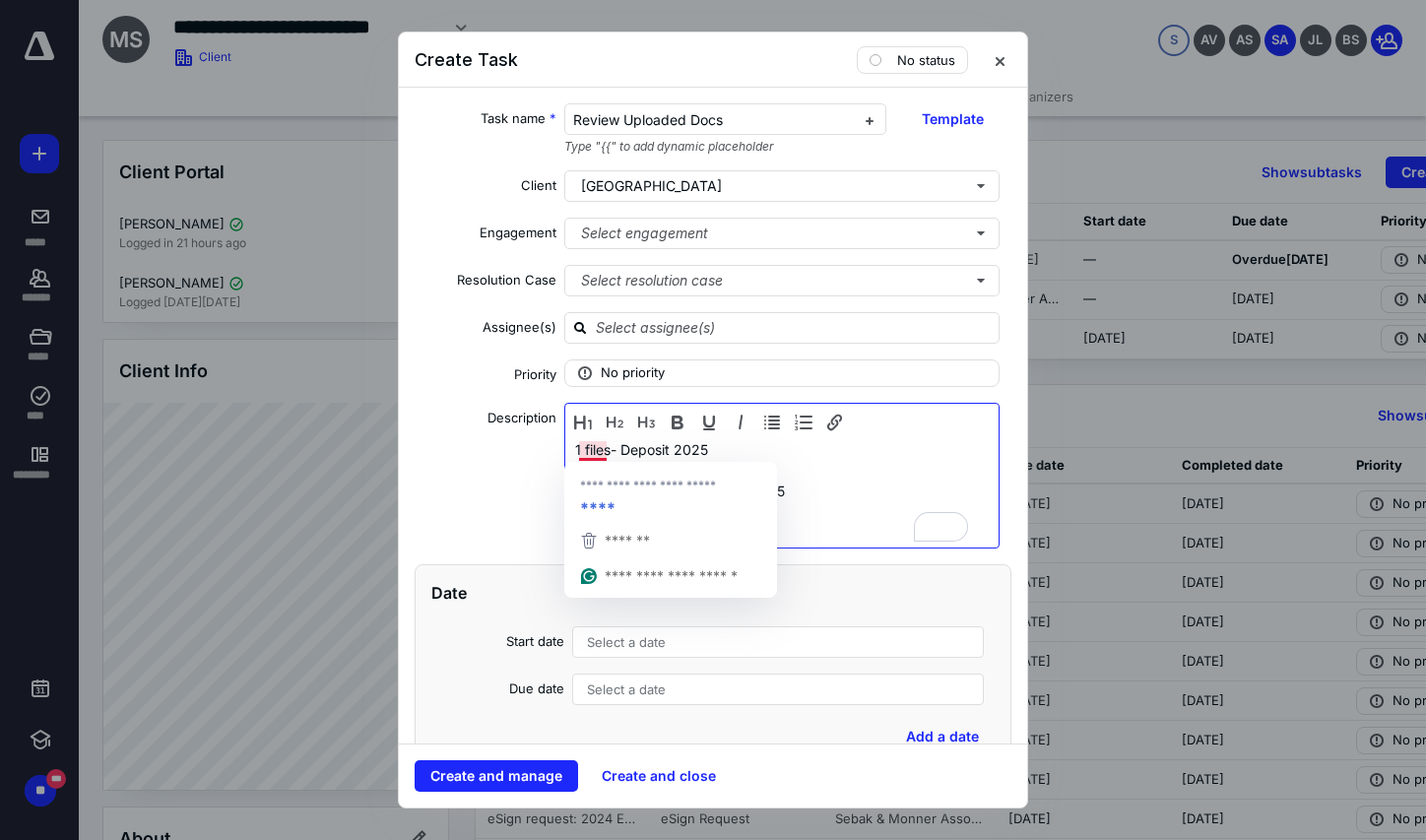 click on "1 files- Deposit 2025 1 files-- Billing 2025 6 files-BK - Statements 06 2025" at bounding box center (782, 490) 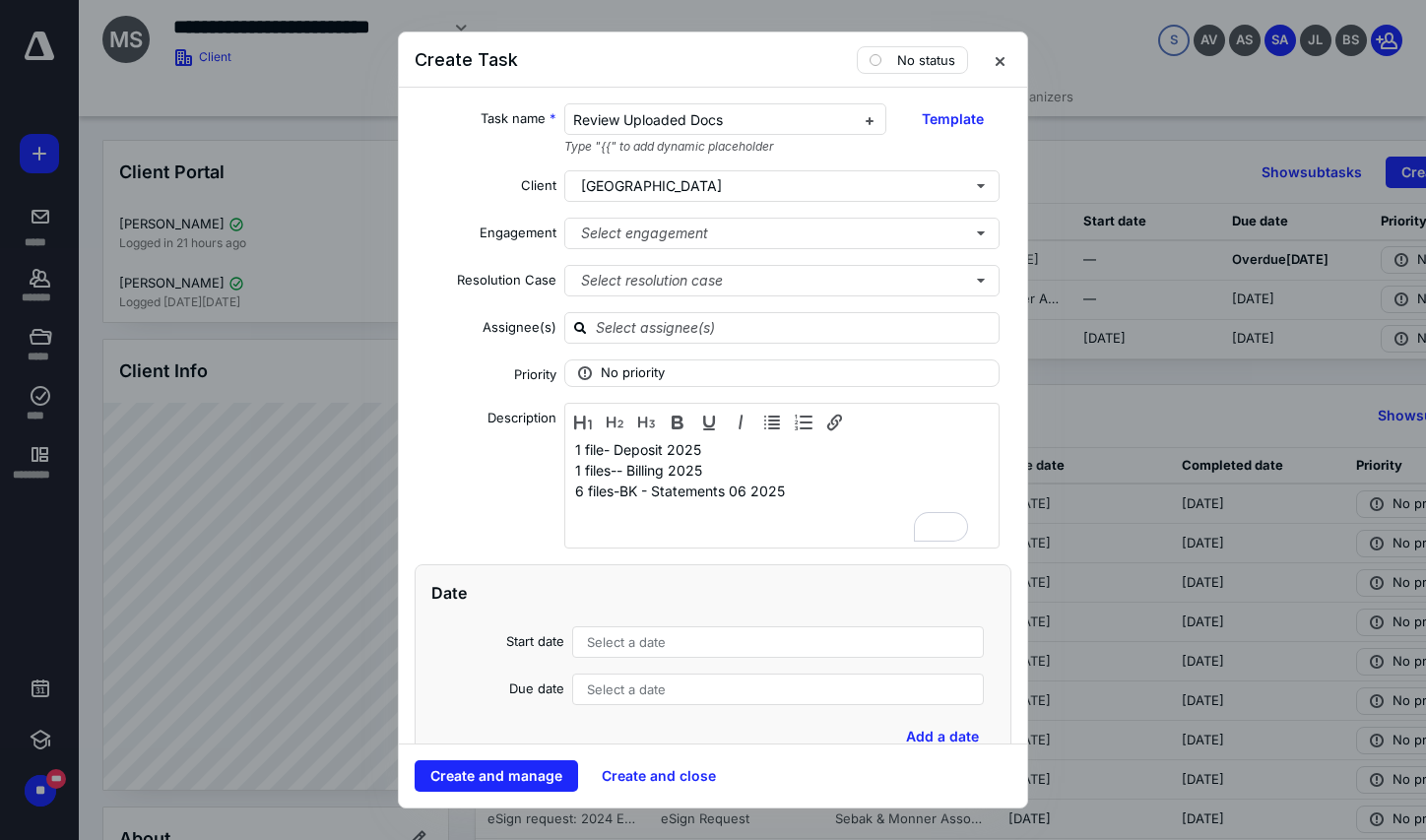 click on "Select a date" at bounding box center [626, 689] 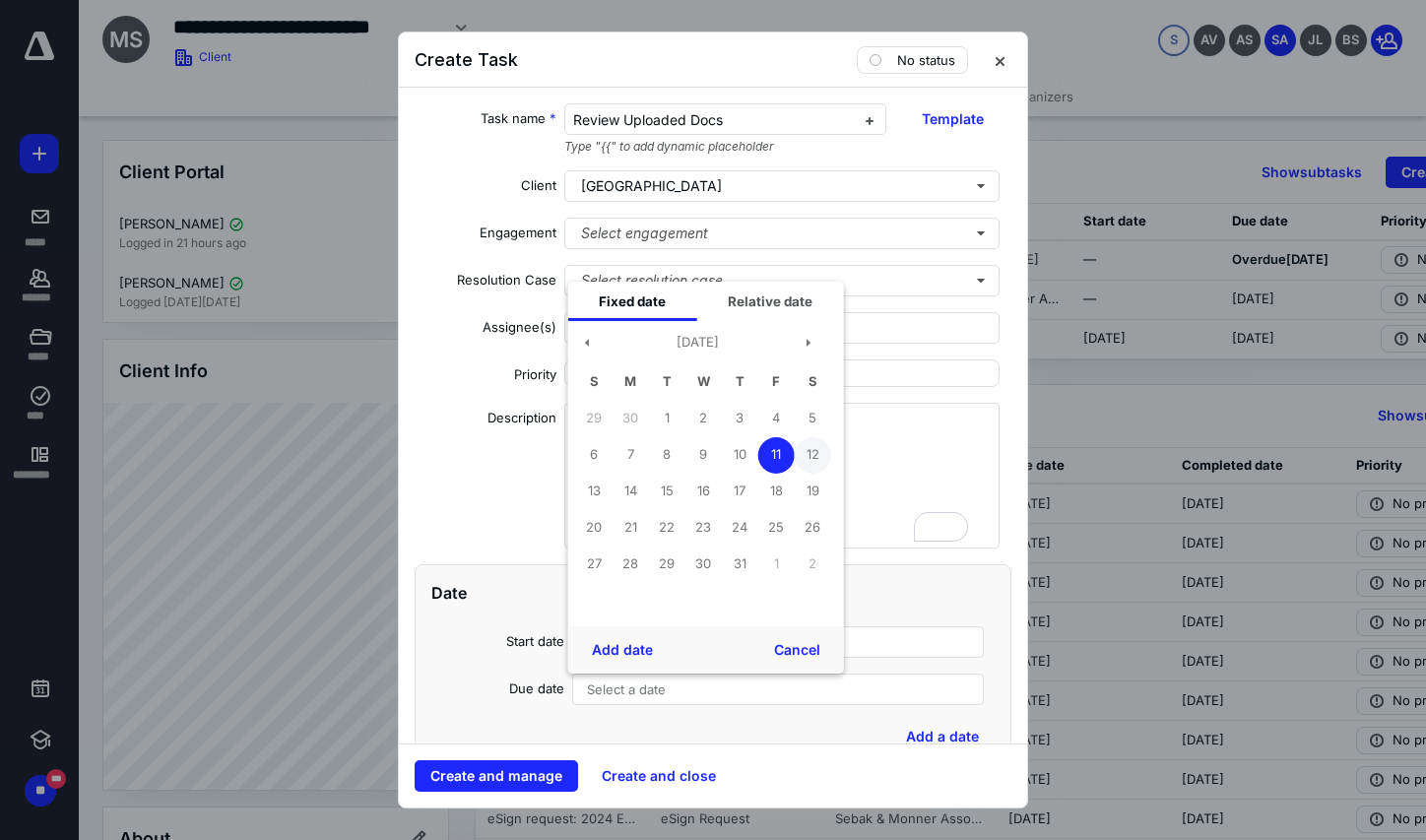 click on "12" at bounding box center [812, 455] 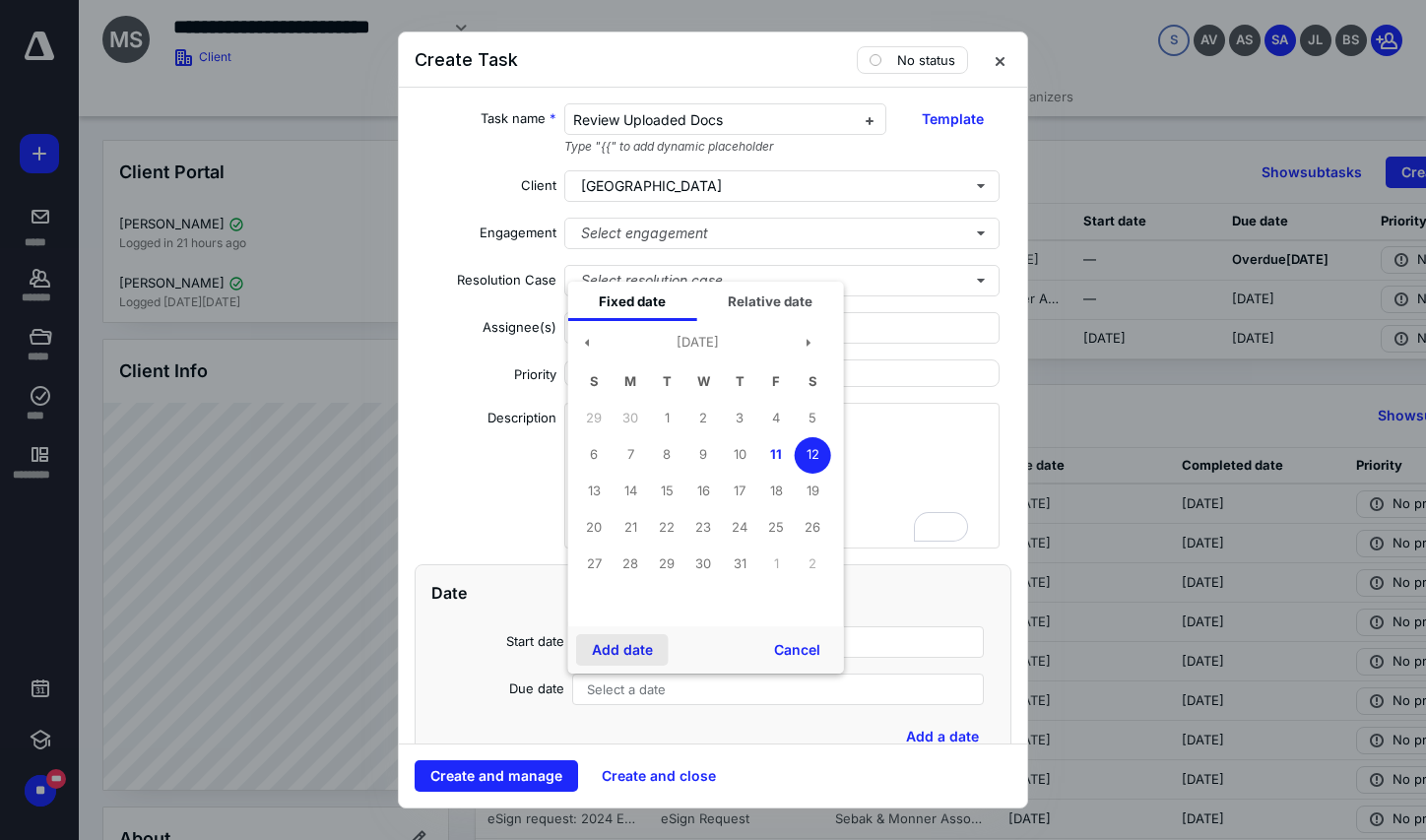 click on "Add date" at bounding box center [622, 650] 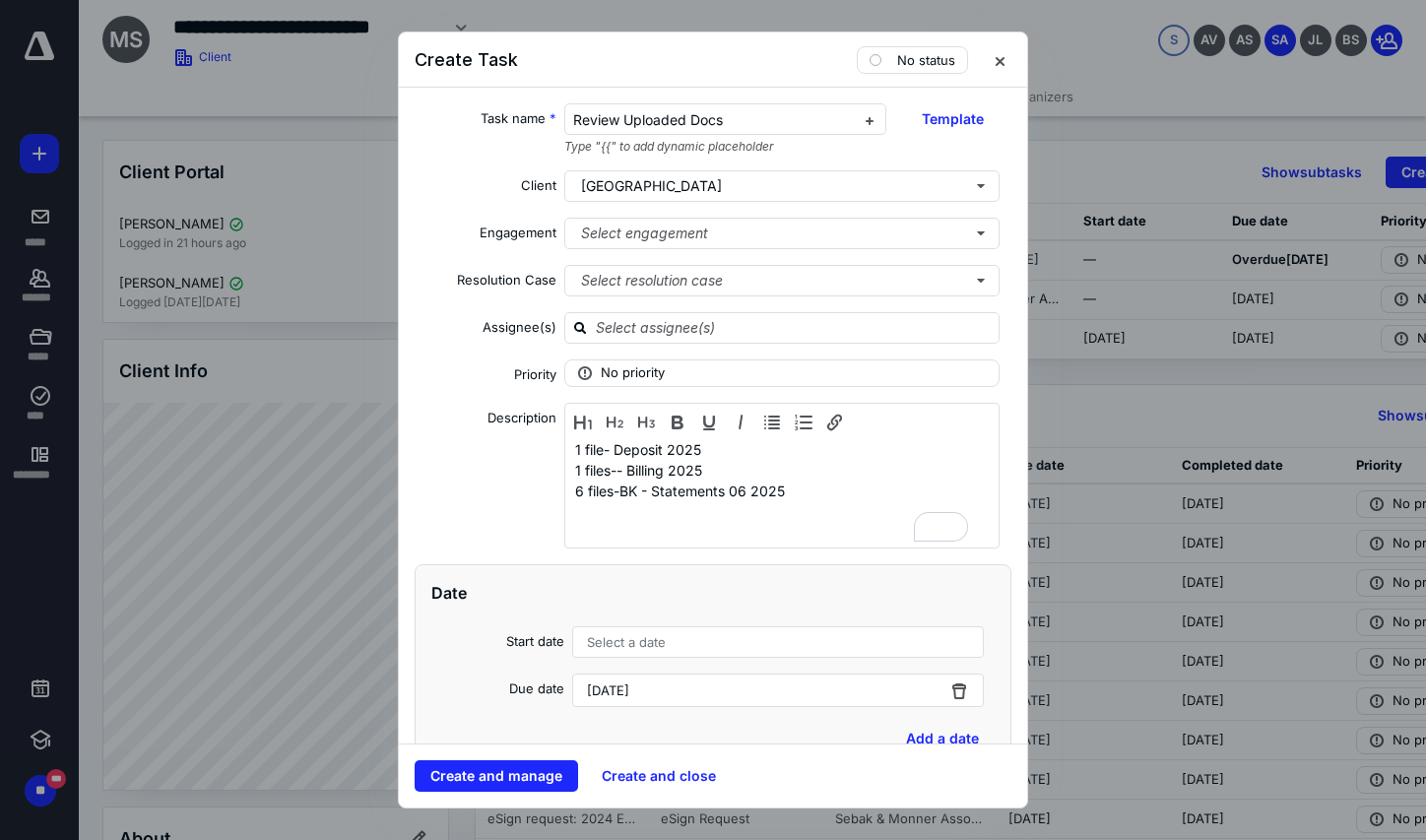 scroll, scrollTop: 230, scrollLeft: 0, axis: vertical 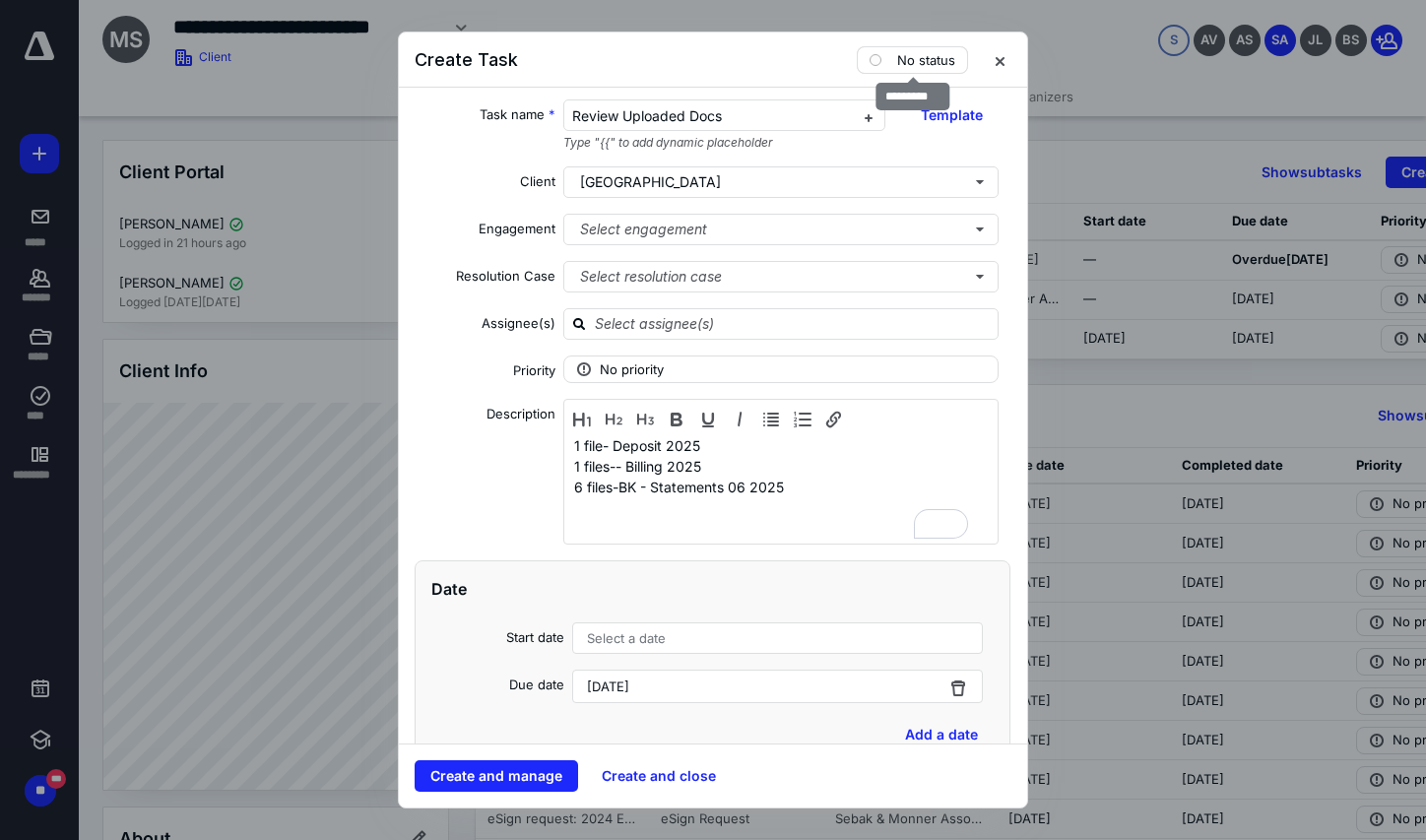 click on "No status" at bounding box center (926, 60) 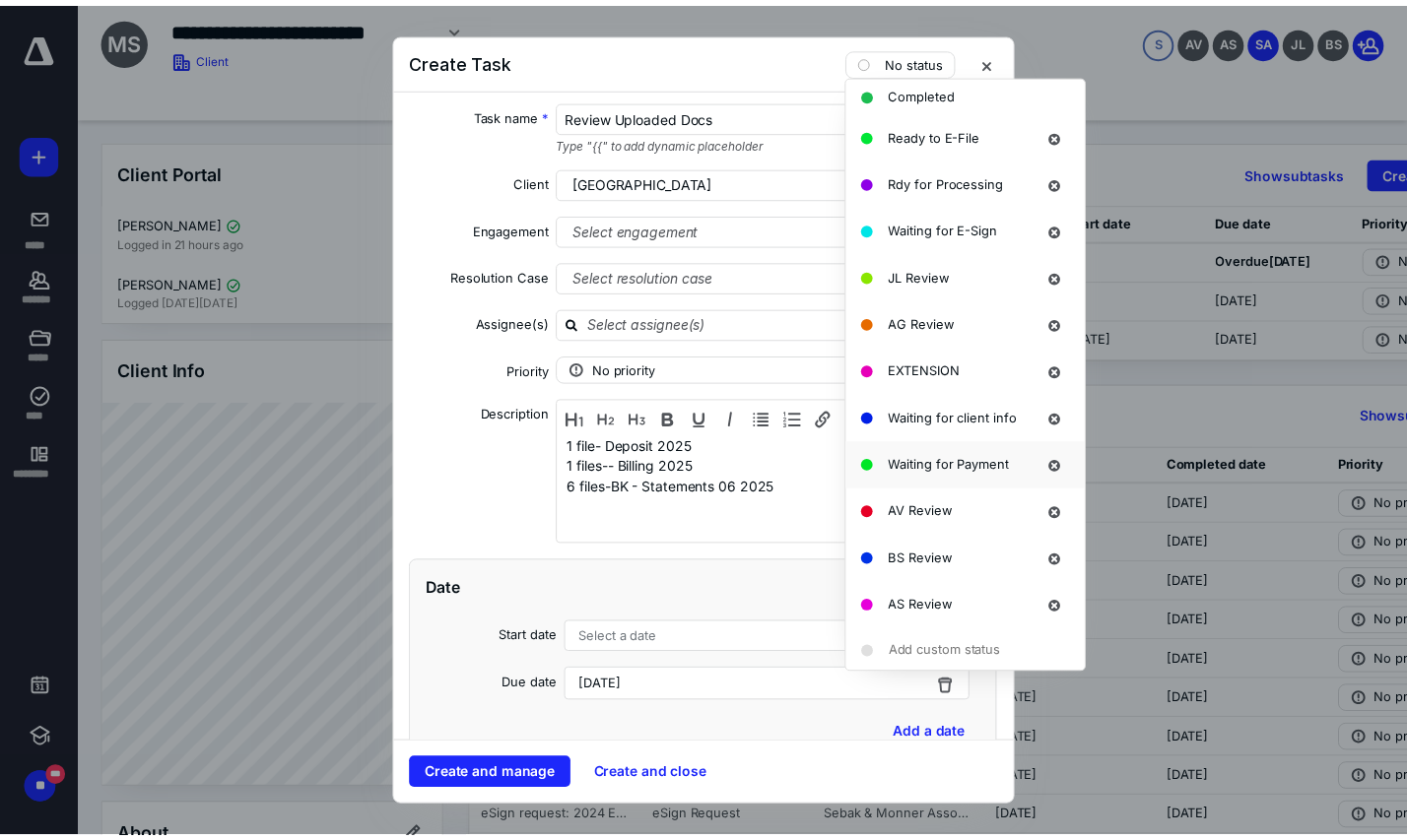scroll, scrollTop: 418, scrollLeft: 0, axis: vertical 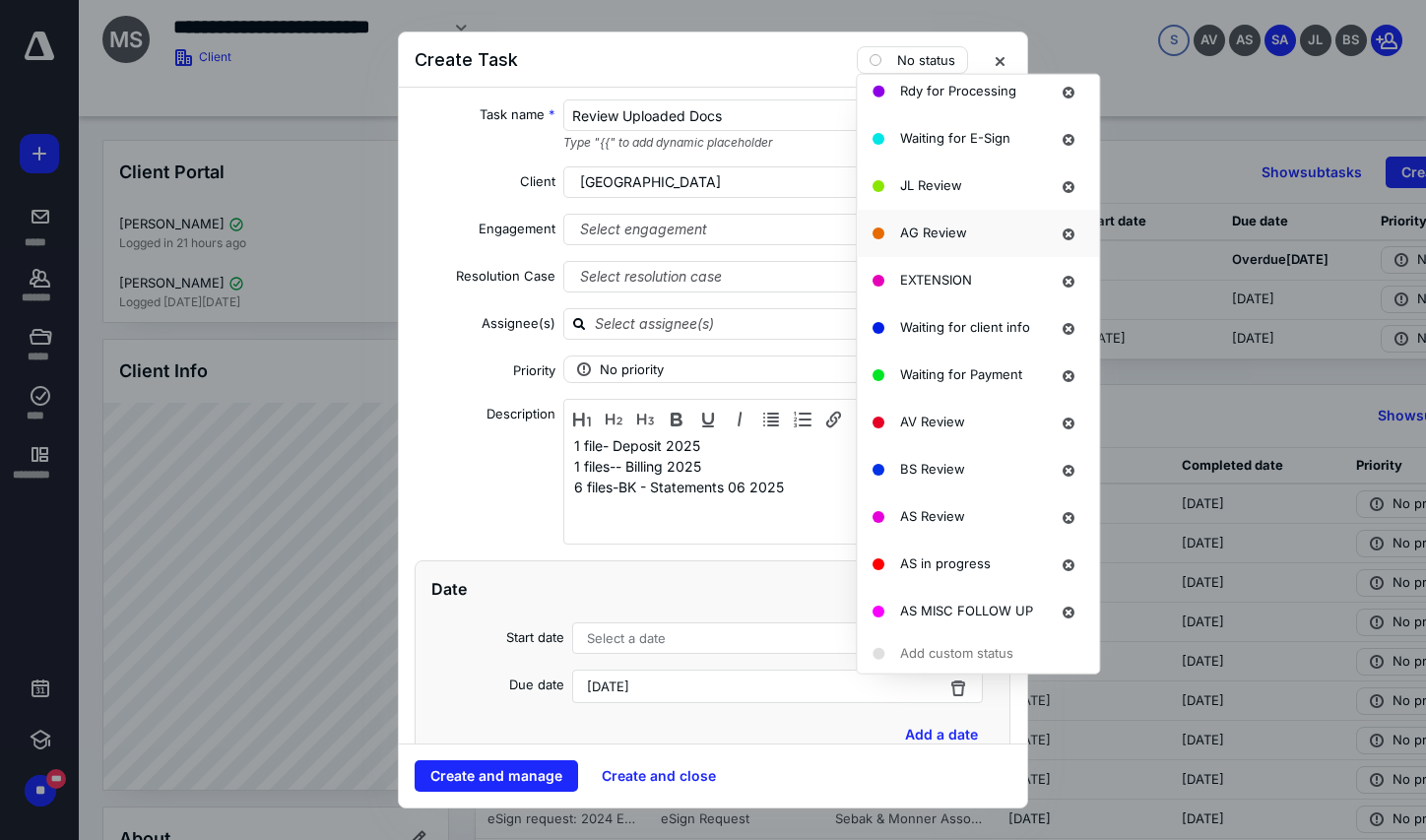 click on "AG Review" at bounding box center (978, 232) 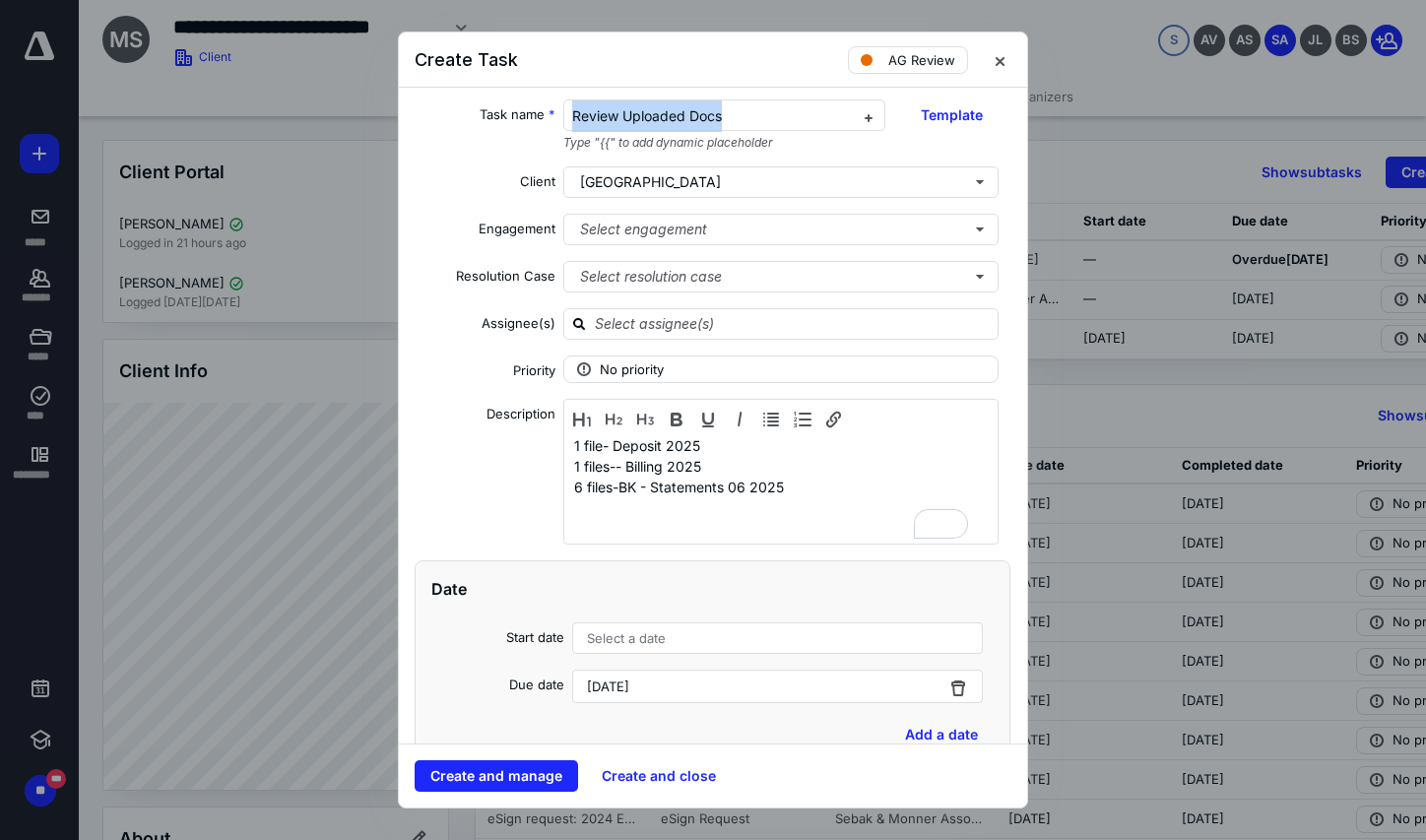 drag, startPoint x: 739, startPoint y: 112, endPoint x: 297, endPoint y: 130, distance: 442.36636 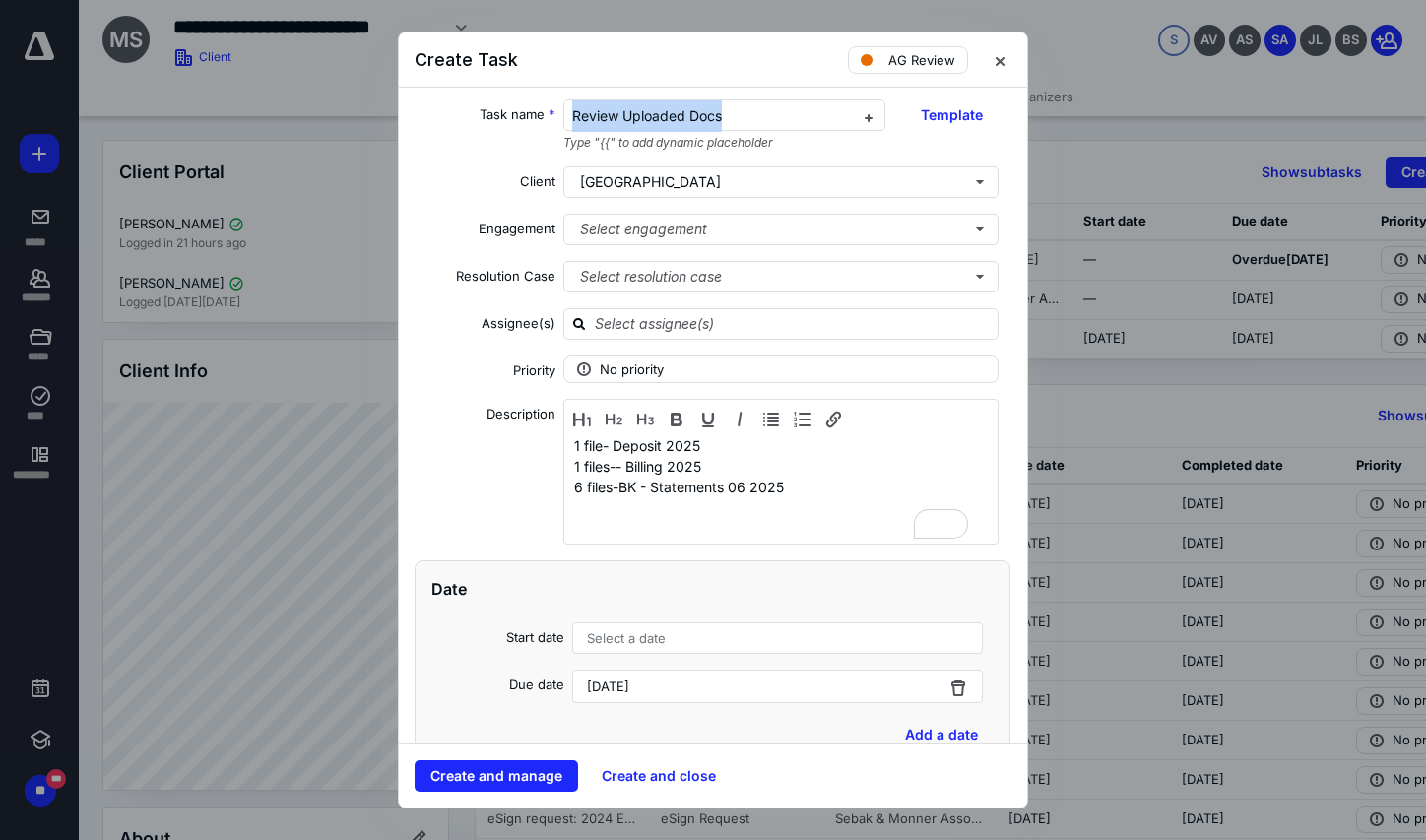 click on "Create Task AG Review Task name   * Review Uploaded Docs Type "{{" to add dynamic placeholder Template Client Madison Montessori School Engagement Select engagement Resolution Case Select resolution case Assignee(s) Priority No priority Description 1 file- Deposit 2025 1 files-- Billing 2025 6 files-BK - Statements 06 2025 Date Start date Select a date Due date July 12, 2025 Add a date Recurring Tax preparation fields Reminder Add reminder File Add file Automation Add automation Add a client request Add a subtask Create and manage Create and close" at bounding box center [713, 420] 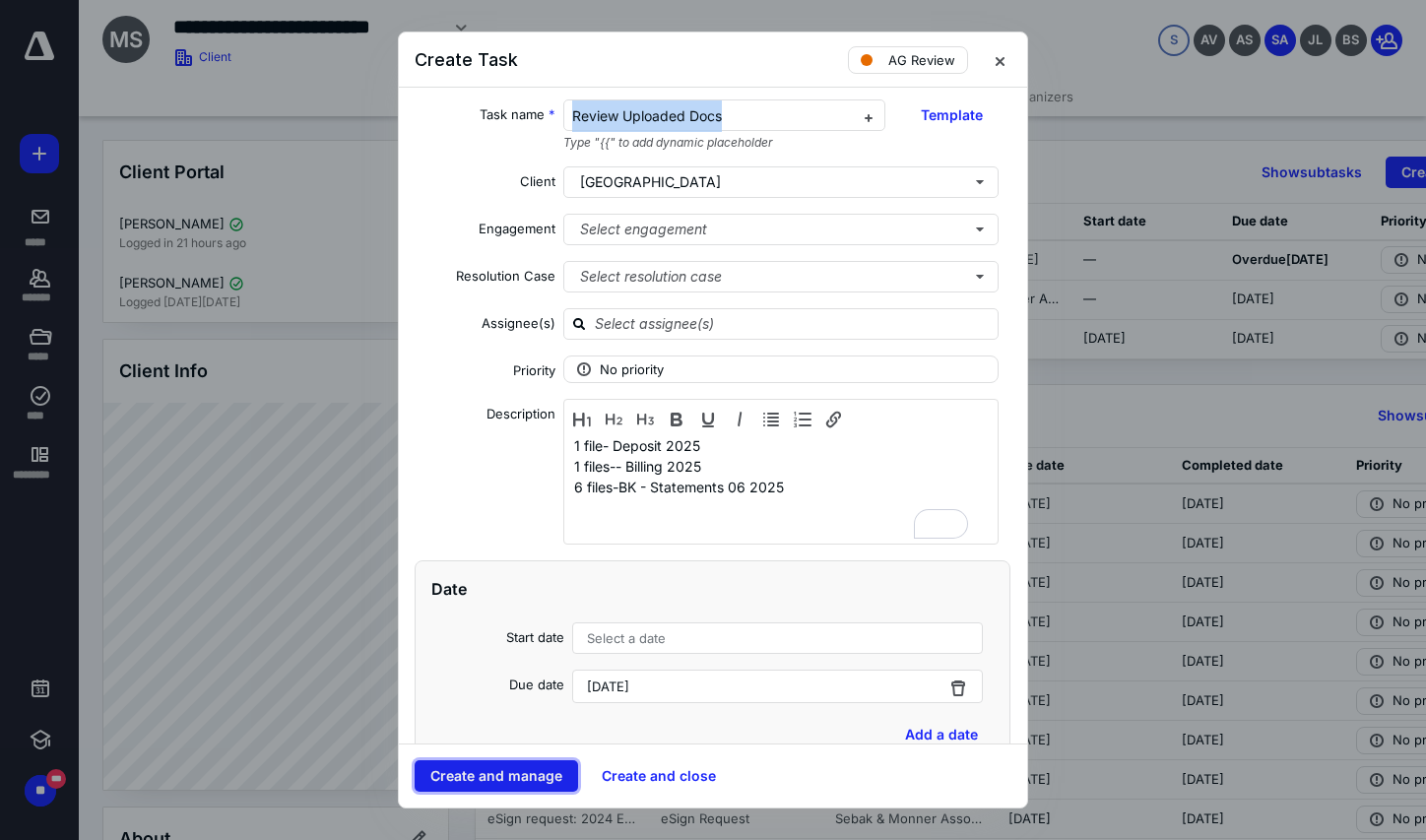 click on "Create and manage" at bounding box center [496, 776] 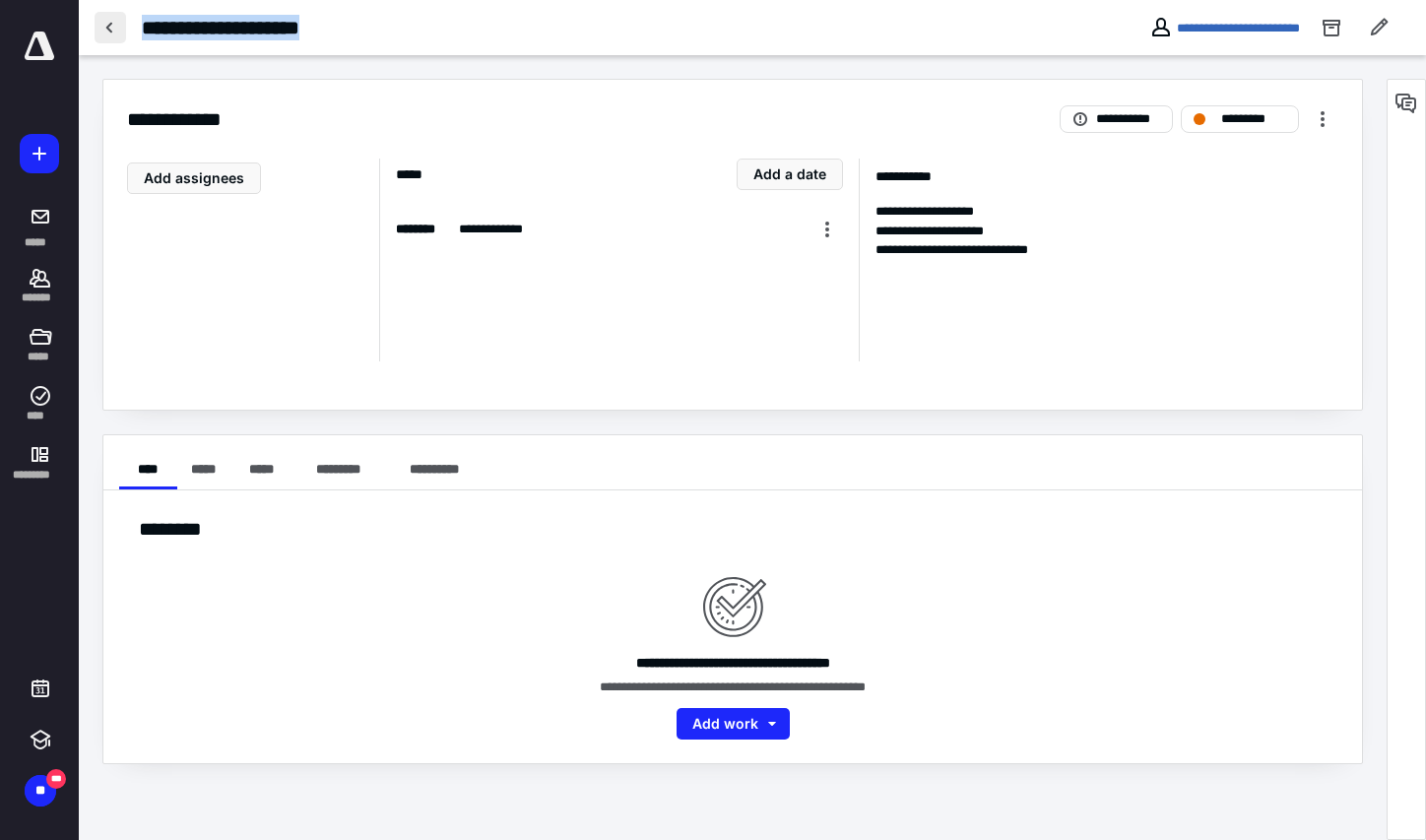 drag, startPoint x: 362, startPoint y: 28, endPoint x: 107, endPoint y: 25, distance: 255.01765 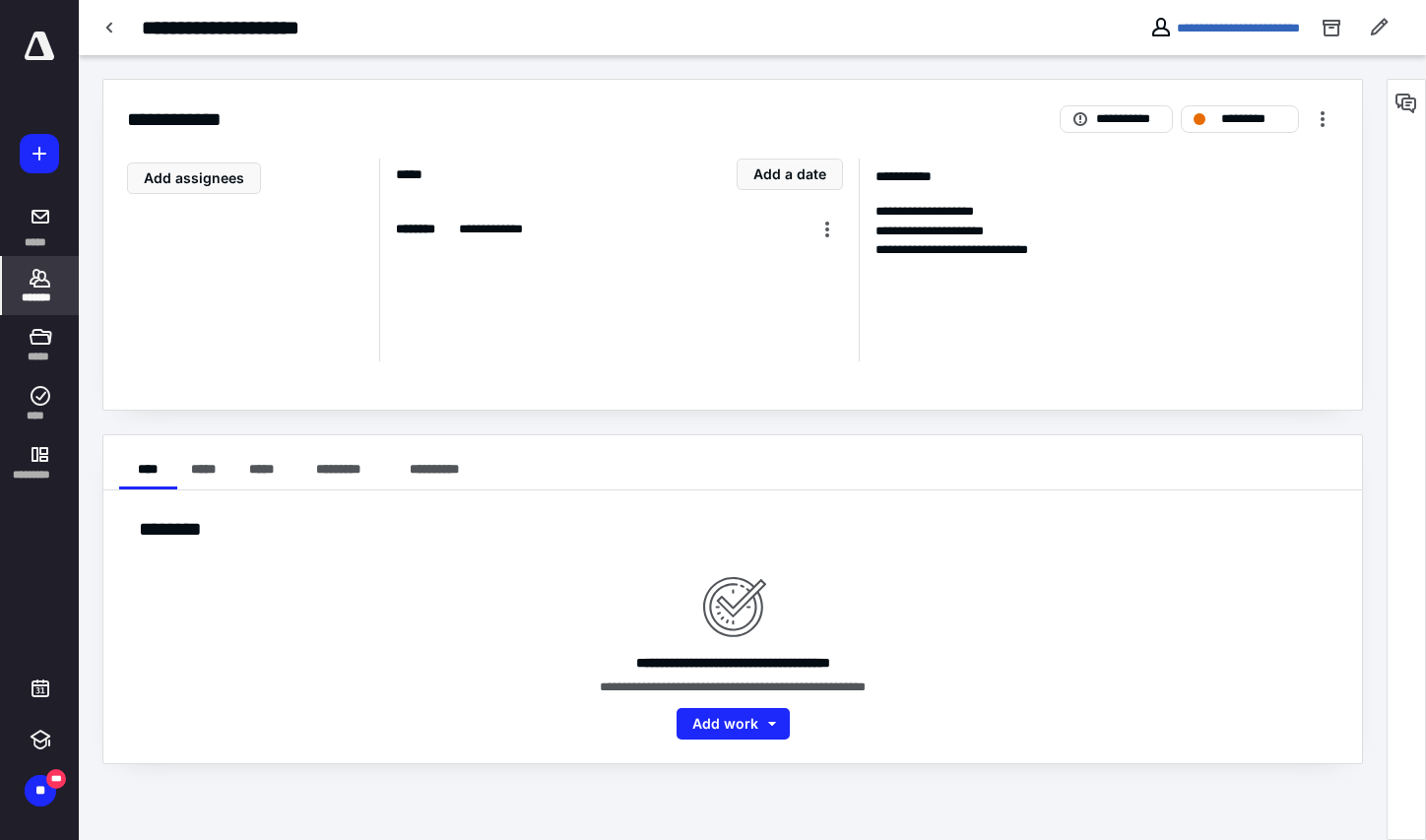 click on "*******" at bounding box center (40, 286) 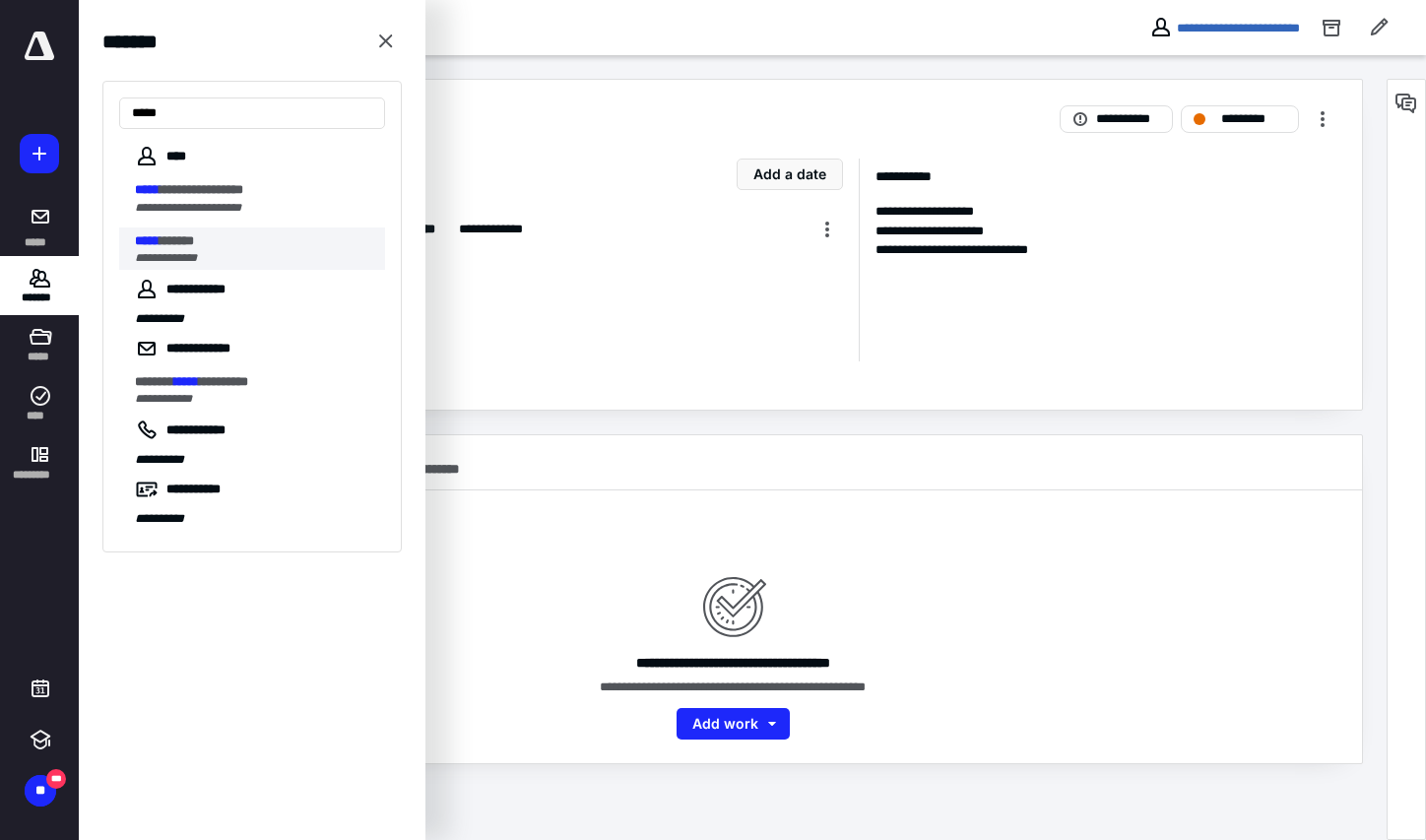 type on "*****" 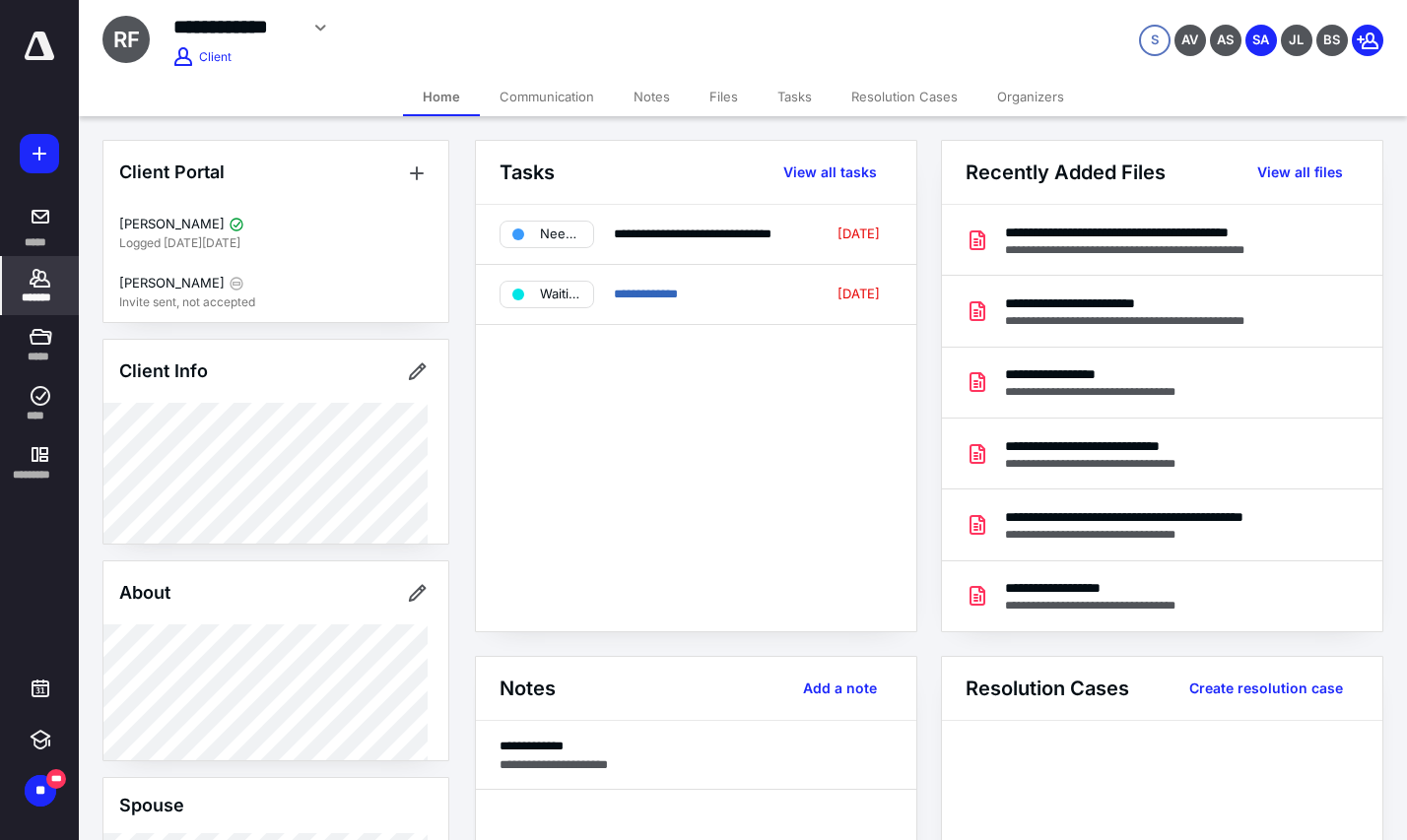 click on "Files" at bounding box center [723, 97] 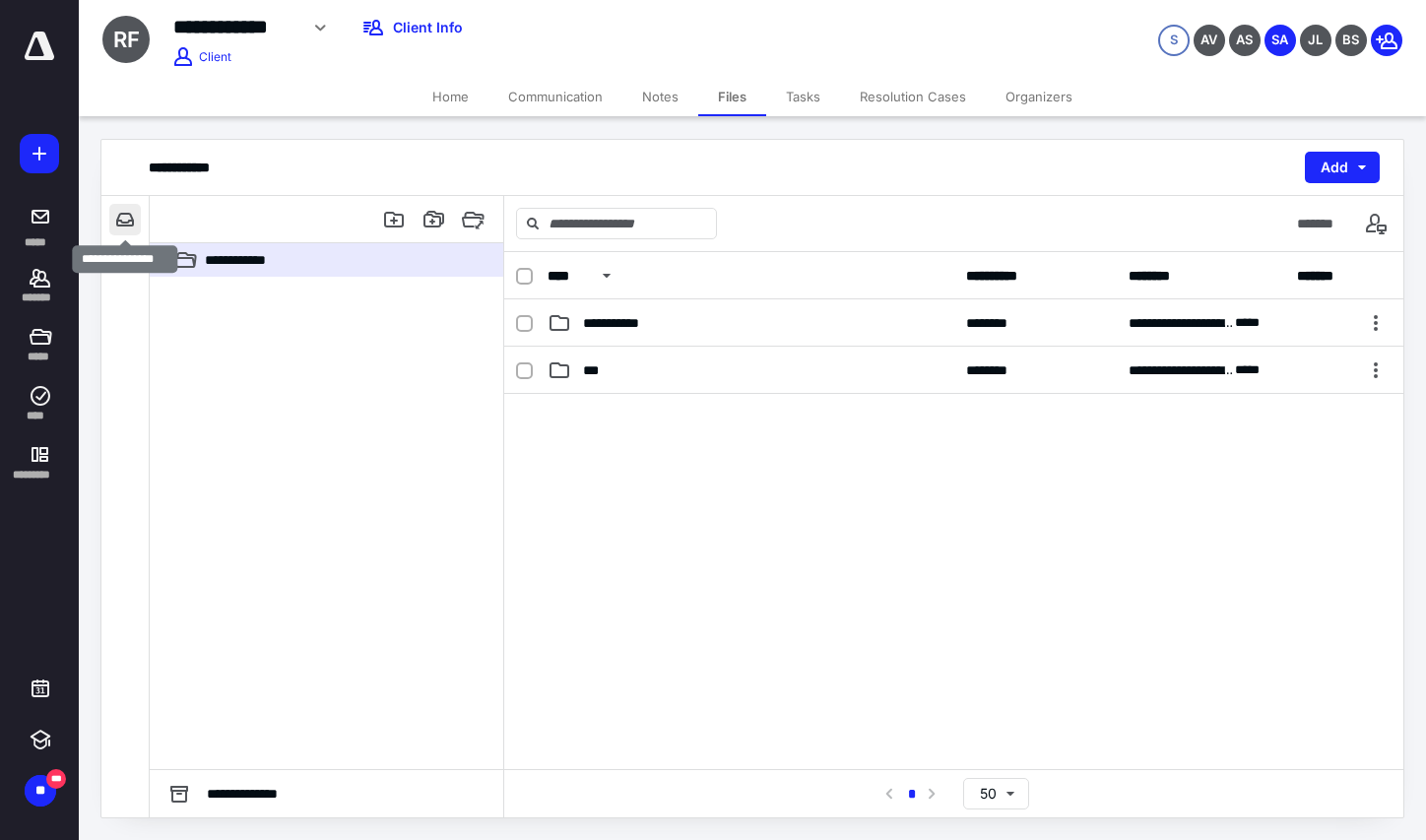 click at bounding box center [125, 220] 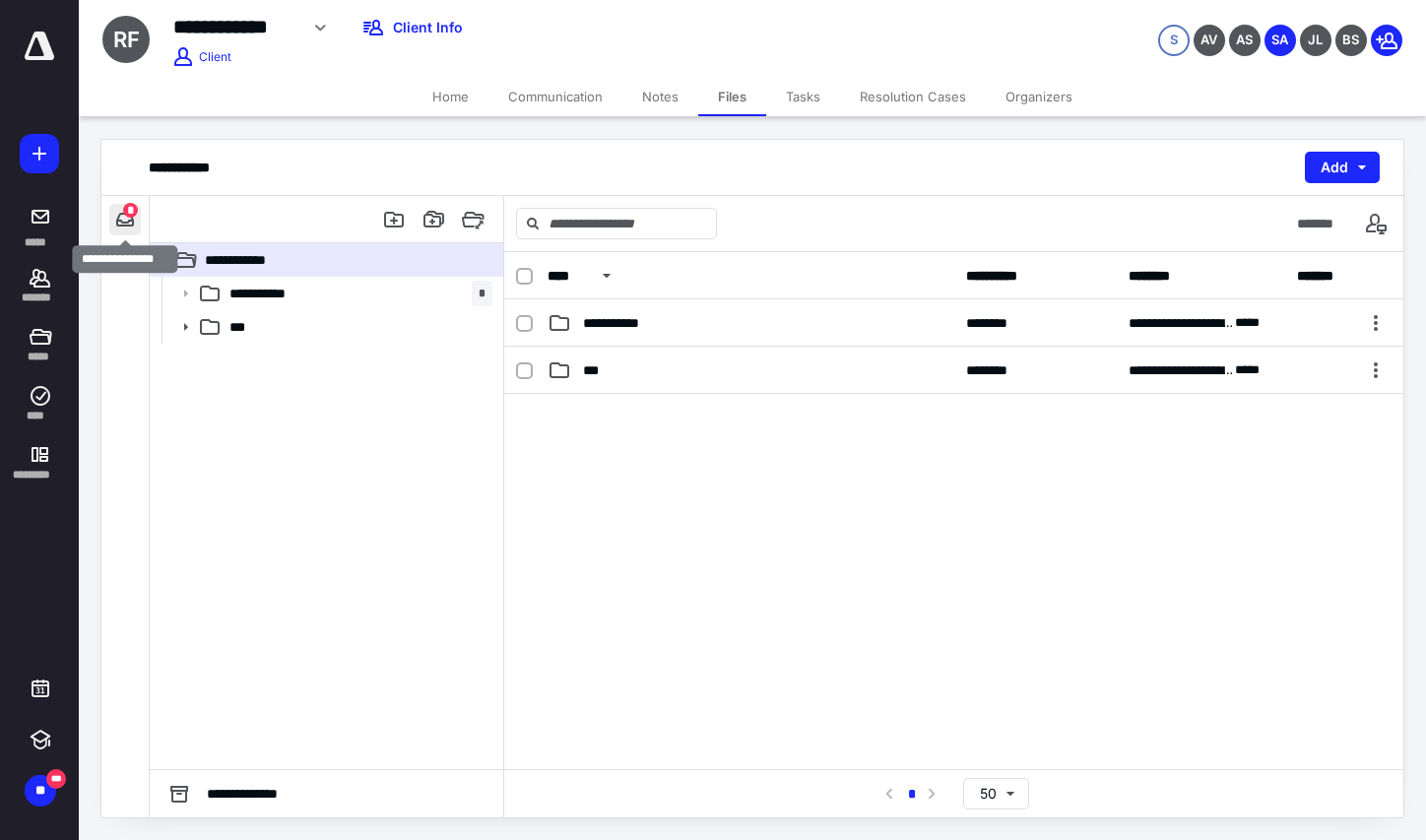 click at bounding box center (125, 220) 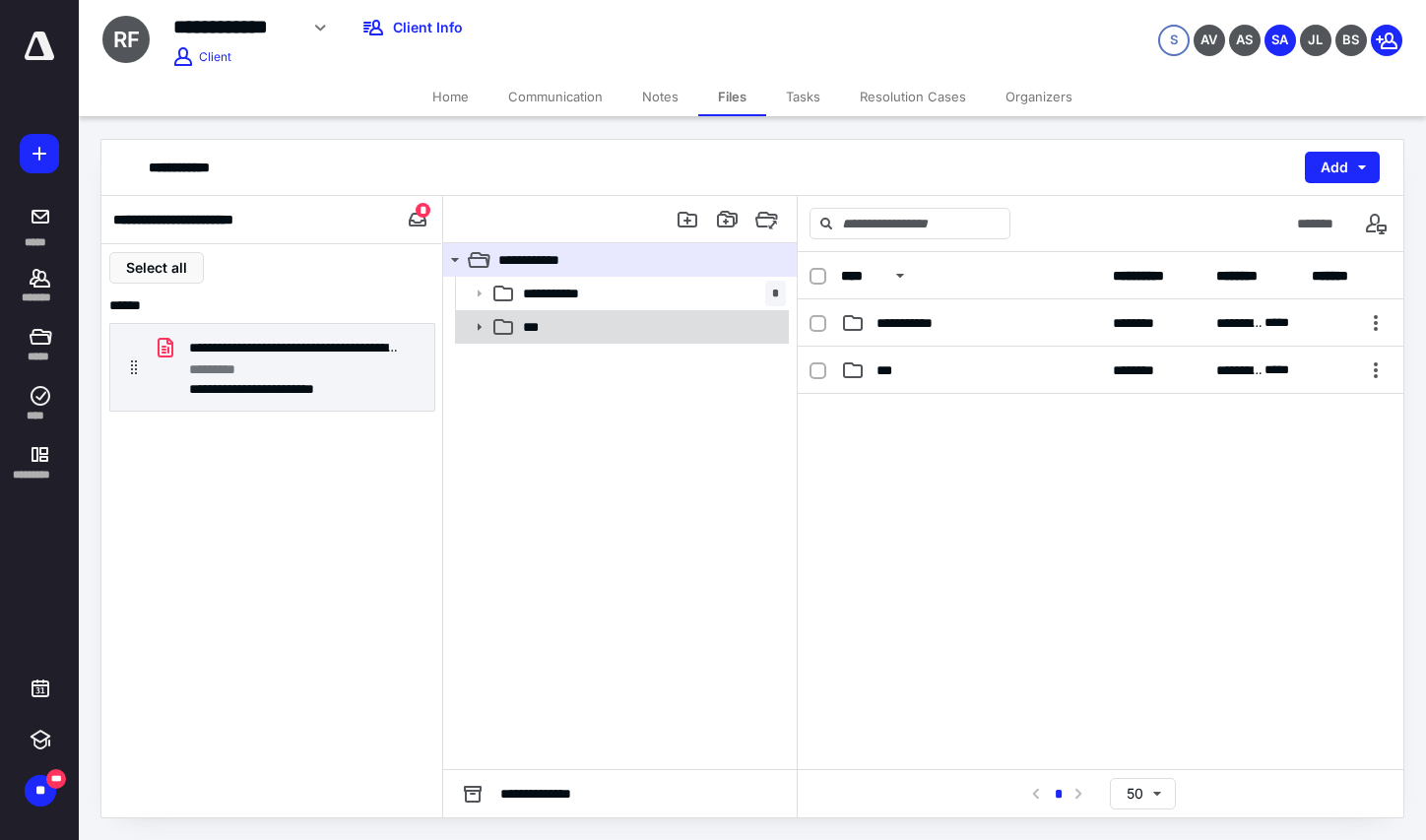 click 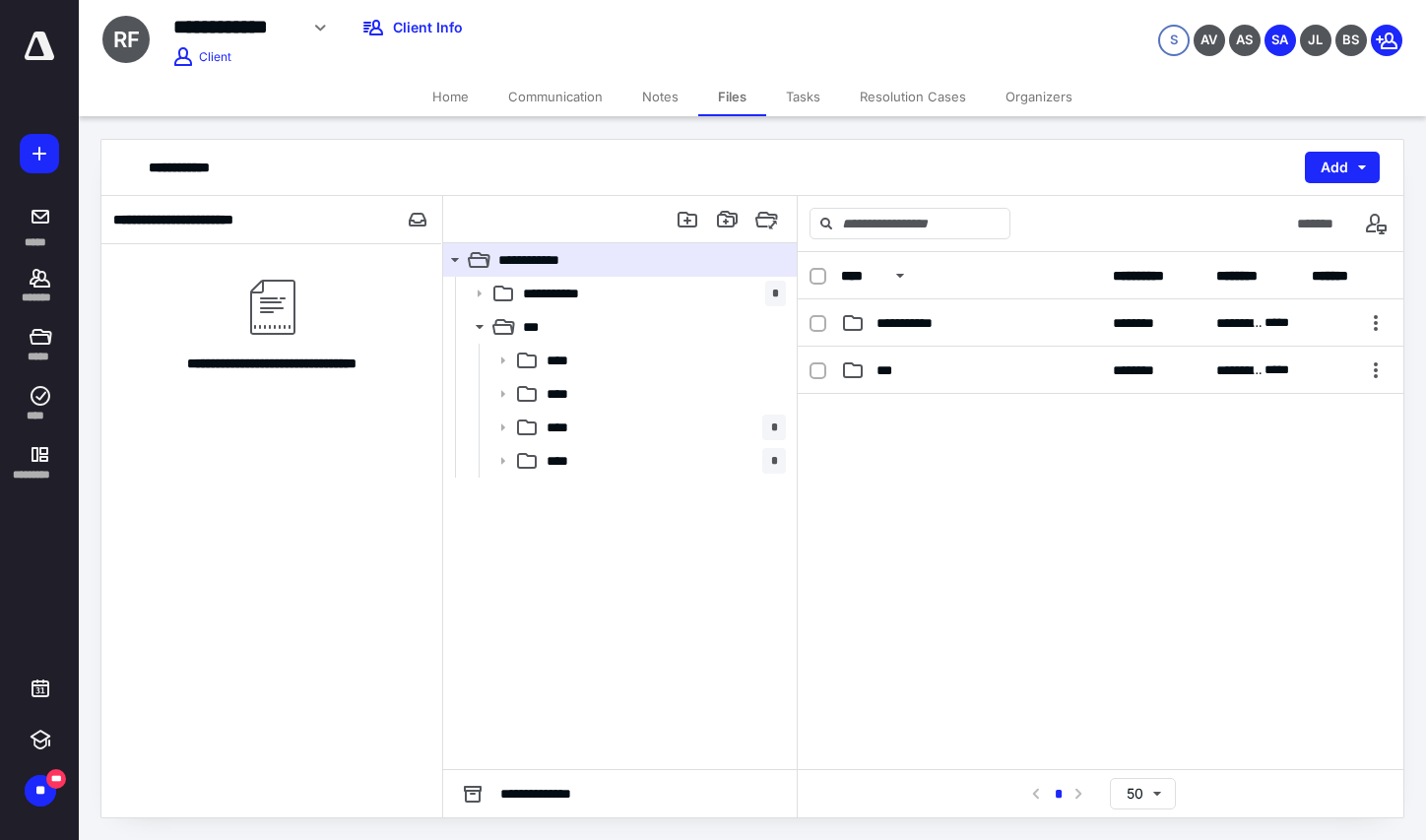 click on "Tasks" at bounding box center (803, 97) 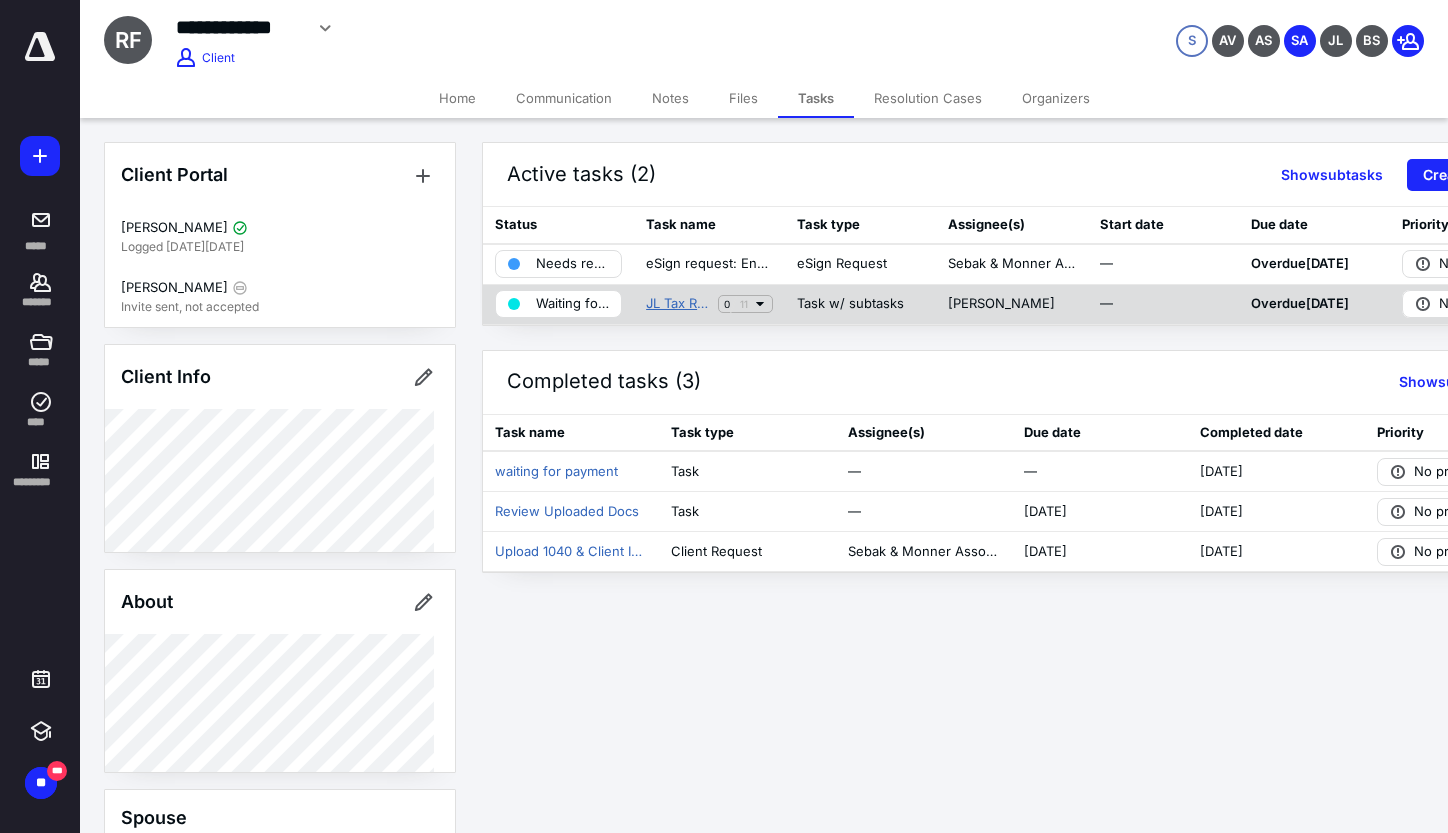 click on "JL Tax Return" at bounding box center [678, 304] 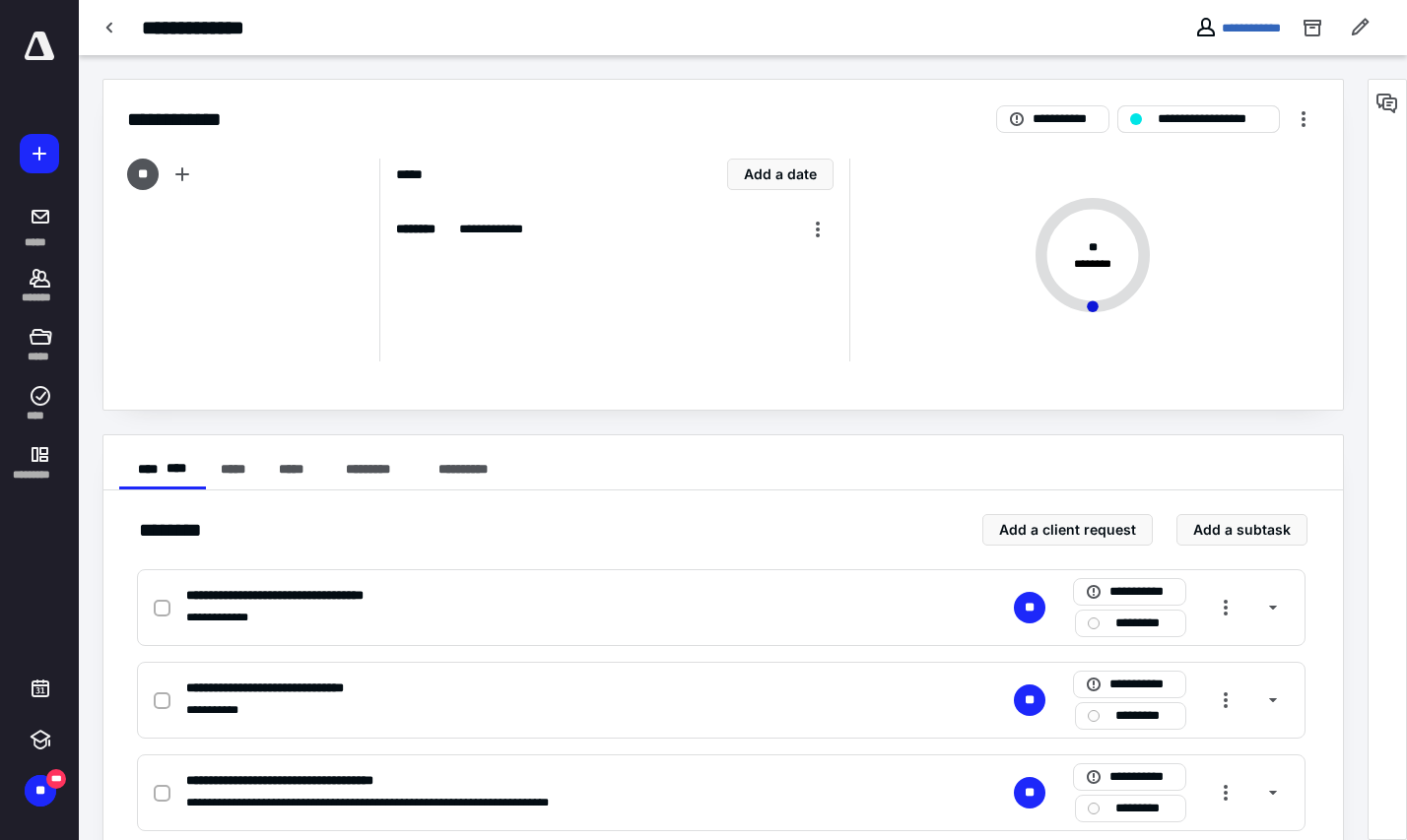 click on "**********" at bounding box center [1198, 119] 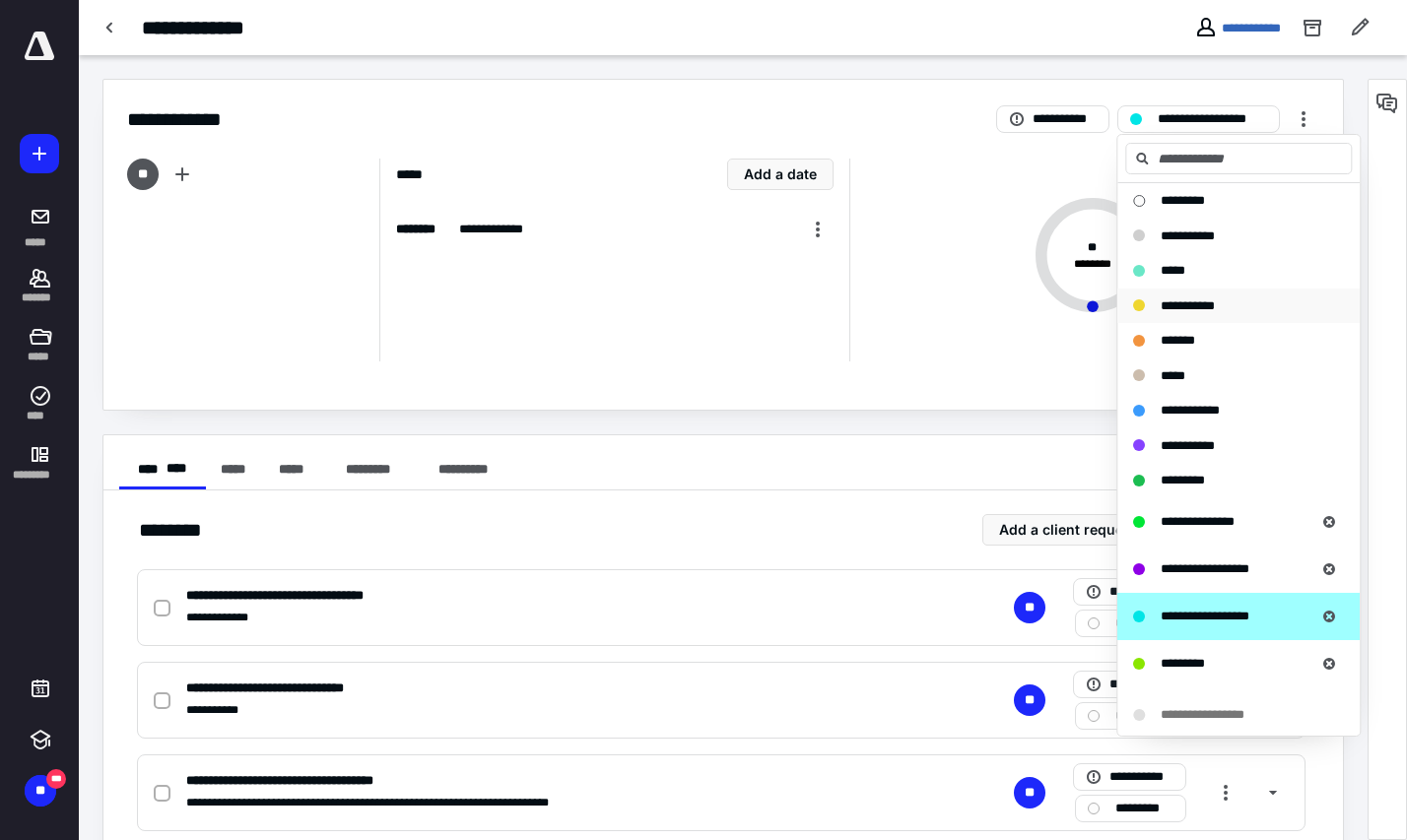 scroll, scrollTop: 418, scrollLeft: 0, axis: vertical 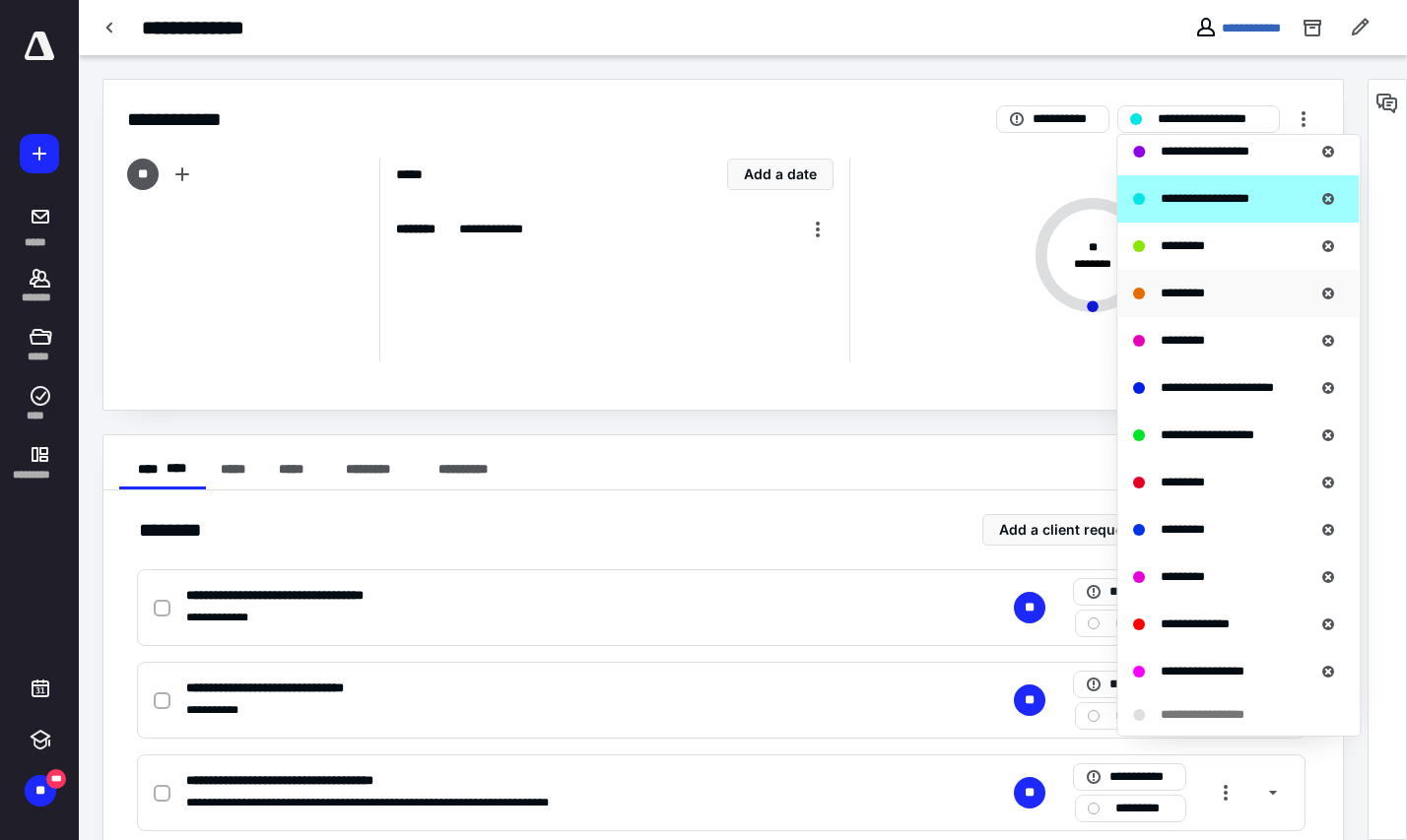 click on "*********" at bounding box center [1238, 293] 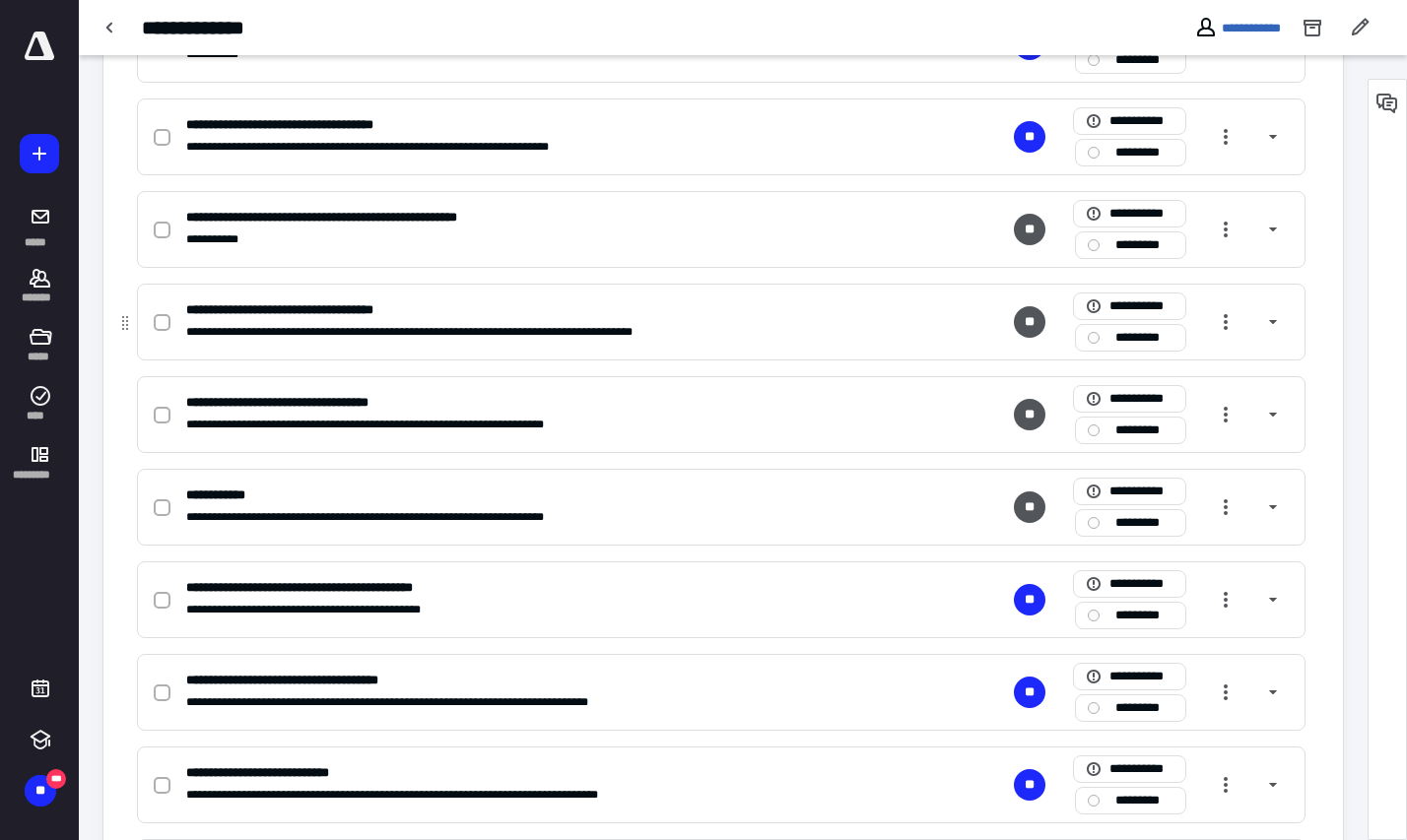 scroll, scrollTop: 262, scrollLeft: 0, axis: vertical 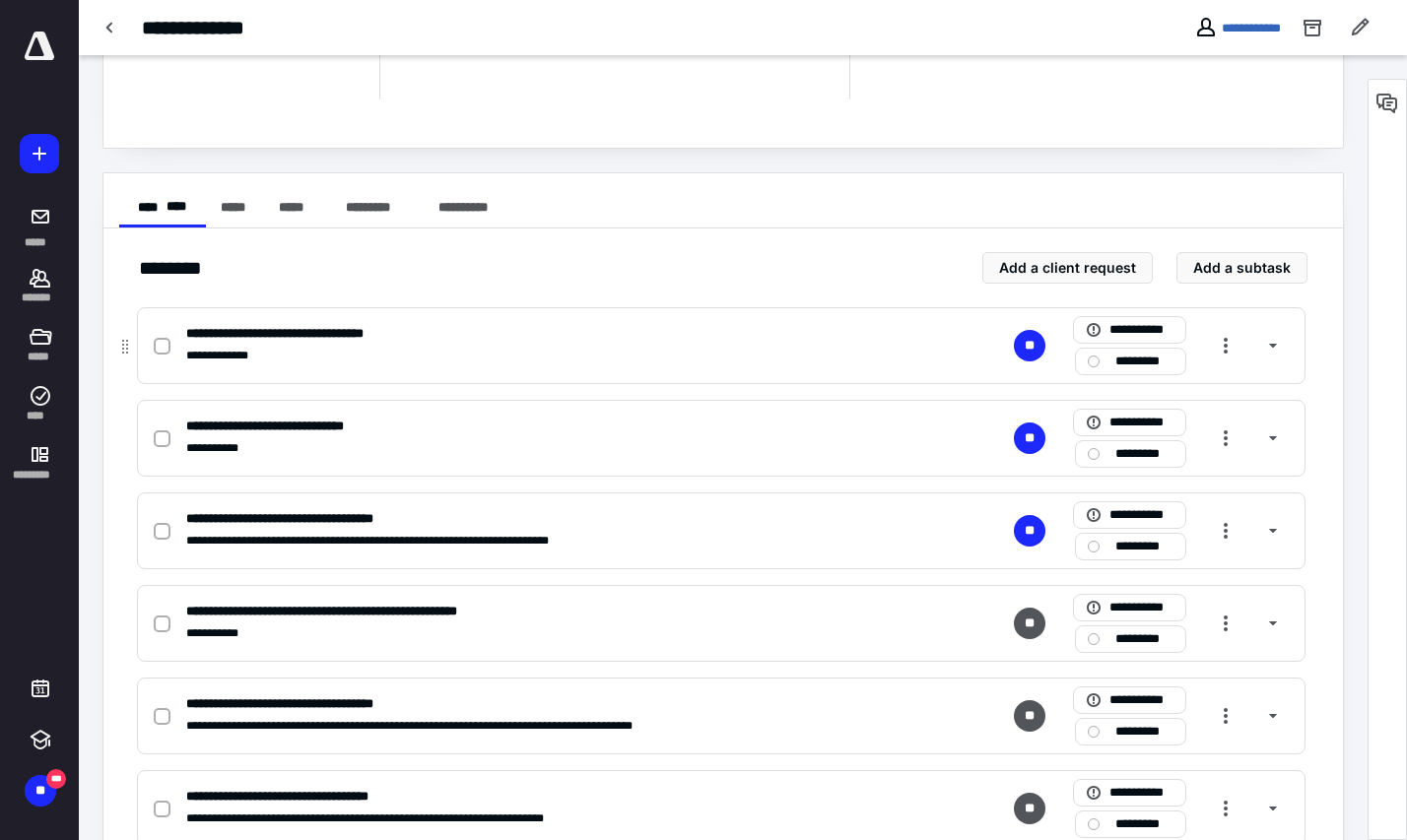 click 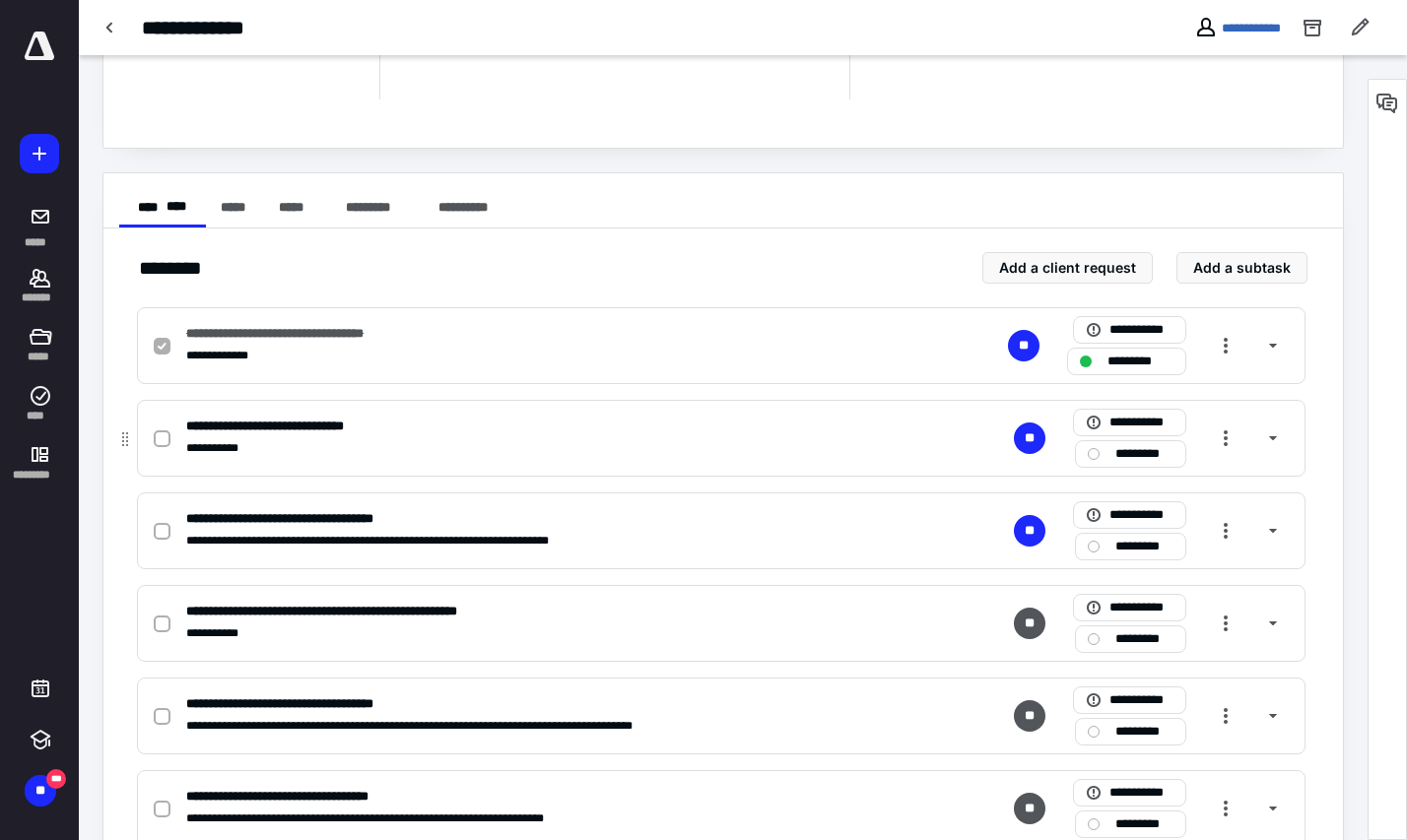 click at bounding box center (166, 438) 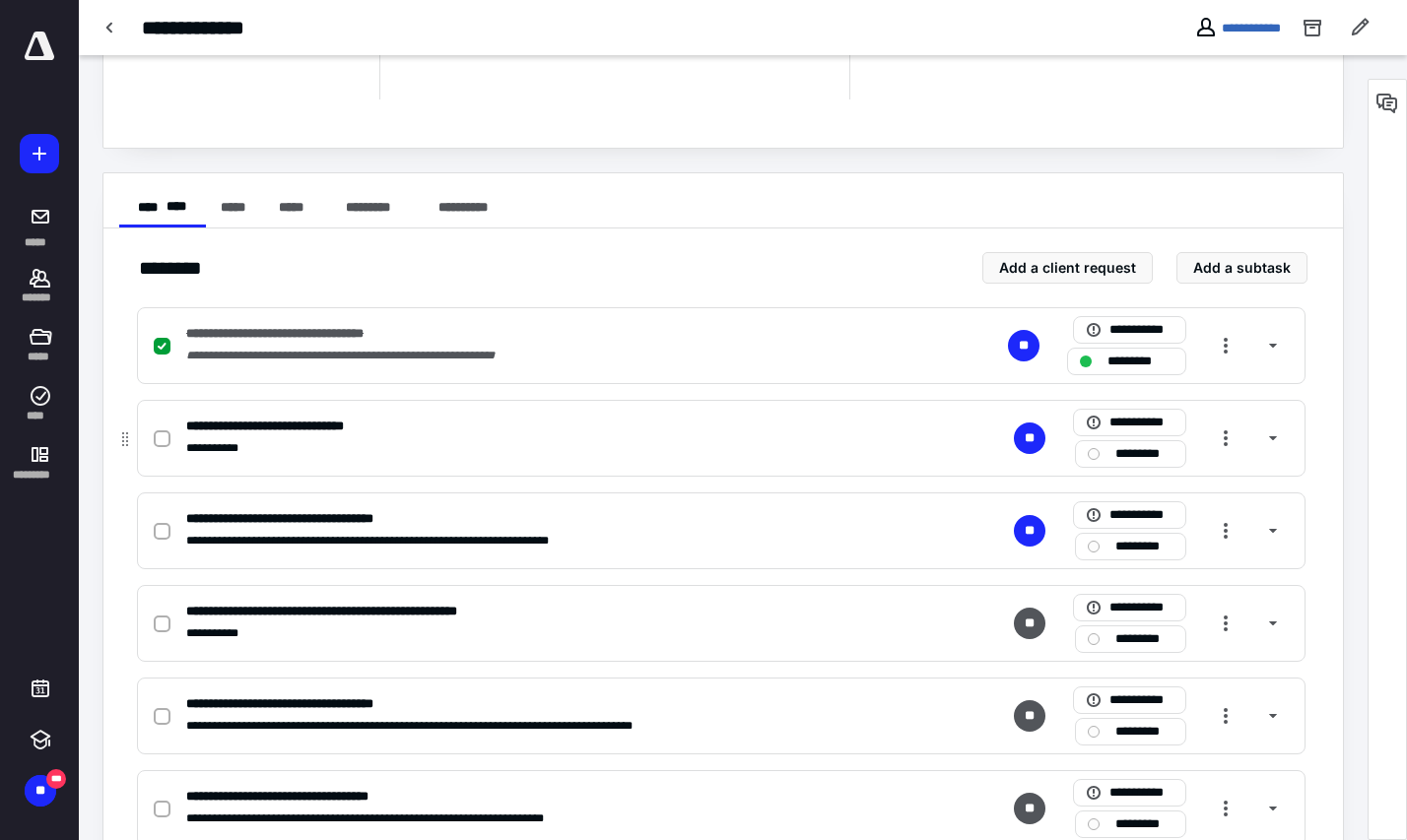 click at bounding box center (162, 439) 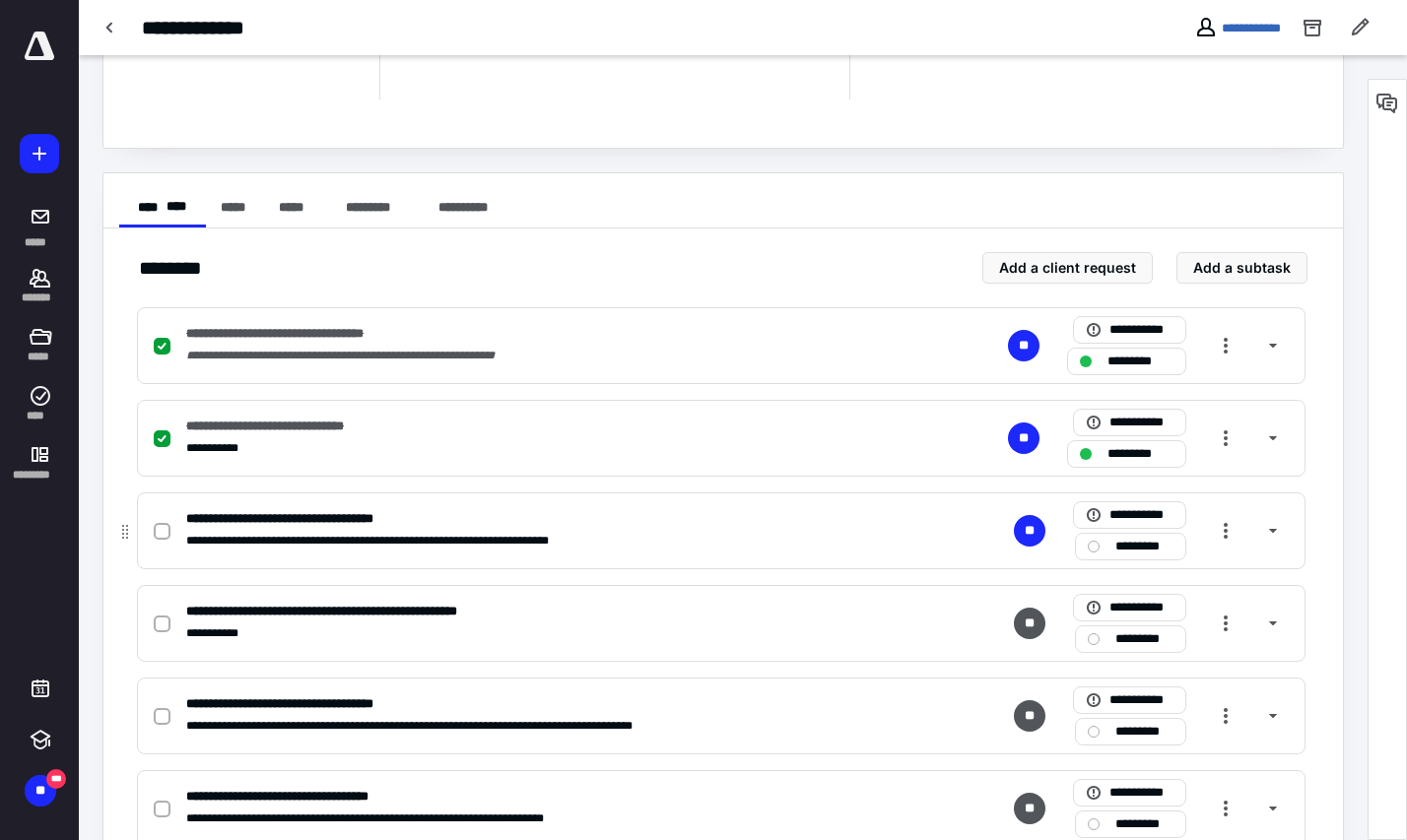 click 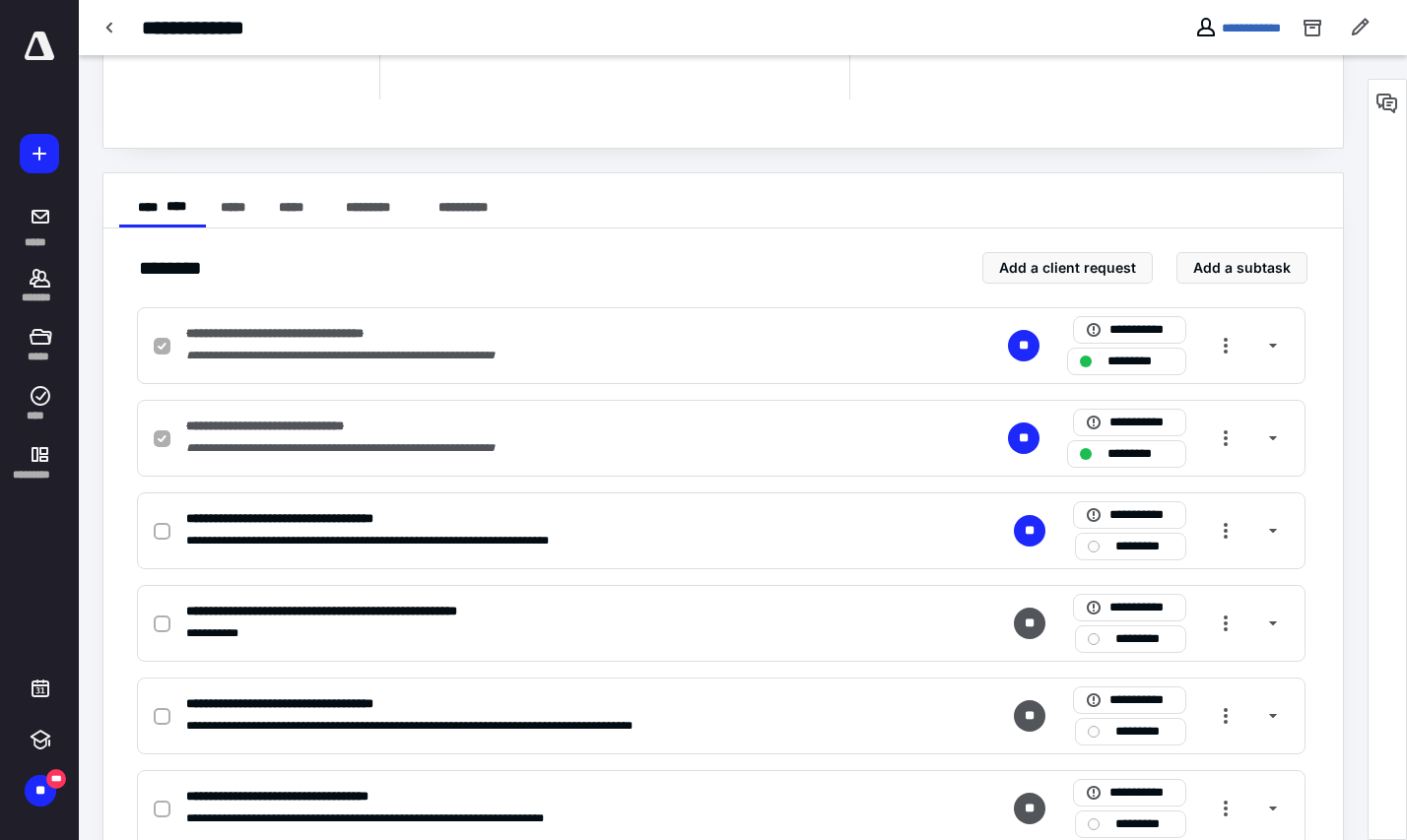 checkbox on "true" 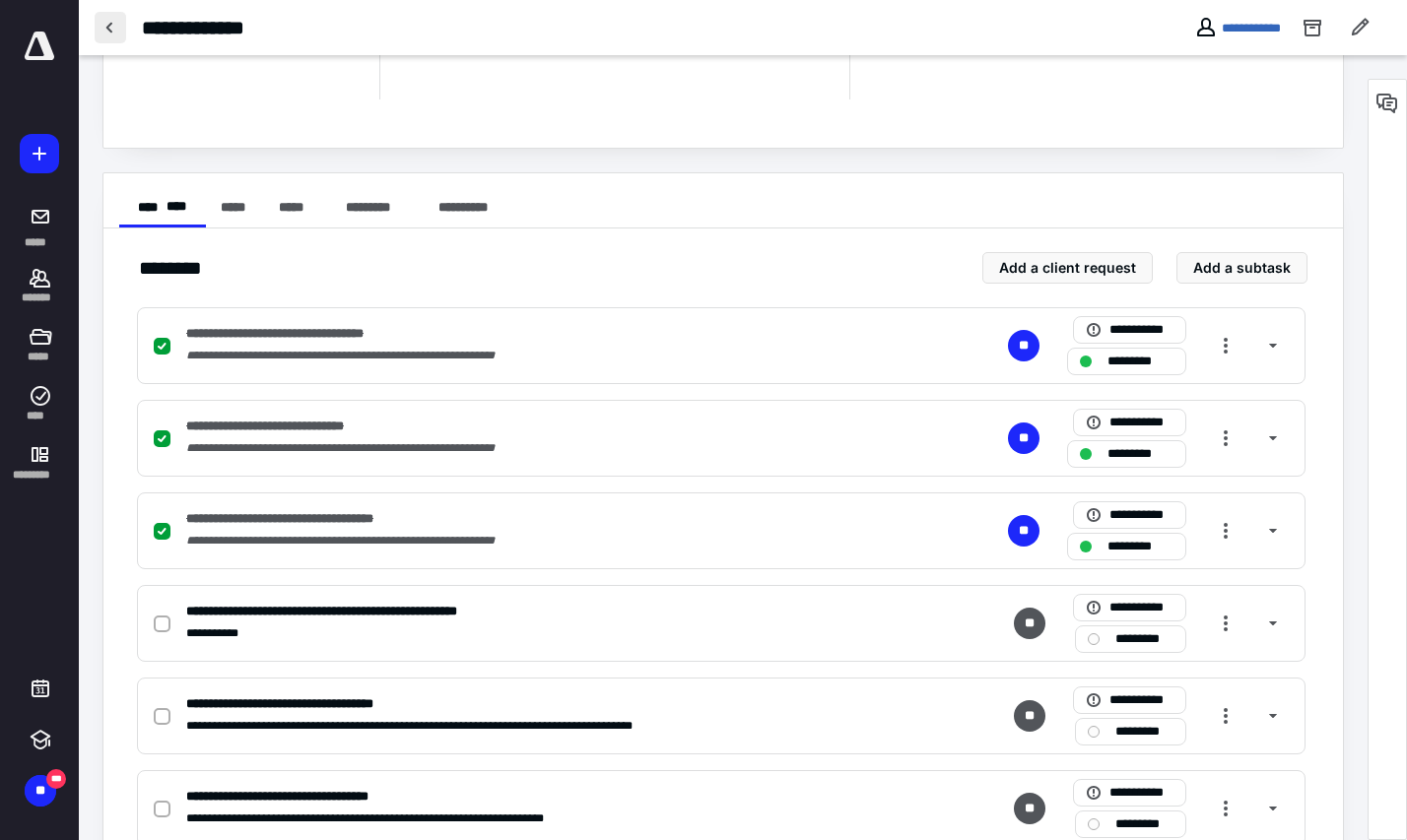 click at bounding box center (110, 28) 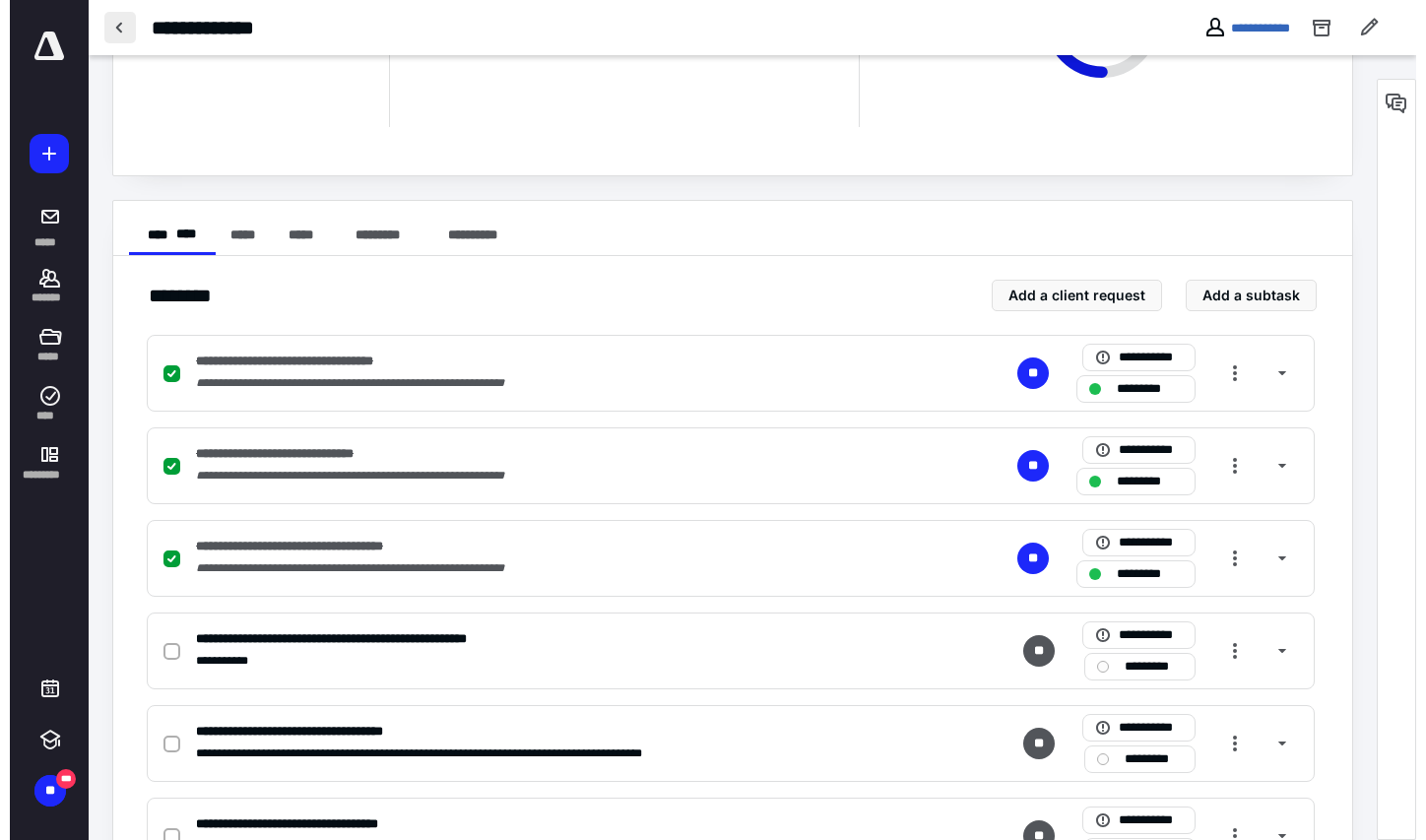 scroll, scrollTop: 0, scrollLeft: 0, axis: both 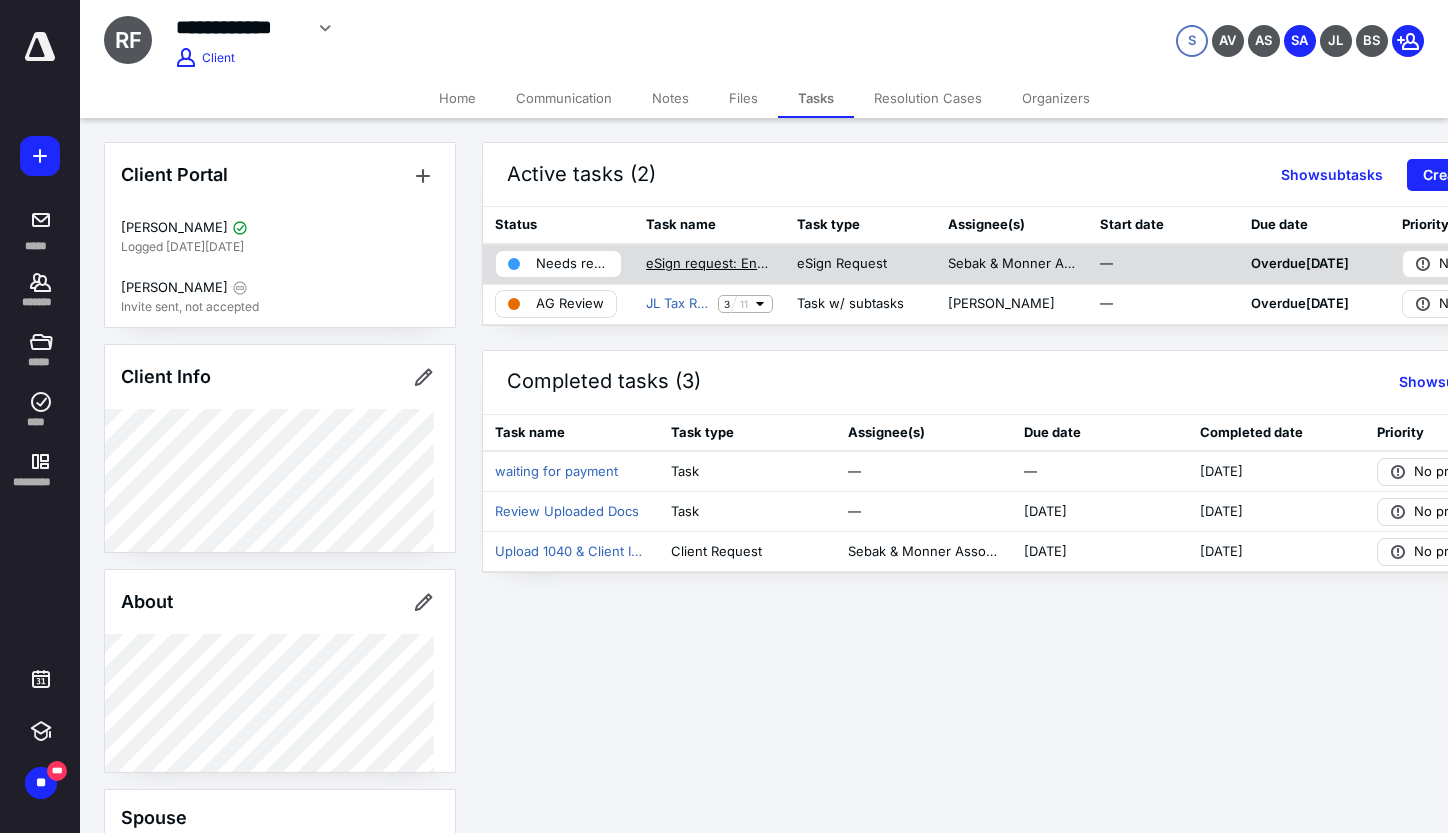 click on "eSign request: Engagement Letter" at bounding box center [709, 264] 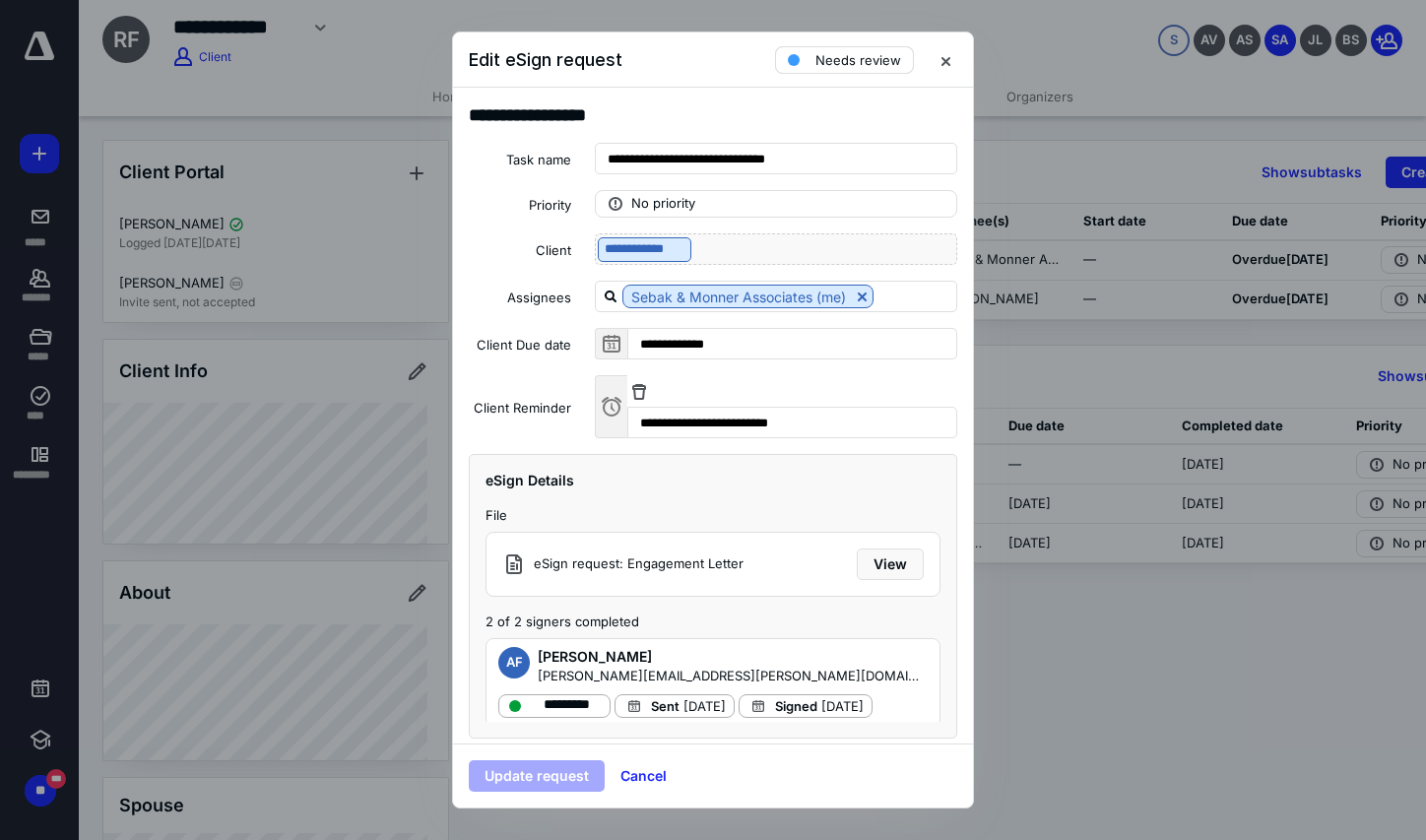 click on "Needs review" at bounding box center (858, 60) 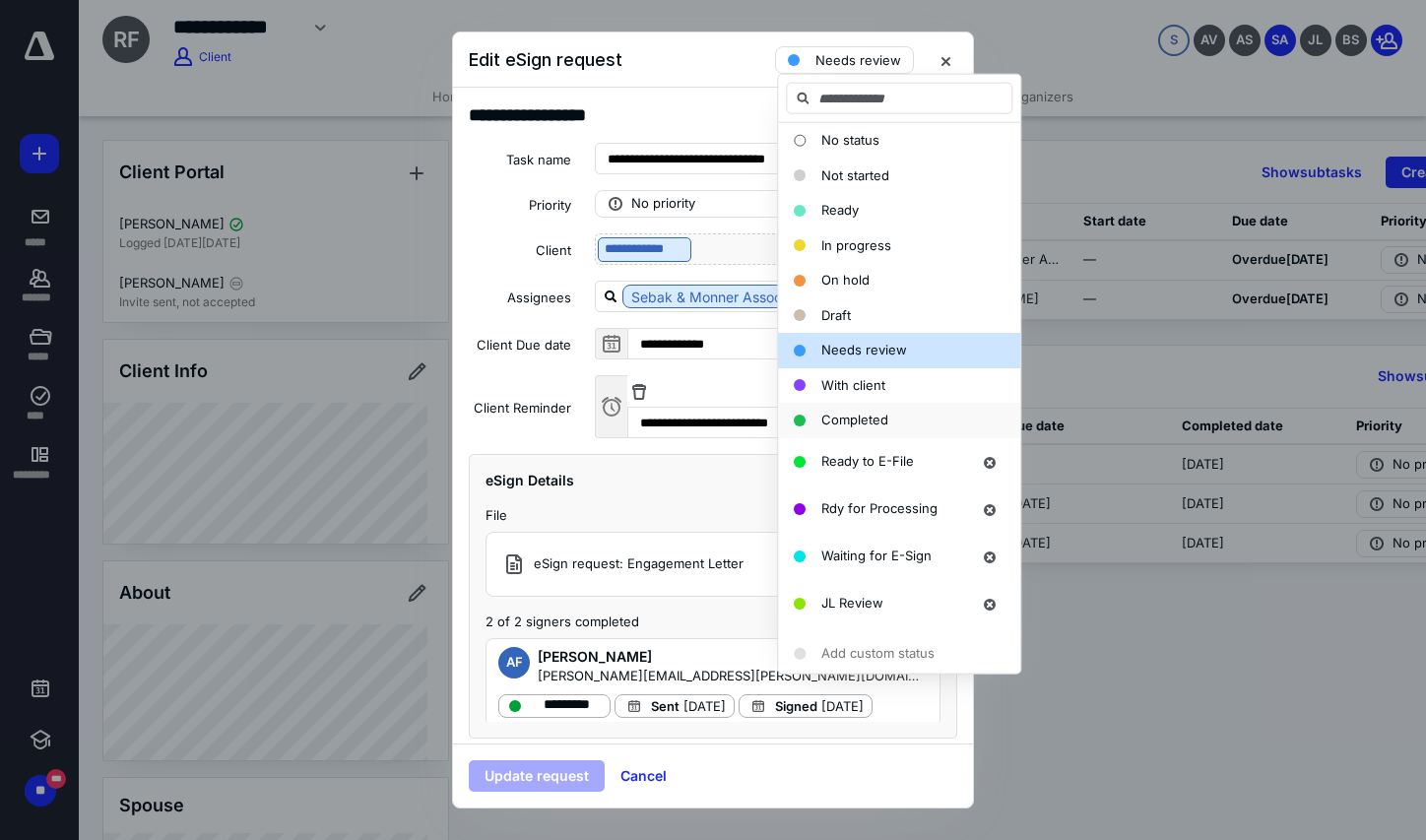 click on "Completed" at bounding box center (899, 420) 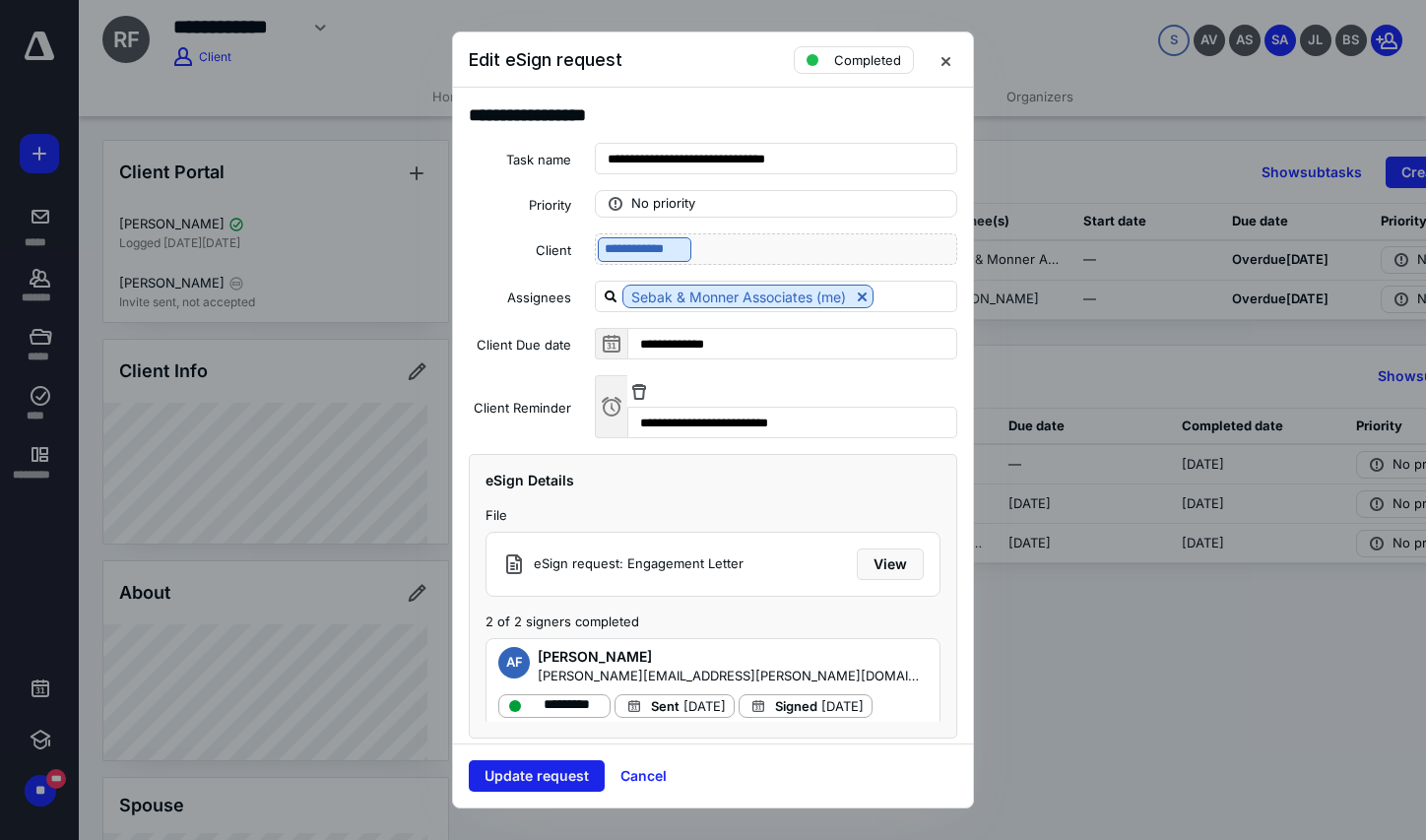 click on "Update request" at bounding box center [537, 776] 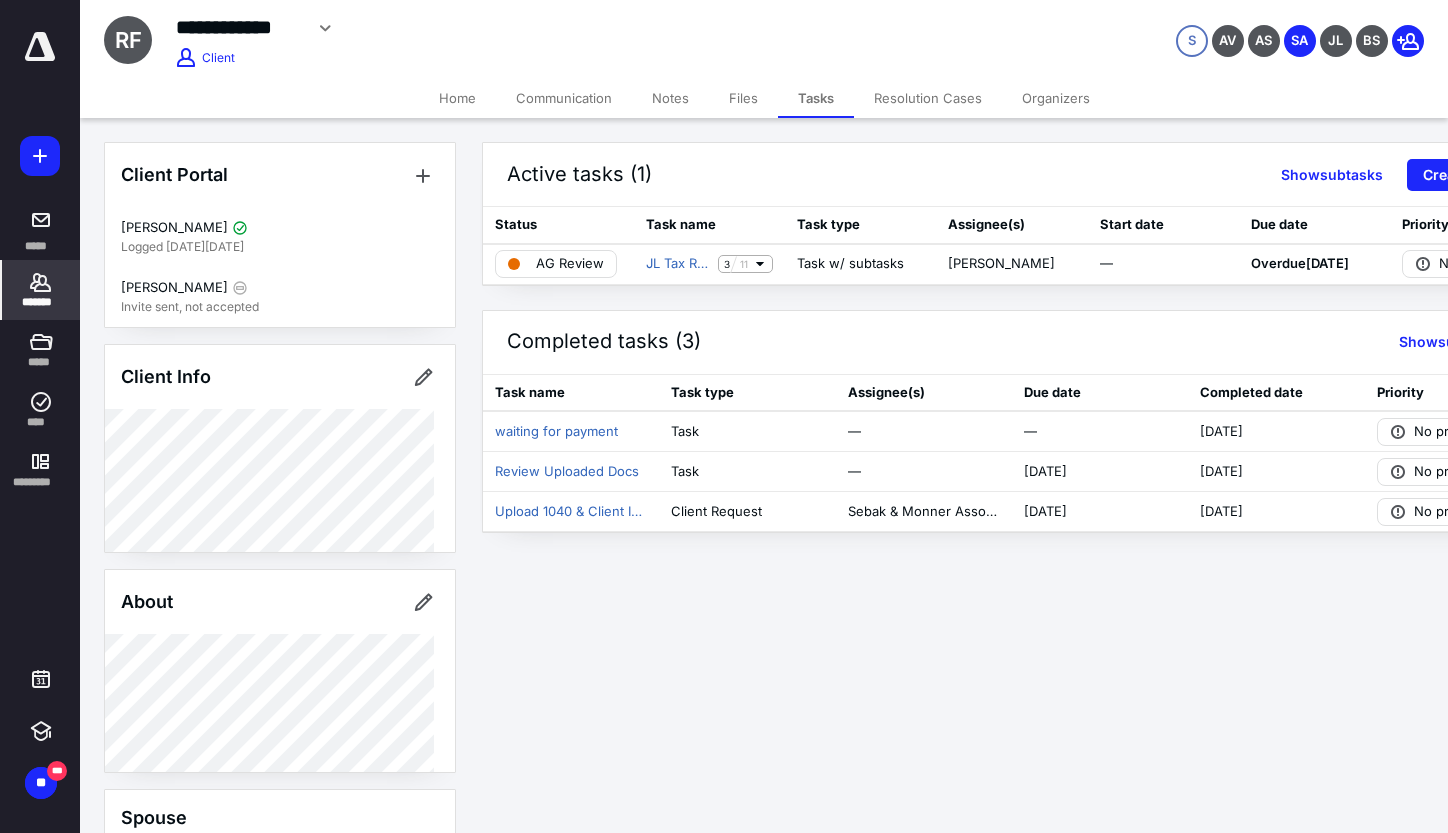click 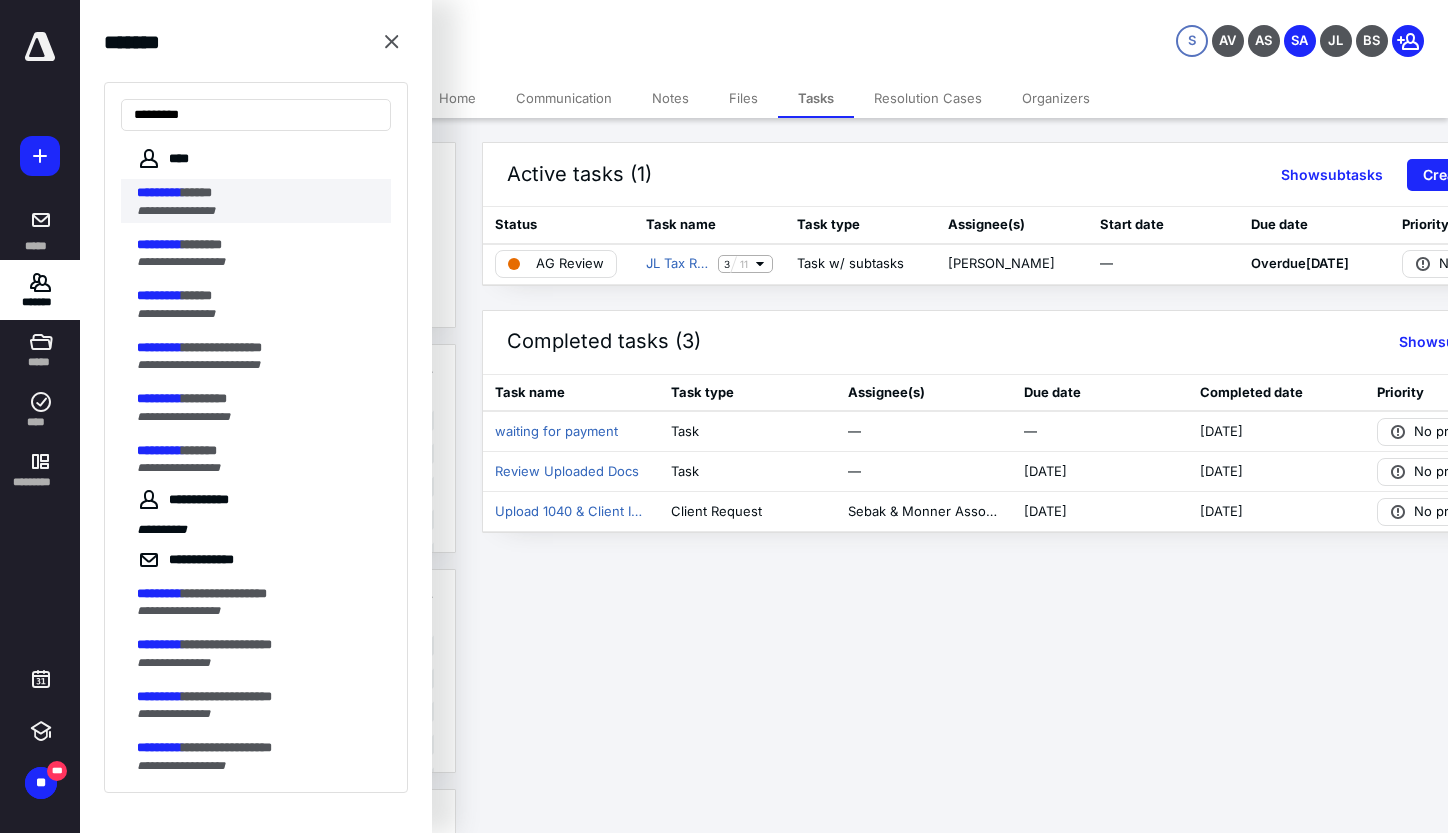 type on "*********" 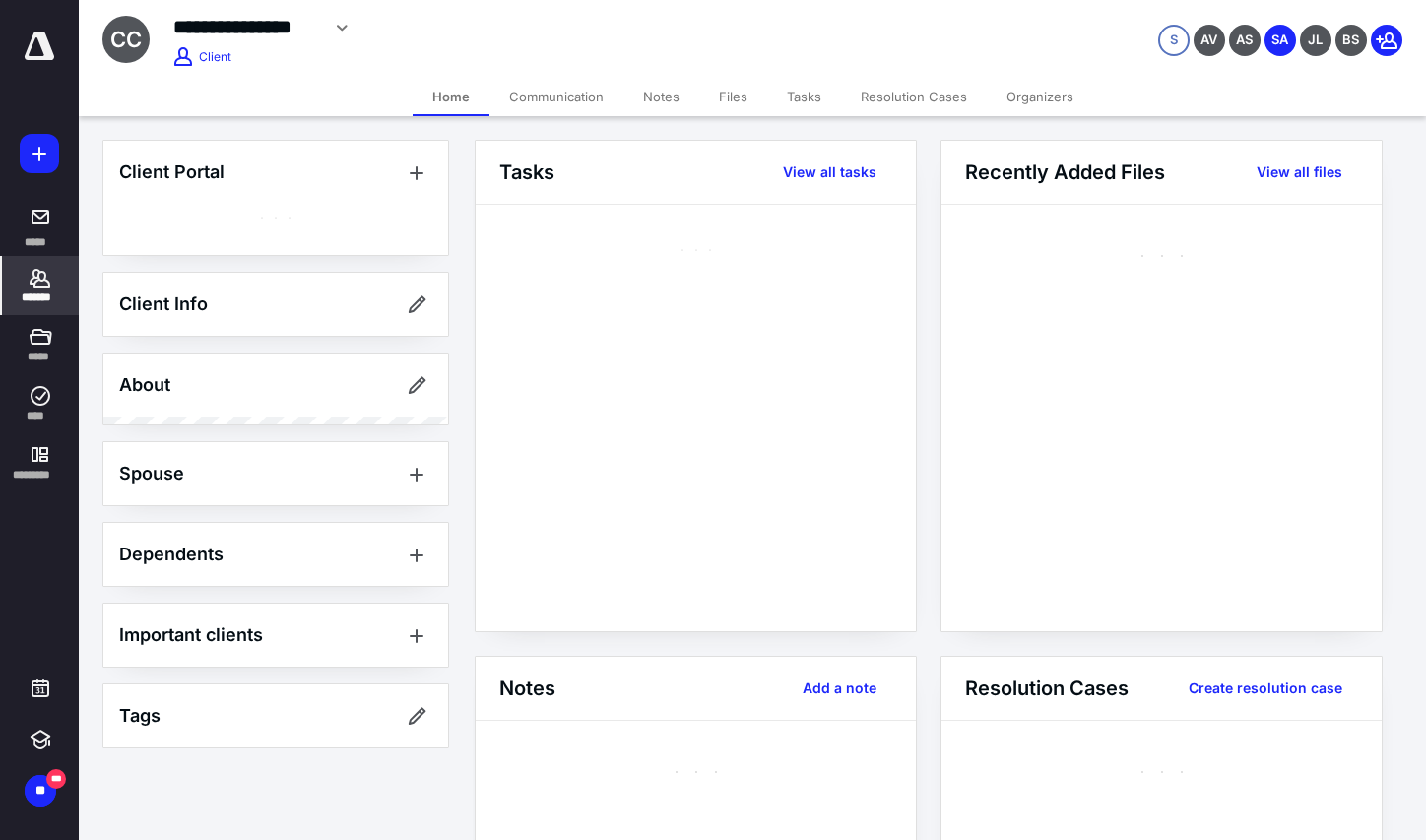 click on "Files" at bounding box center (733, 97) 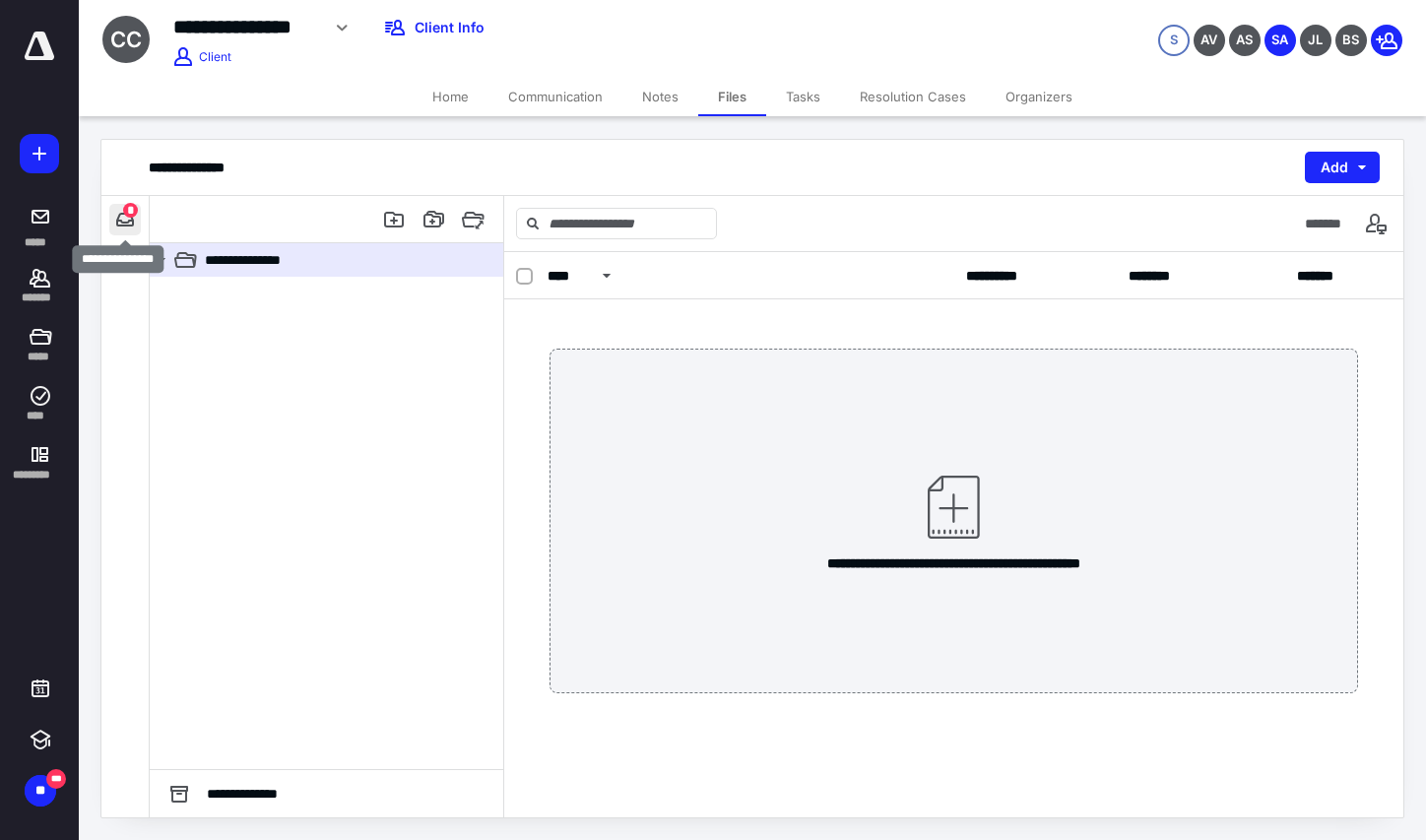 click at bounding box center (125, 220) 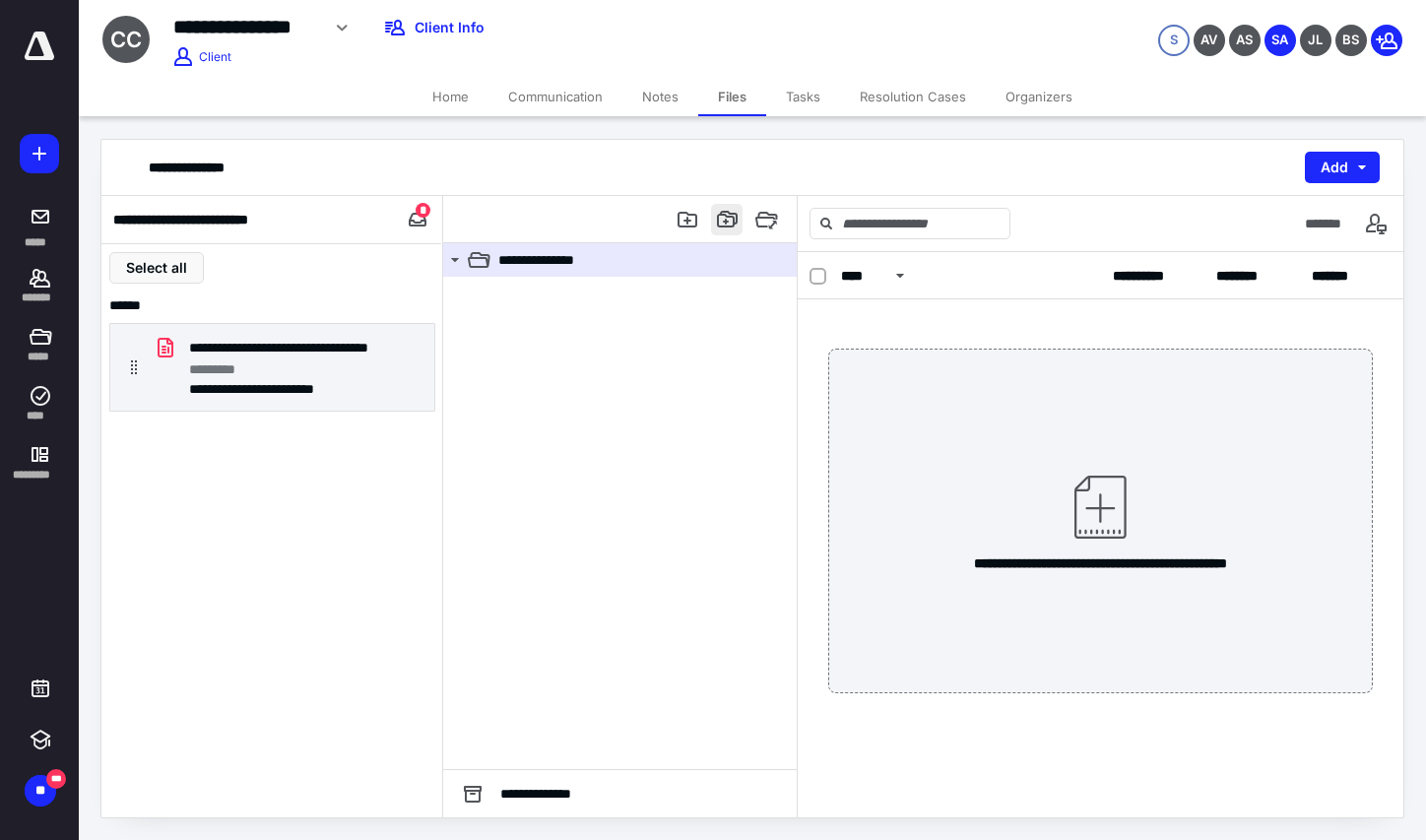 click at bounding box center (727, 220) 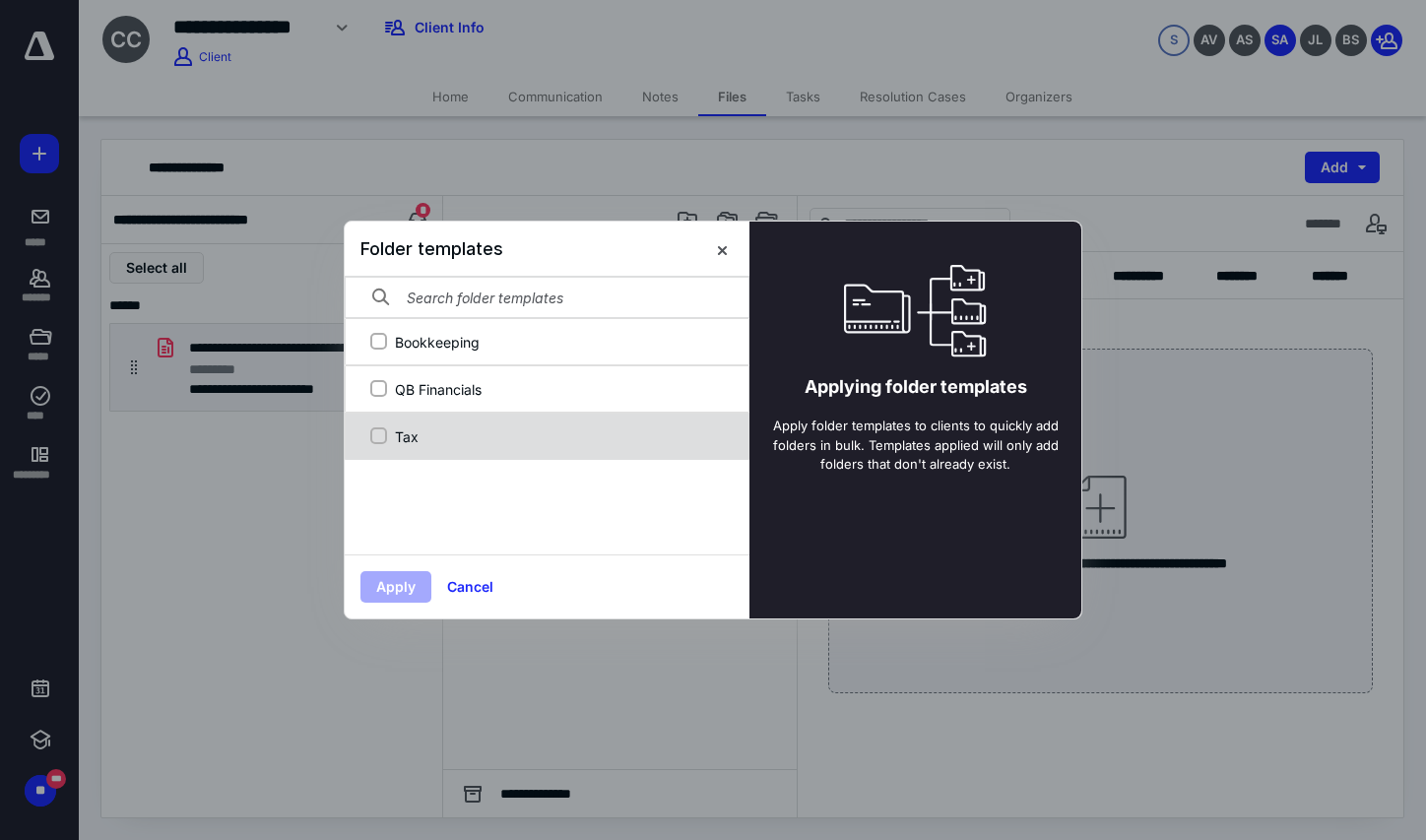click on "Tax" at bounding box center (557, 436) 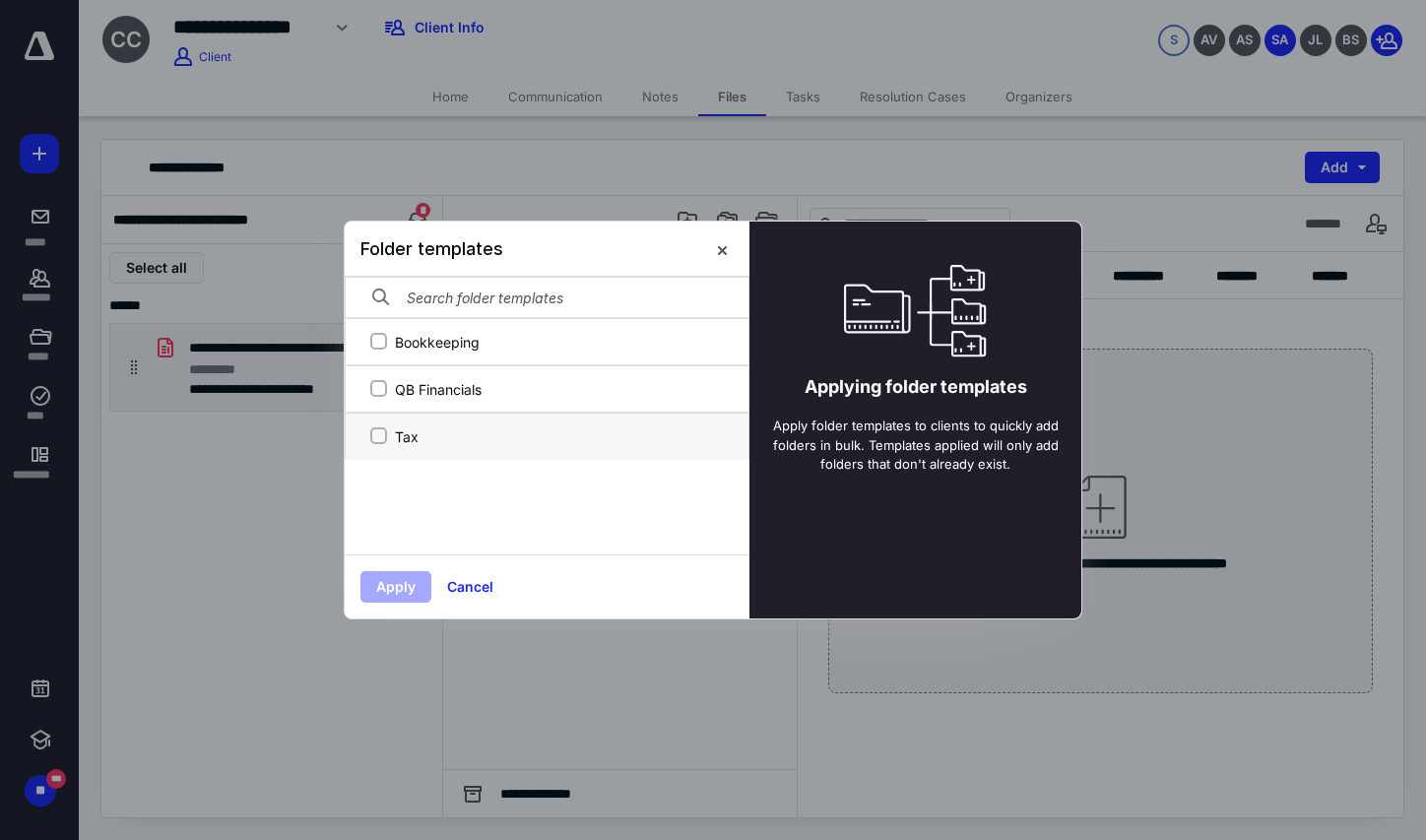 click on "Tax" at bounding box center (378, 436) 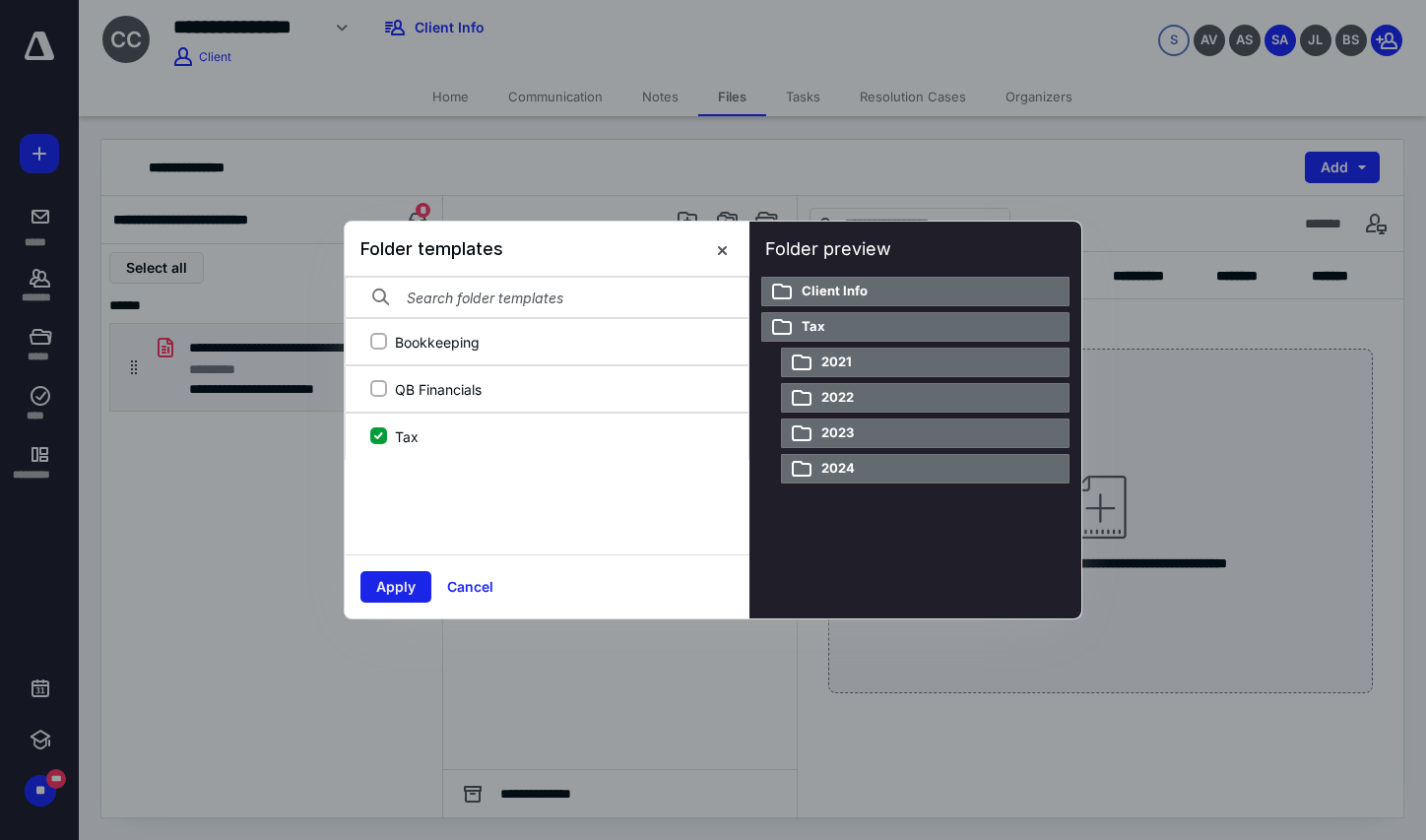 click on "Apply" at bounding box center [396, 587] 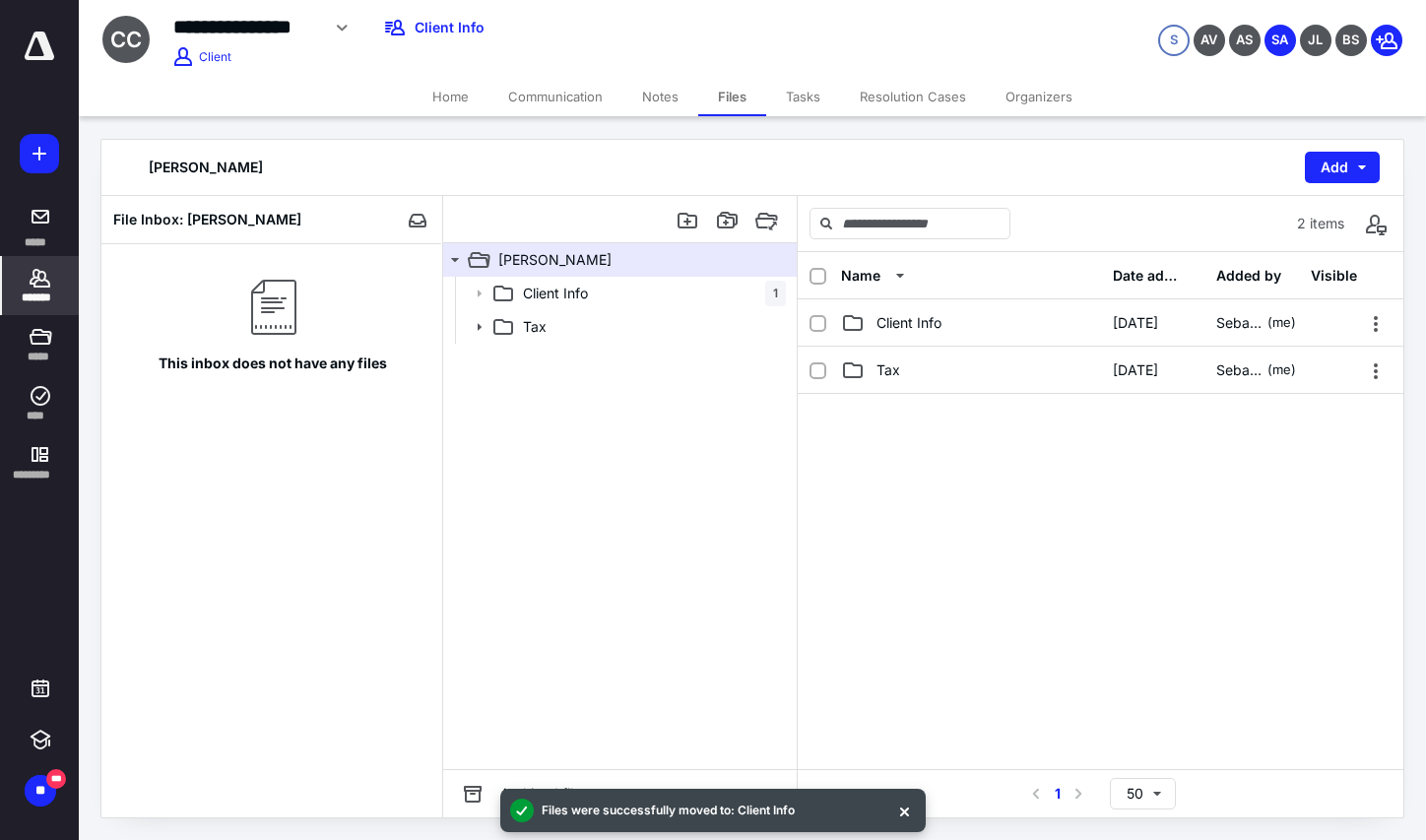 click on "*******" at bounding box center (40, 297) 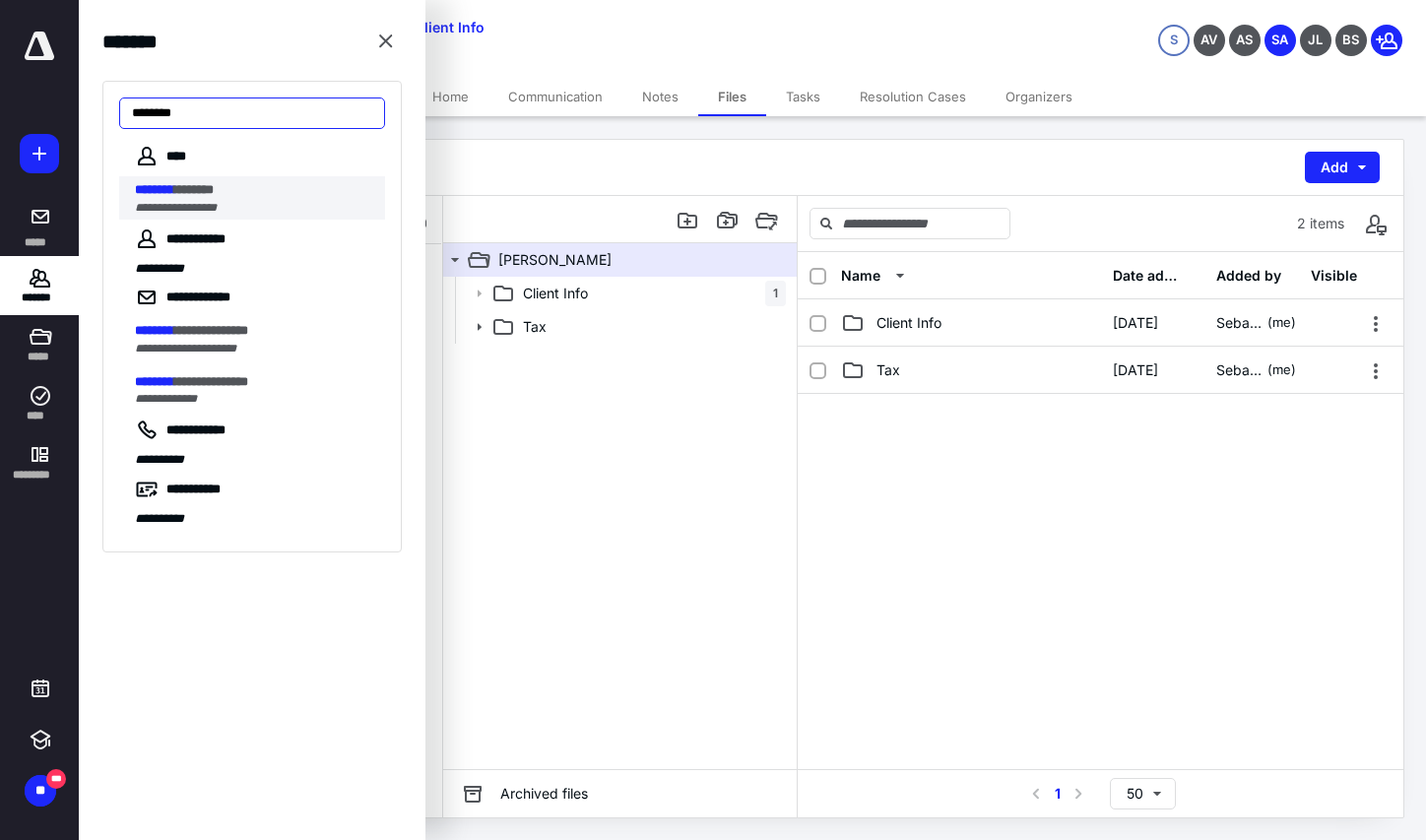 type on "********" 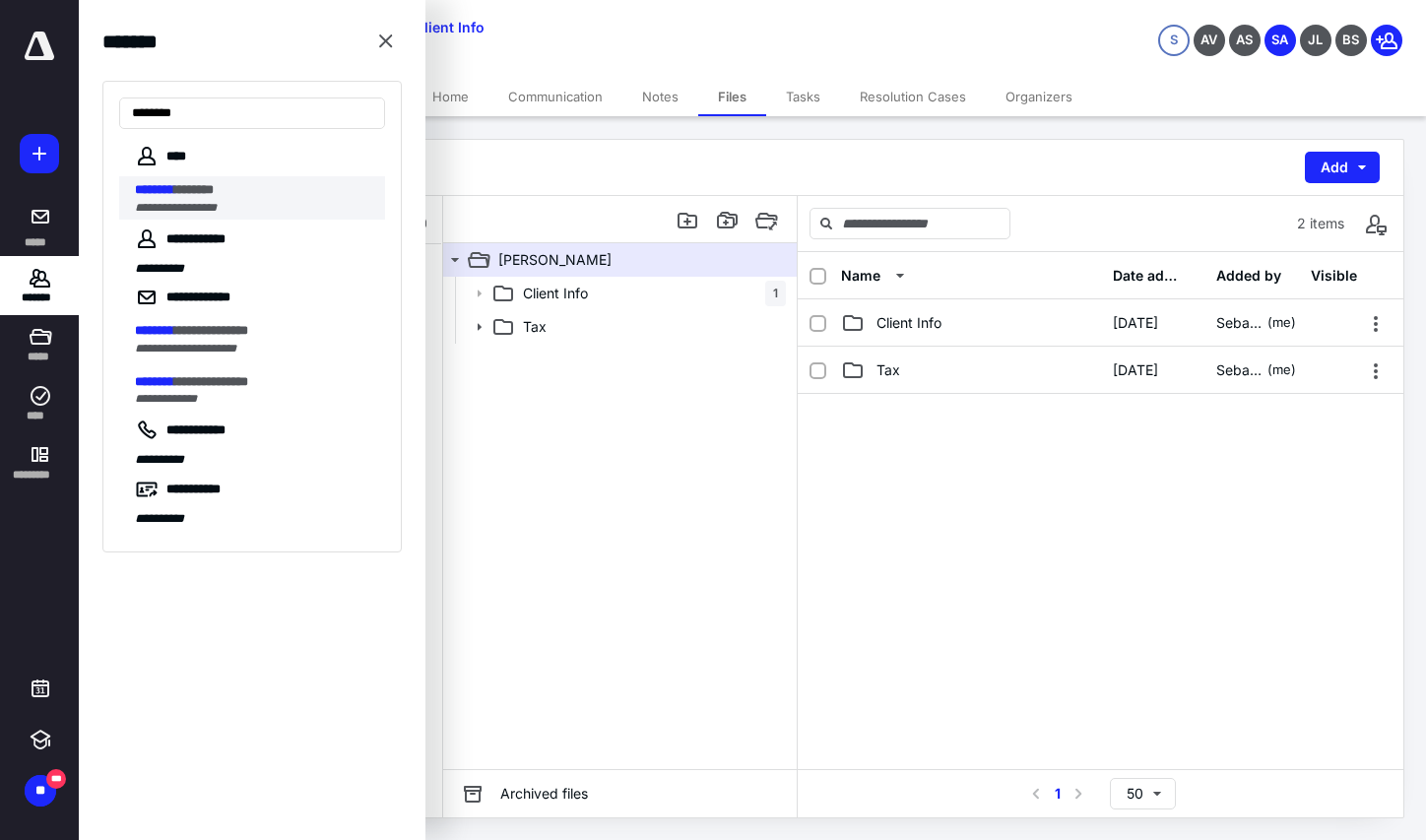 click on "******** *******" at bounding box center [254, 190] 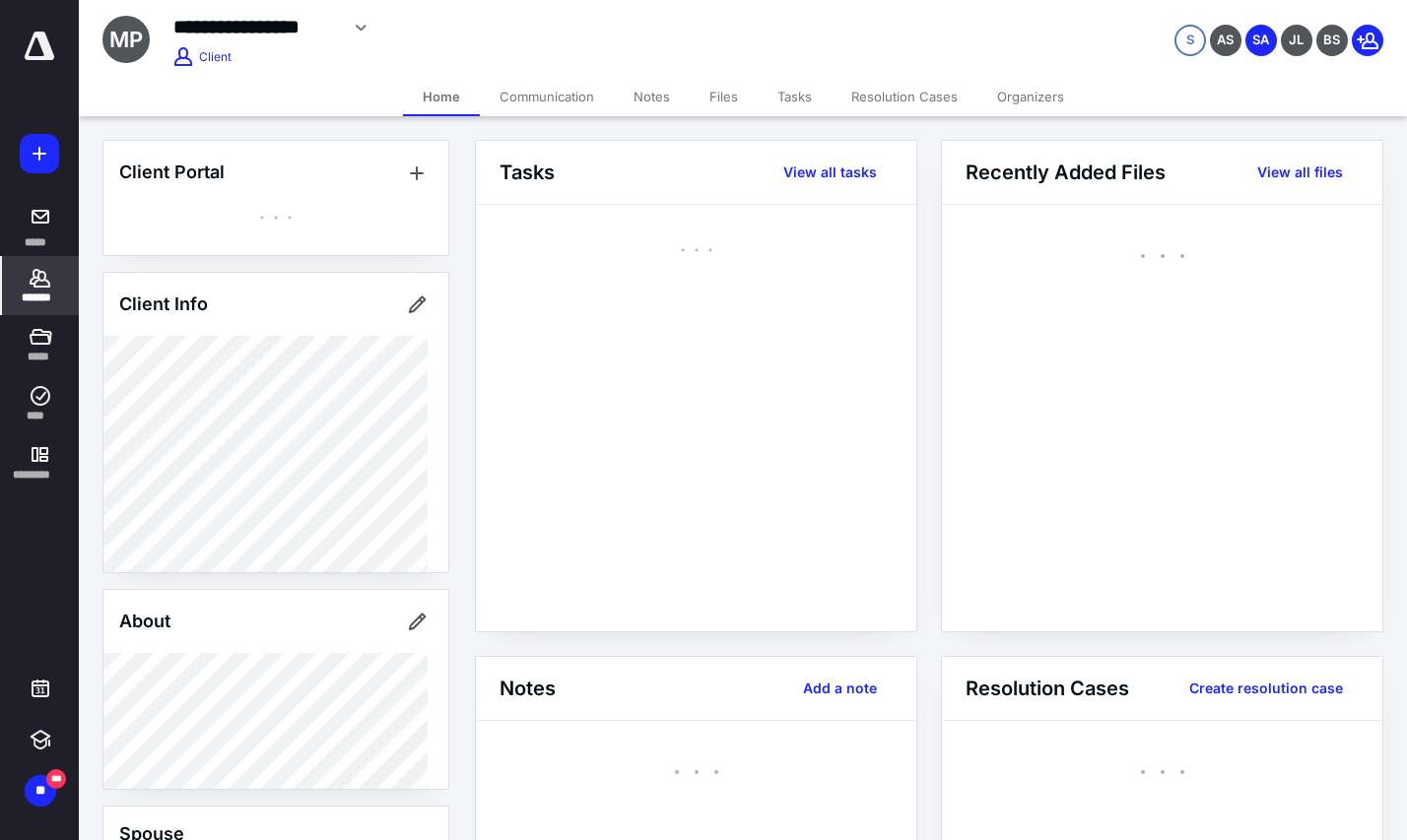 click on "Files" at bounding box center (723, 97) 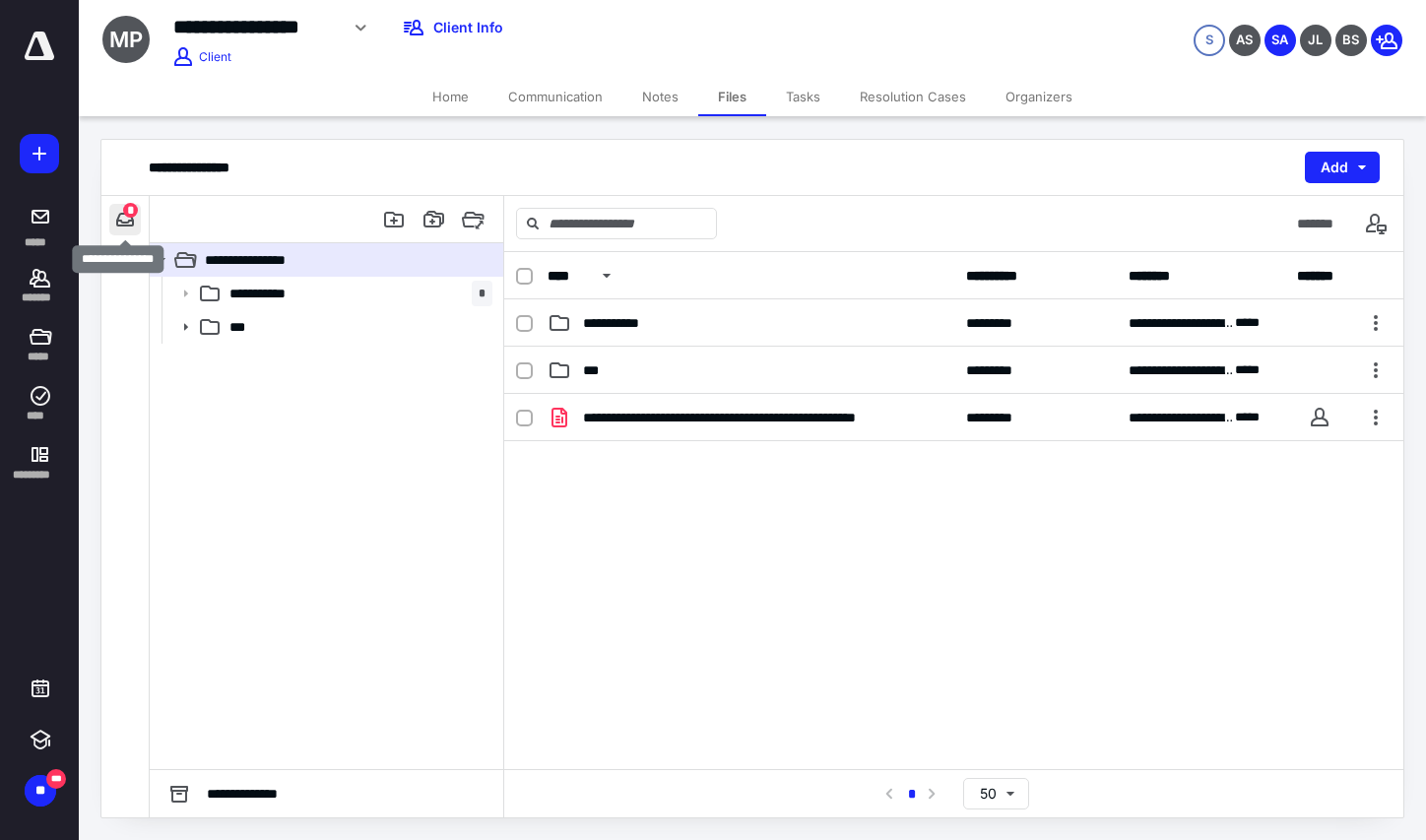 click at bounding box center (125, 220) 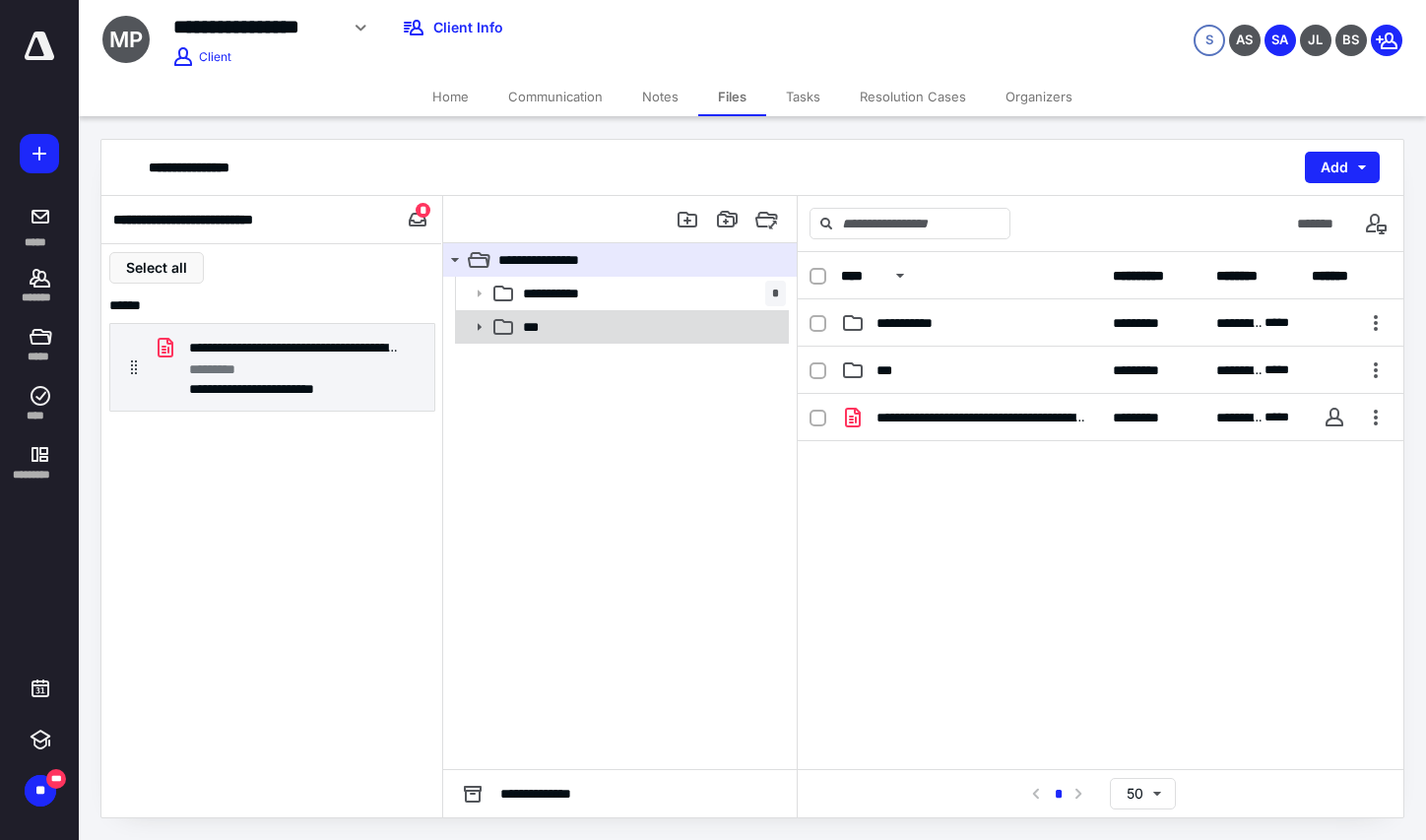 click 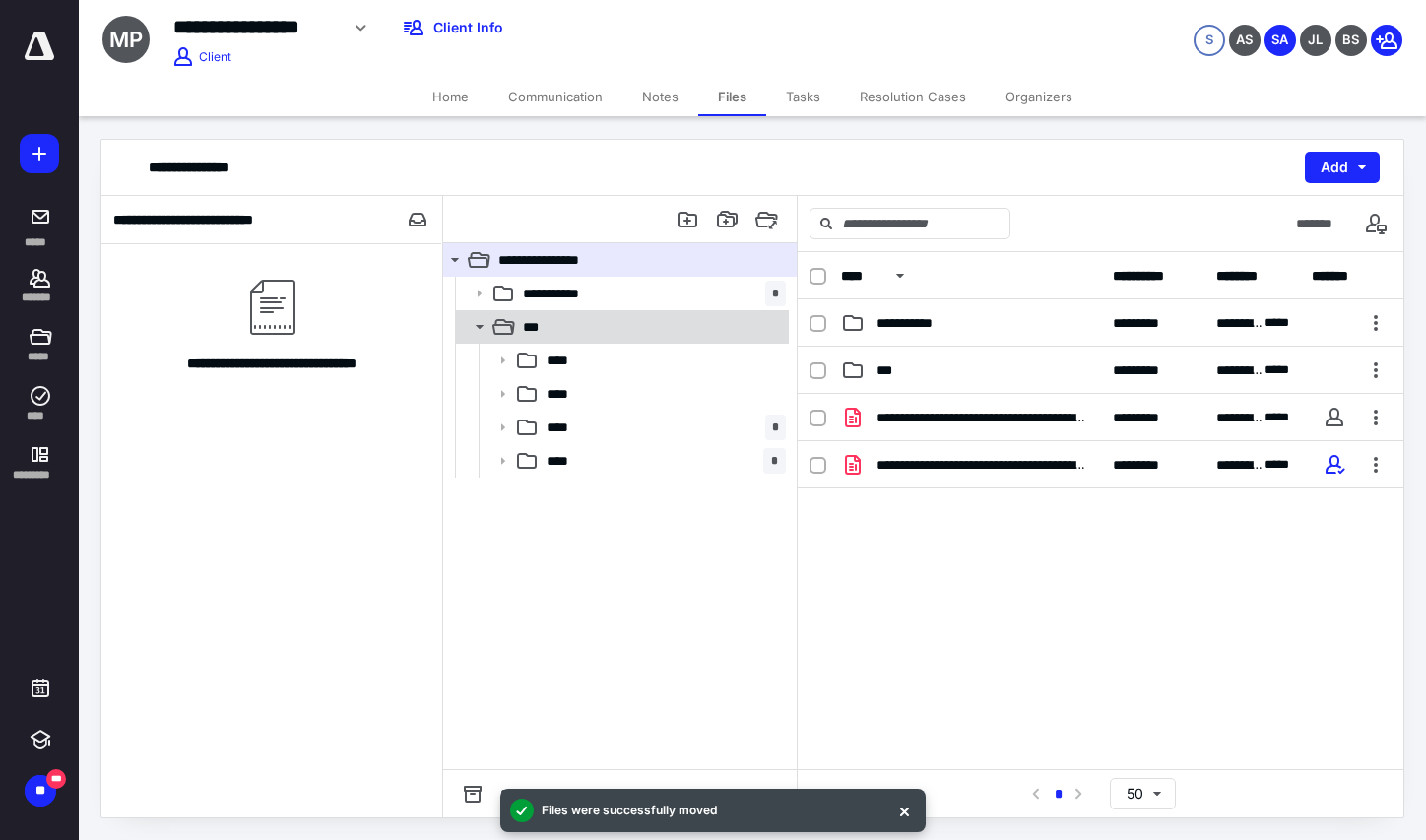 click on "***" at bounding box center (535, 327) 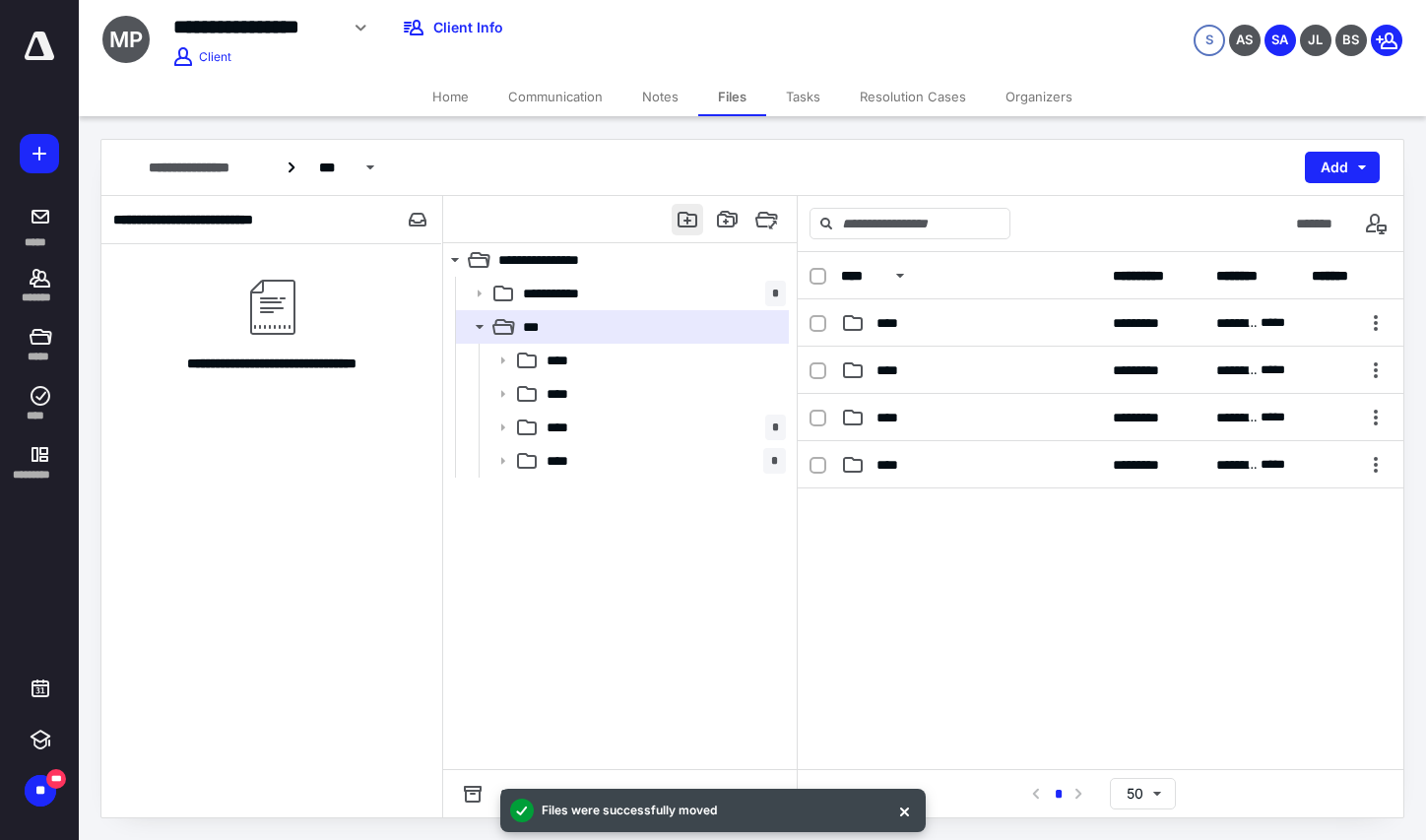click at bounding box center (687, 220) 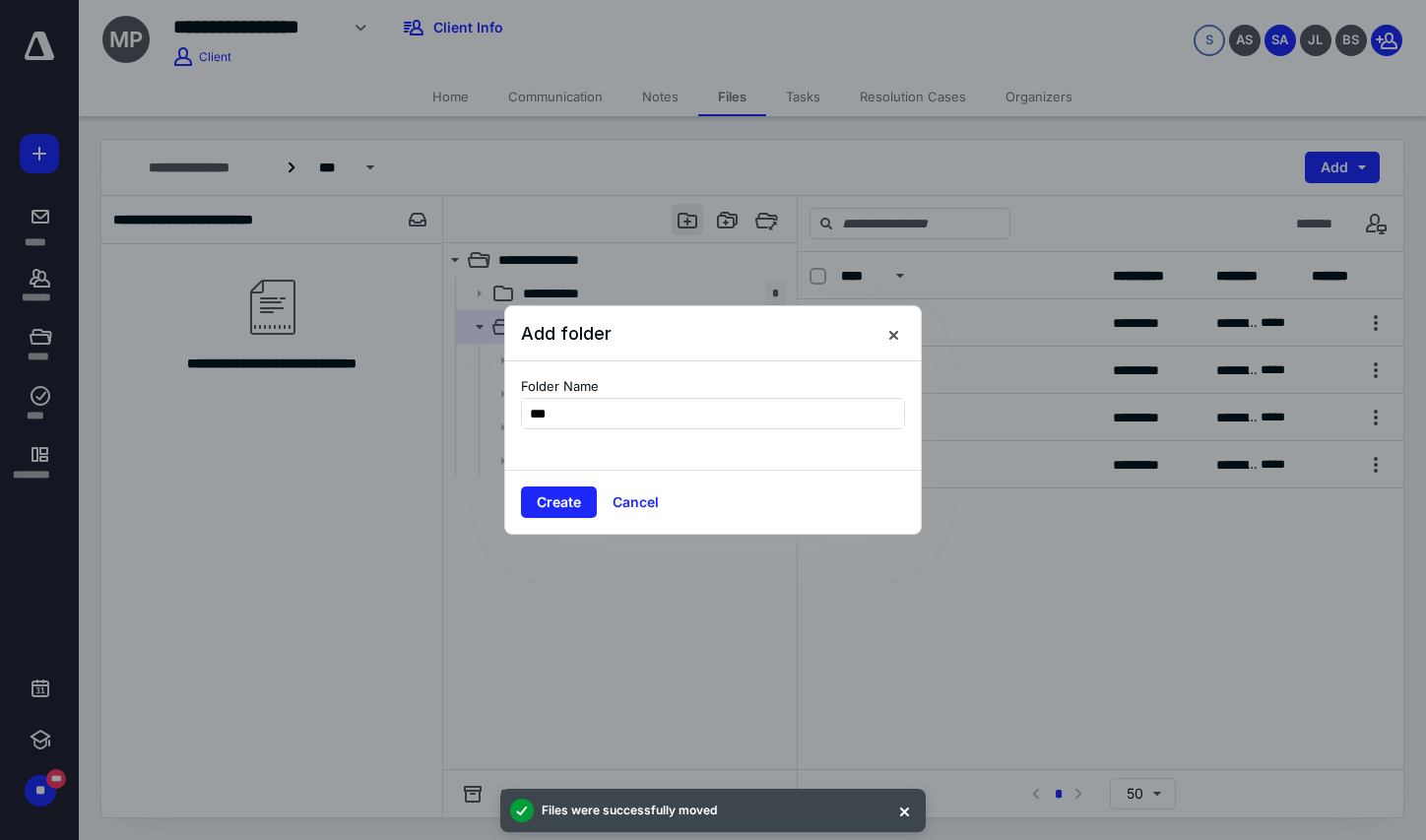 type on "****" 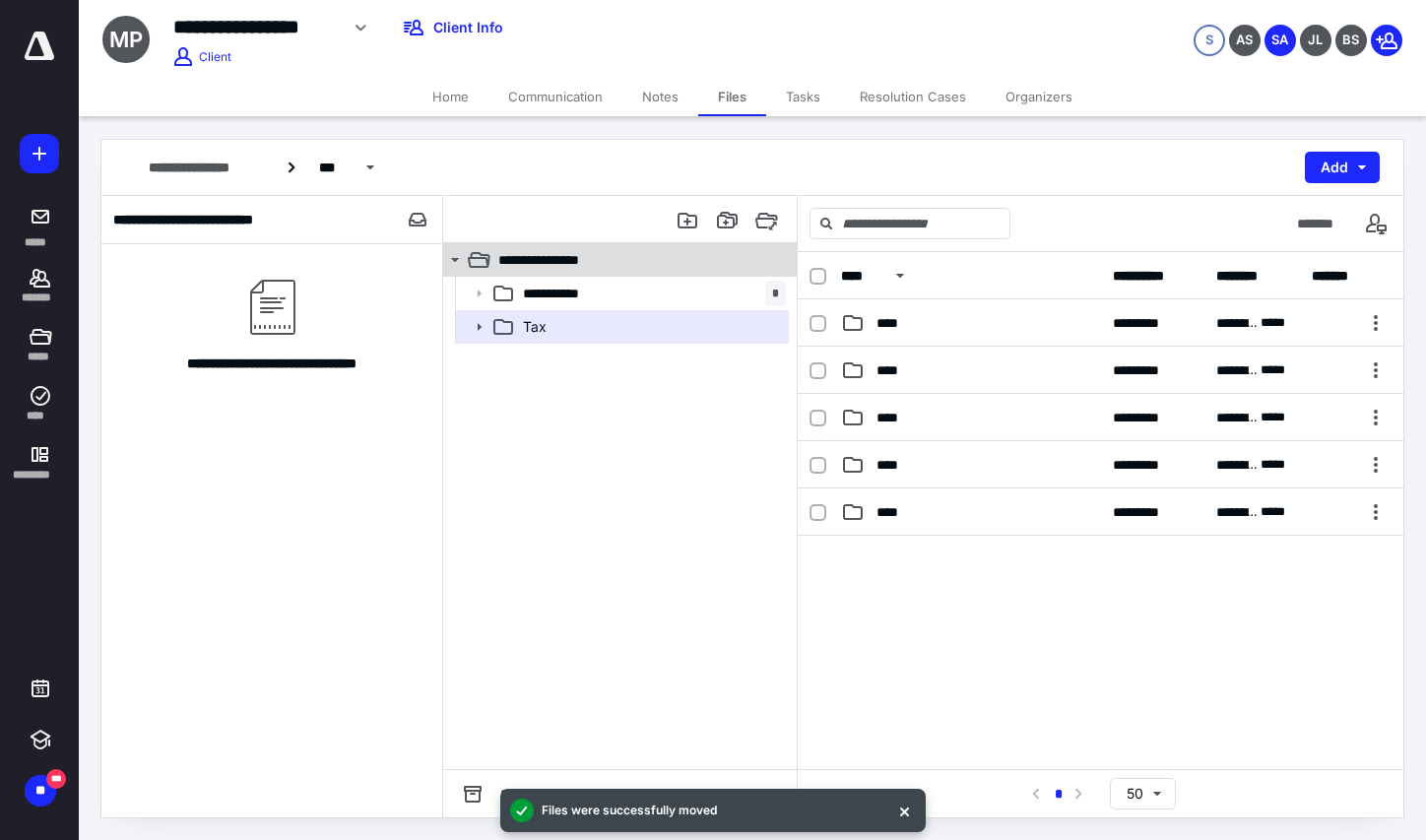 click 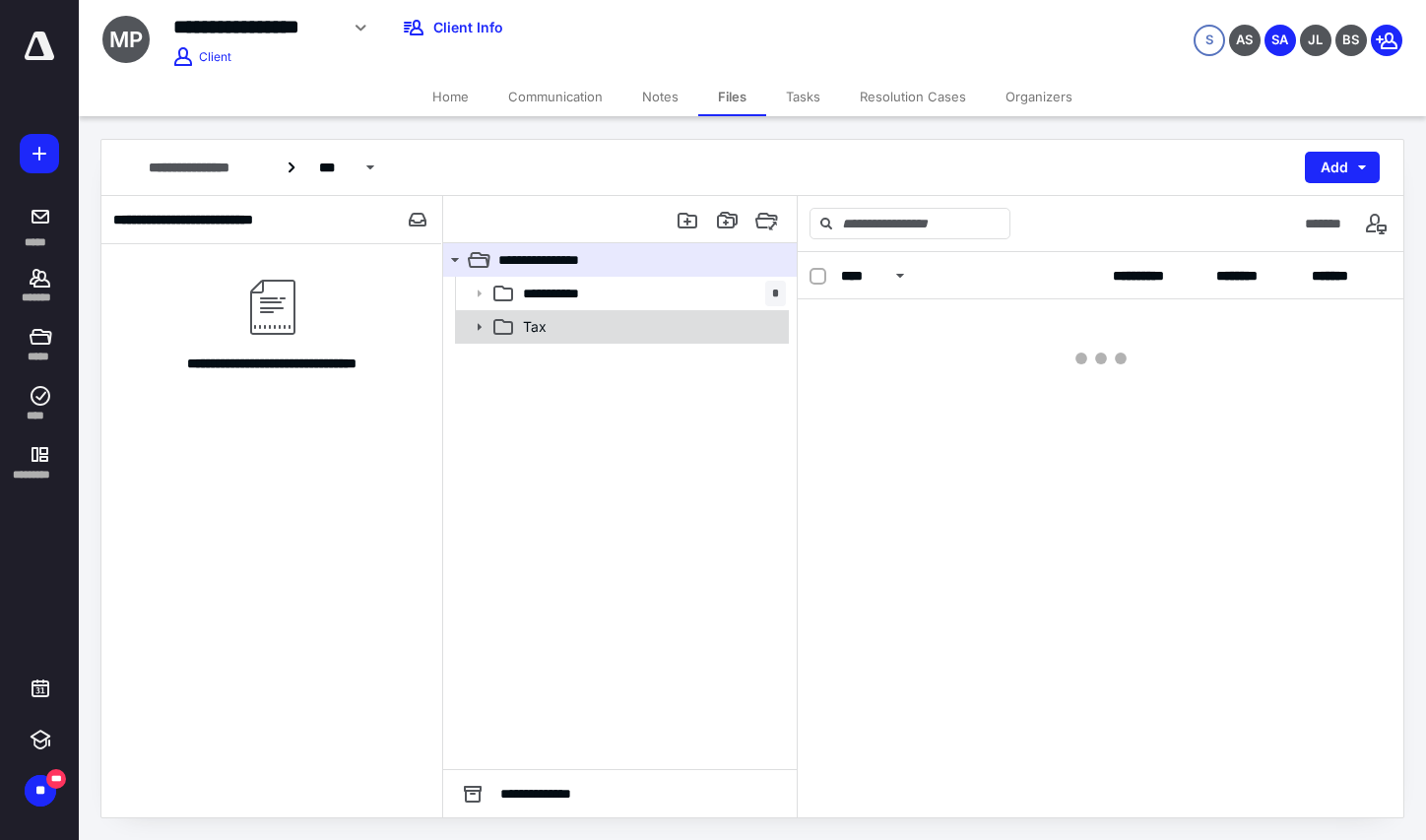 click 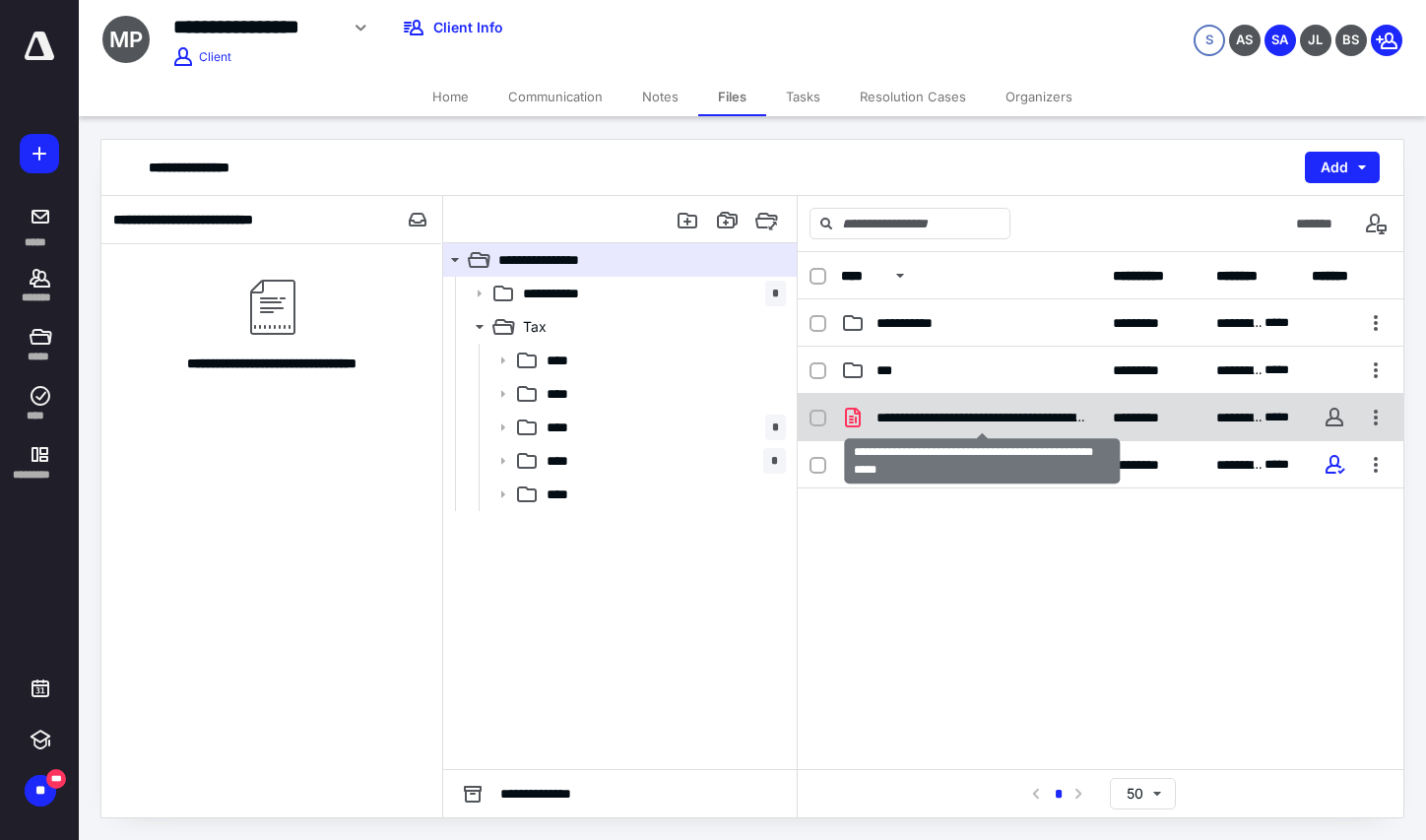 click on "**********" at bounding box center [982, 418] 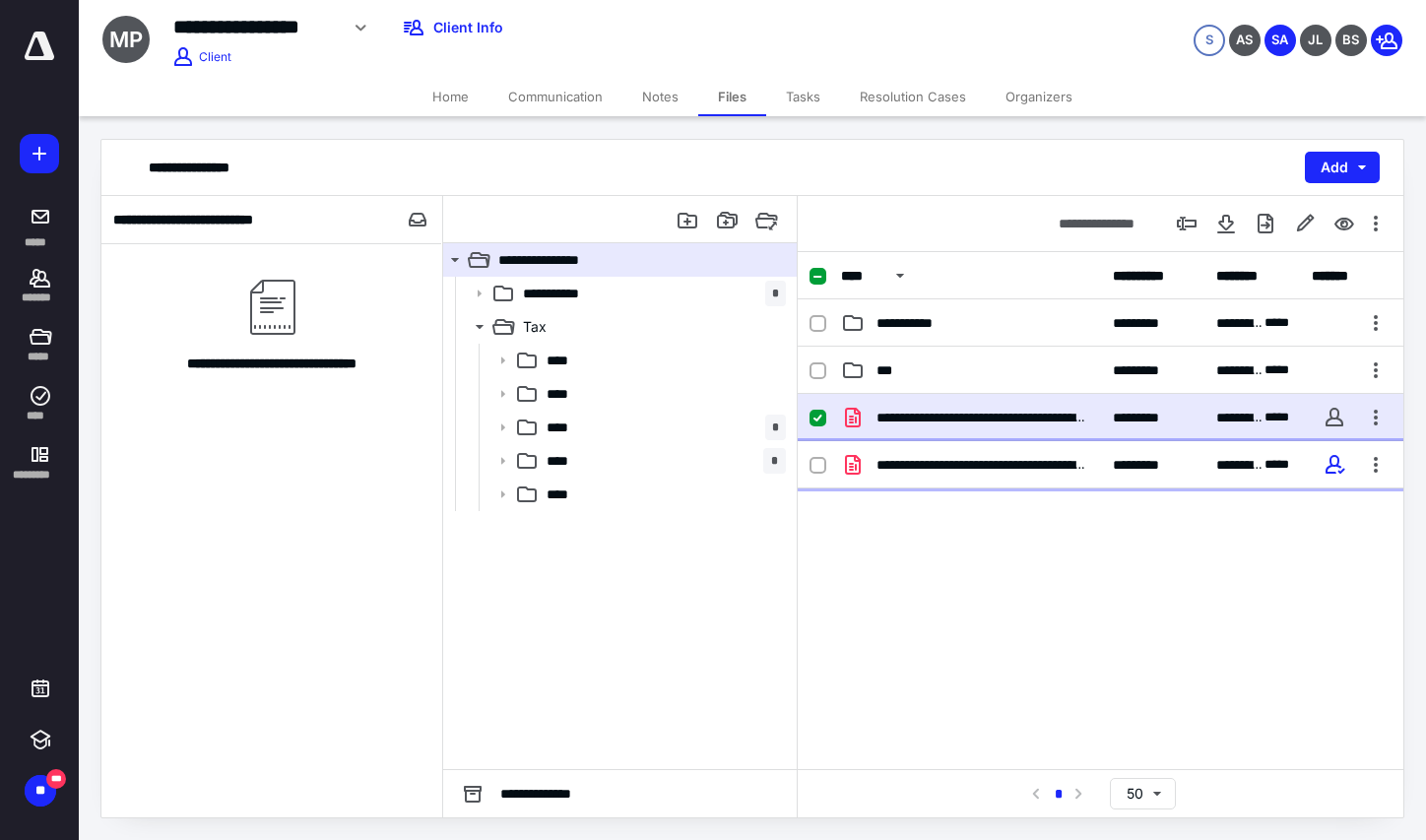 click on "**********" at bounding box center (982, 465) 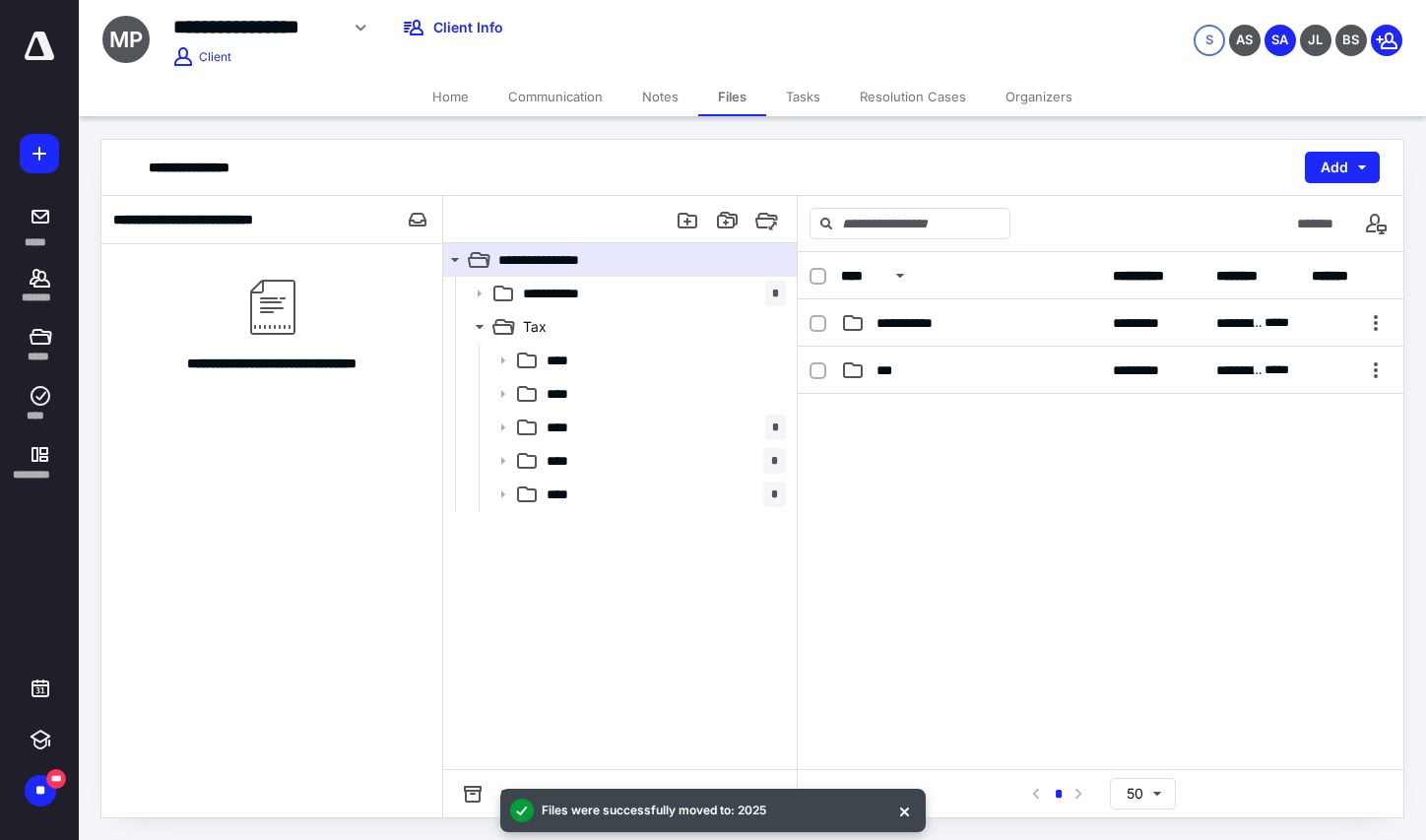 click on "Tasks" at bounding box center (803, 97) 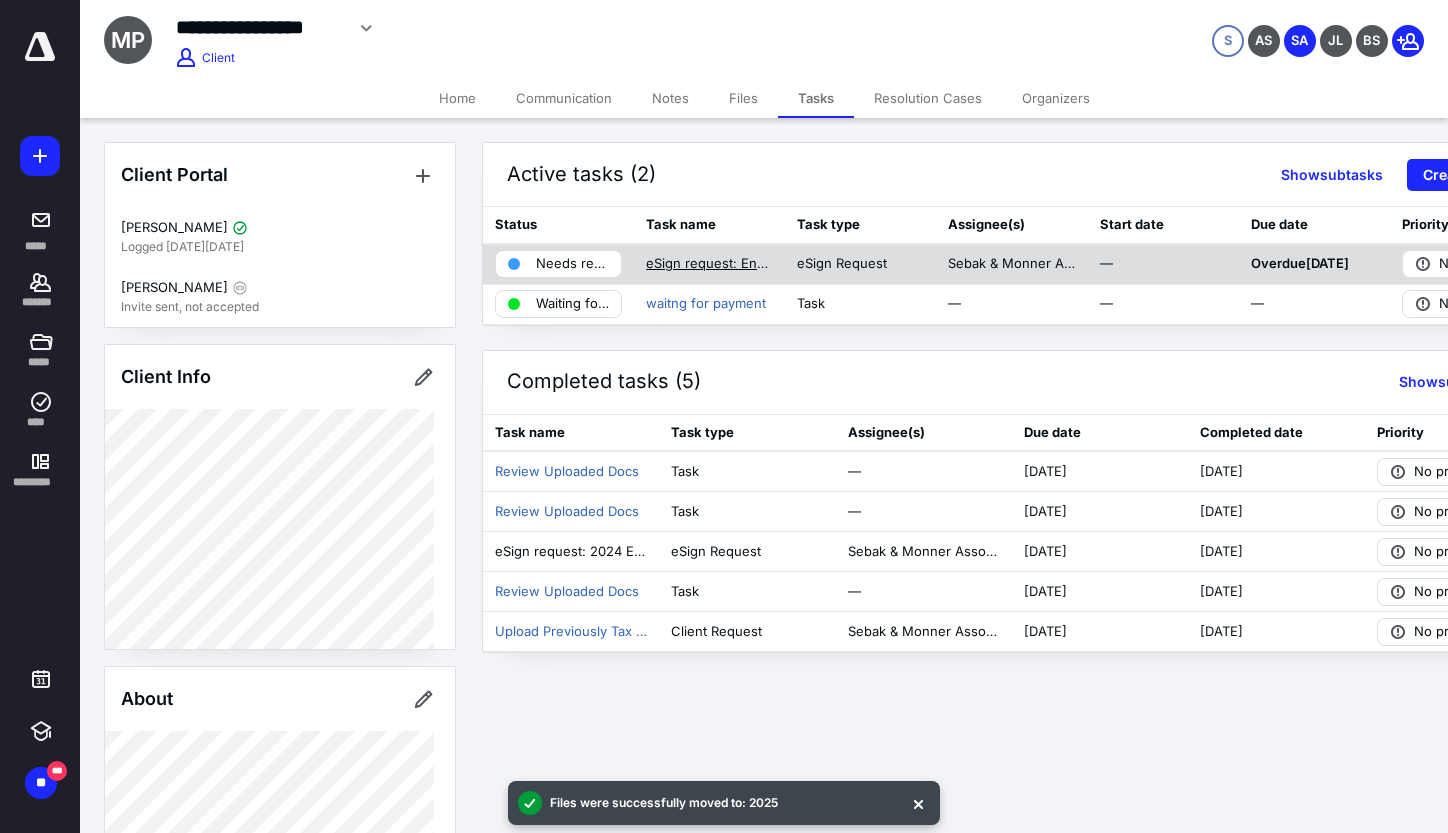 click on "eSign request: Engagement Letter" at bounding box center [709, 264] 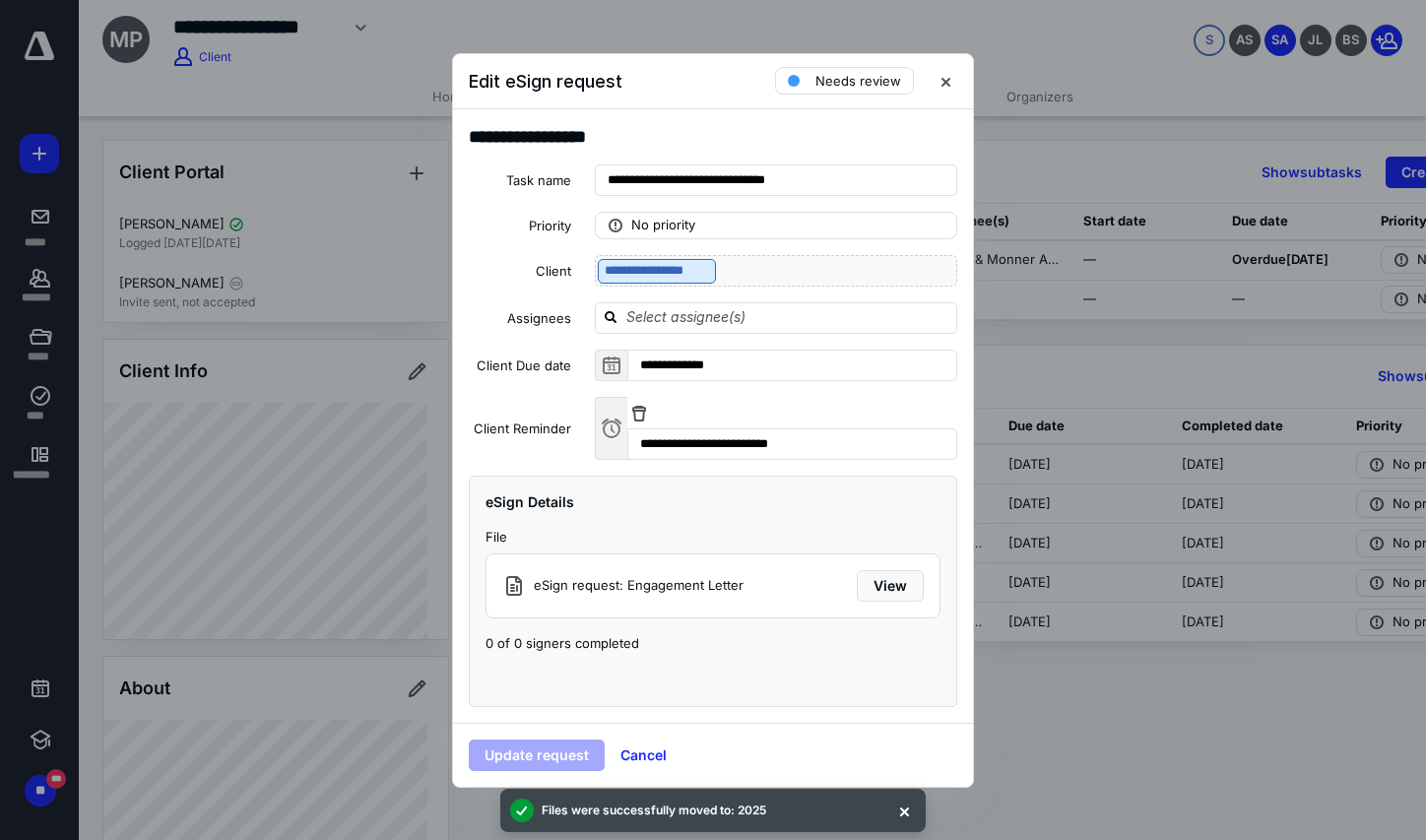 click on "**********" at bounding box center (713, 312) 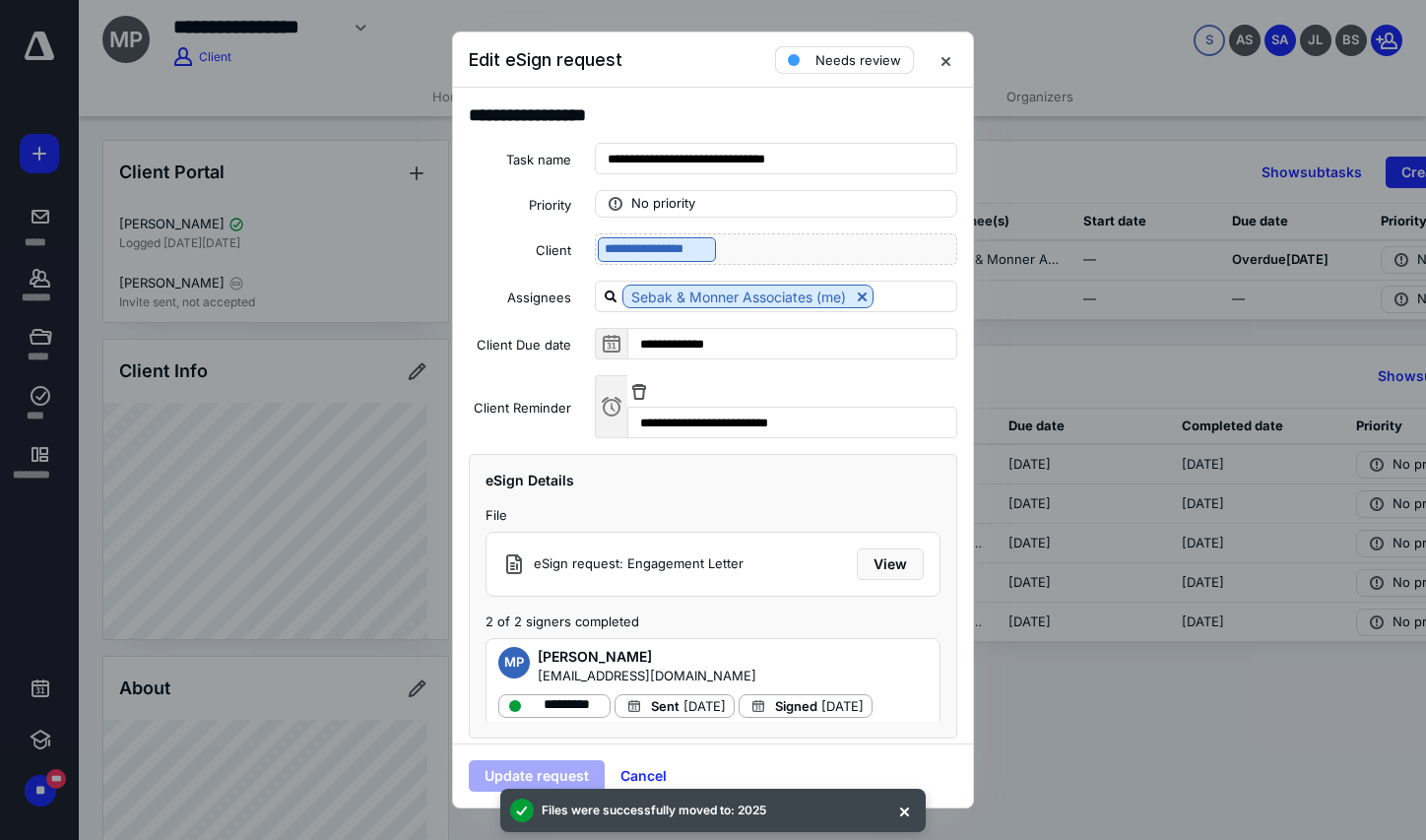 click on "Needs review" at bounding box center [858, 60] 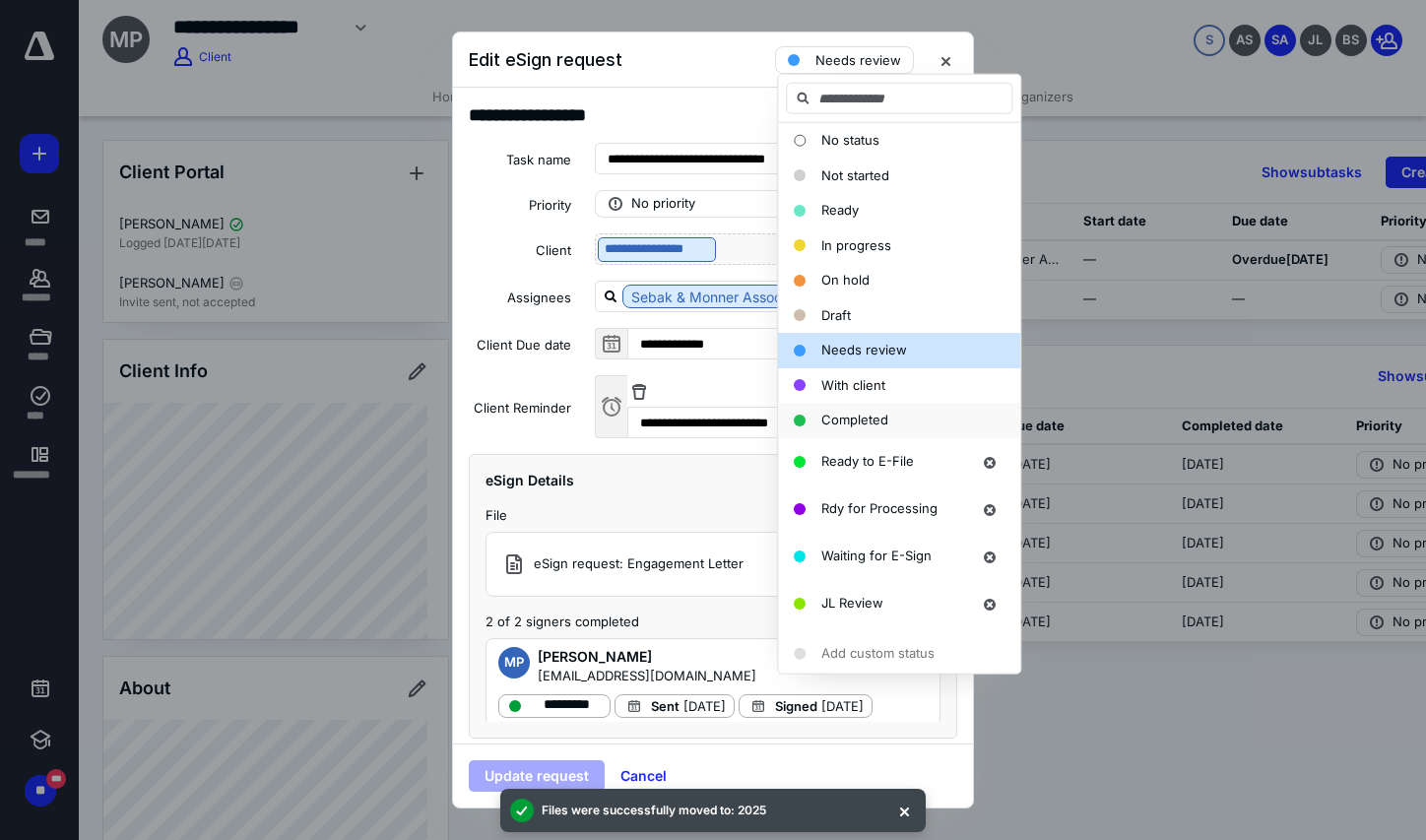click on "Completed" at bounding box center (899, 420) 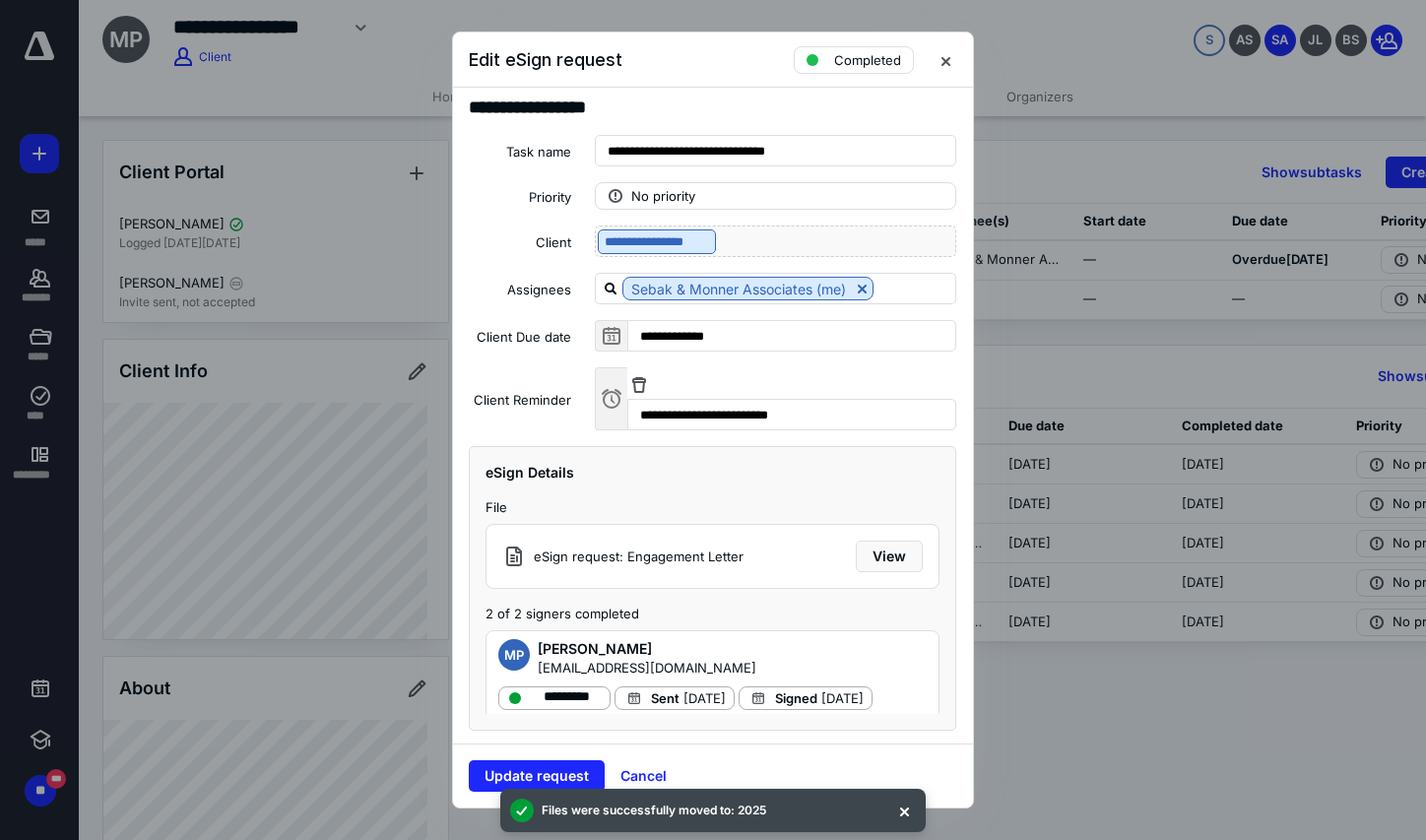 scroll, scrollTop: 13, scrollLeft: 0, axis: vertical 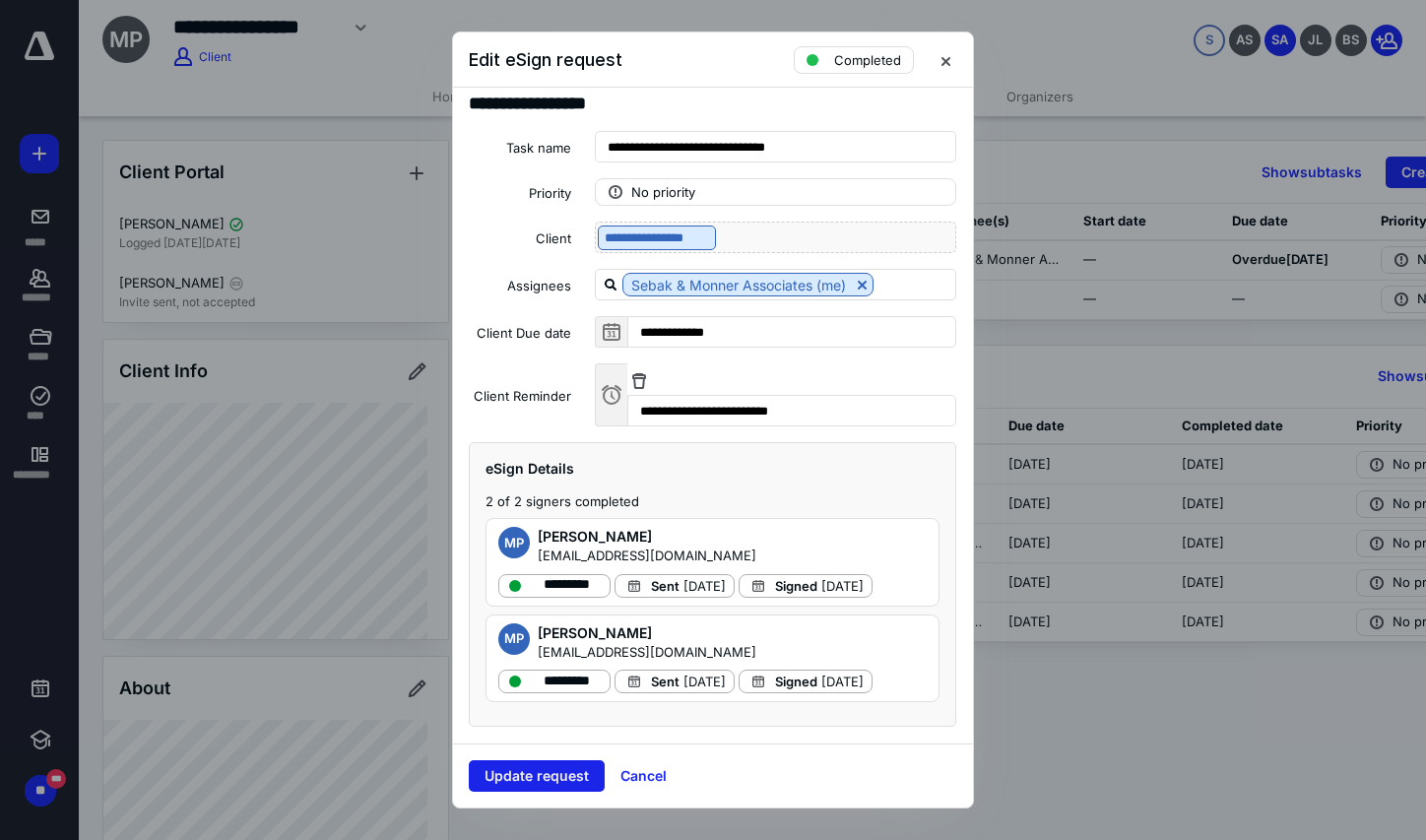 click on "Update request" at bounding box center [537, 776] 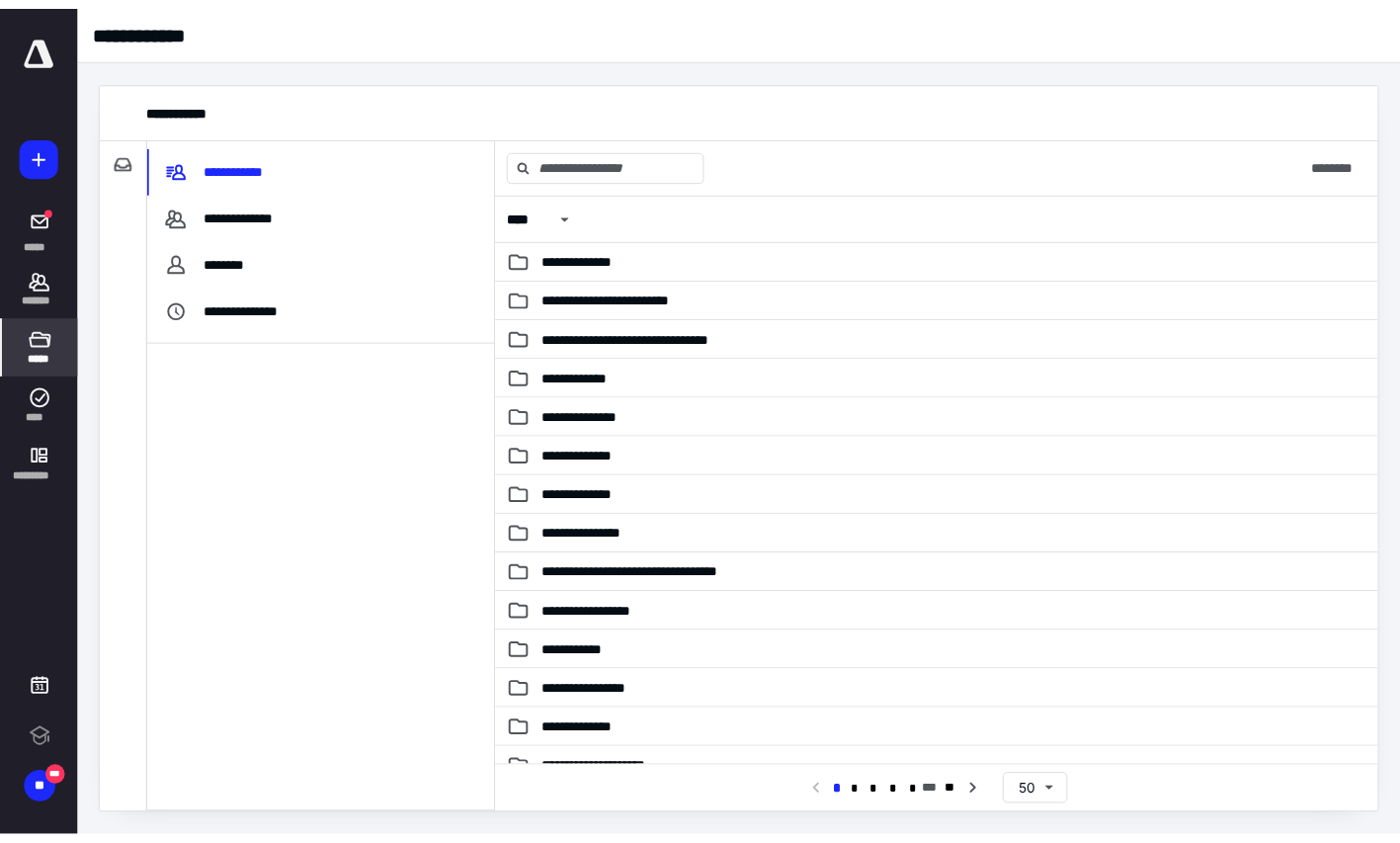 scroll, scrollTop: 0, scrollLeft: 0, axis: both 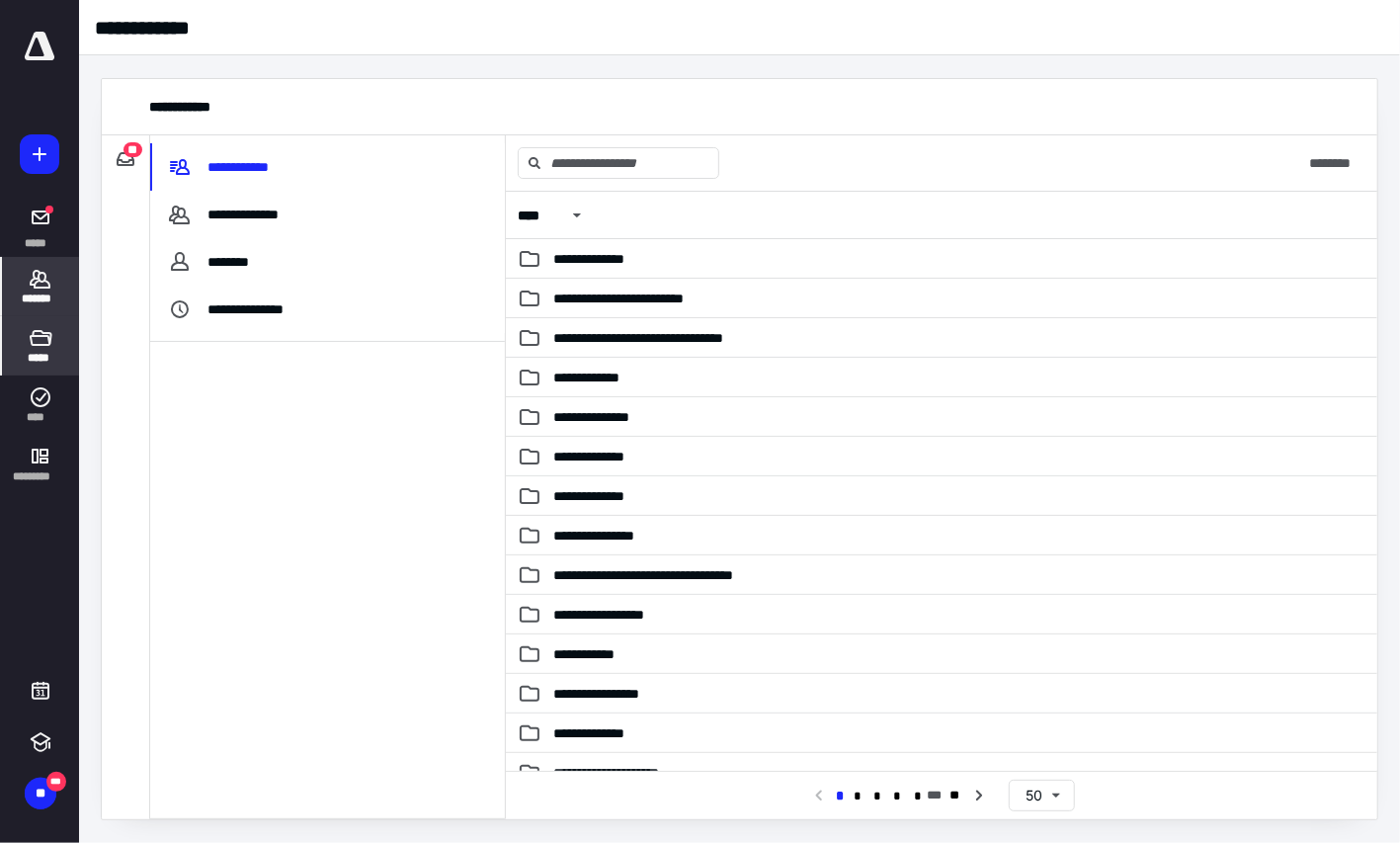 click on "*******" at bounding box center [41, 287] 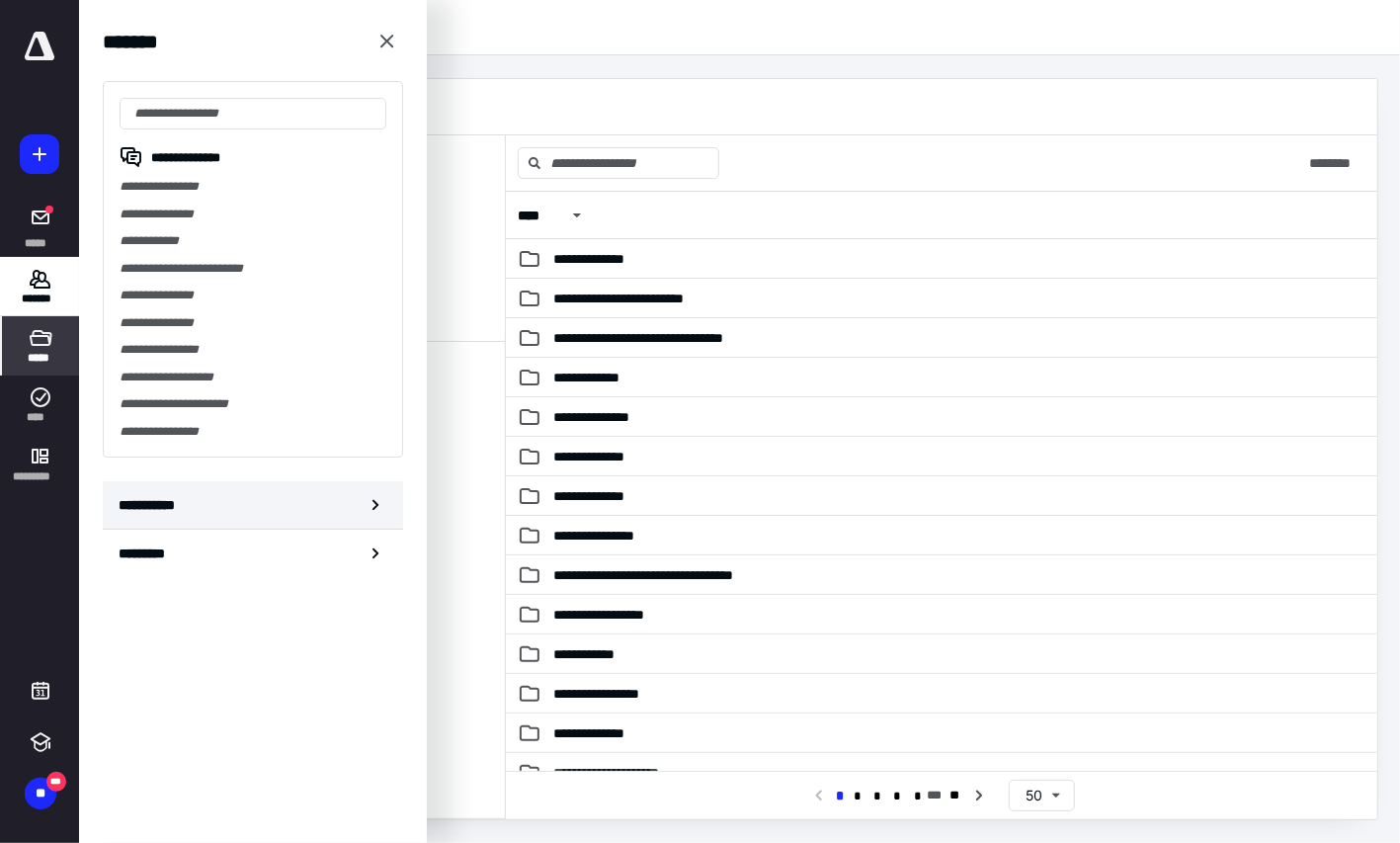 click on "**********" at bounding box center (151, 505) 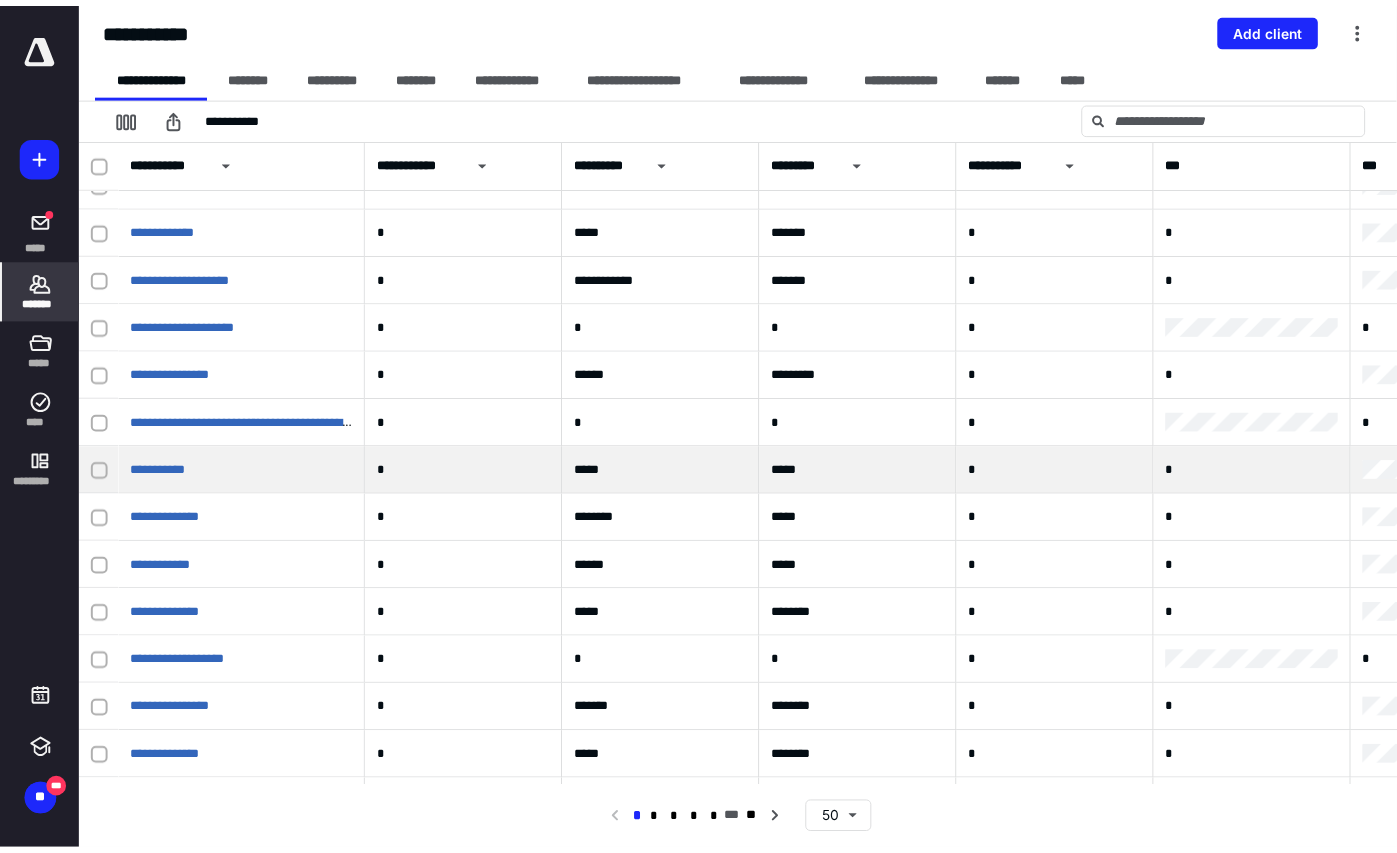 scroll, scrollTop: 533, scrollLeft: 0, axis: vertical 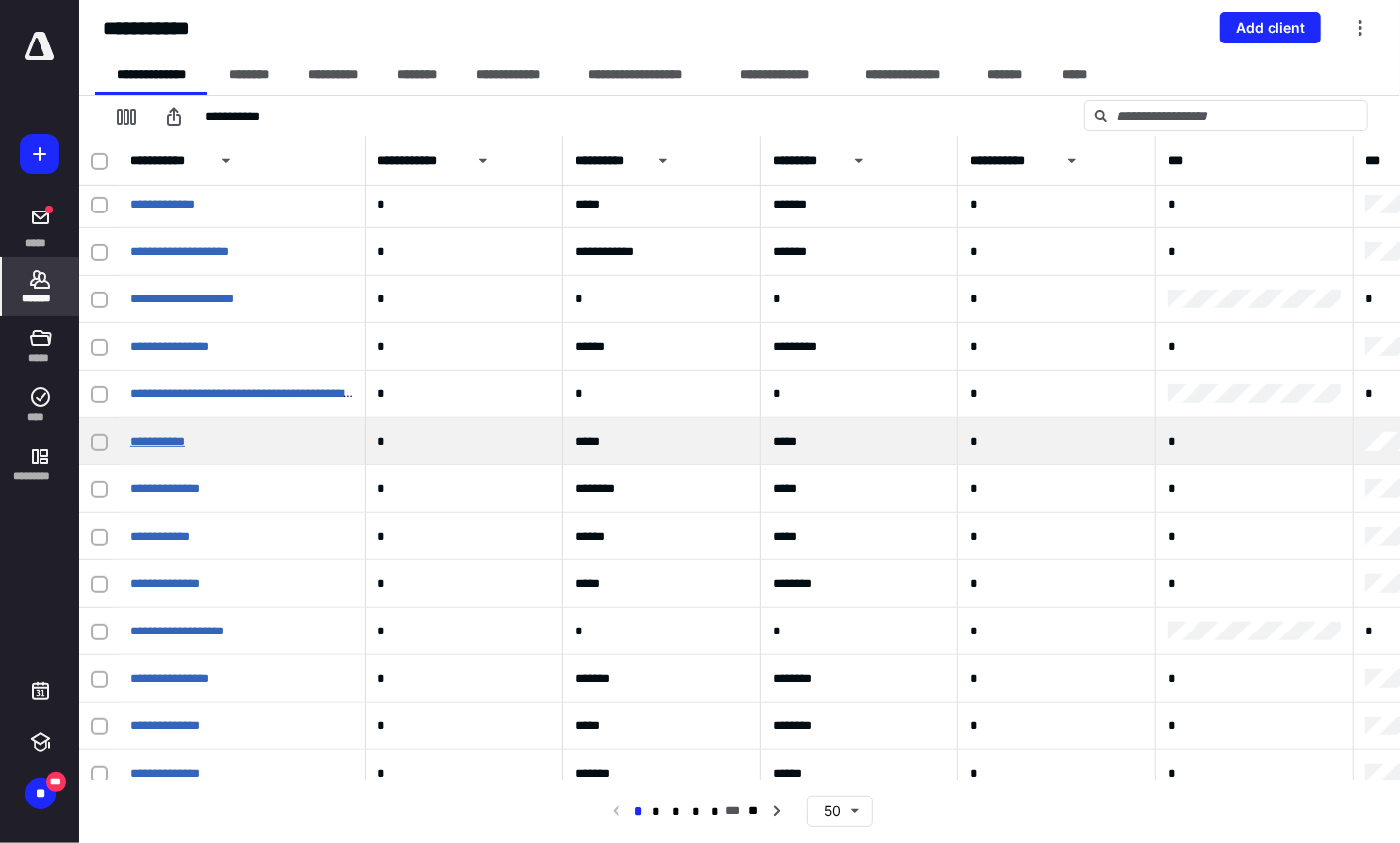 click on "**********" at bounding box center [157, 441] 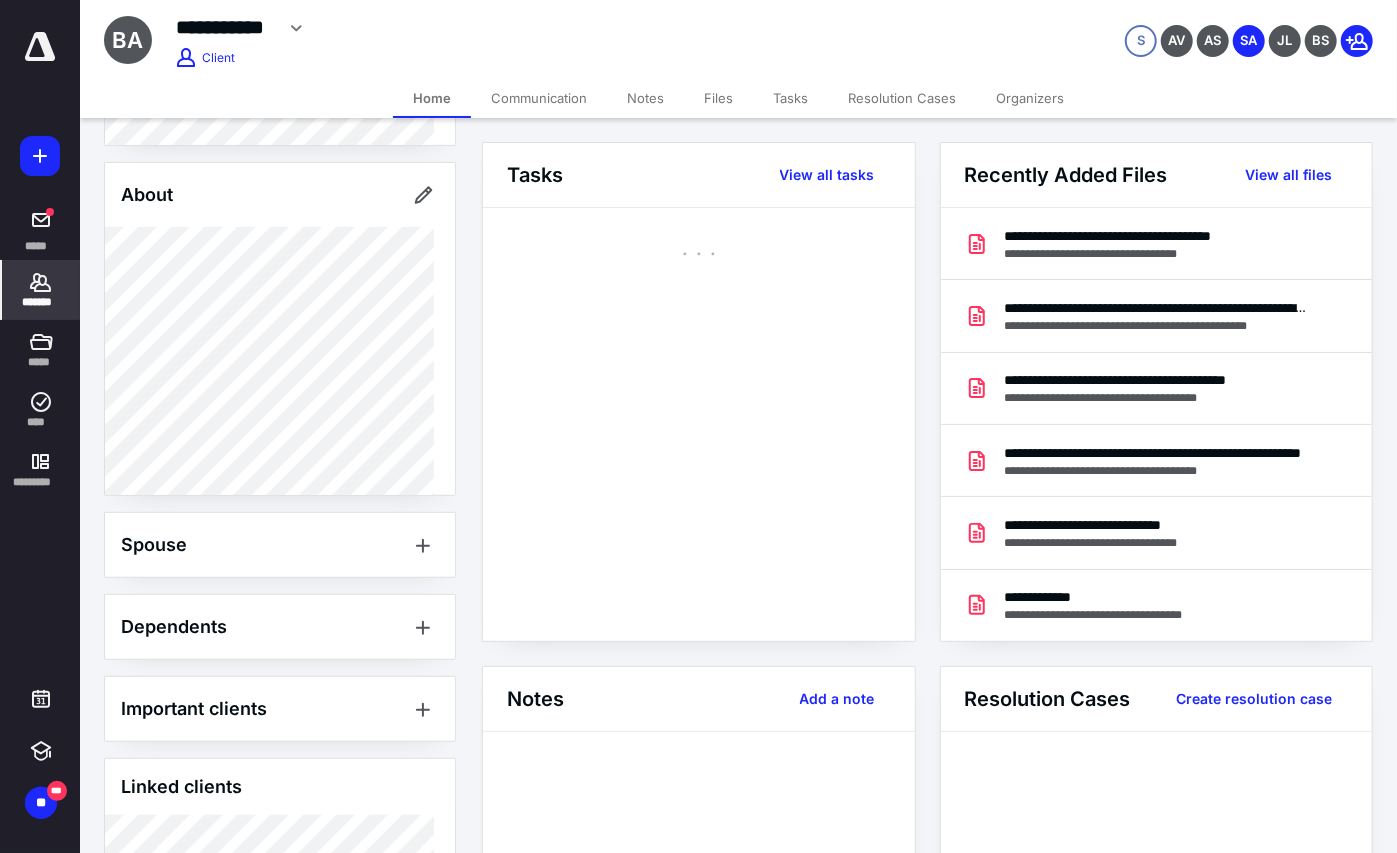 scroll, scrollTop: 133, scrollLeft: 0, axis: vertical 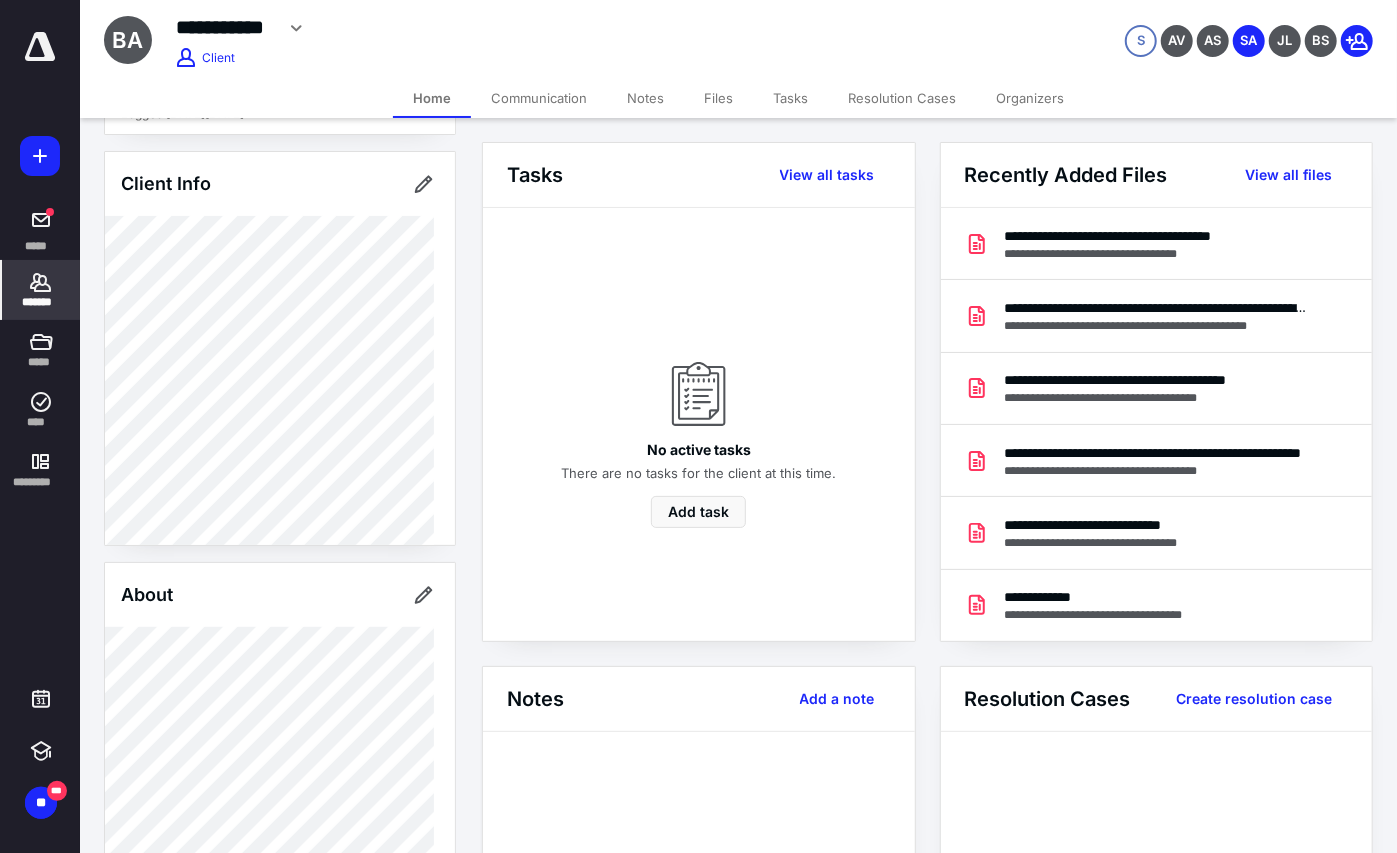 click 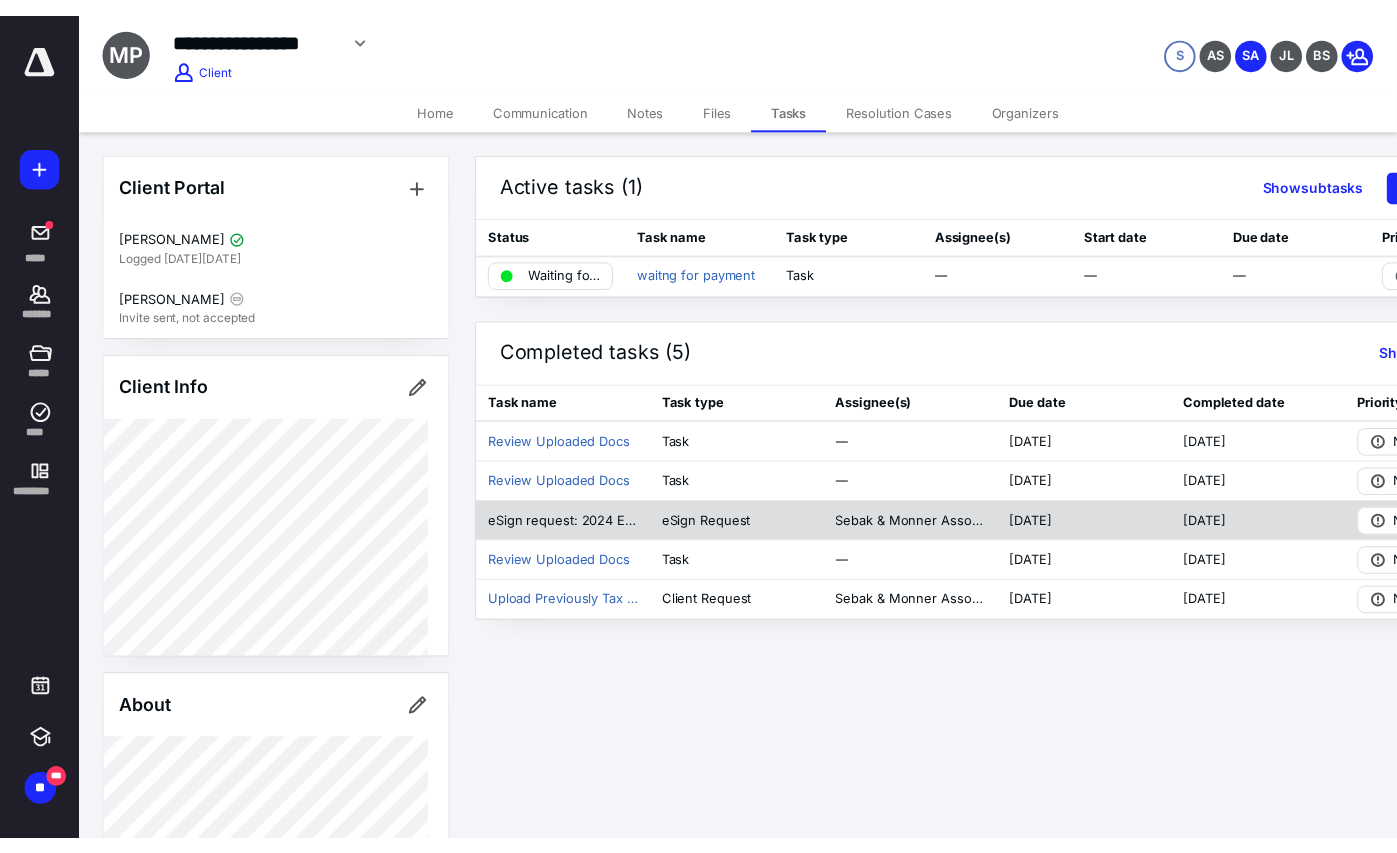 scroll, scrollTop: 0, scrollLeft: 0, axis: both 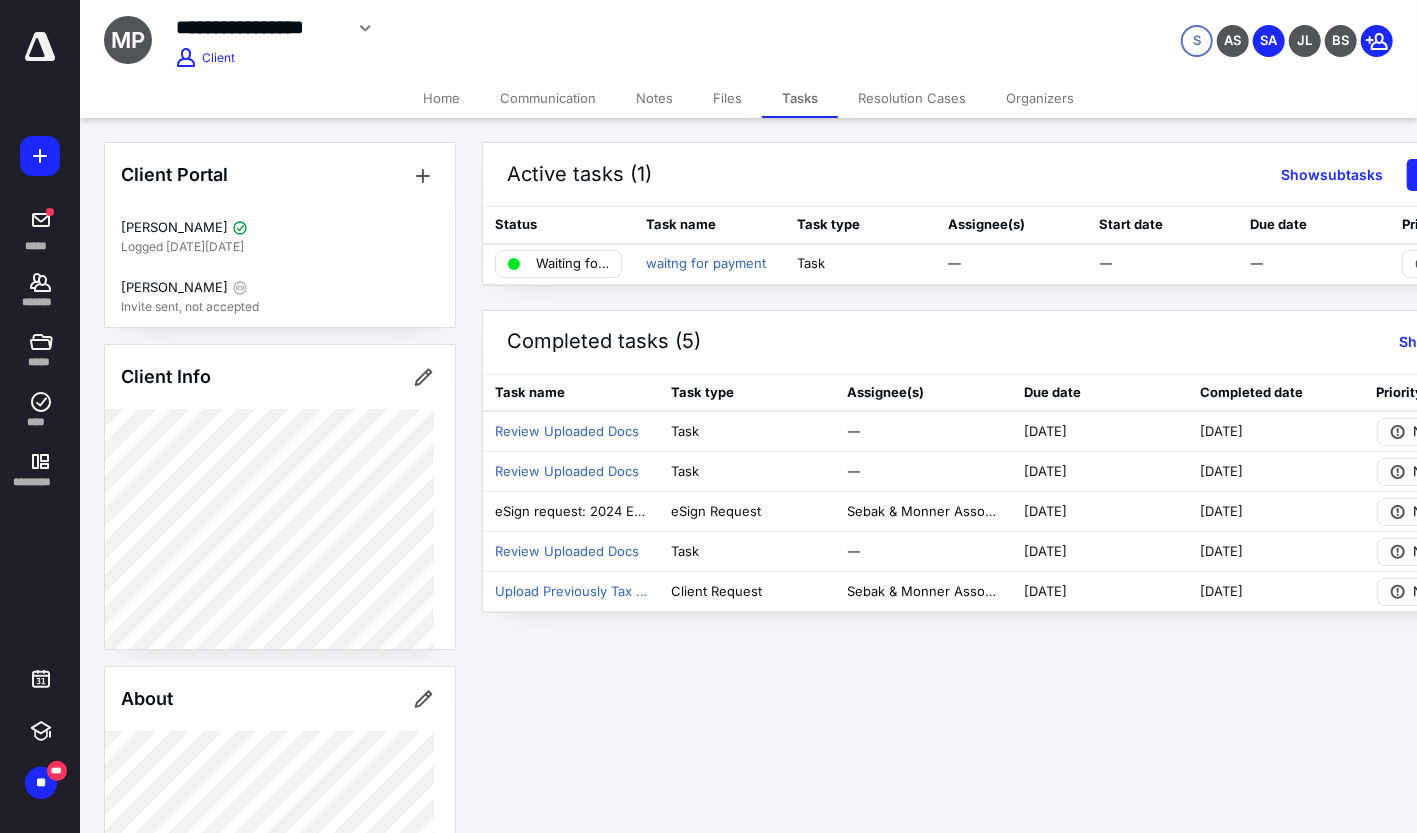 click on "Client Portal [PERSON_NAME] Logged [DATE][DATE] [PERSON_NAME] Invite sent, not accepted Client Info About Spouse Dependents Important clients Tags Manage all tags" at bounding box center (280, 698) 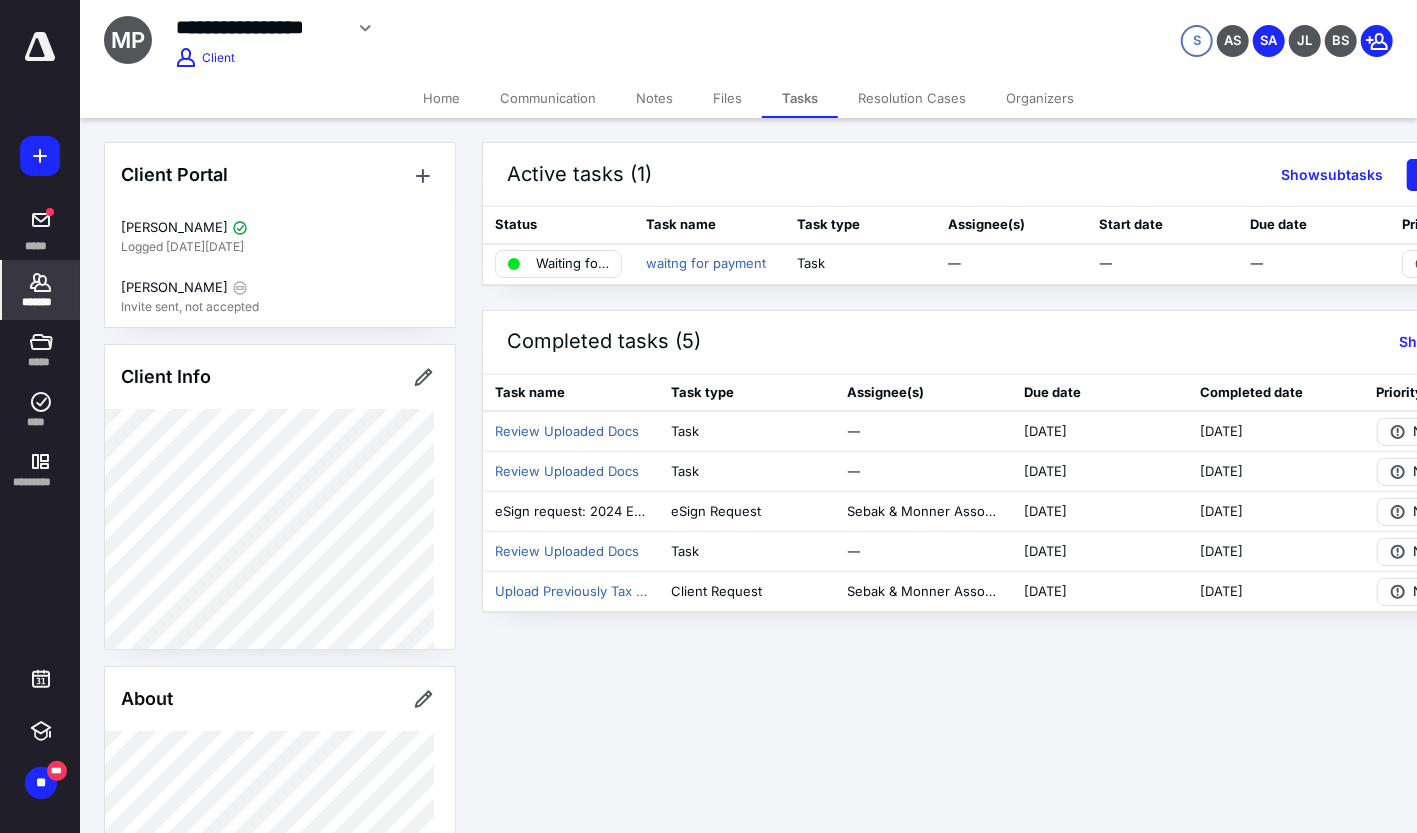 click on "*******" at bounding box center (41, 302) 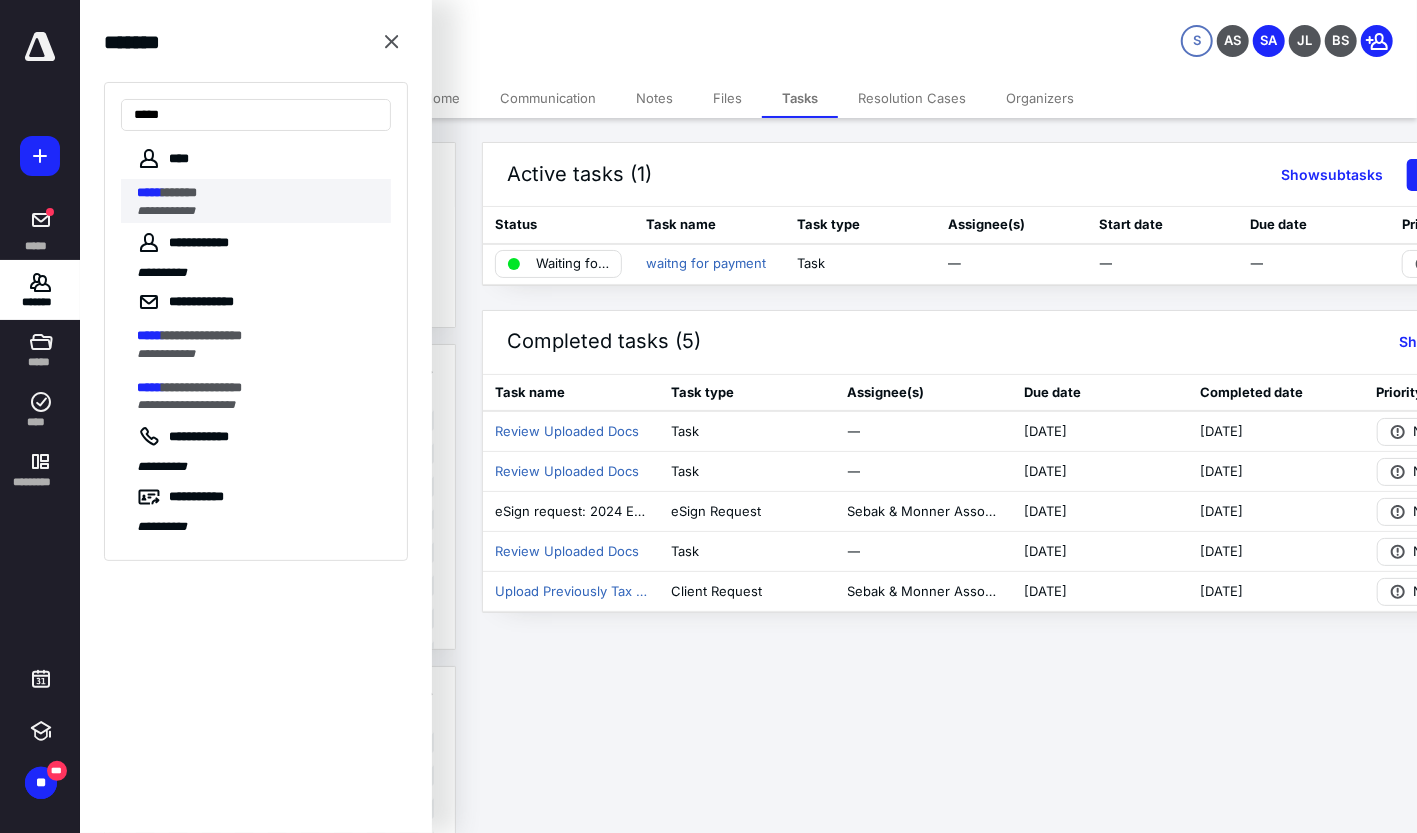 type on "*****" 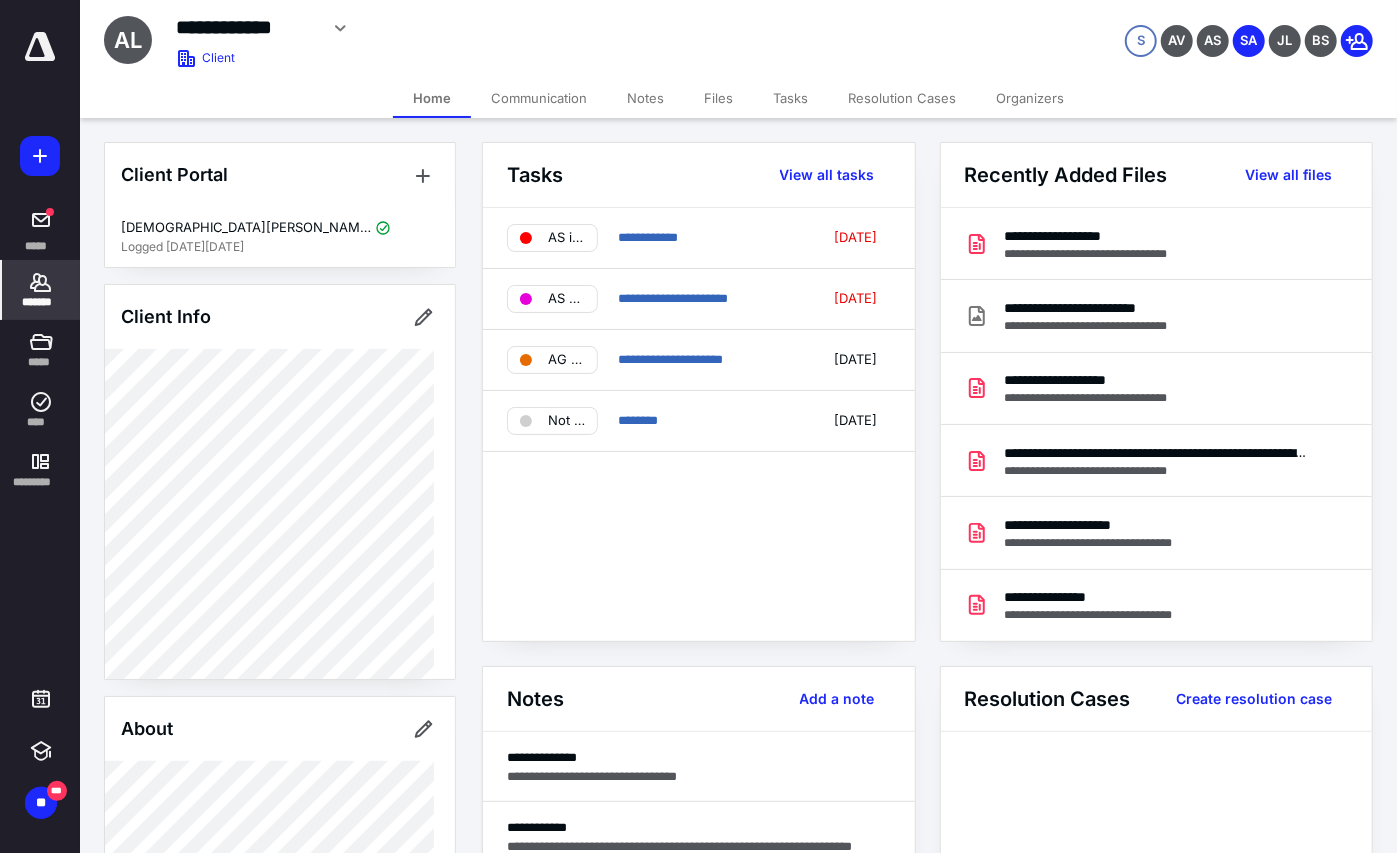 click on "Files" at bounding box center (718, 98) 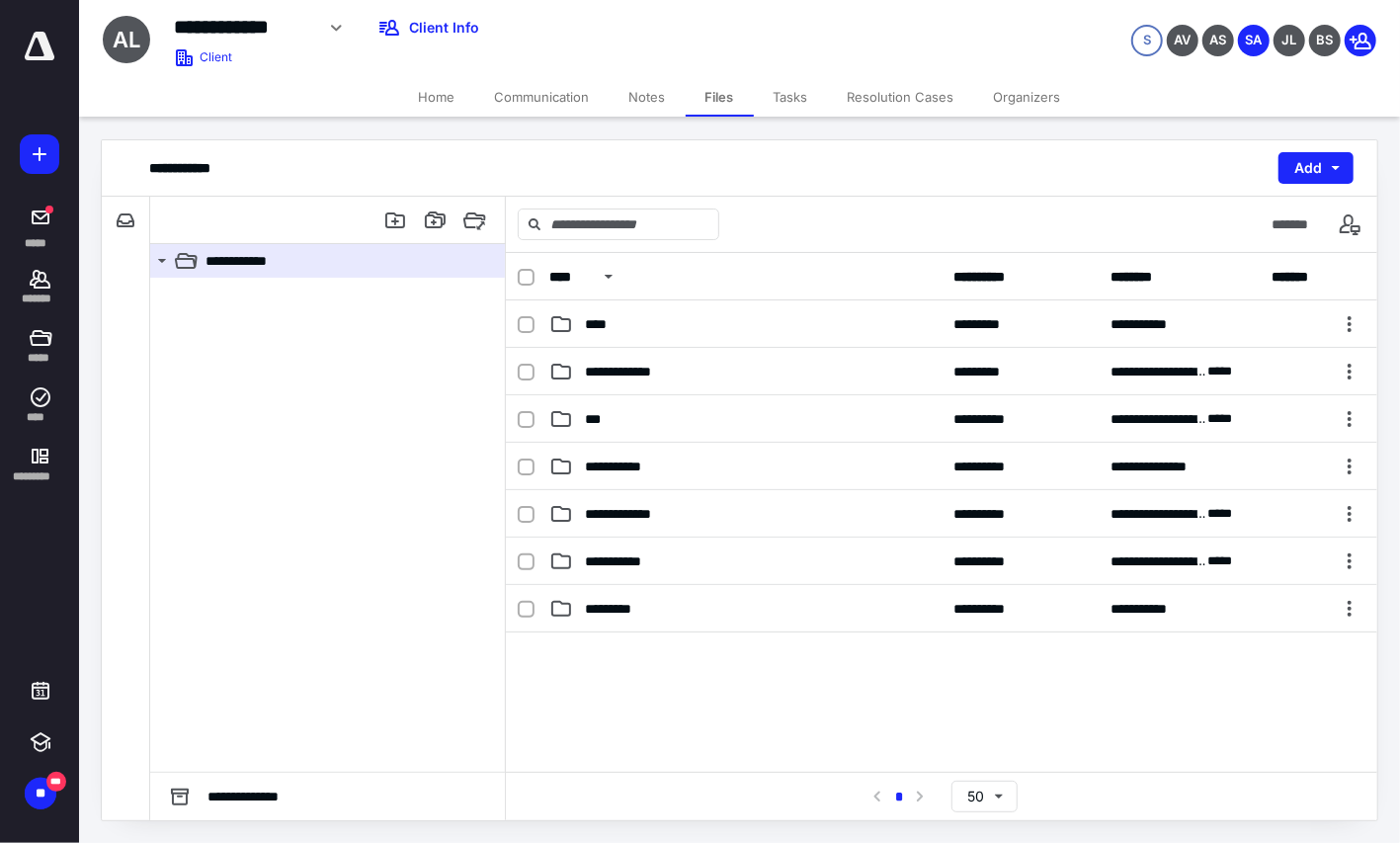 click on "Tasks" at bounding box center (790, 97) 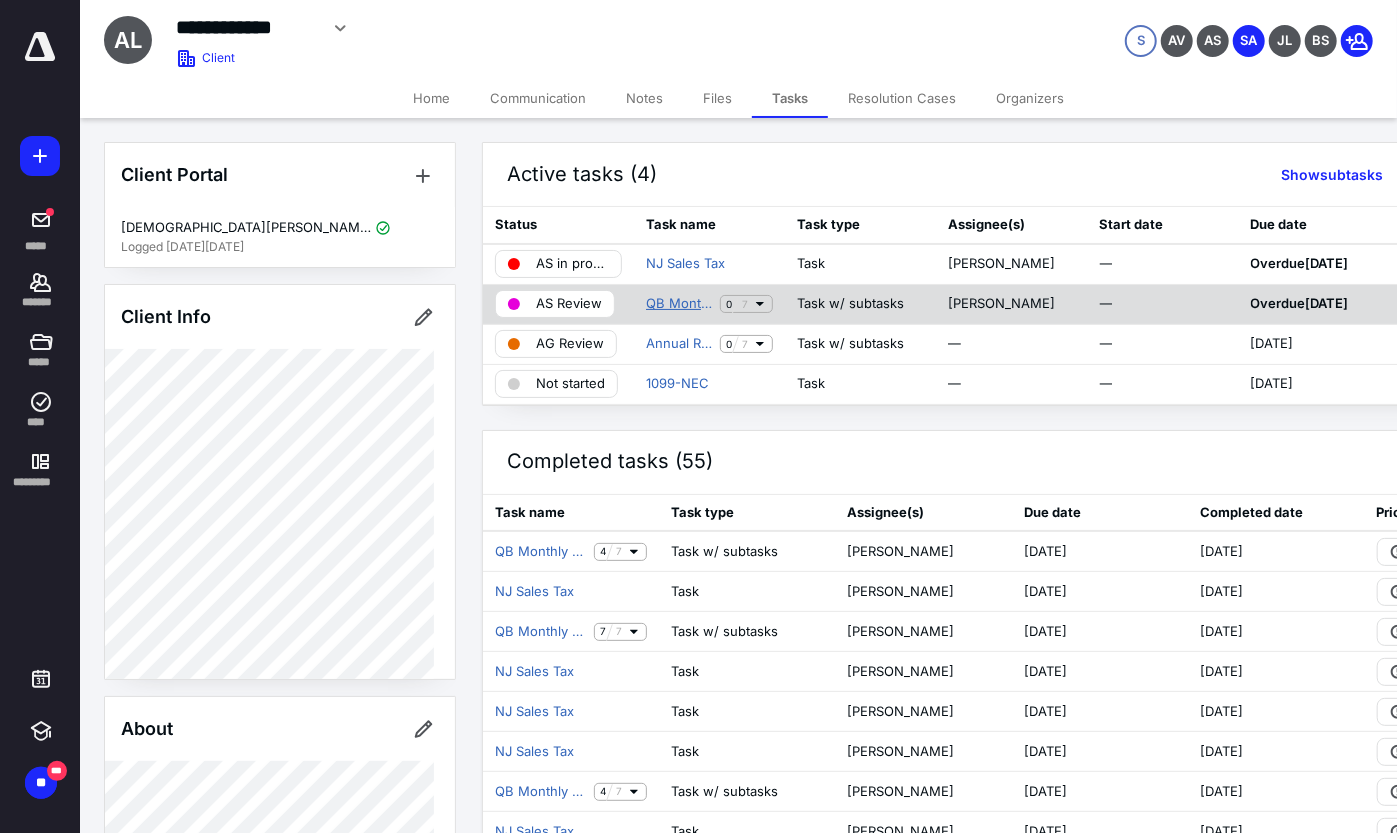 click on "QB Monthly Bookkeeping" at bounding box center [679, 304] 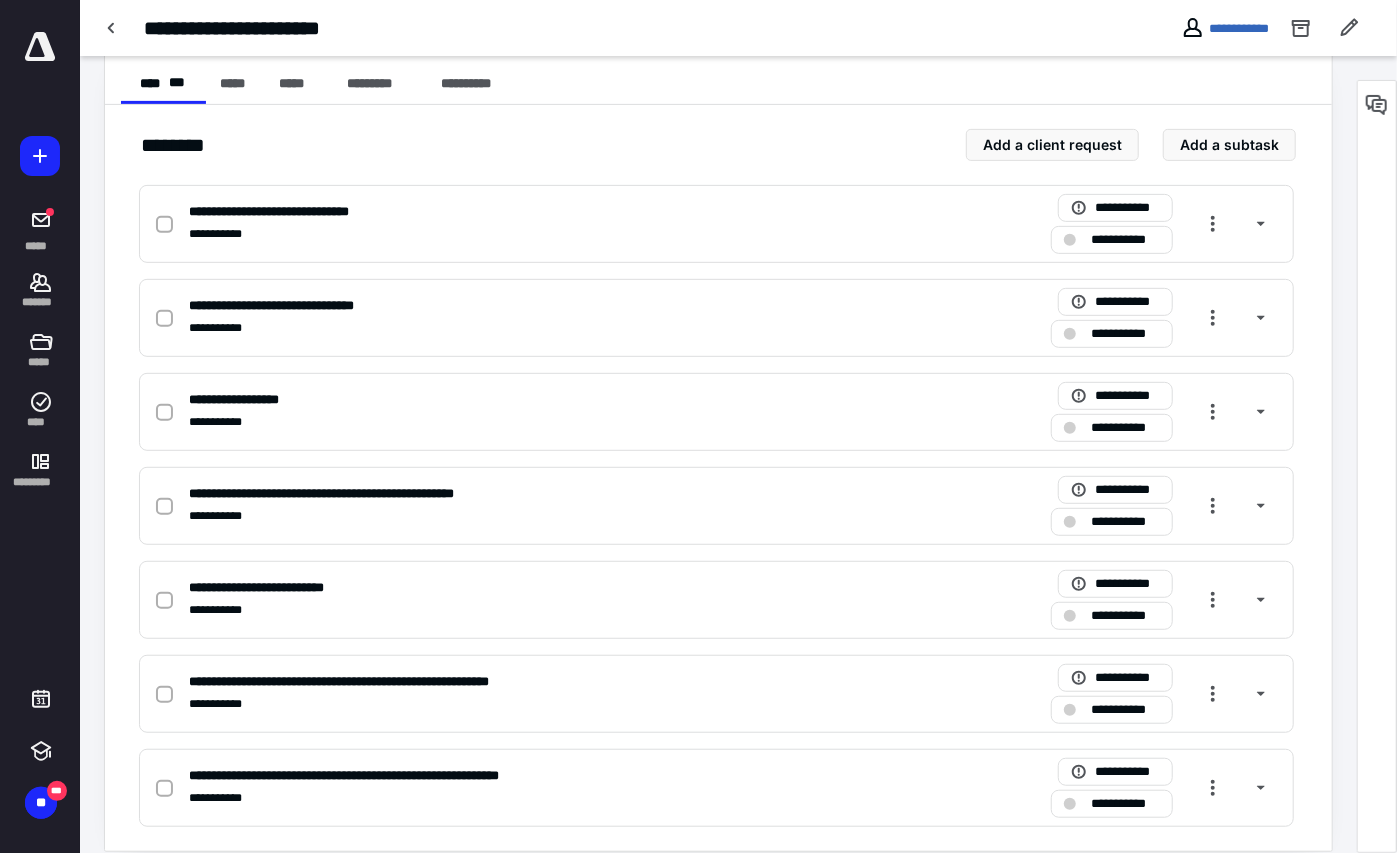 scroll, scrollTop: 421, scrollLeft: 0, axis: vertical 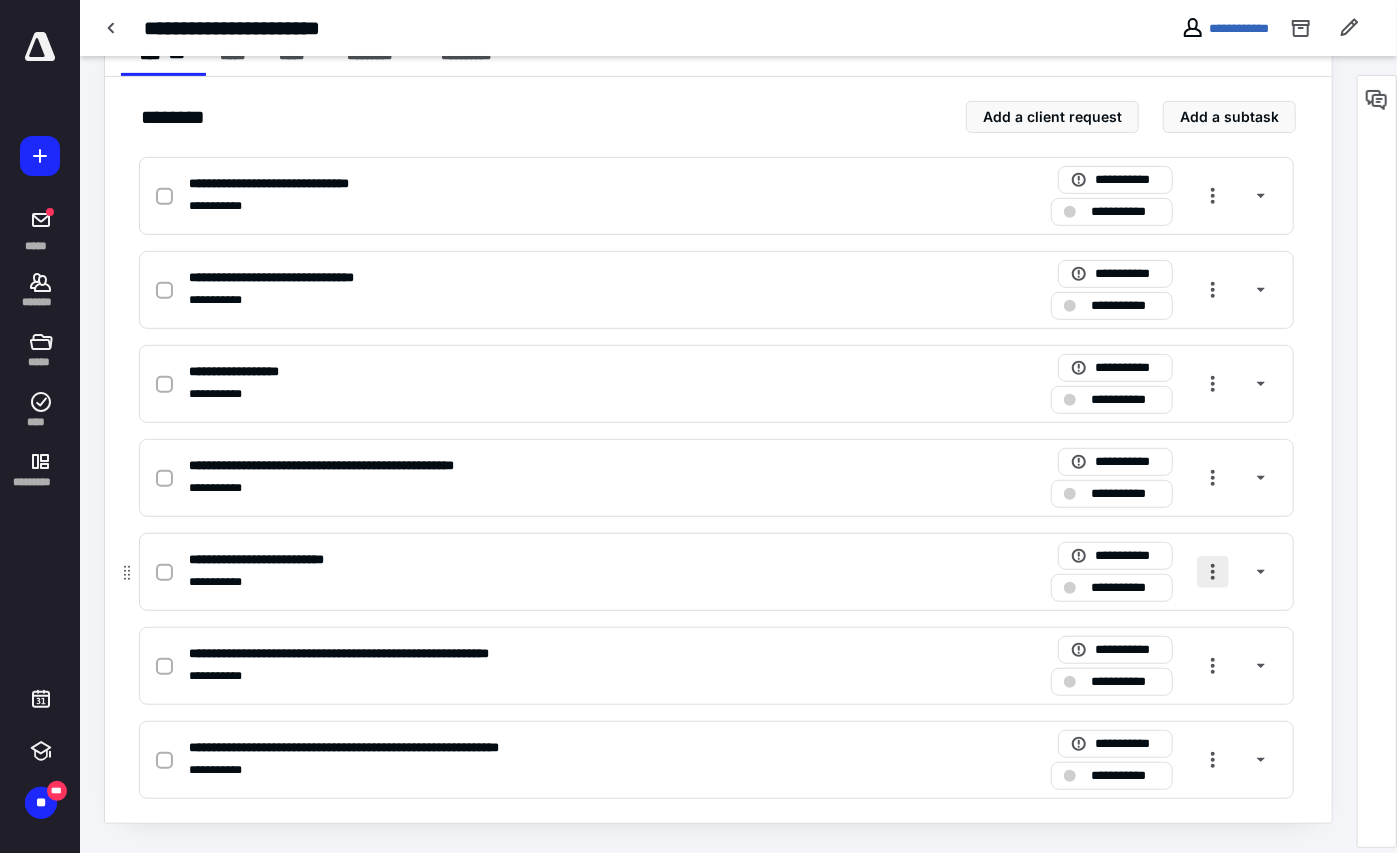 click at bounding box center (1213, 572) 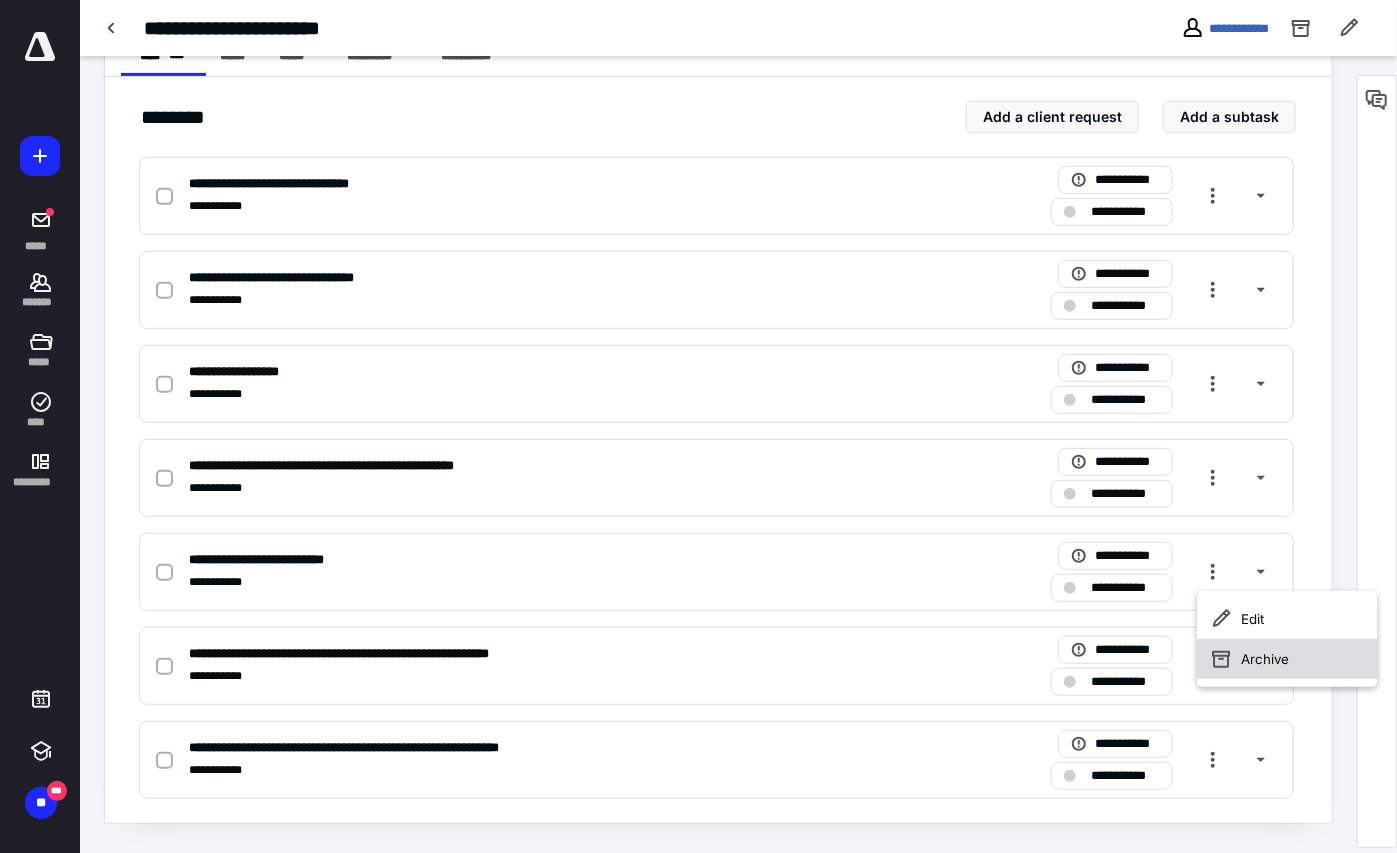 click on "Archive" at bounding box center [1287, 659] 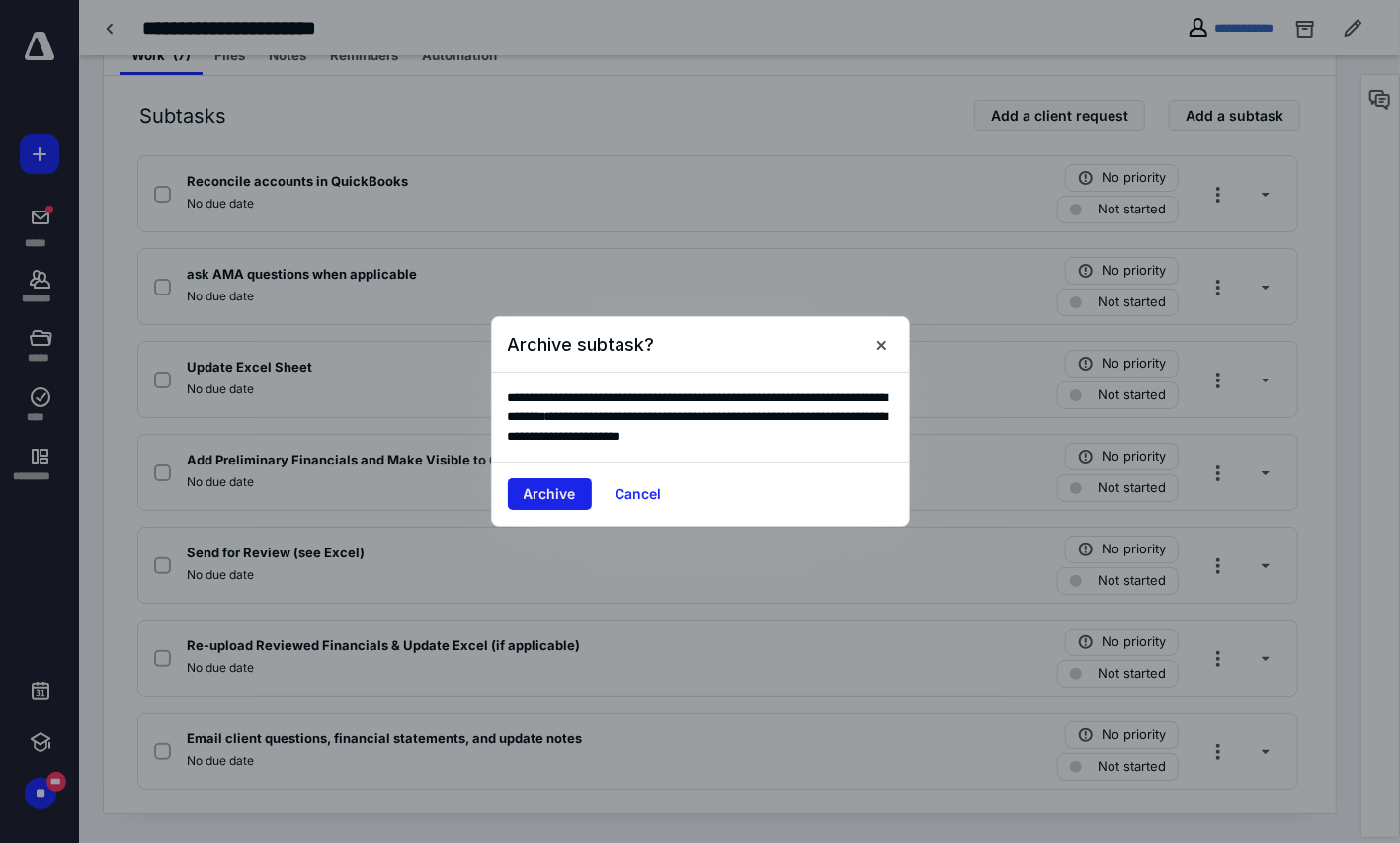 click on "Archive" at bounding box center [549, 494] 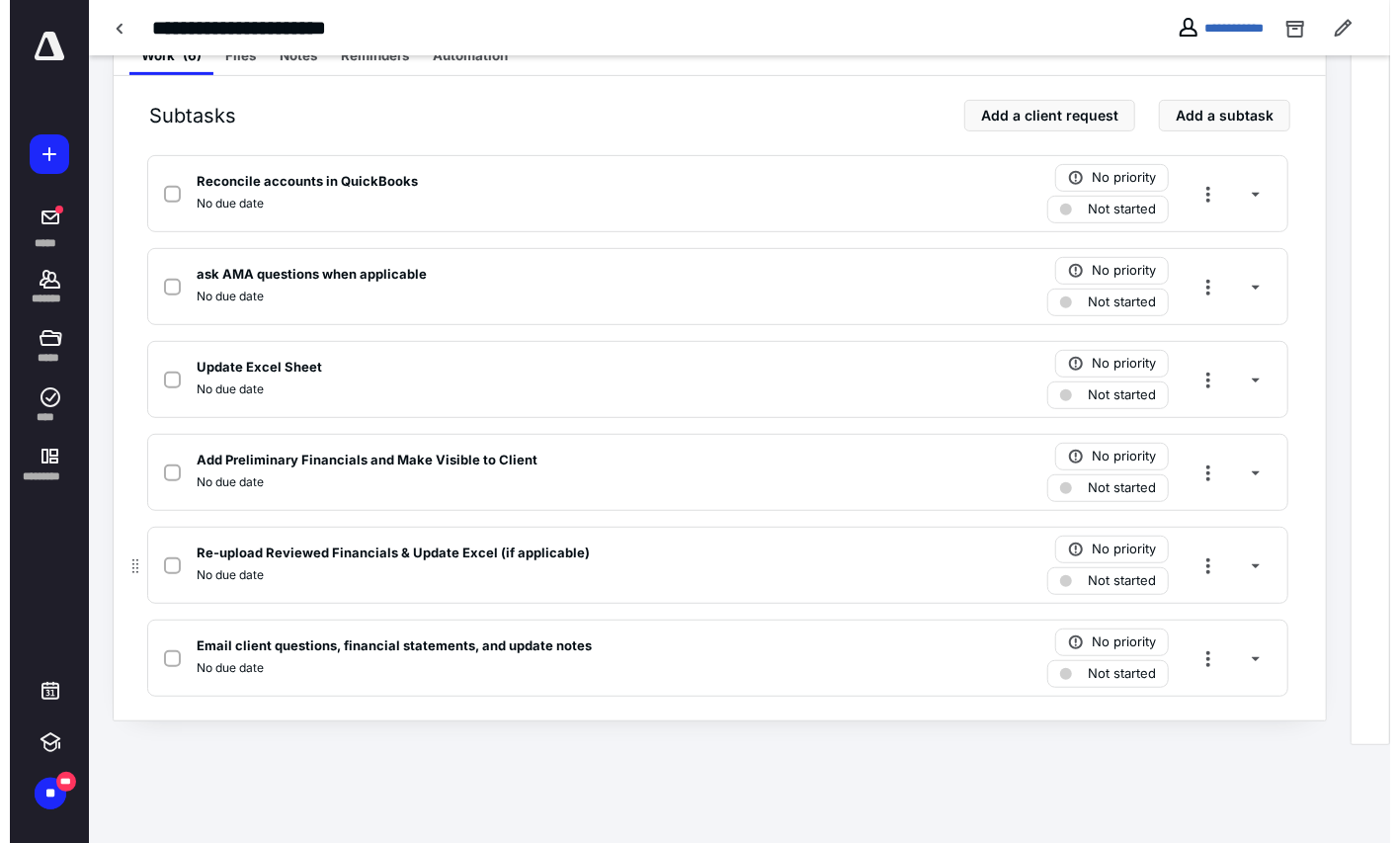 scroll, scrollTop: 322, scrollLeft: 0, axis: vertical 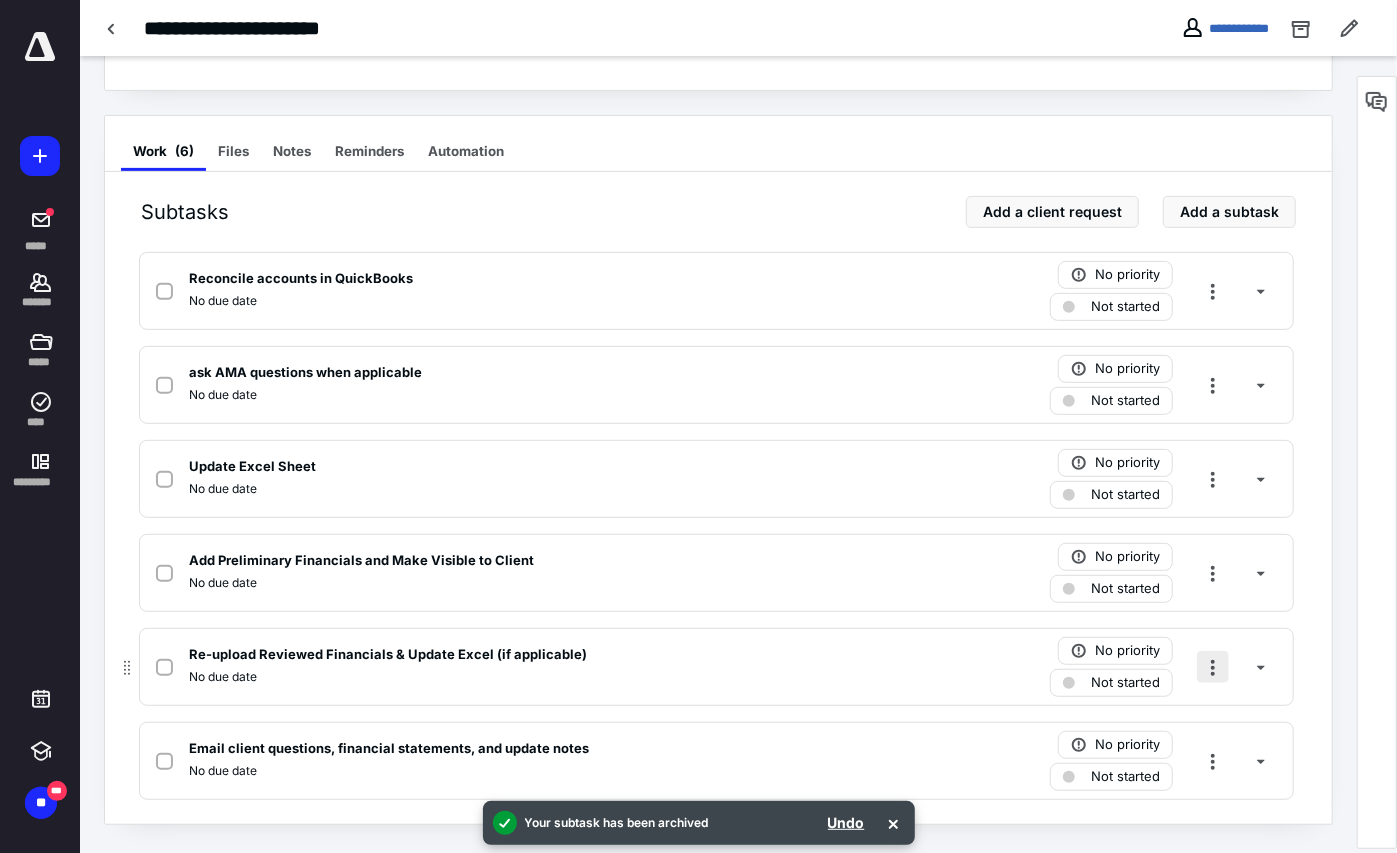 click at bounding box center (1213, 667) 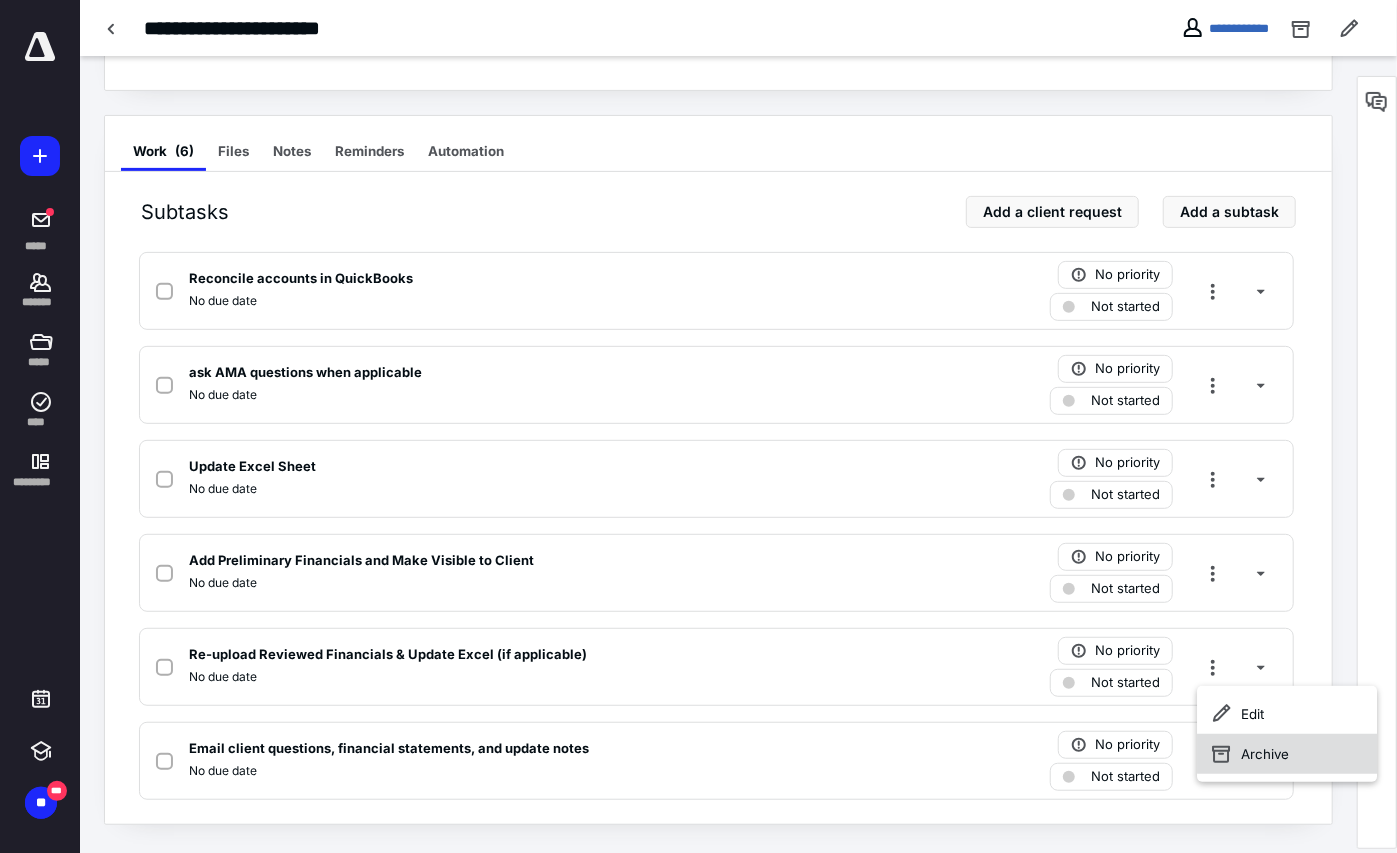click on "Archive" at bounding box center (1287, 754) 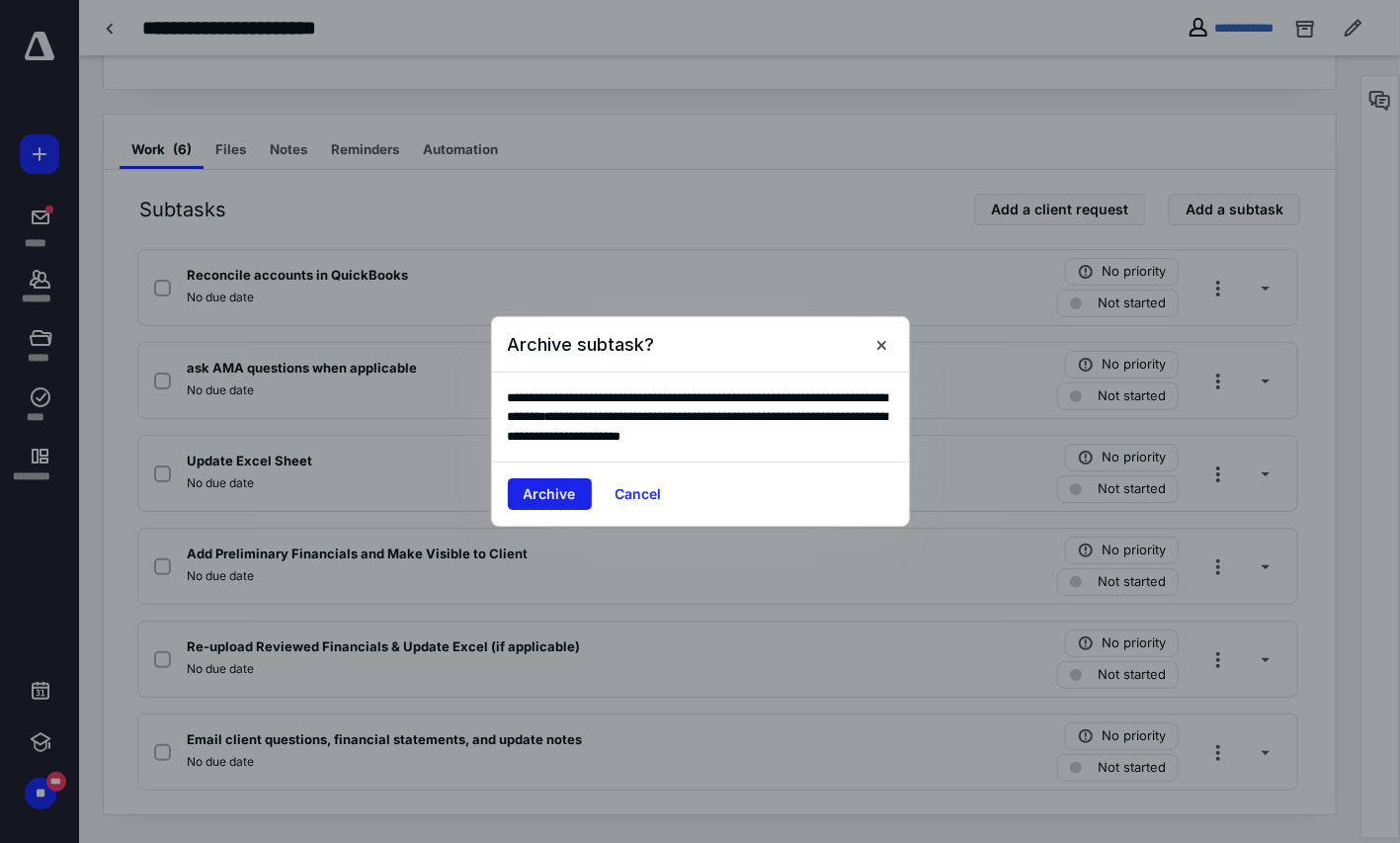 click on "Archive" at bounding box center (549, 494) 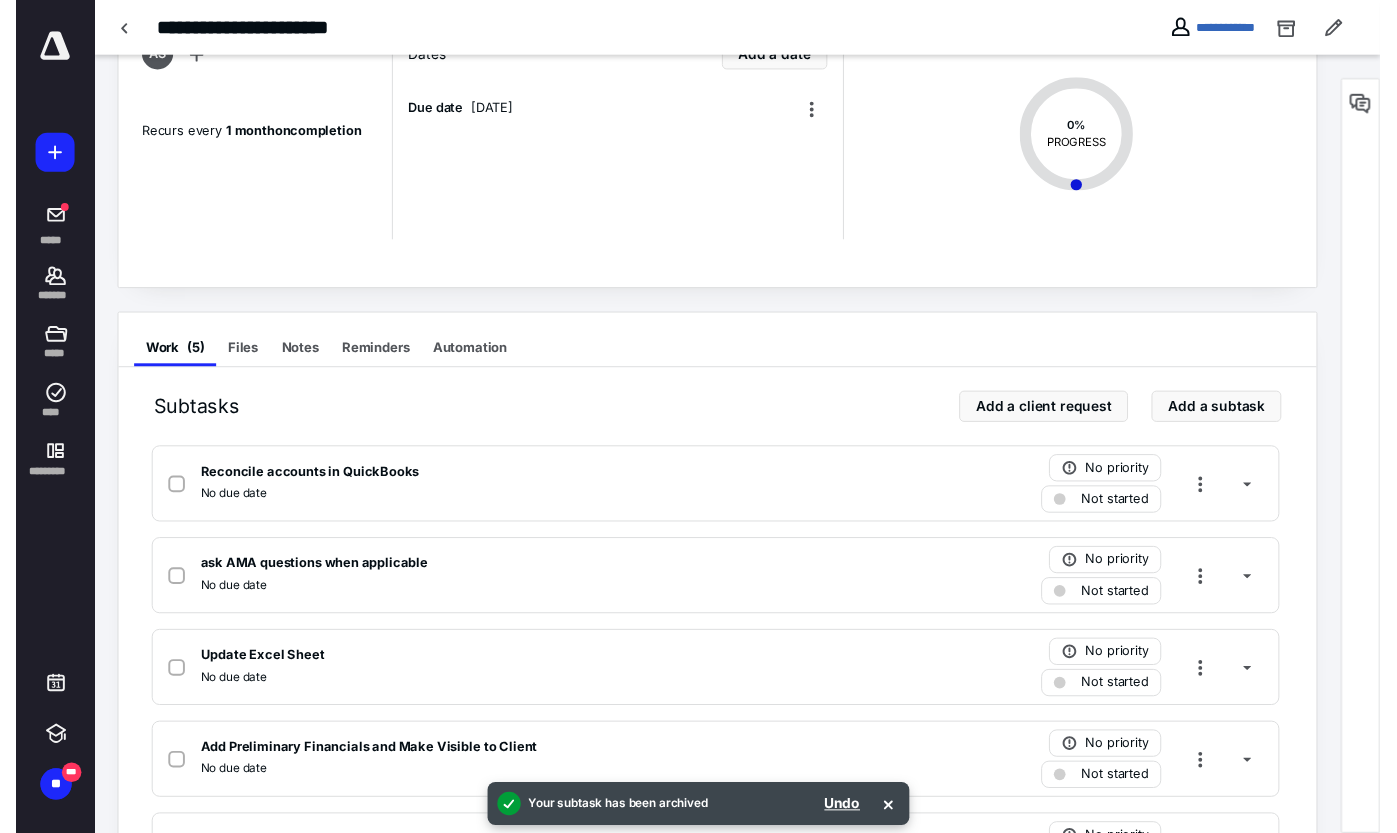 scroll, scrollTop: 0, scrollLeft: 0, axis: both 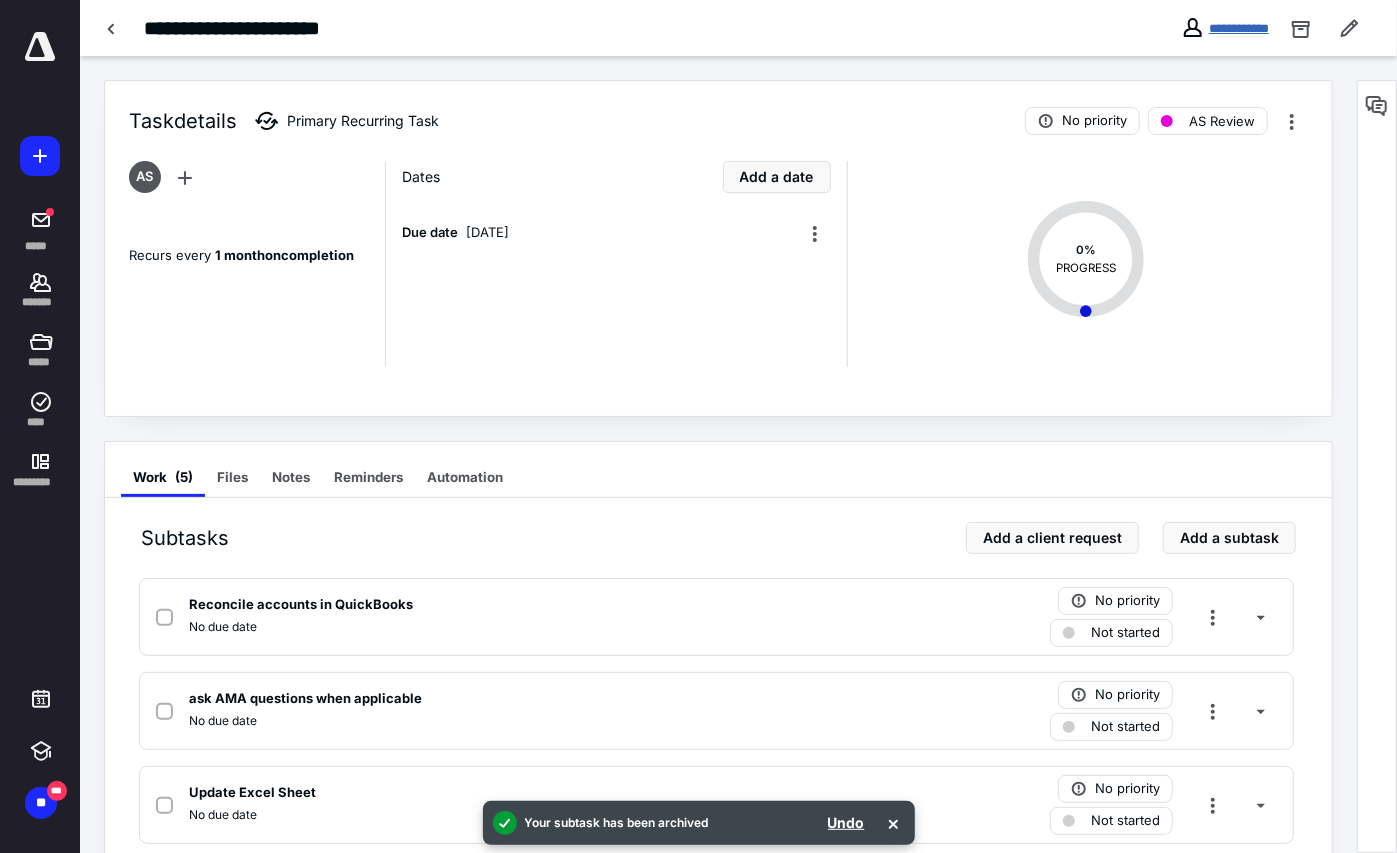 click on "**********" at bounding box center [1239, 28] 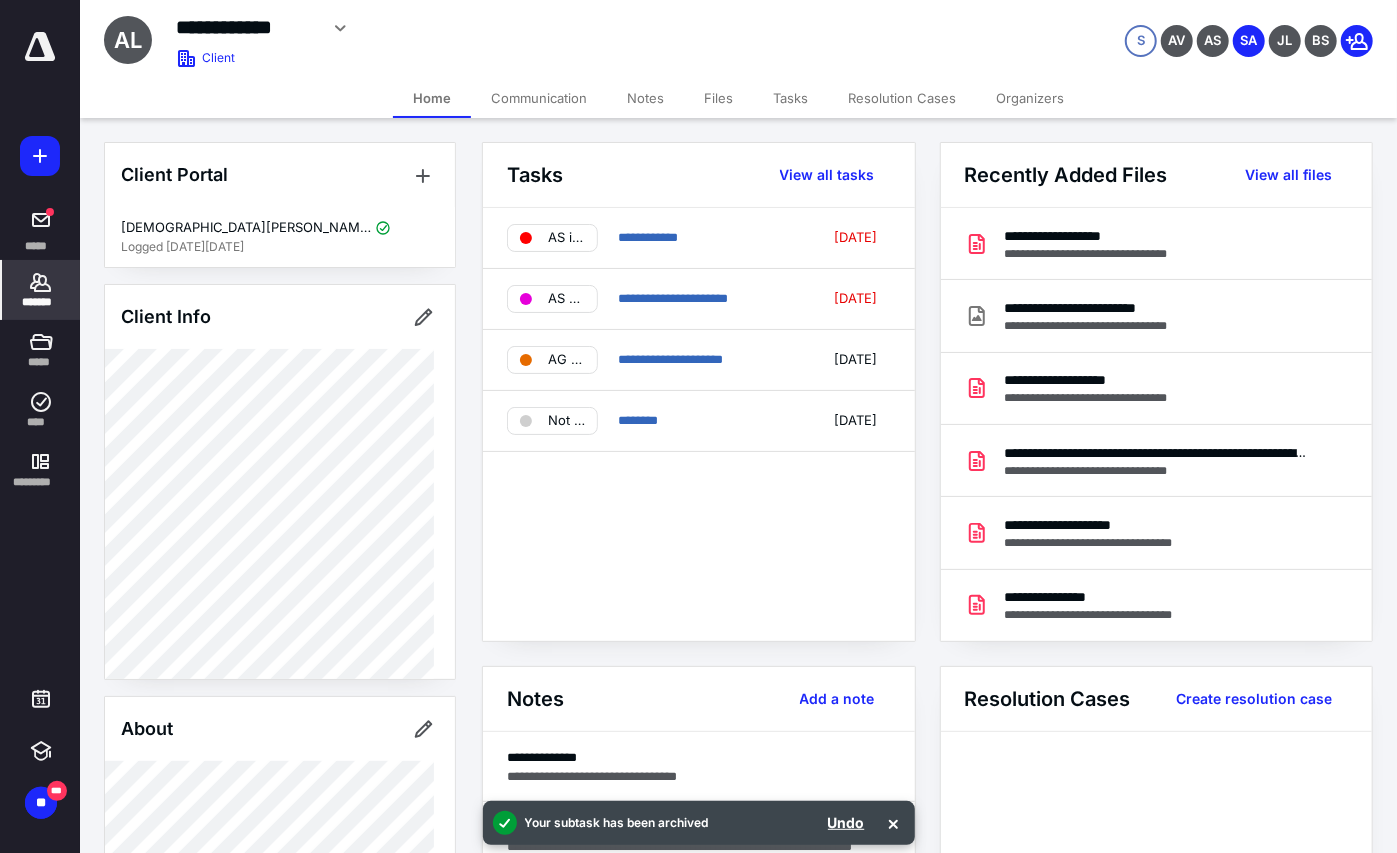 click on "Tasks" at bounding box center (790, 98) 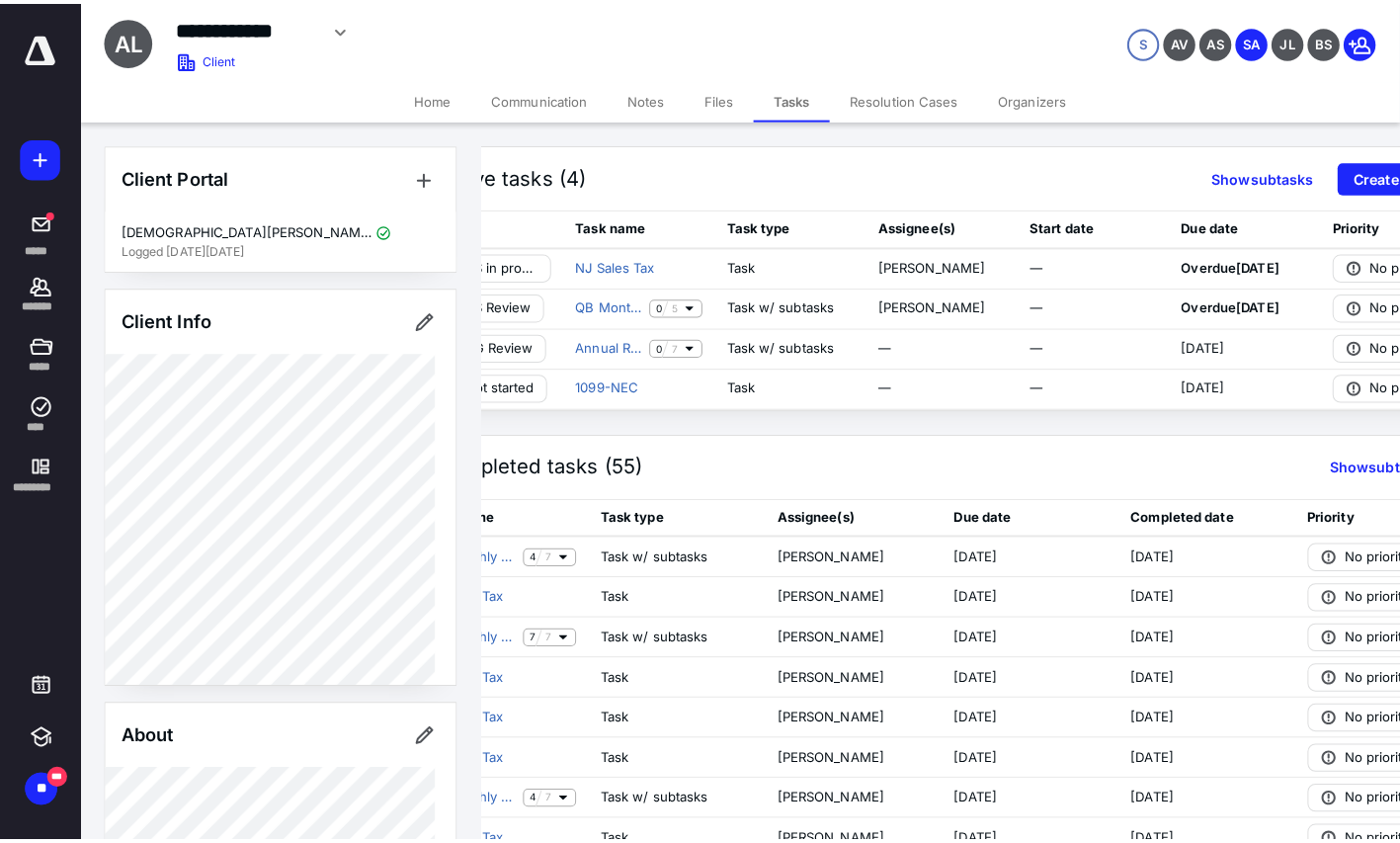 scroll, scrollTop: 0, scrollLeft: 85, axis: horizontal 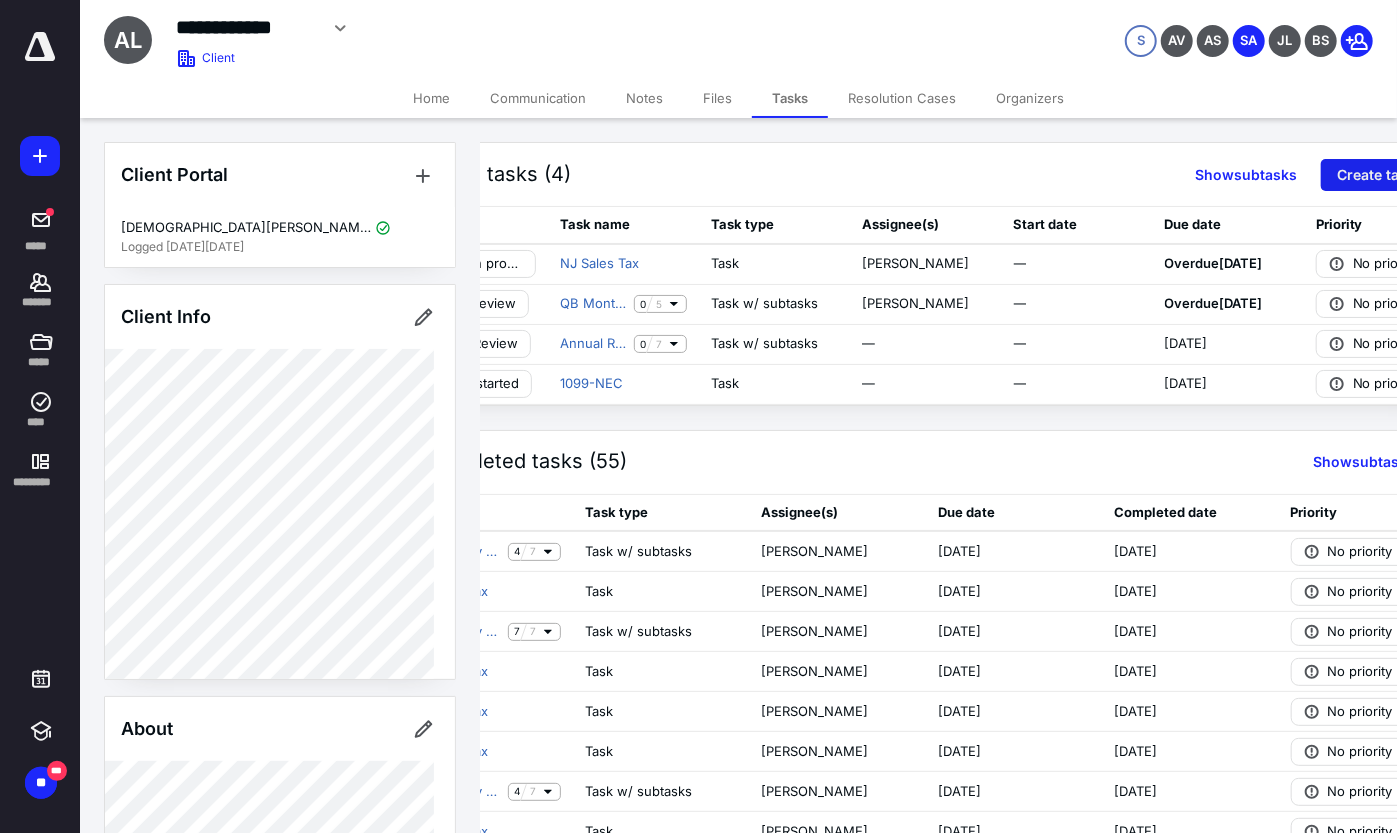 click on "Create task" at bounding box center (1376, 175) 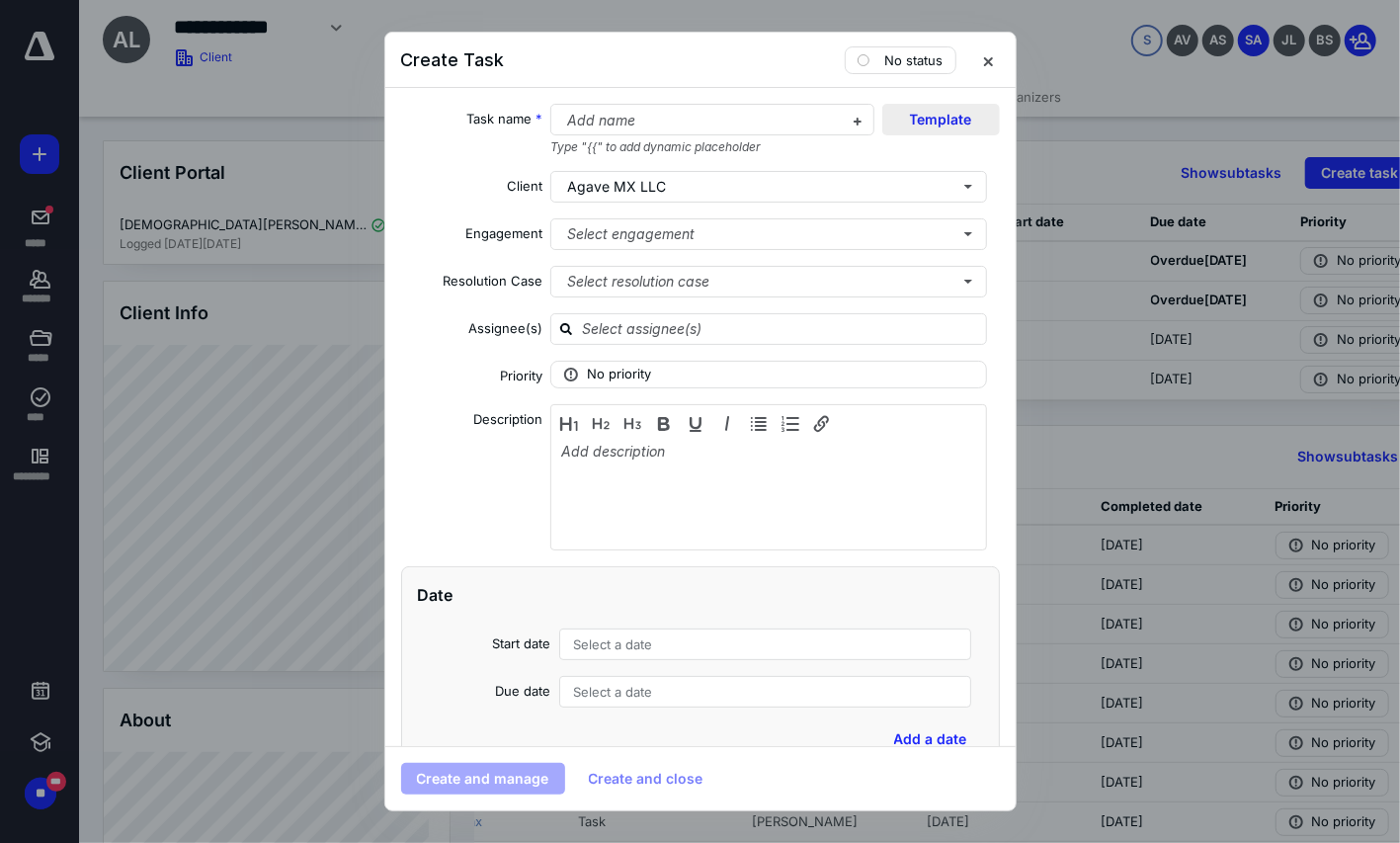 click on "Template" at bounding box center [941, 120] 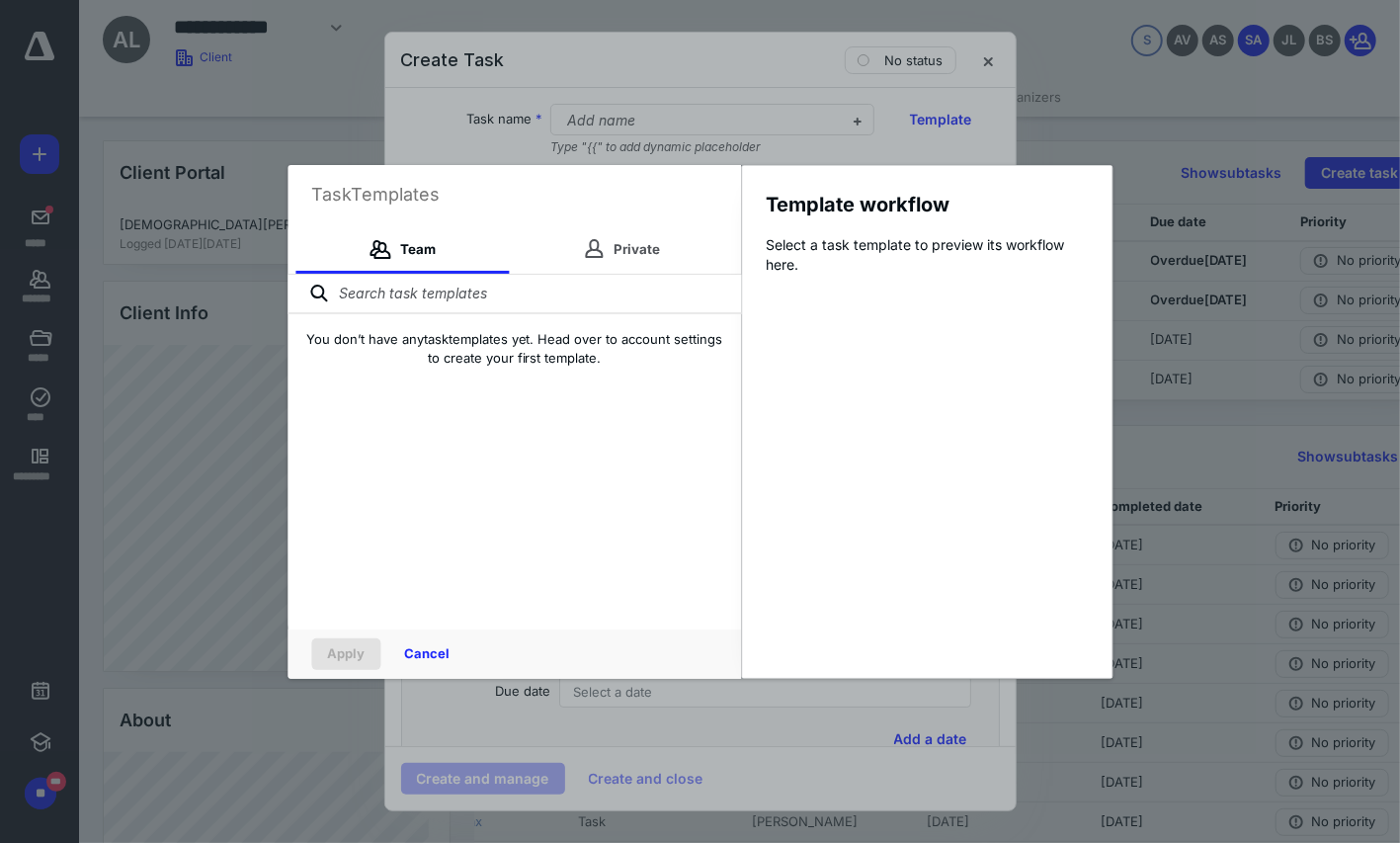 click at bounding box center (514, 295) 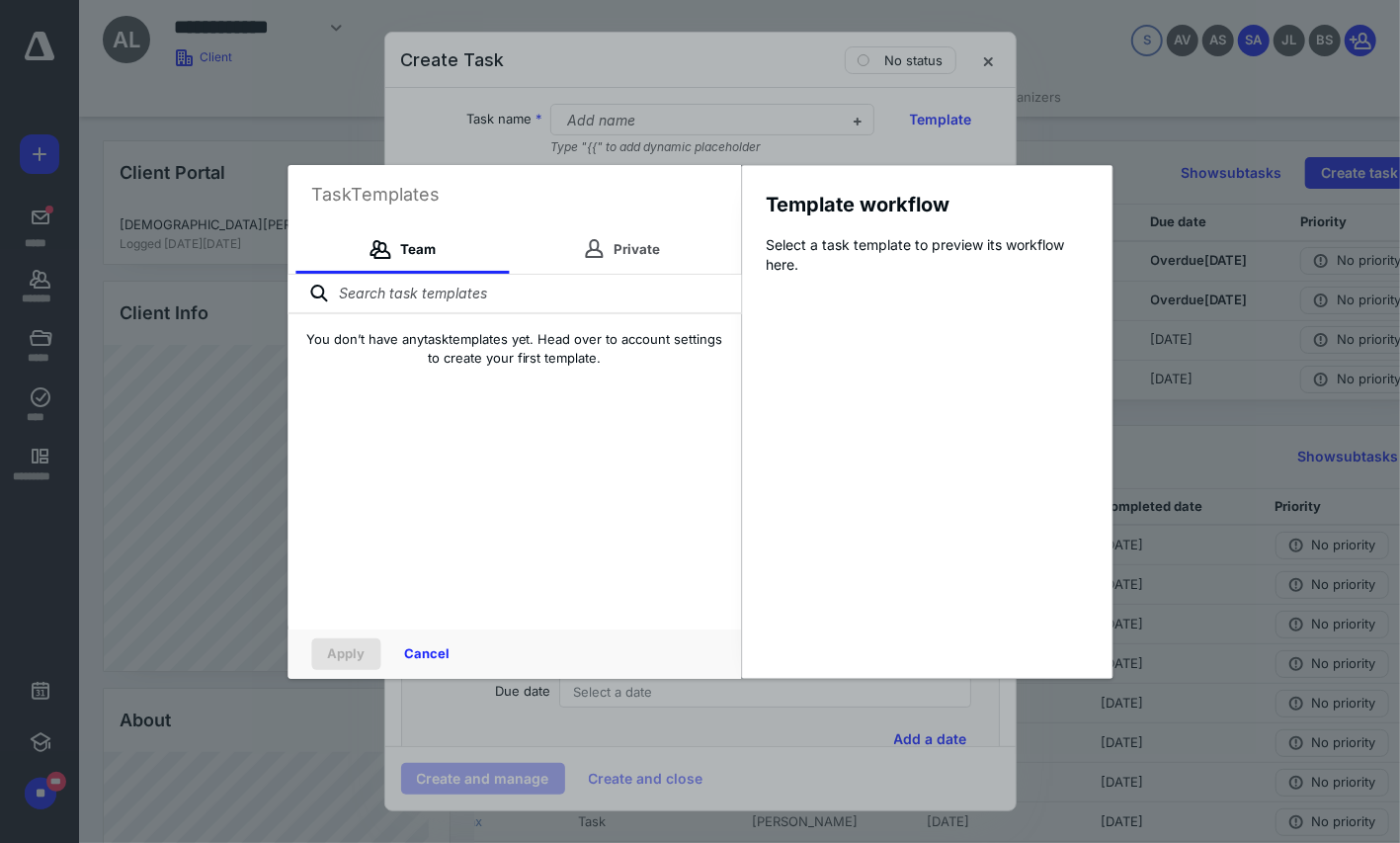 click at bounding box center (514, 295) 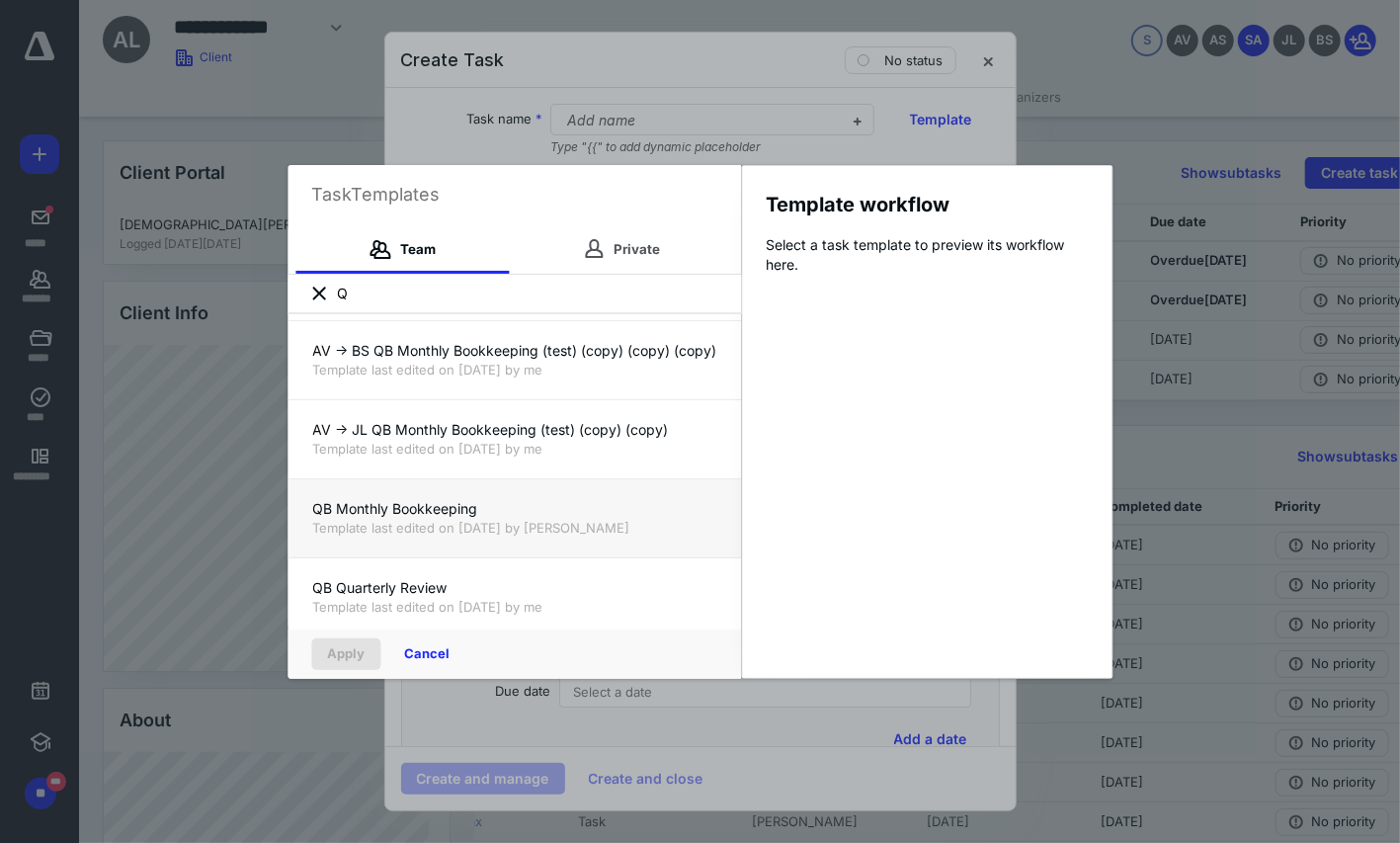 scroll, scrollTop: 158, scrollLeft: 0, axis: vertical 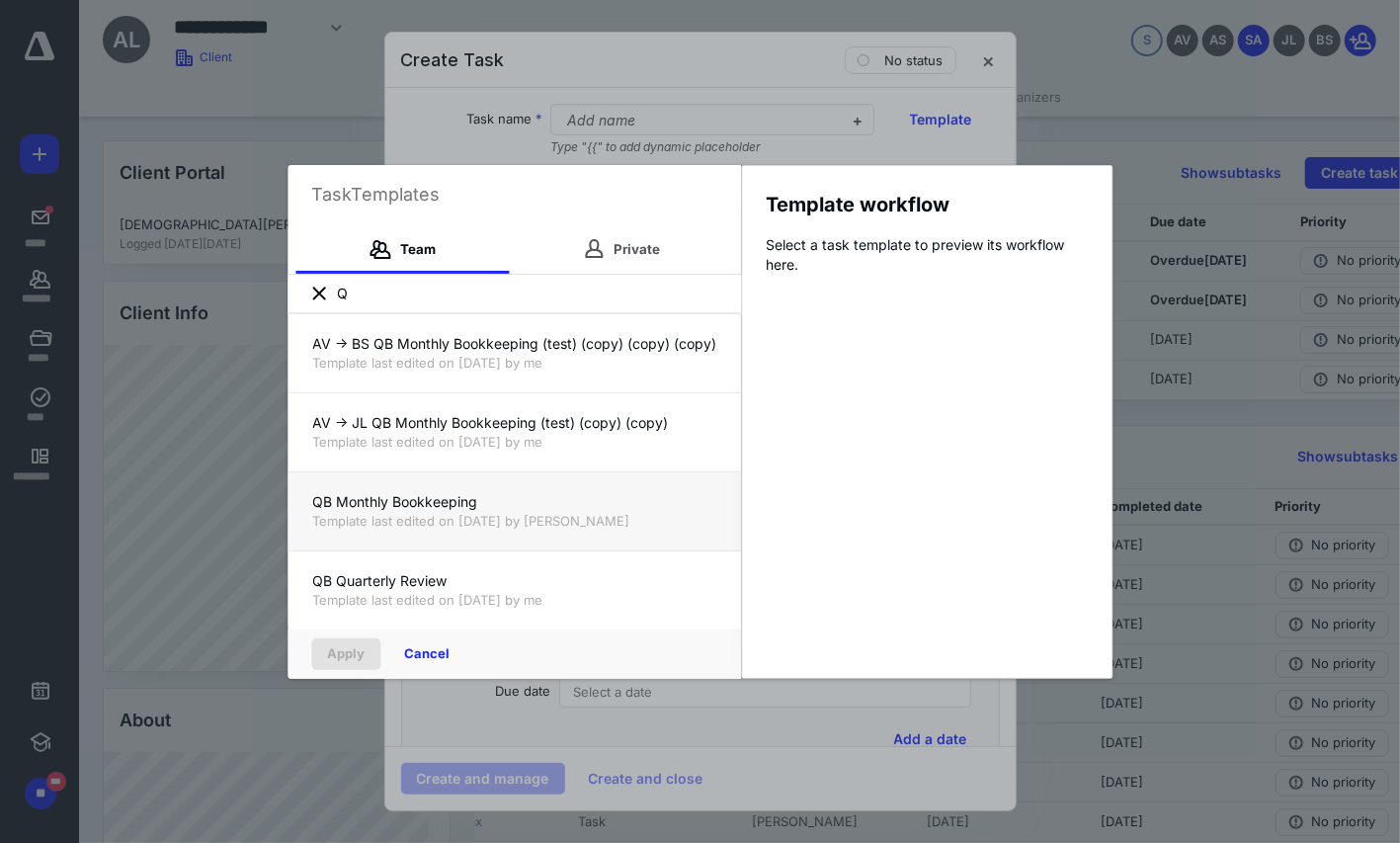 type on "Q" 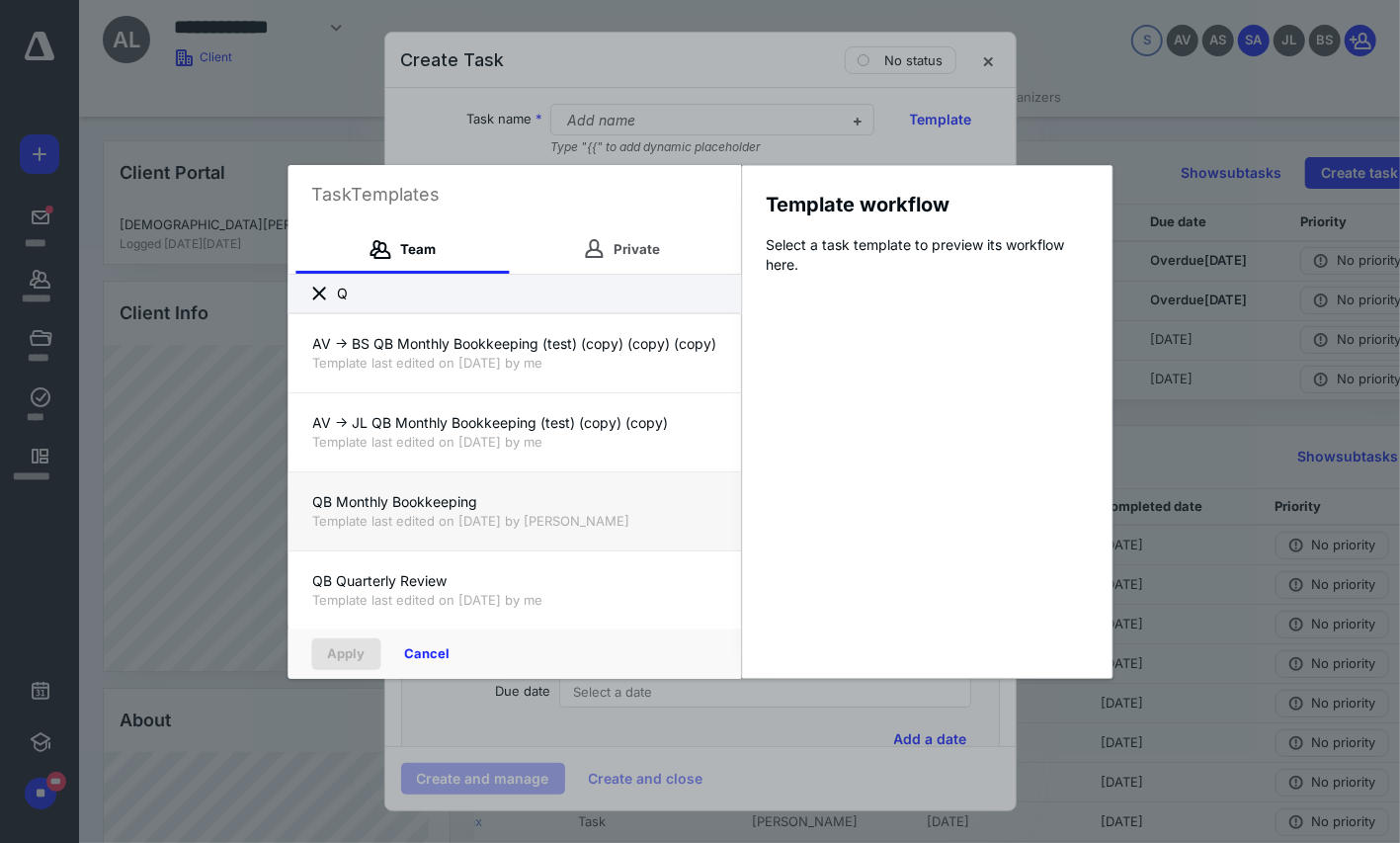 click on "QB Monthly Bookkeeping" at bounding box center (514, 502) 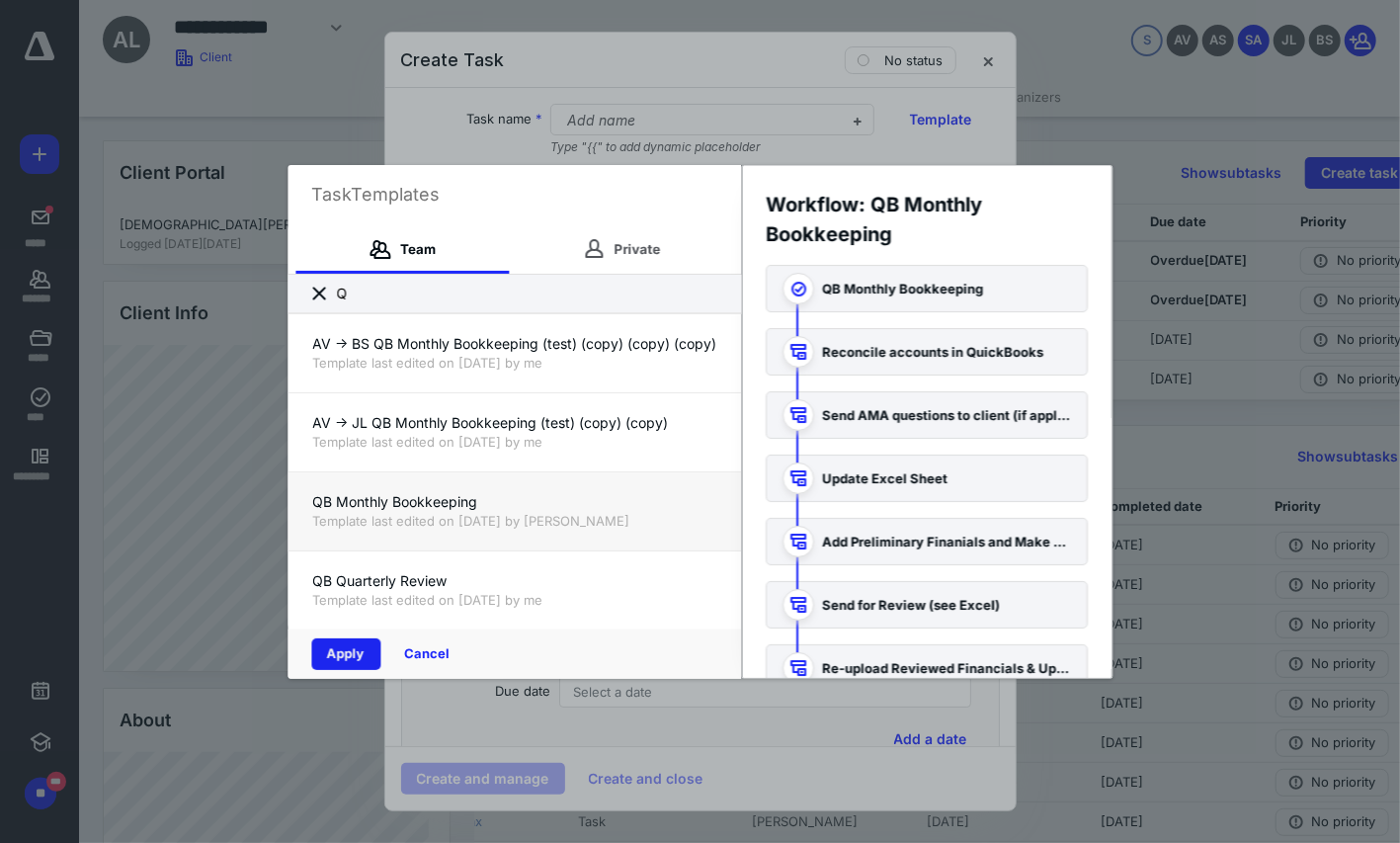 click on "Apply" at bounding box center [346, 654] 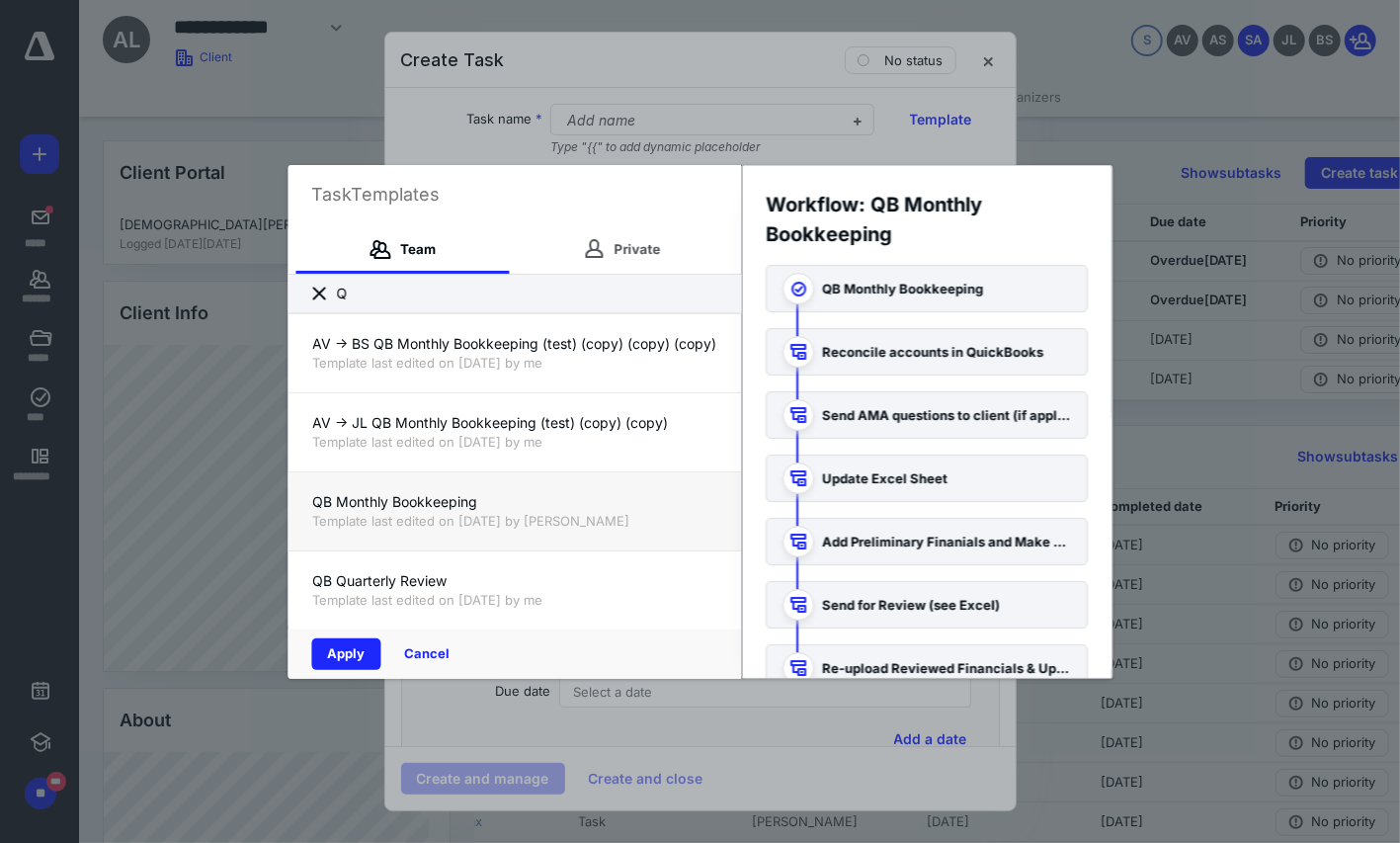 checkbox on "true" 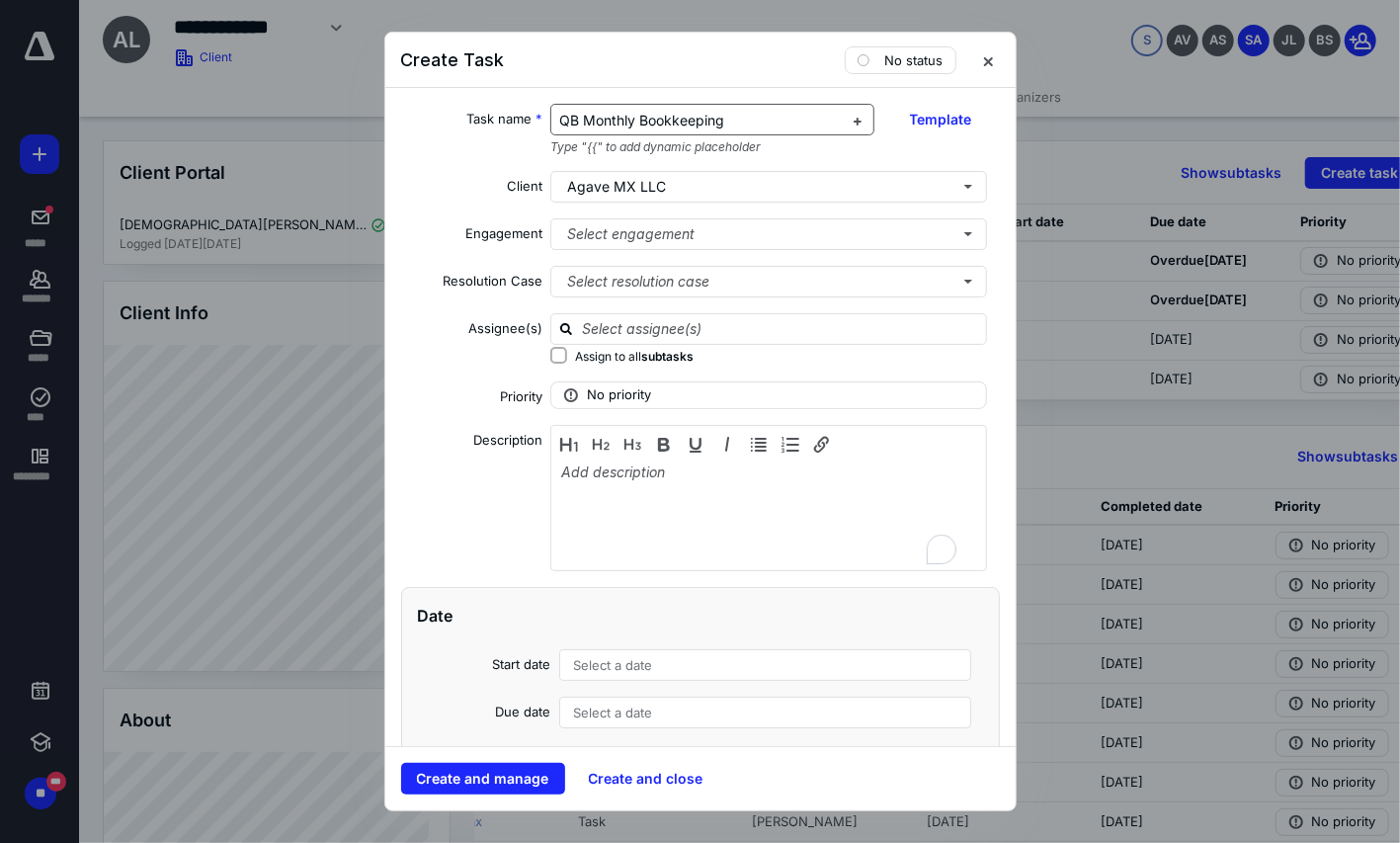 click on "QB Monthly Bookkeeping" at bounding box center [641, 120] 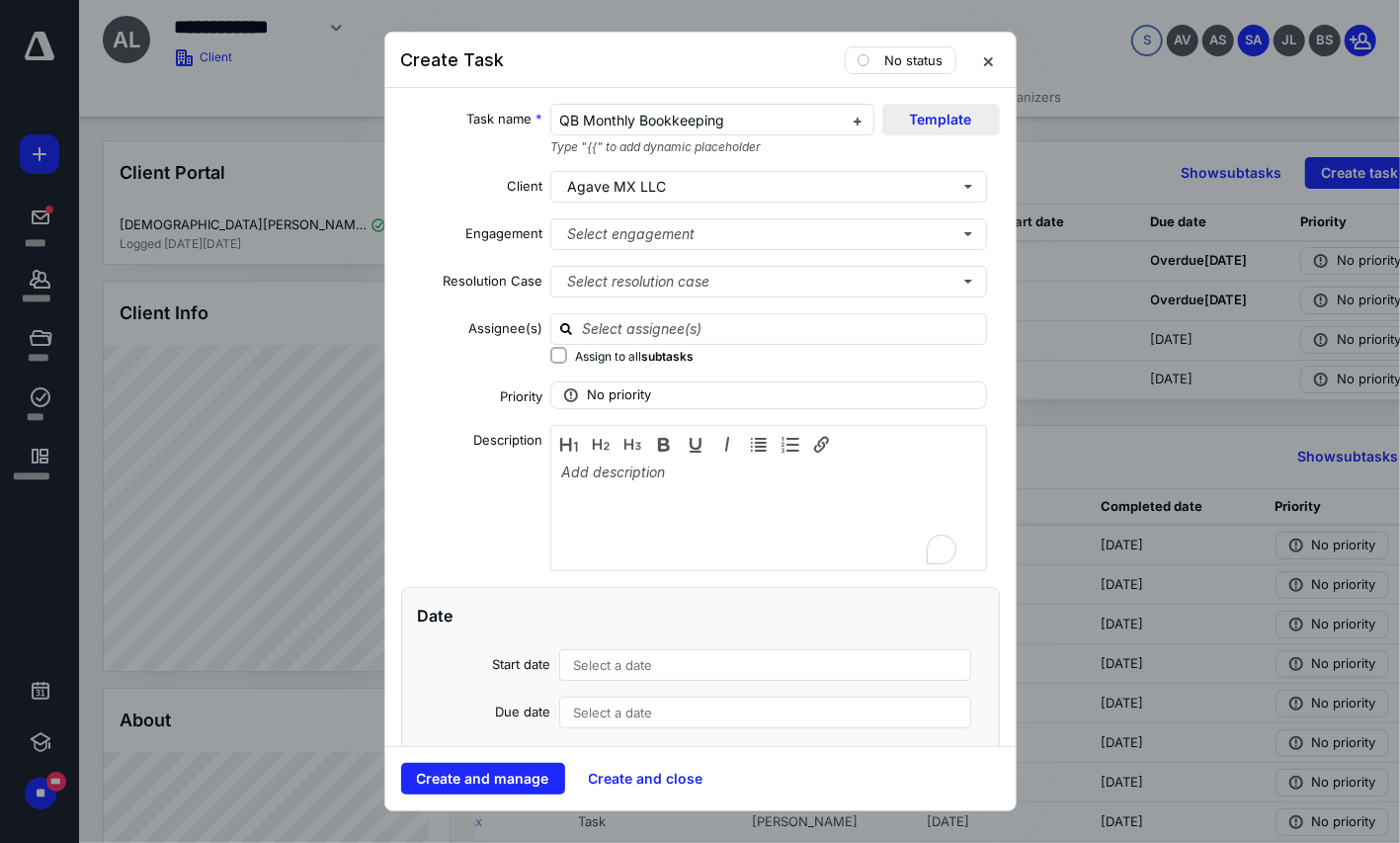 click on "Template" at bounding box center (941, 120) 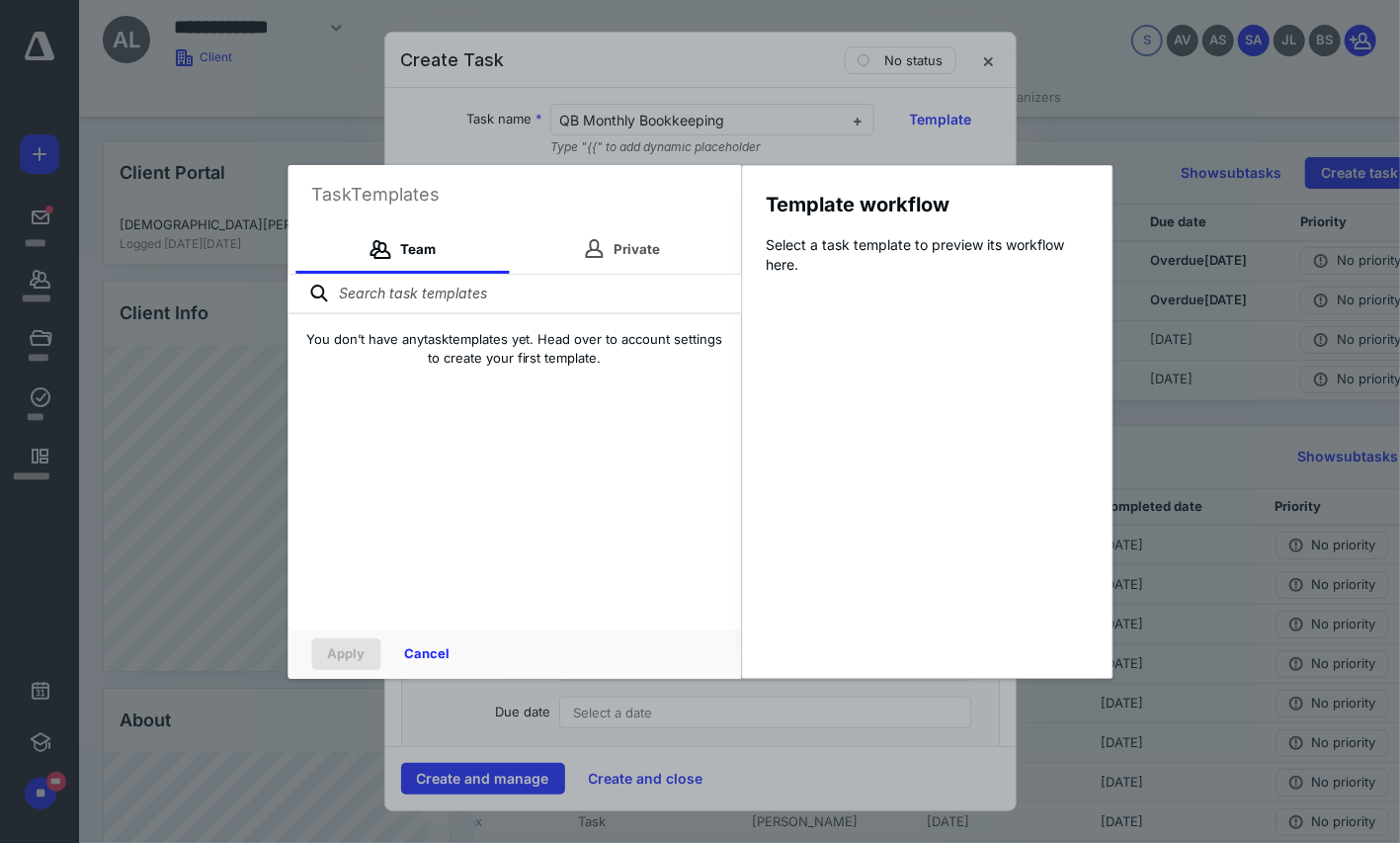click at bounding box center [514, 295] 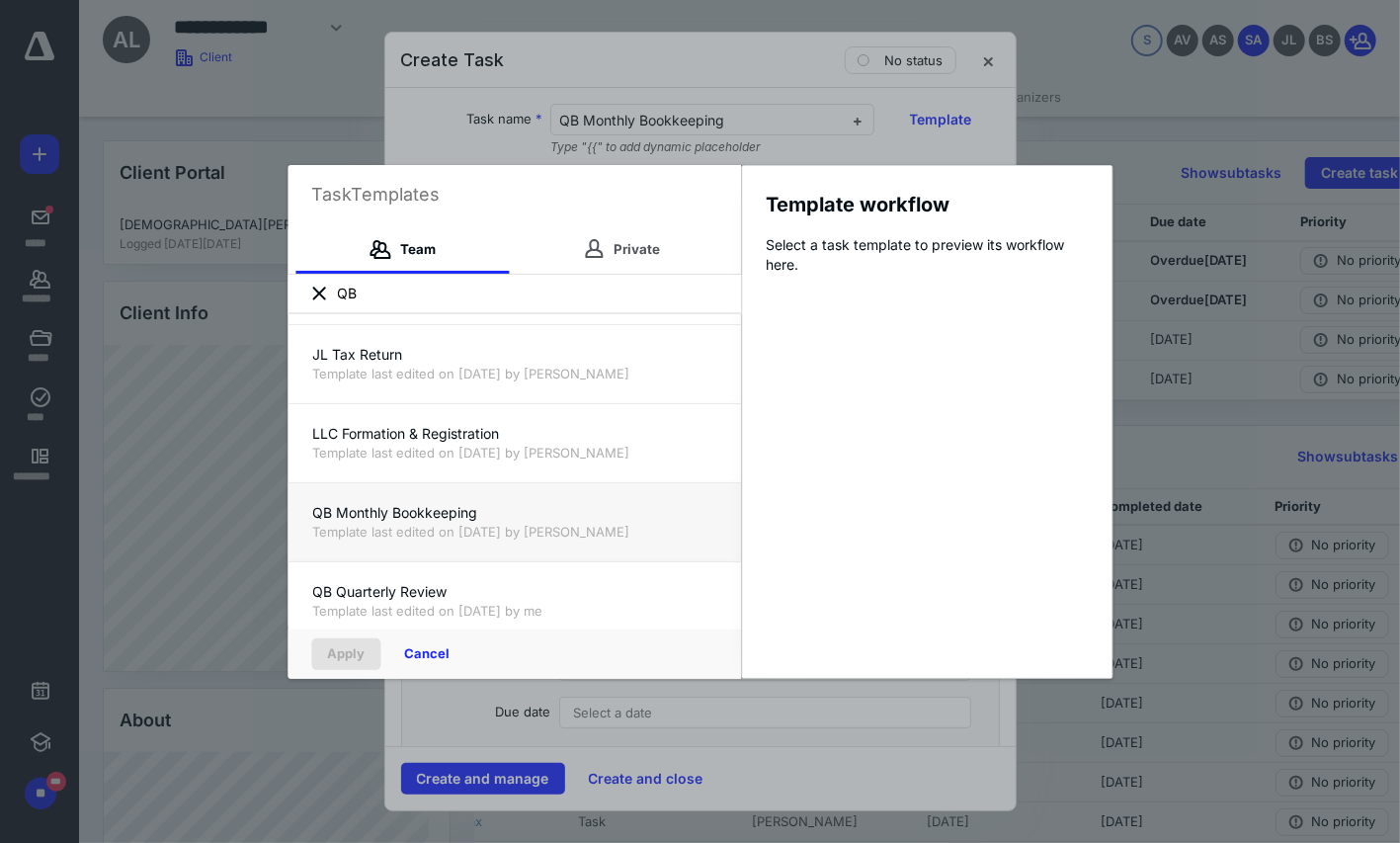 scroll, scrollTop: 791, scrollLeft: 0, axis: vertical 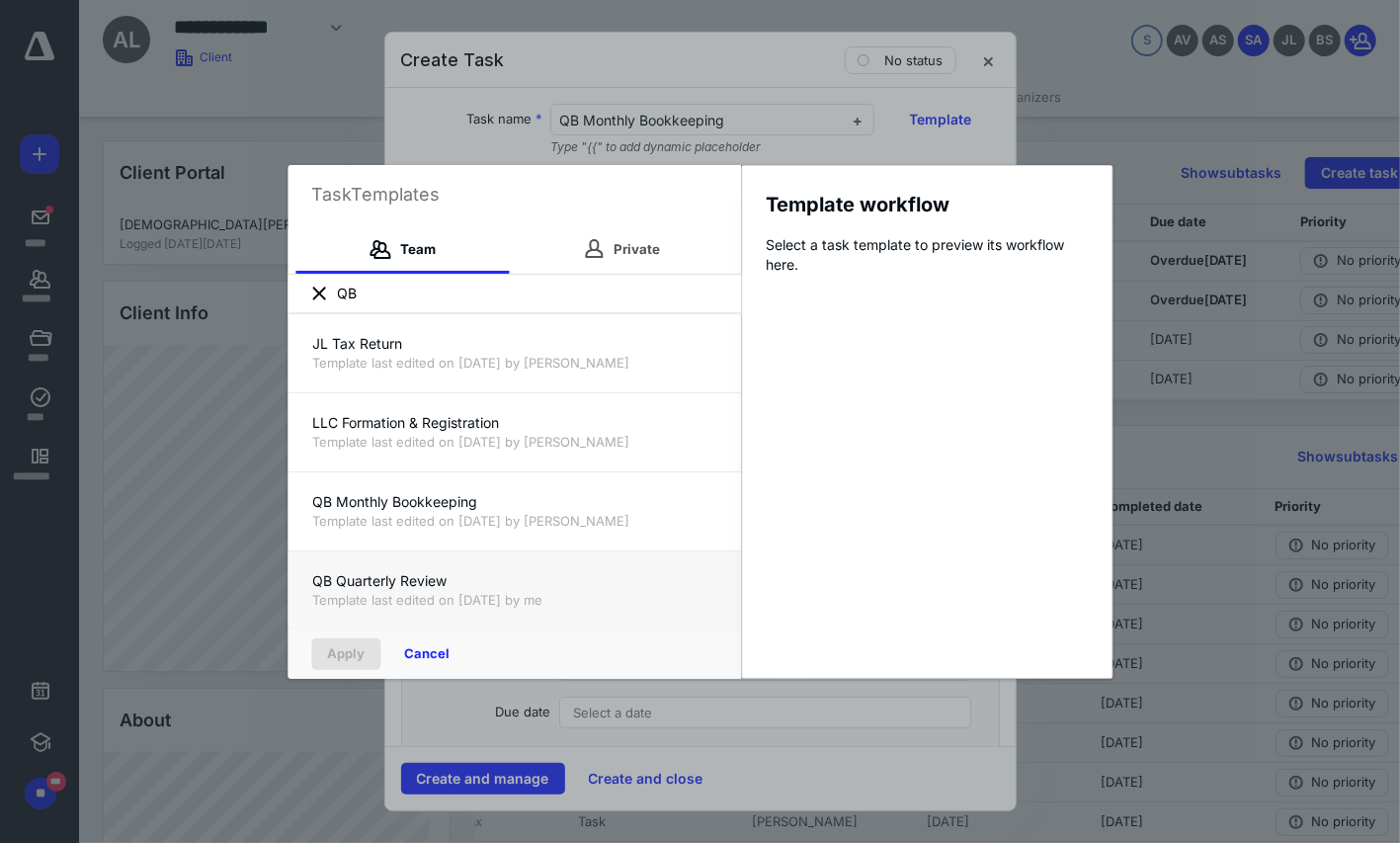 type on "QB" 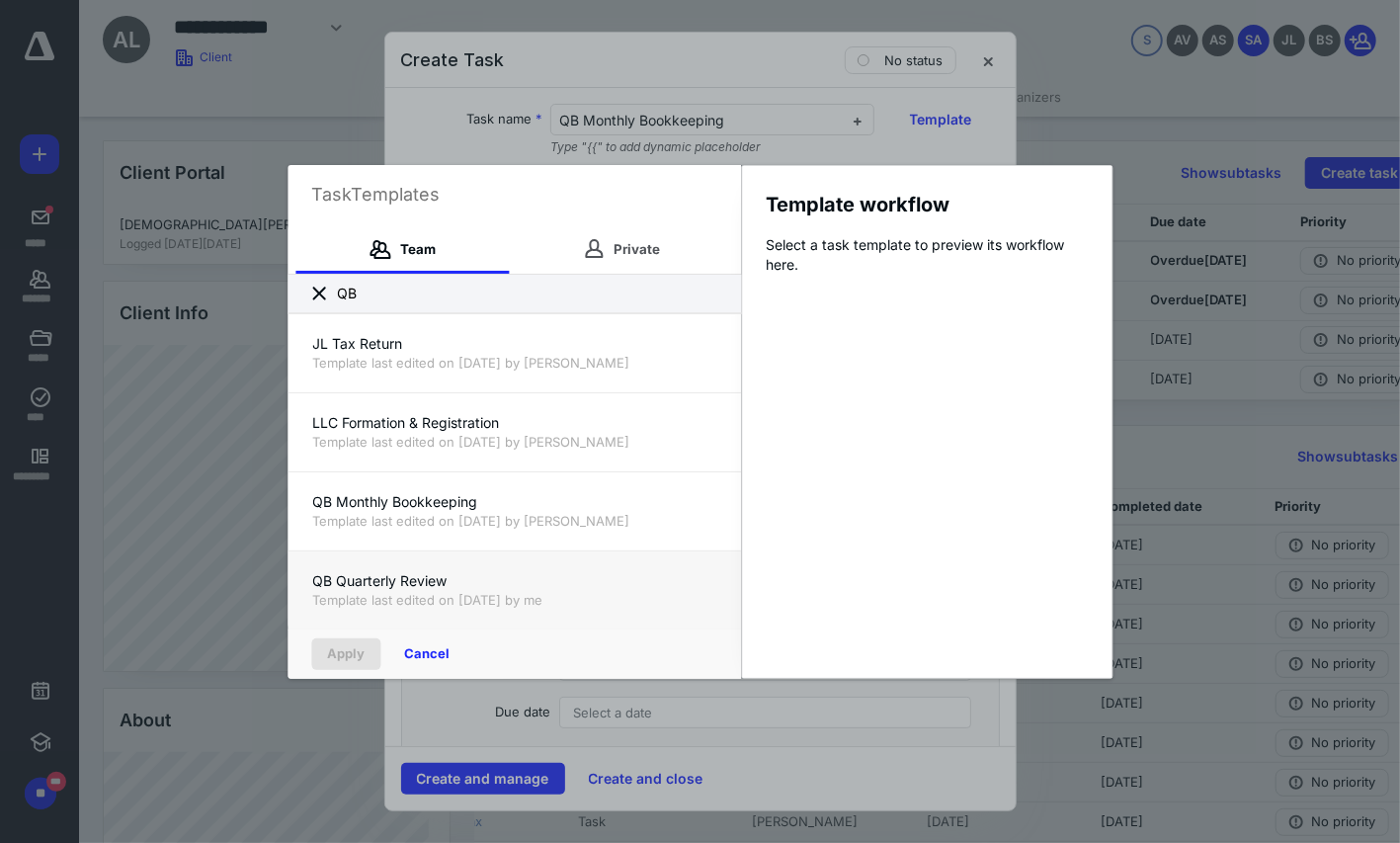 click on "QB Quarterly Review" at bounding box center [514, 581] 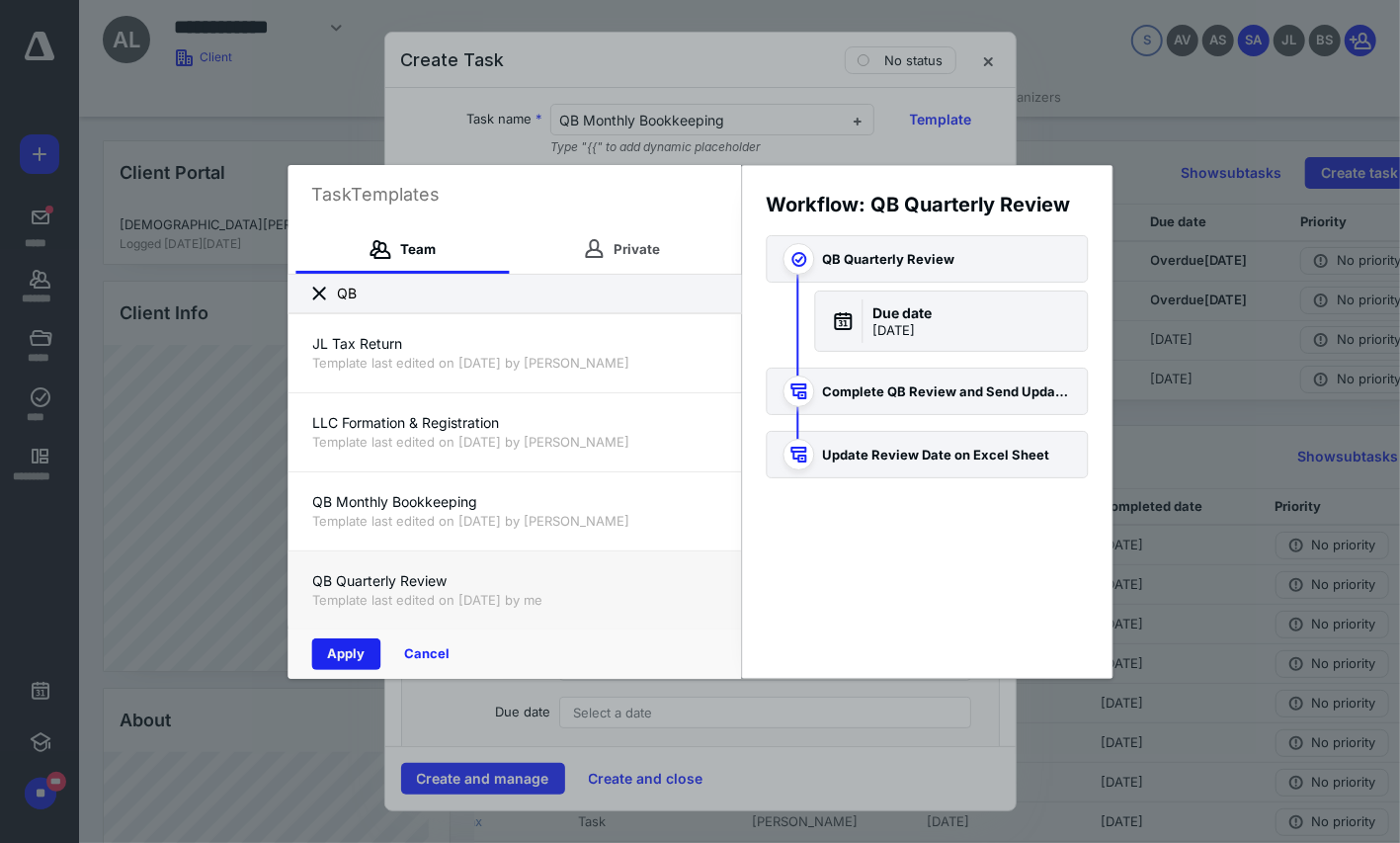 click on "Apply" at bounding box center (346, 654) 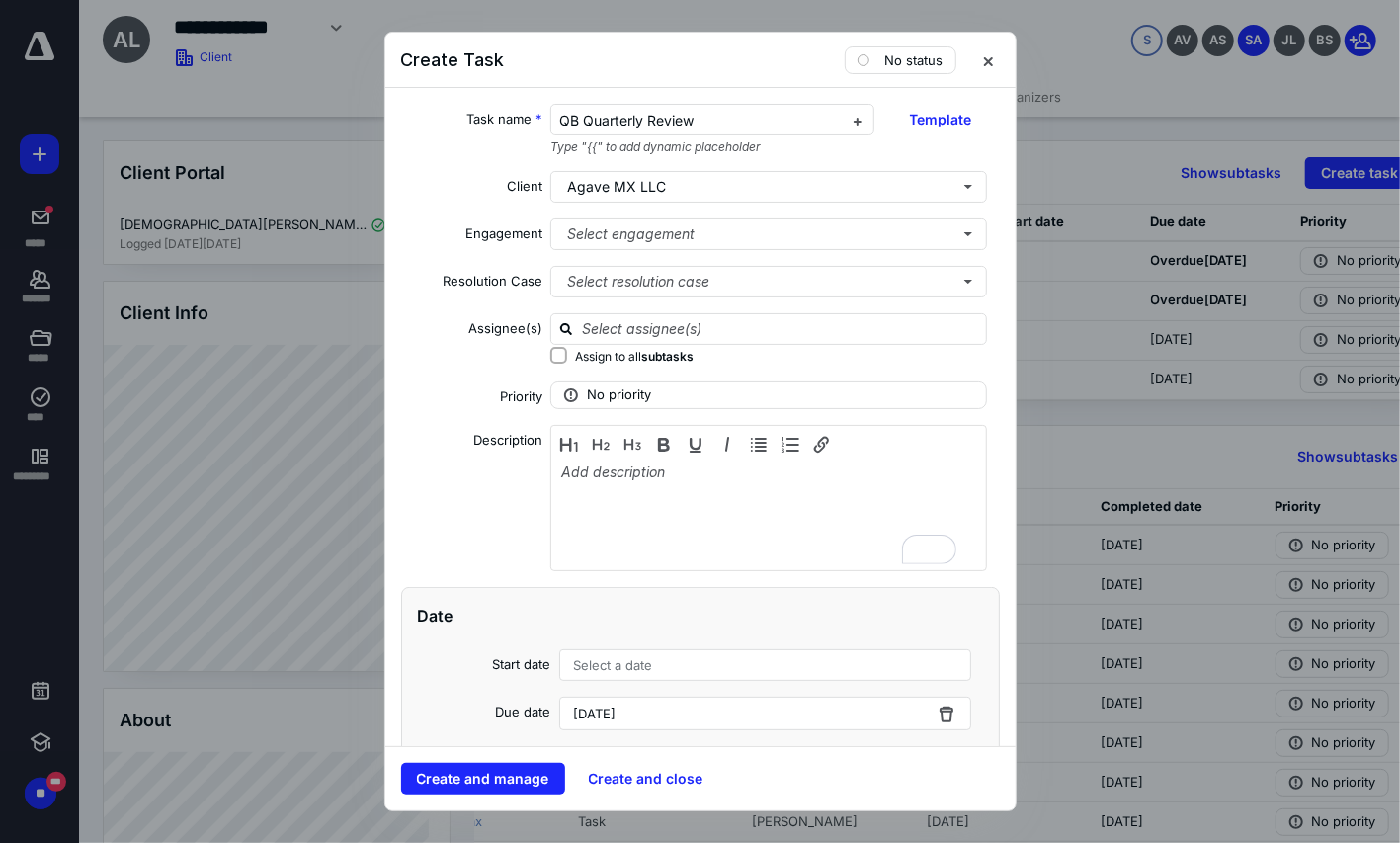 scroll, scrollTop: 194, scrollLeft: 0, axis: vertical 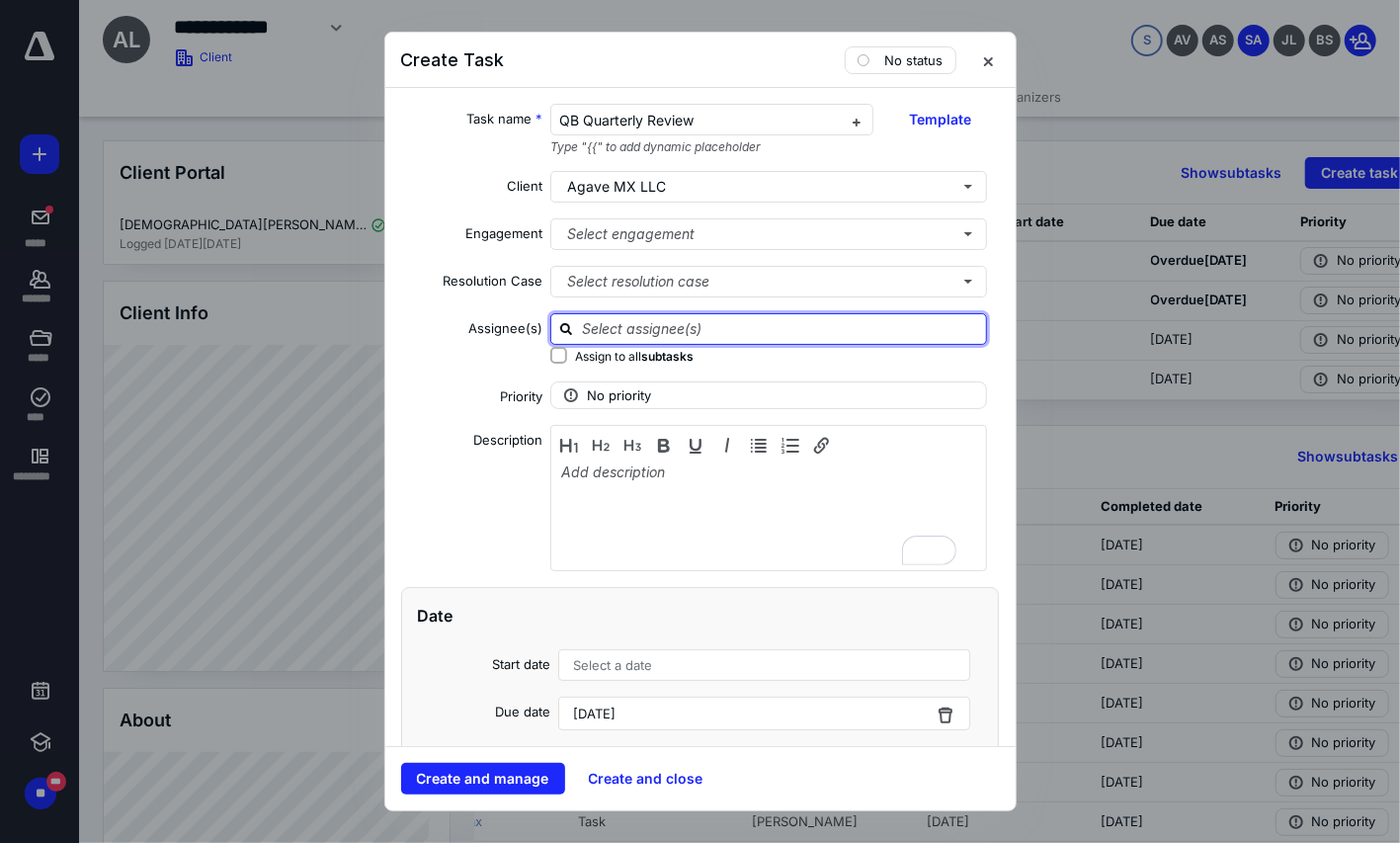 click at bounding box center (781, 328) 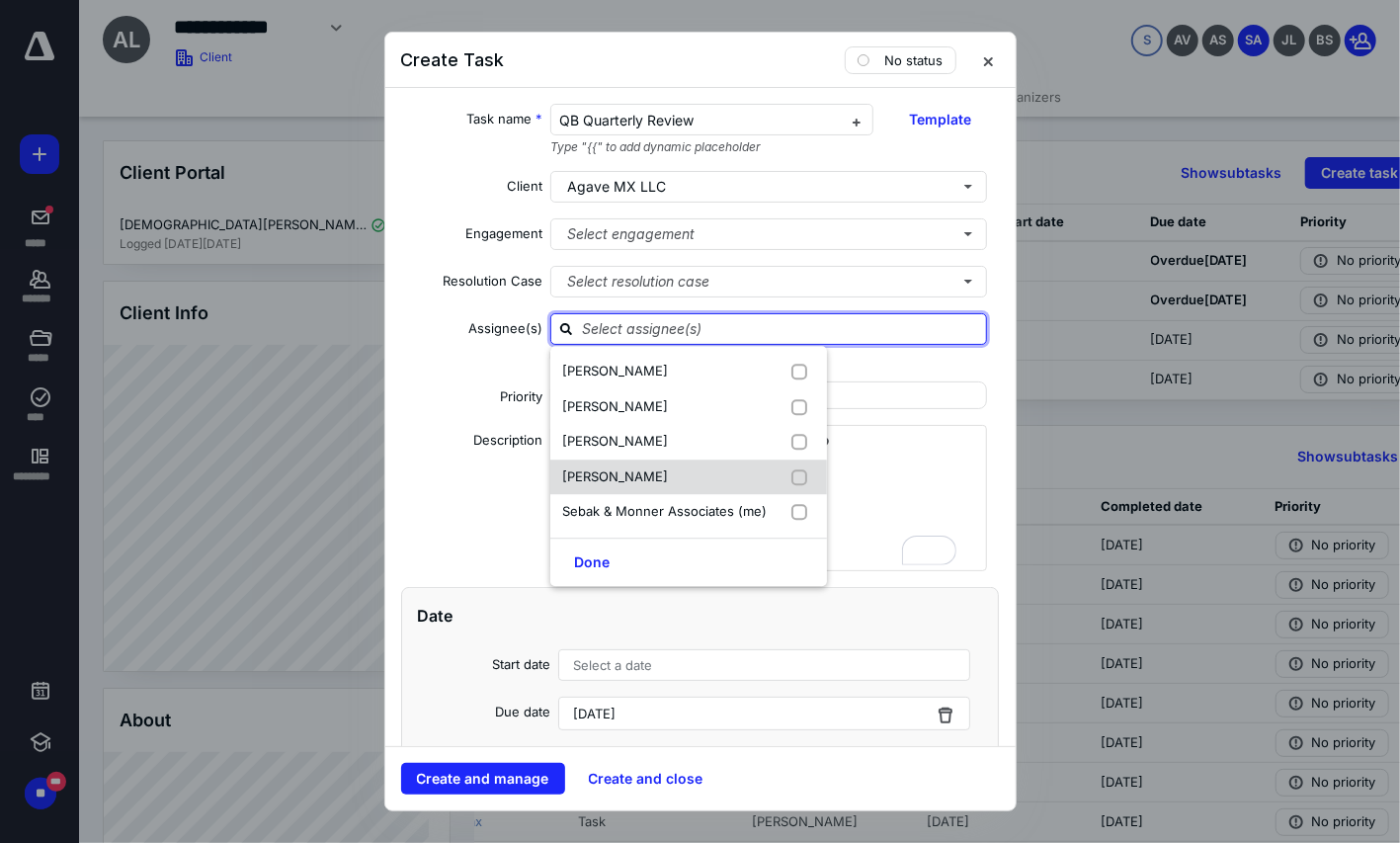 click on "Javier  Lemache" at bounding box center [615, 476] 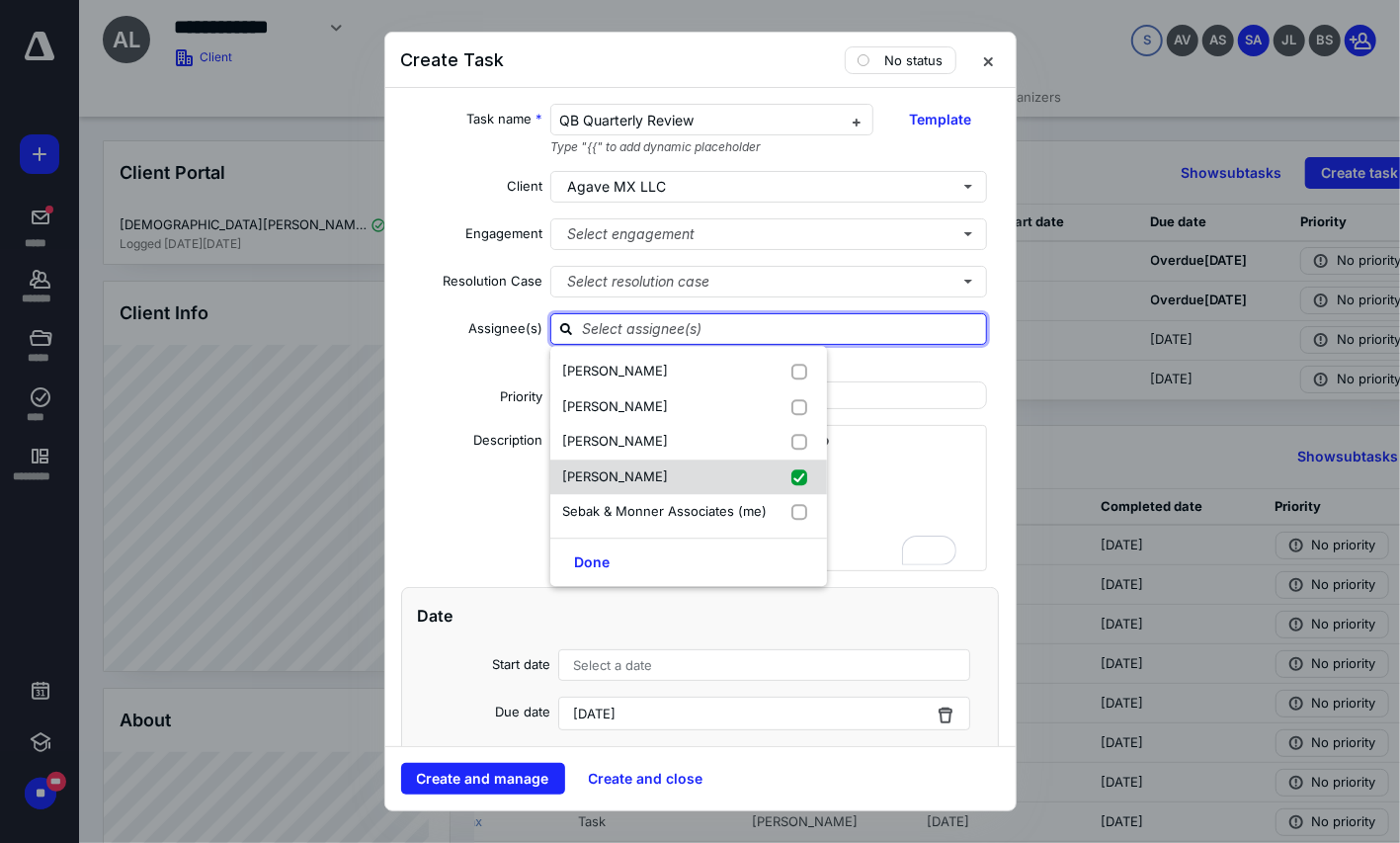 checkbox on "true" 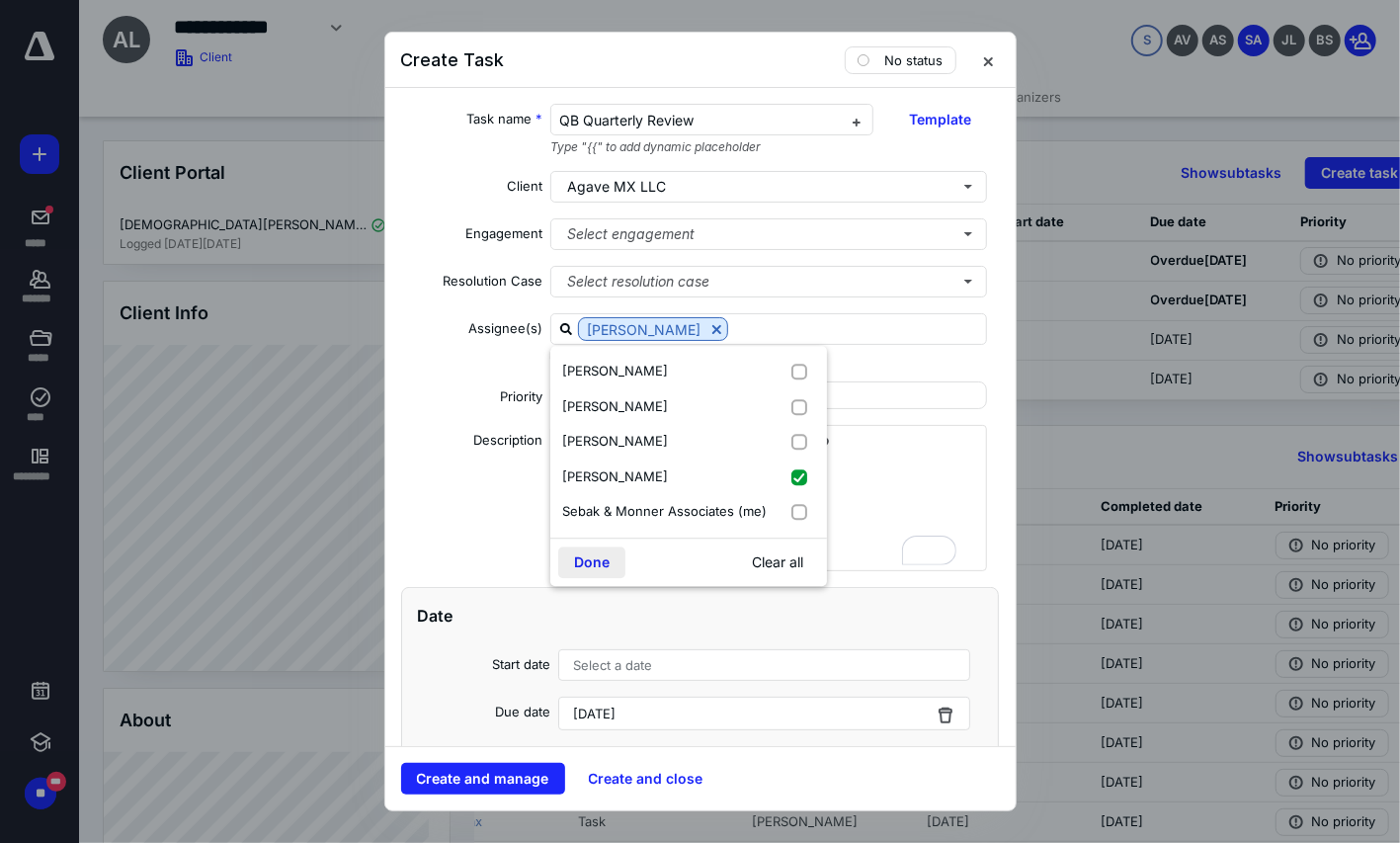 click on "Done" at bounding box center [592, 562] 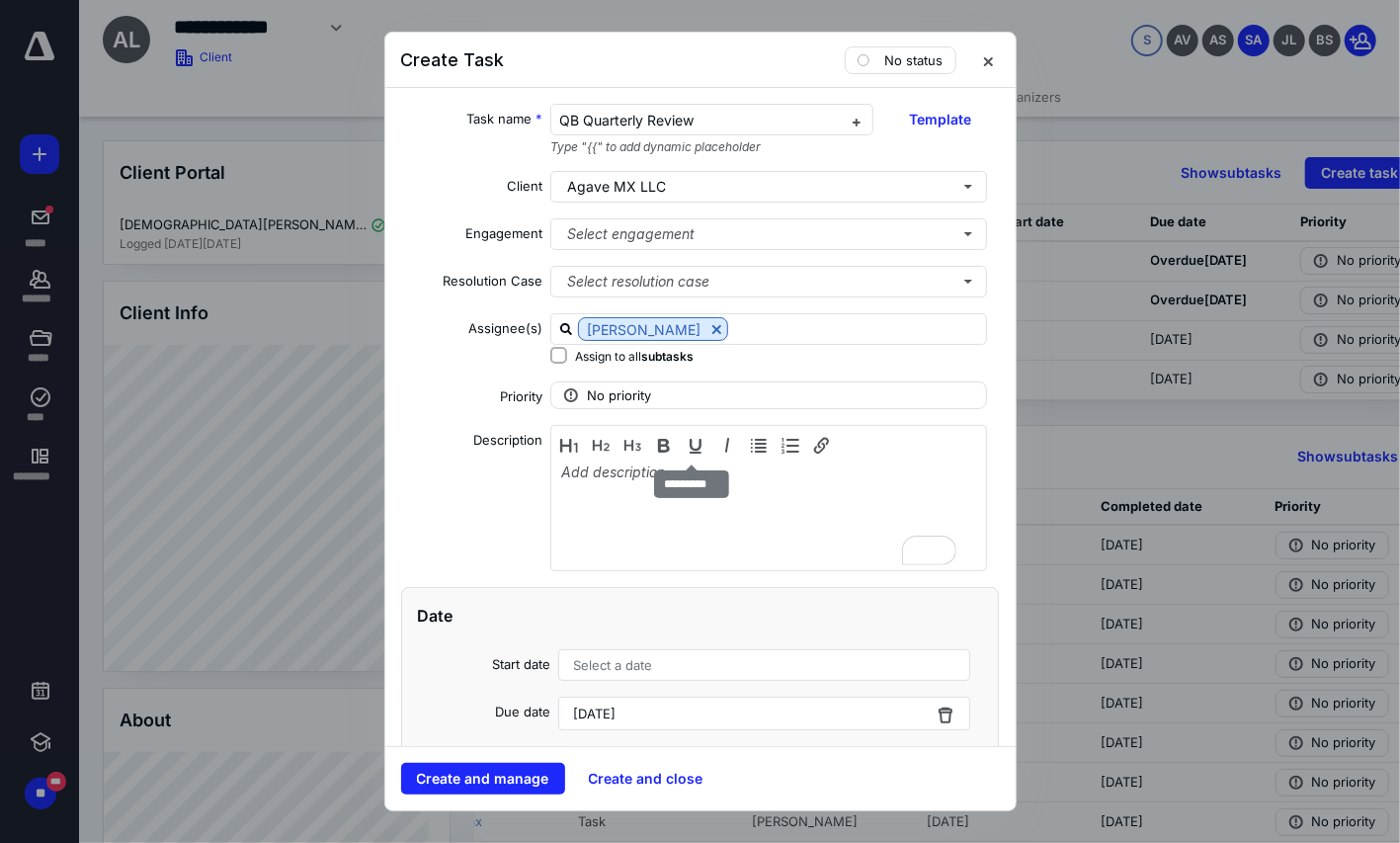 scroll, scrollTop: 116, scrollLeft: 0, axis: vertical 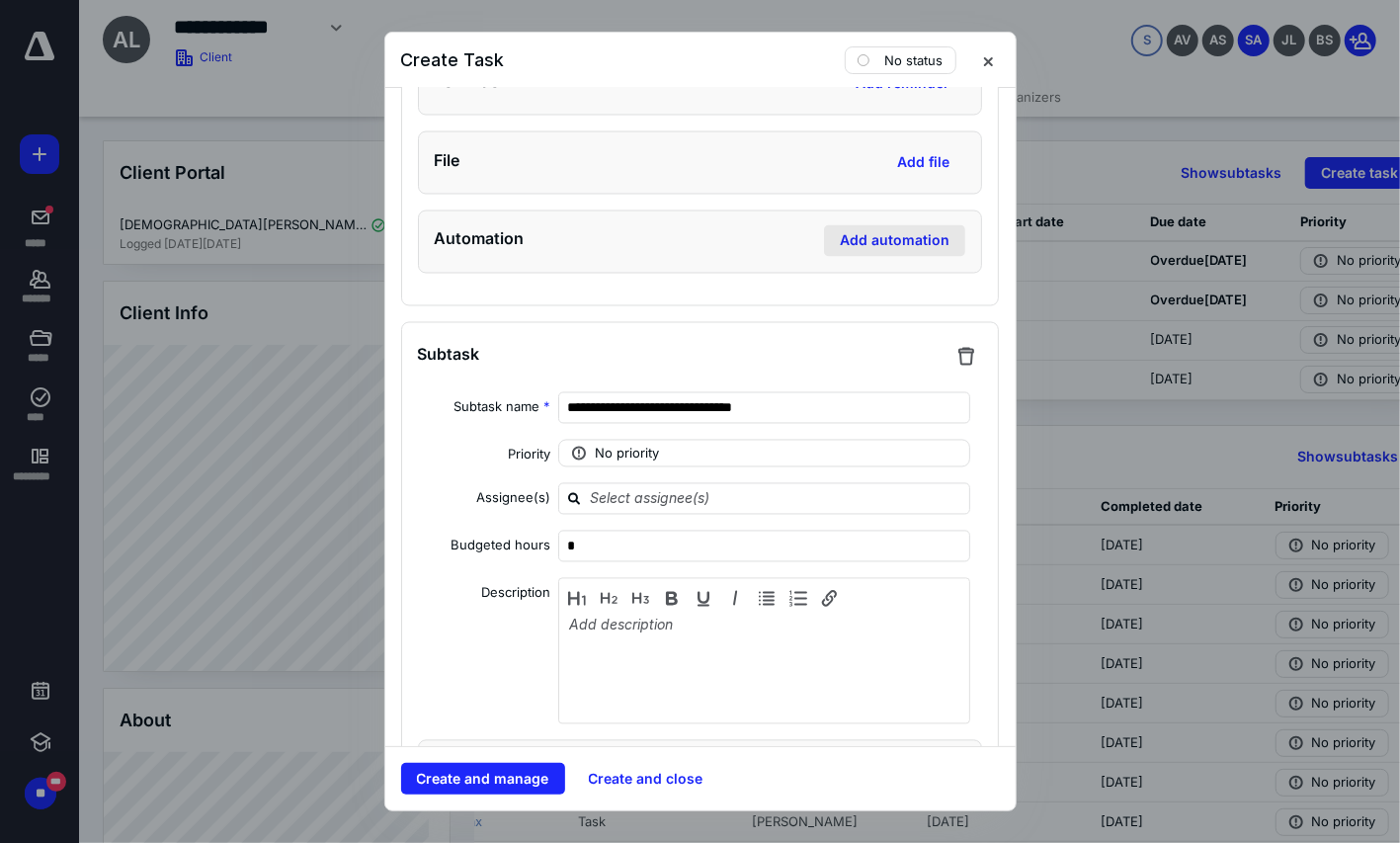 click on "Add automation" at bounding box center [894, 241] 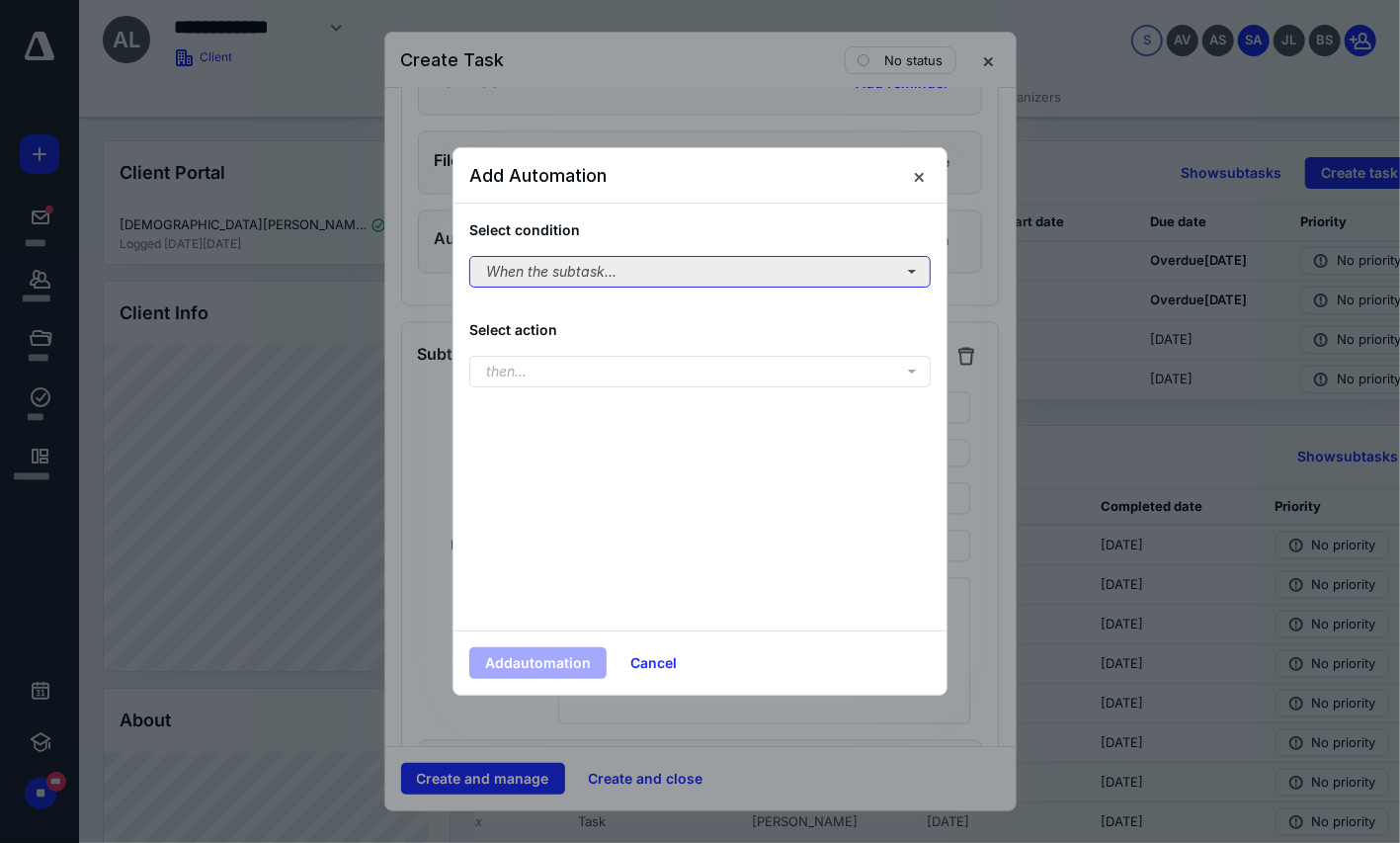 click on "When the subtask..." at bounding box center [700, 272] 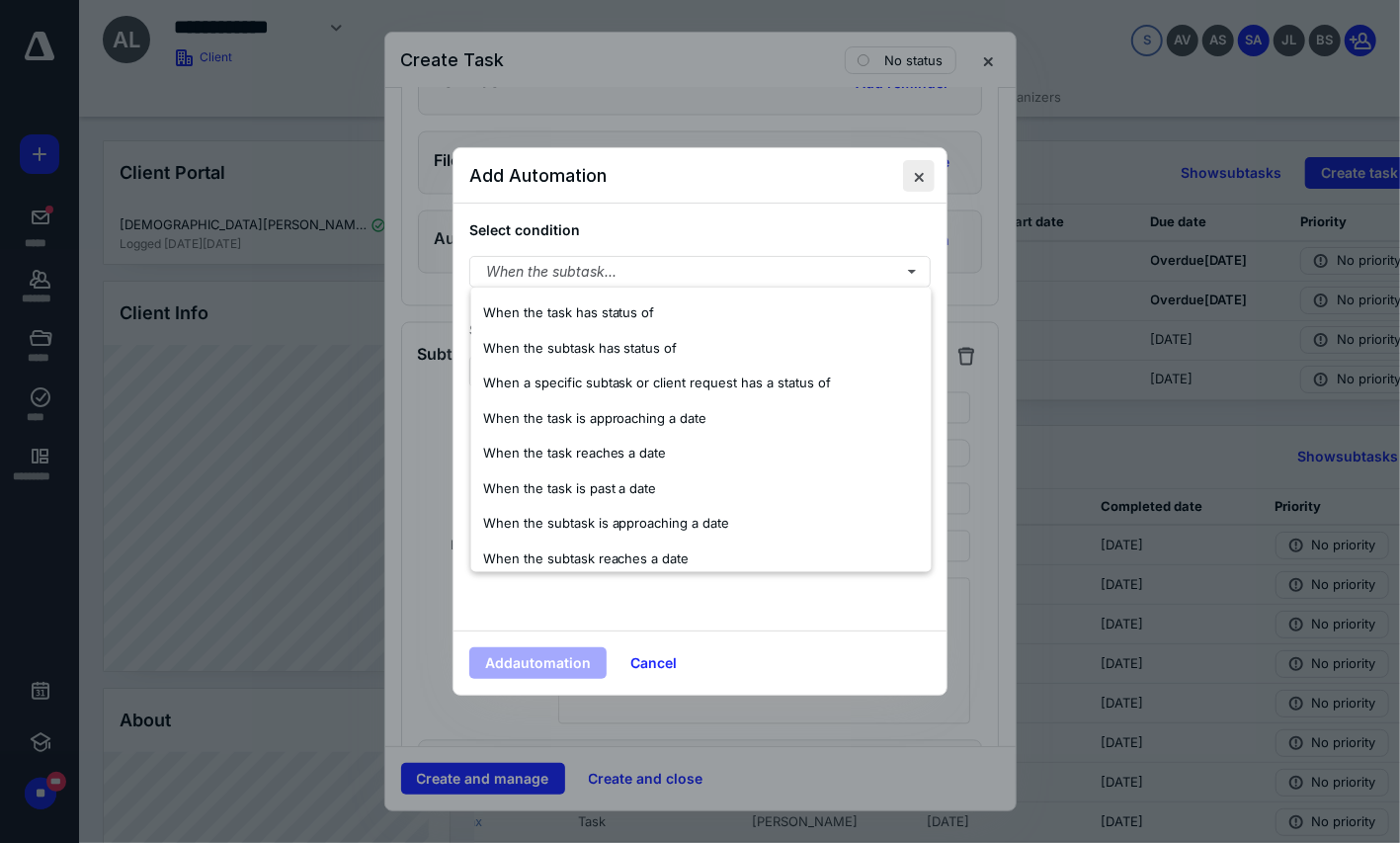 click at bounding box center (919, 176) 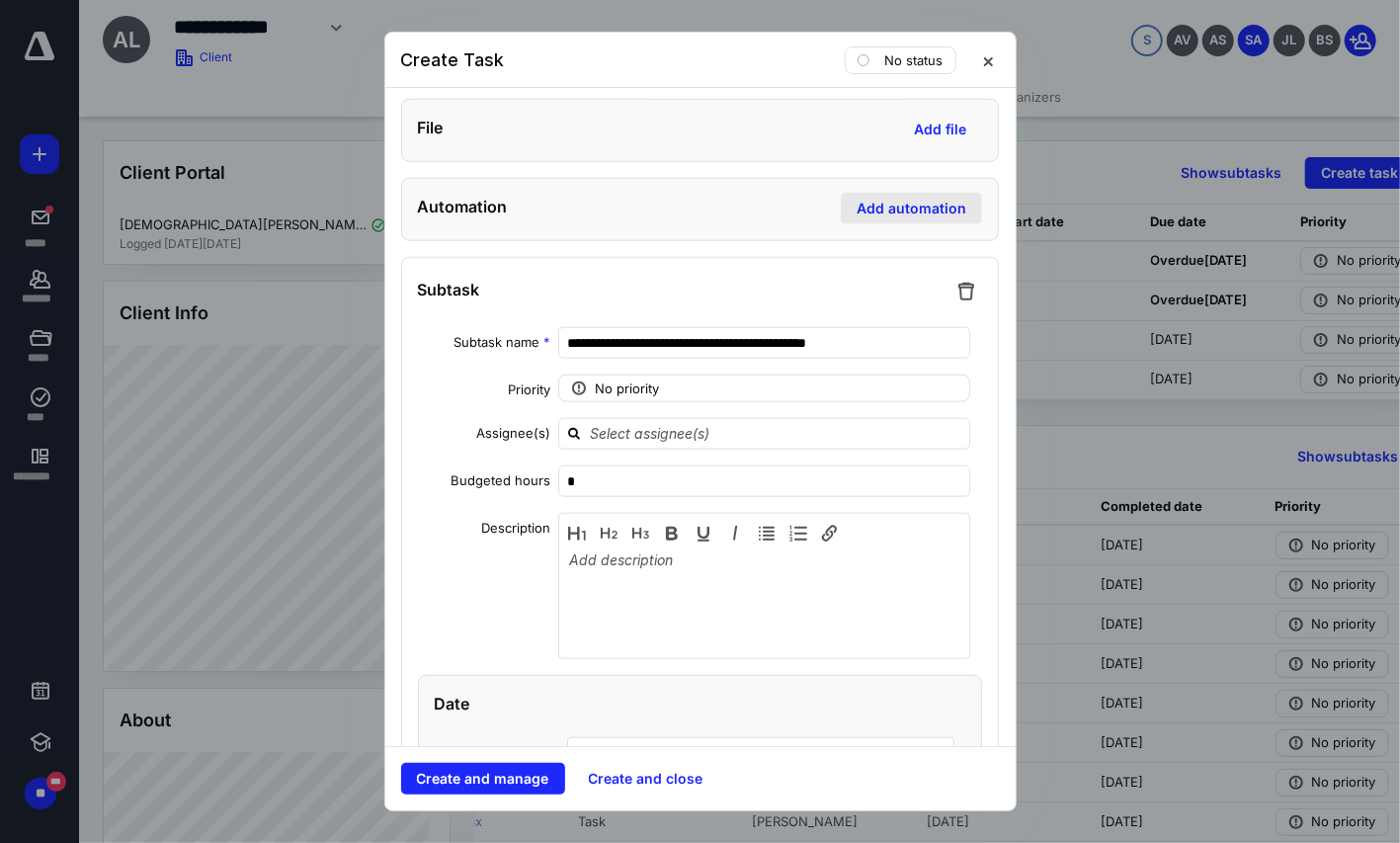 click on "Add automation" at bounding box center [911, 209] 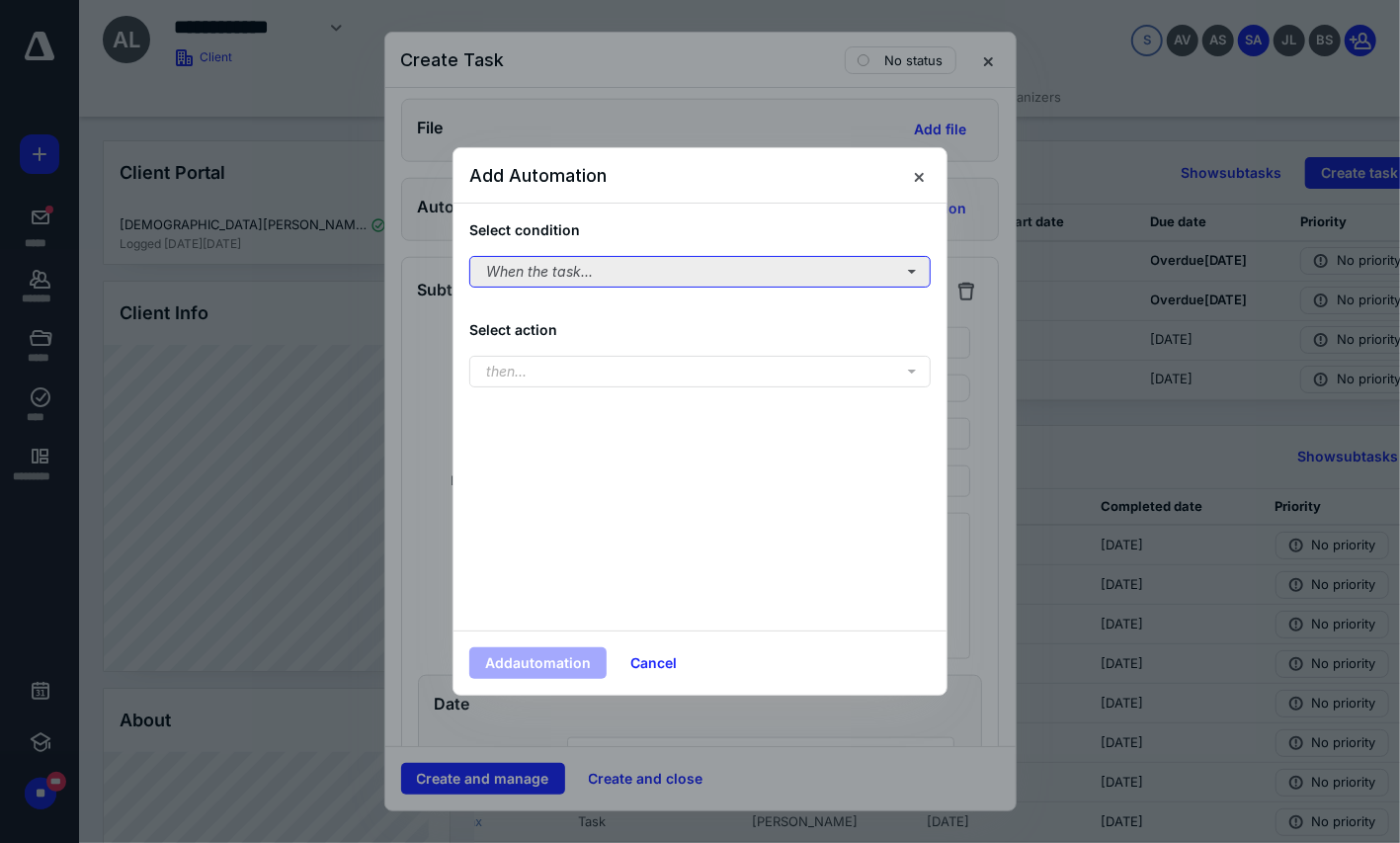 click on "When the task..." at bounding box center (700, 272) 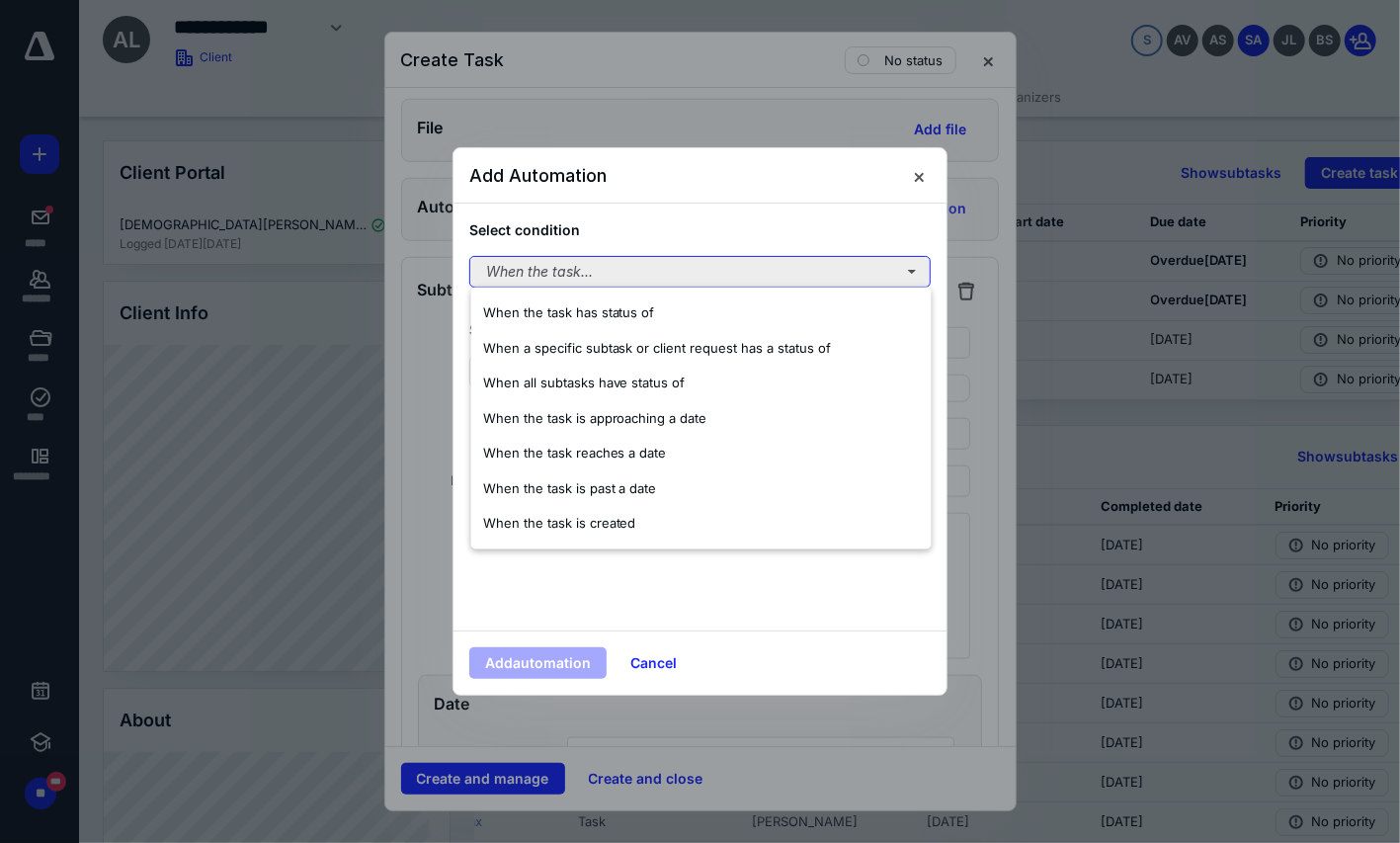 type 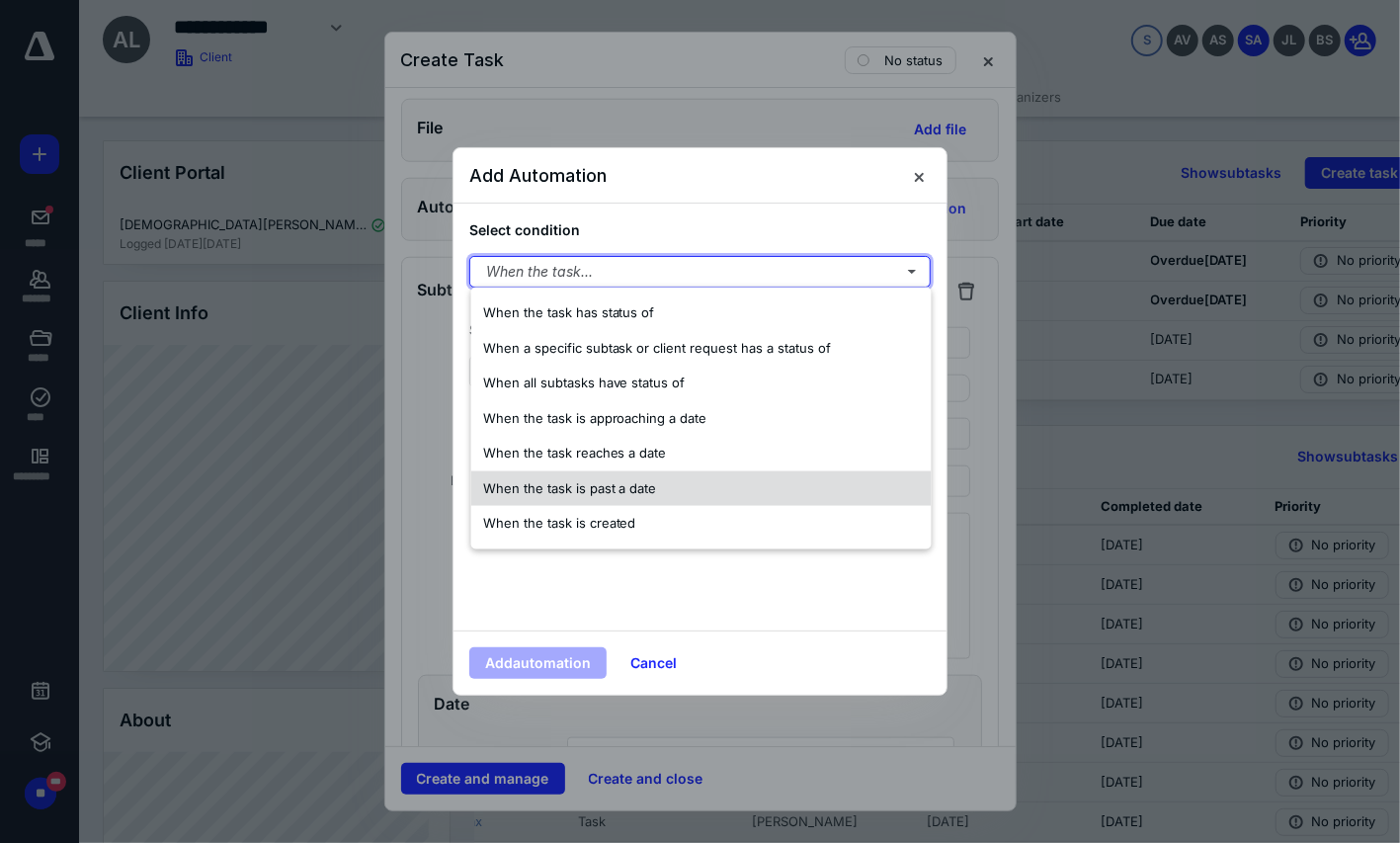 click on "When the task is past a date" at bounding box center (701, 488) 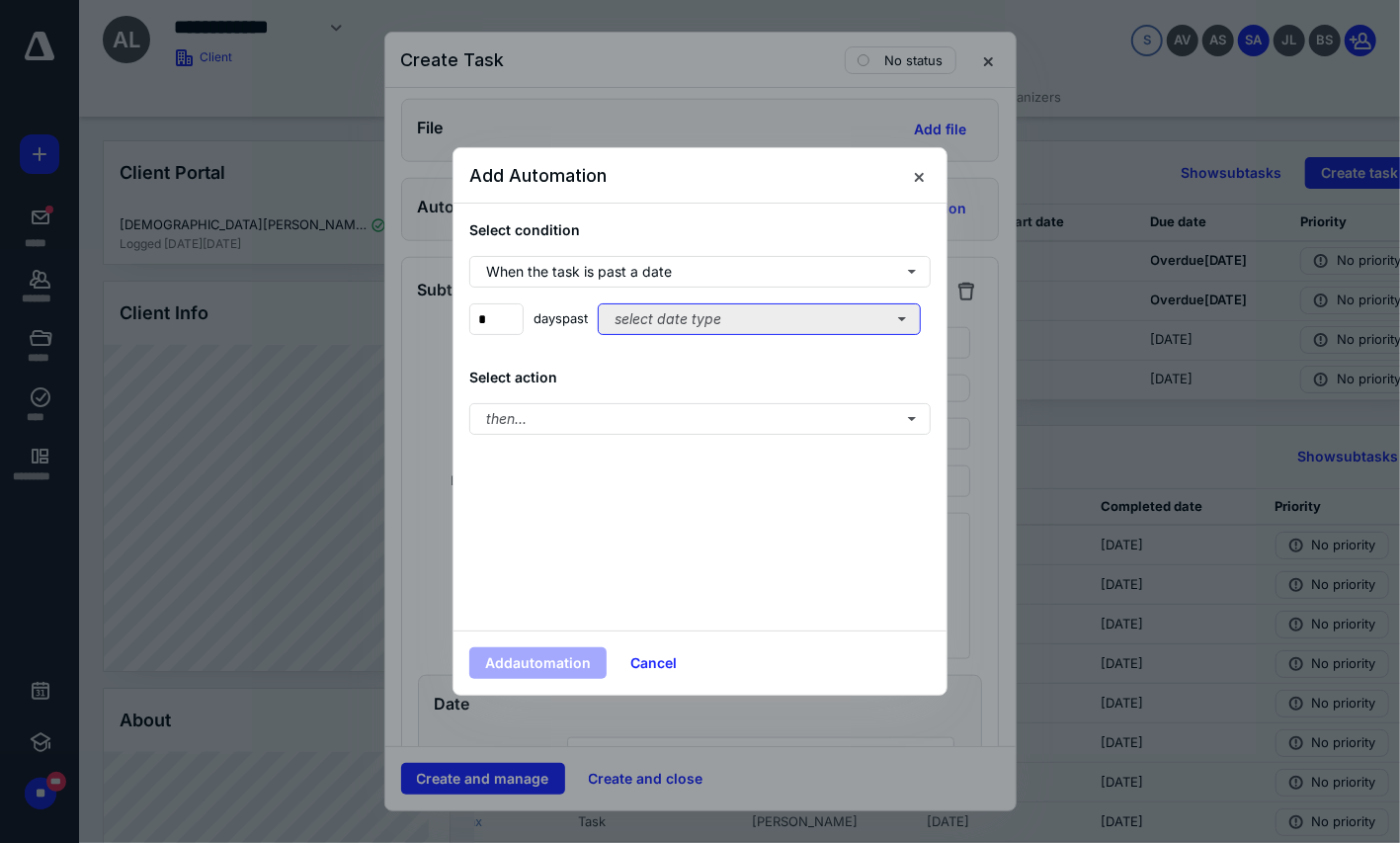 click on "select date type" at bounding box center (759, 319) 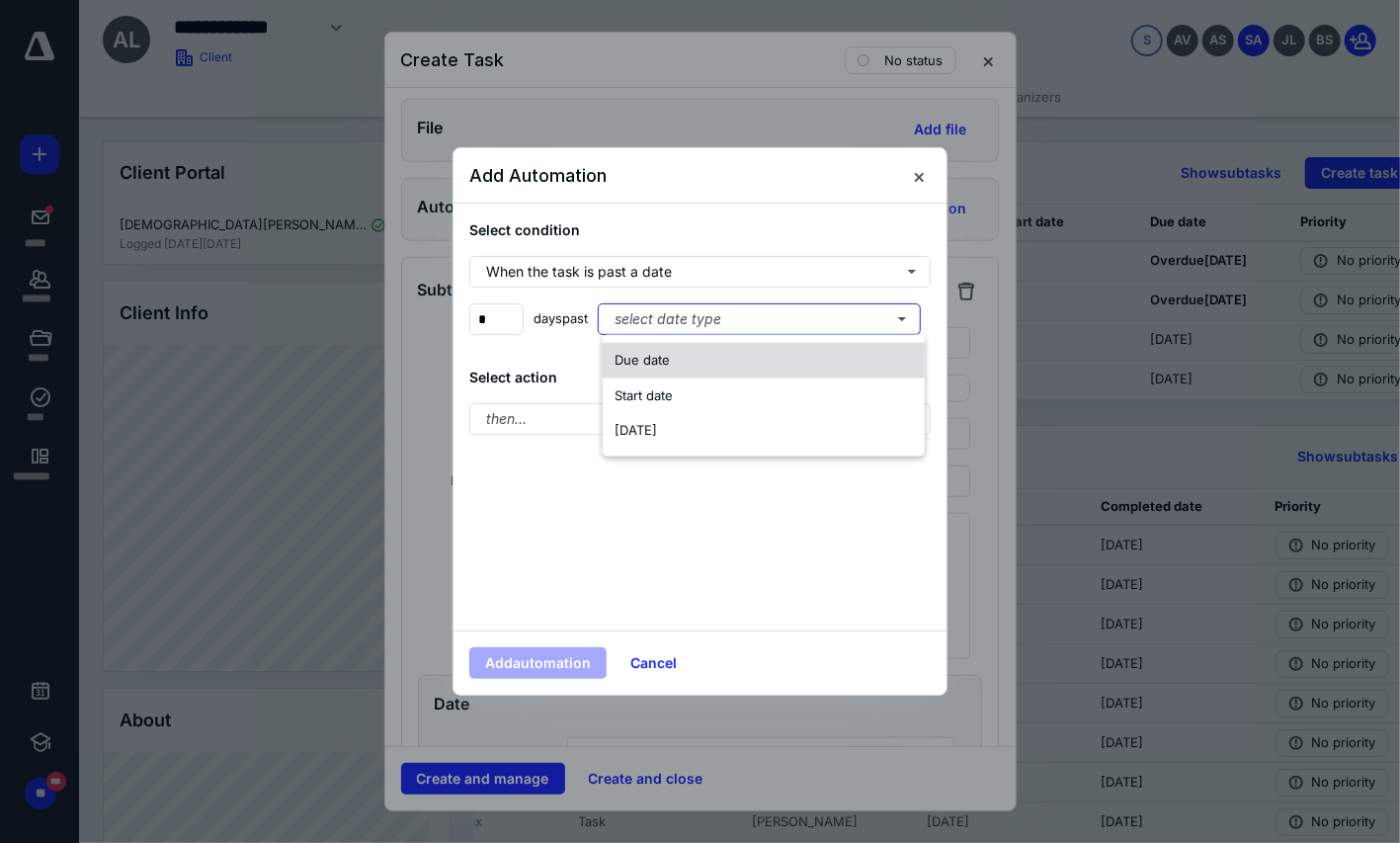 click on "Due date" at bounding box center (764, 361) 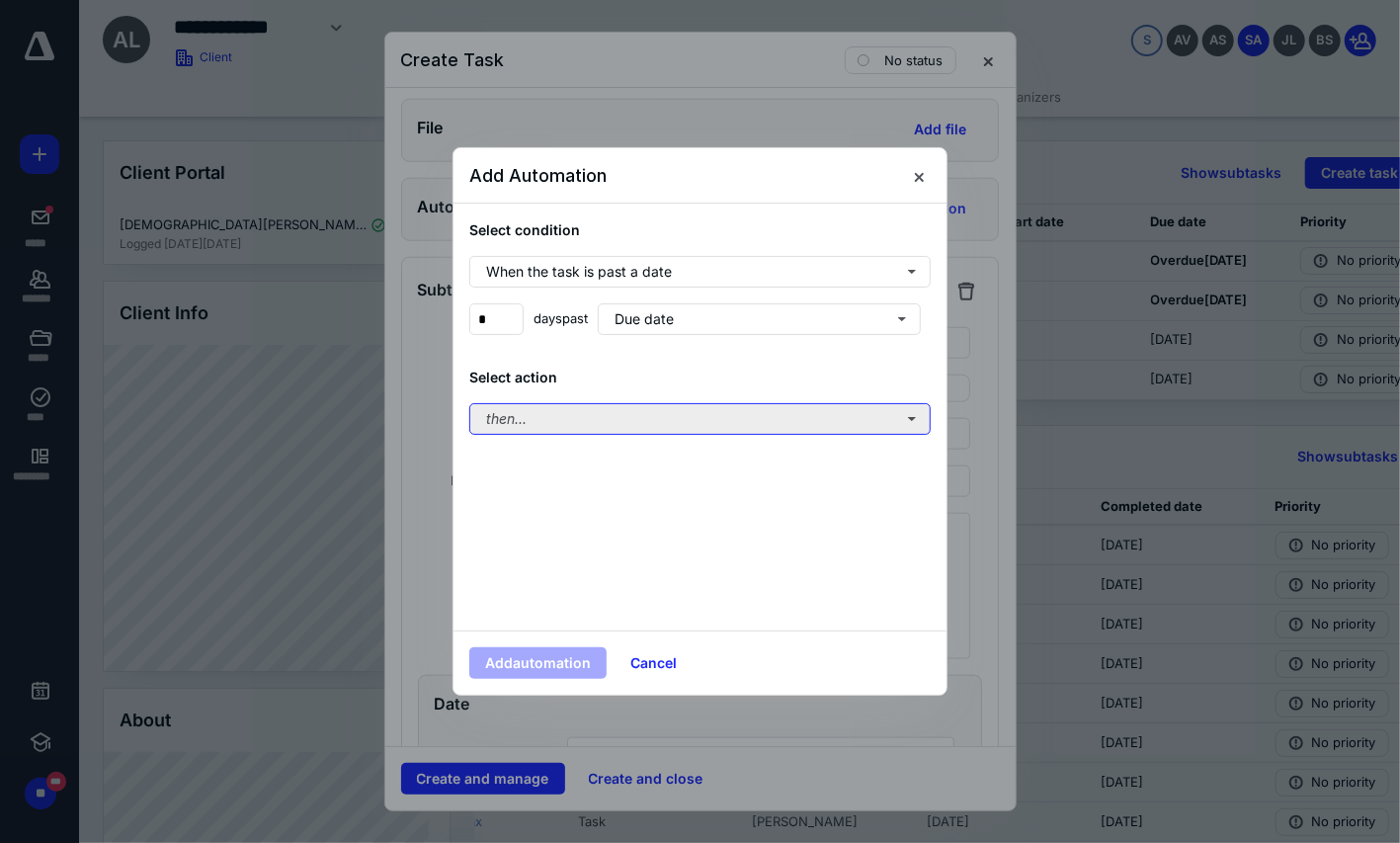 click on "then..." at bounding box center (700, 419) 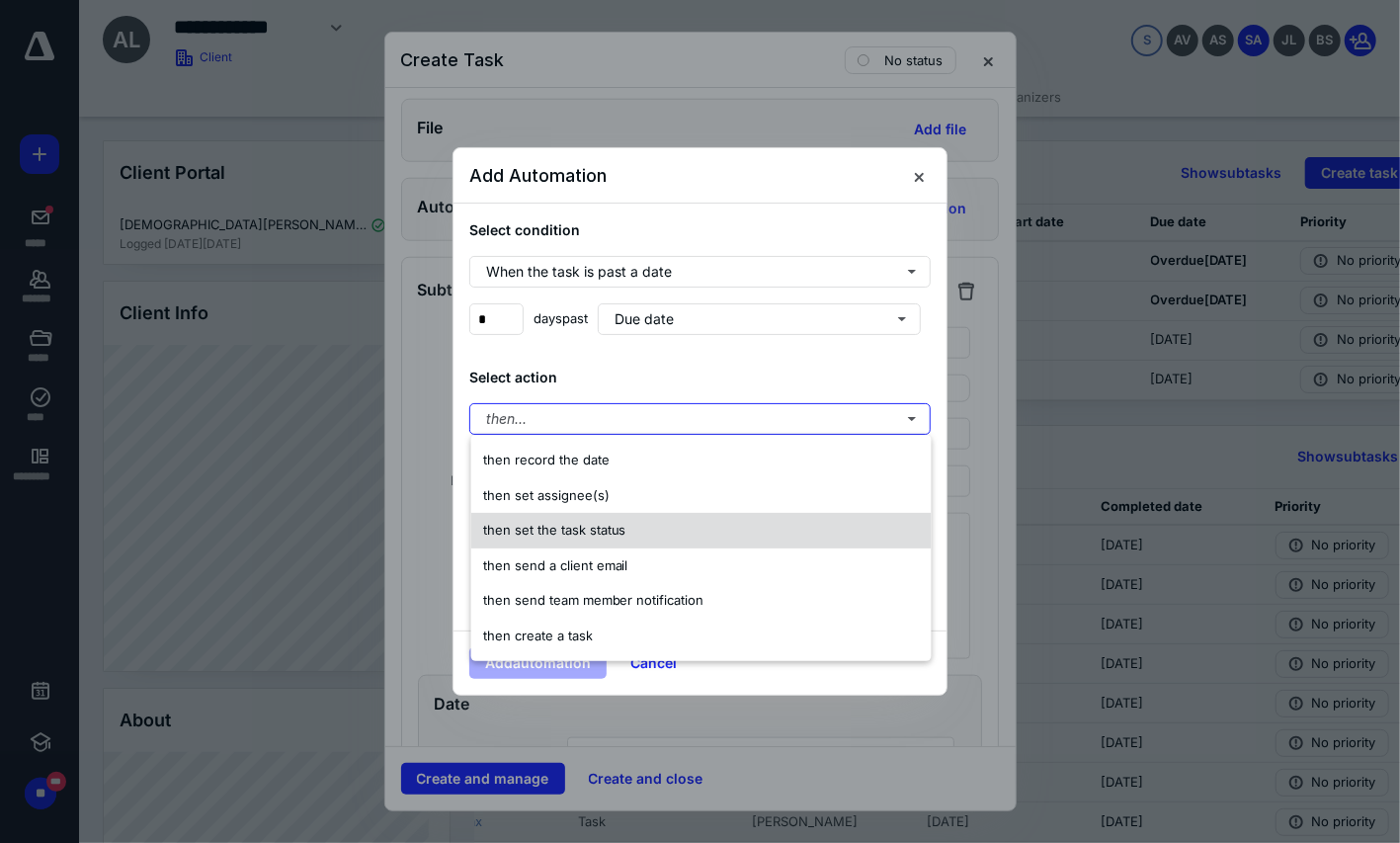 click on "then set the task status" at bounding box center (554, 530) 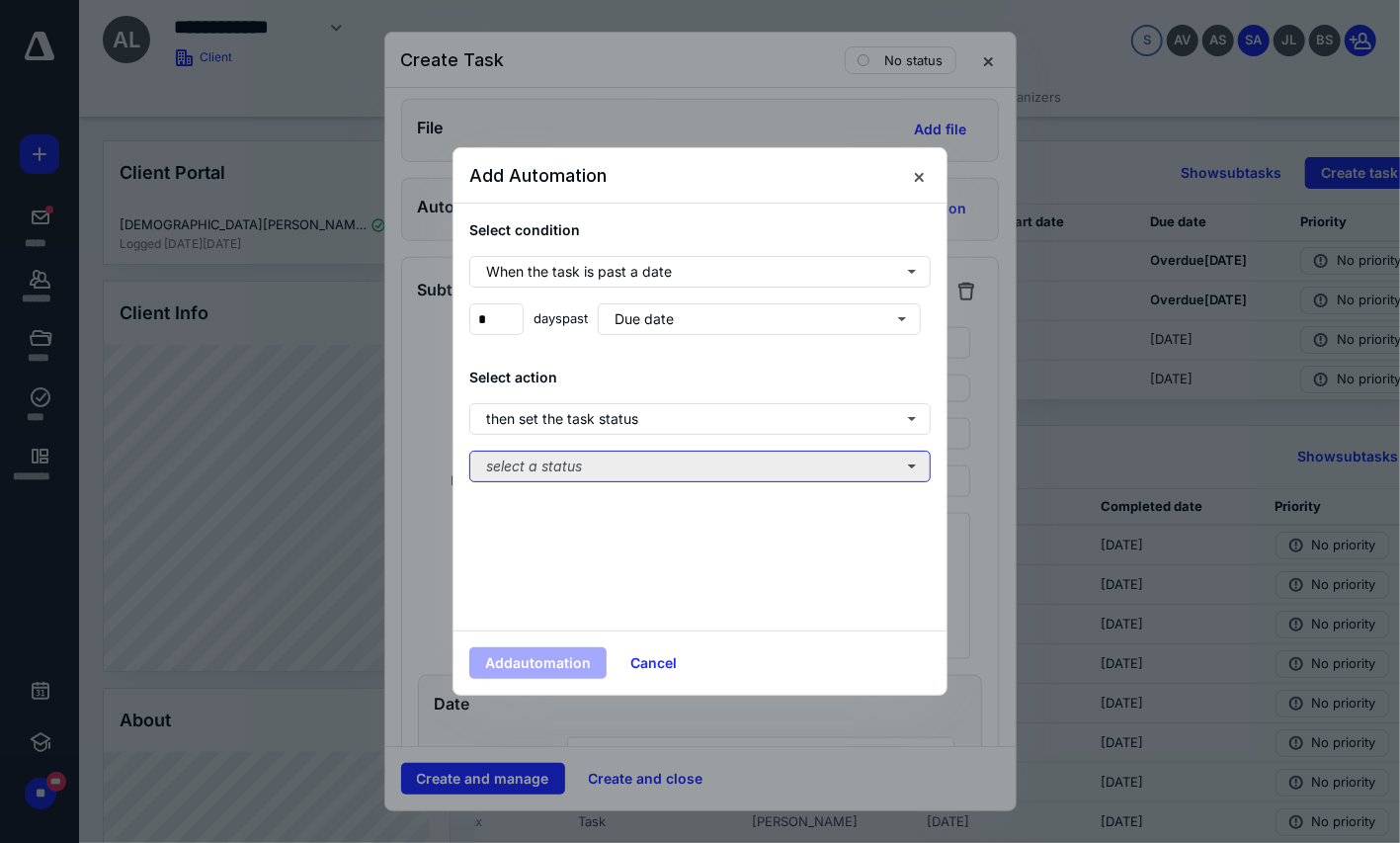 click on "select a status" at bounding box center (700, 466) 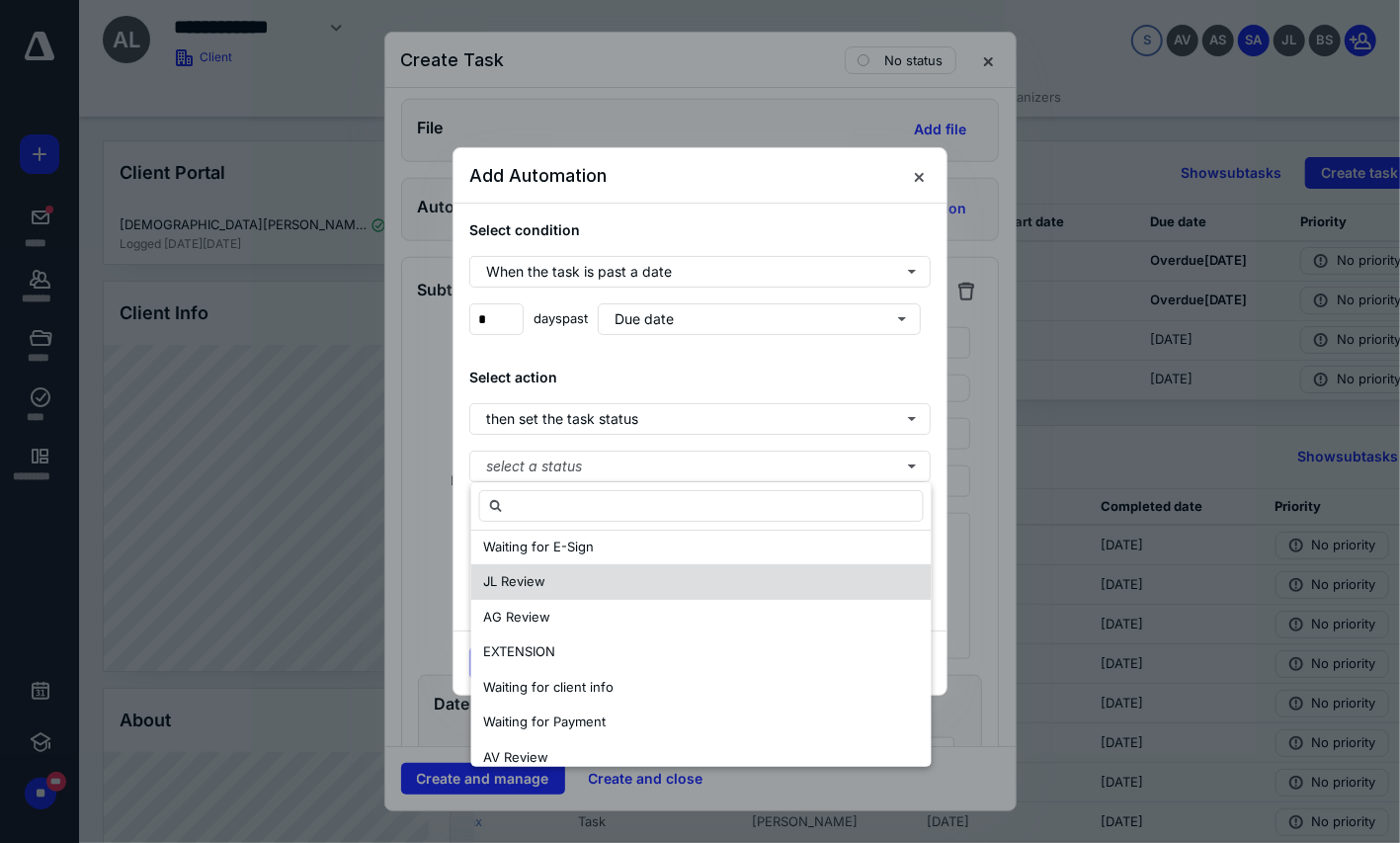 click on "JL Review" at bounding box center [701, 582] 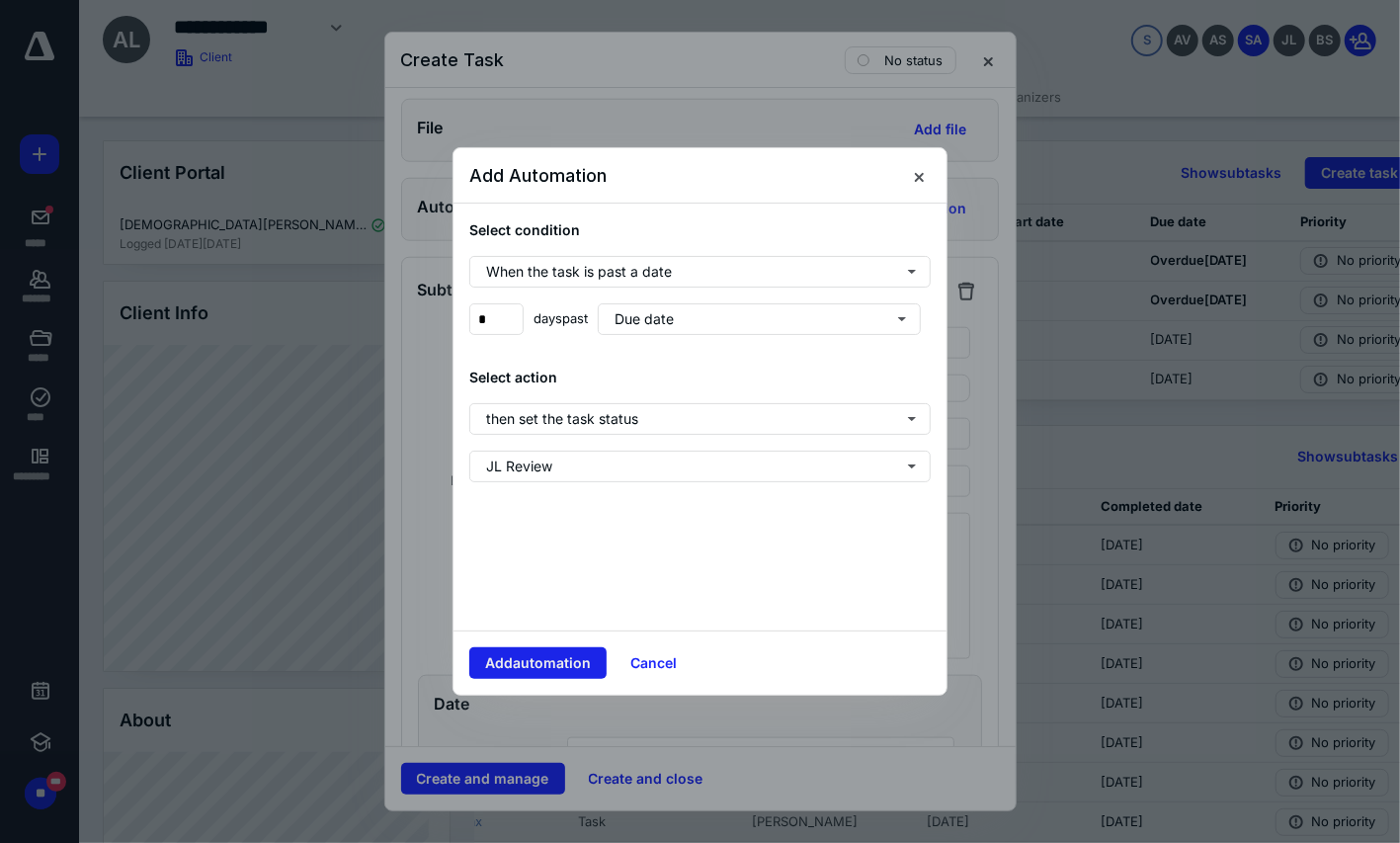 click on "Add  automation" at bounding box center (537, 663) 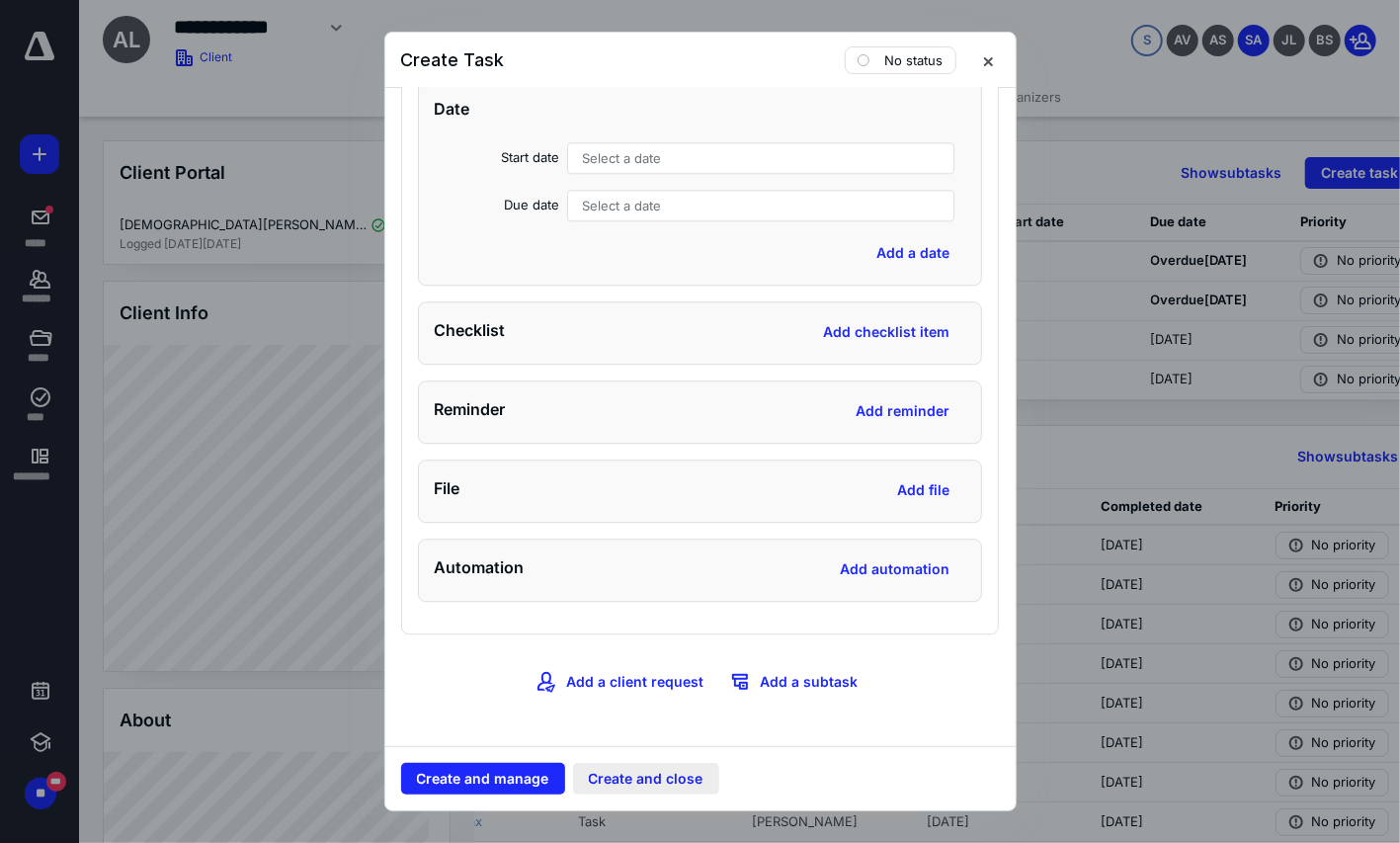click on "Create and close" at bounding box center (646, 779) 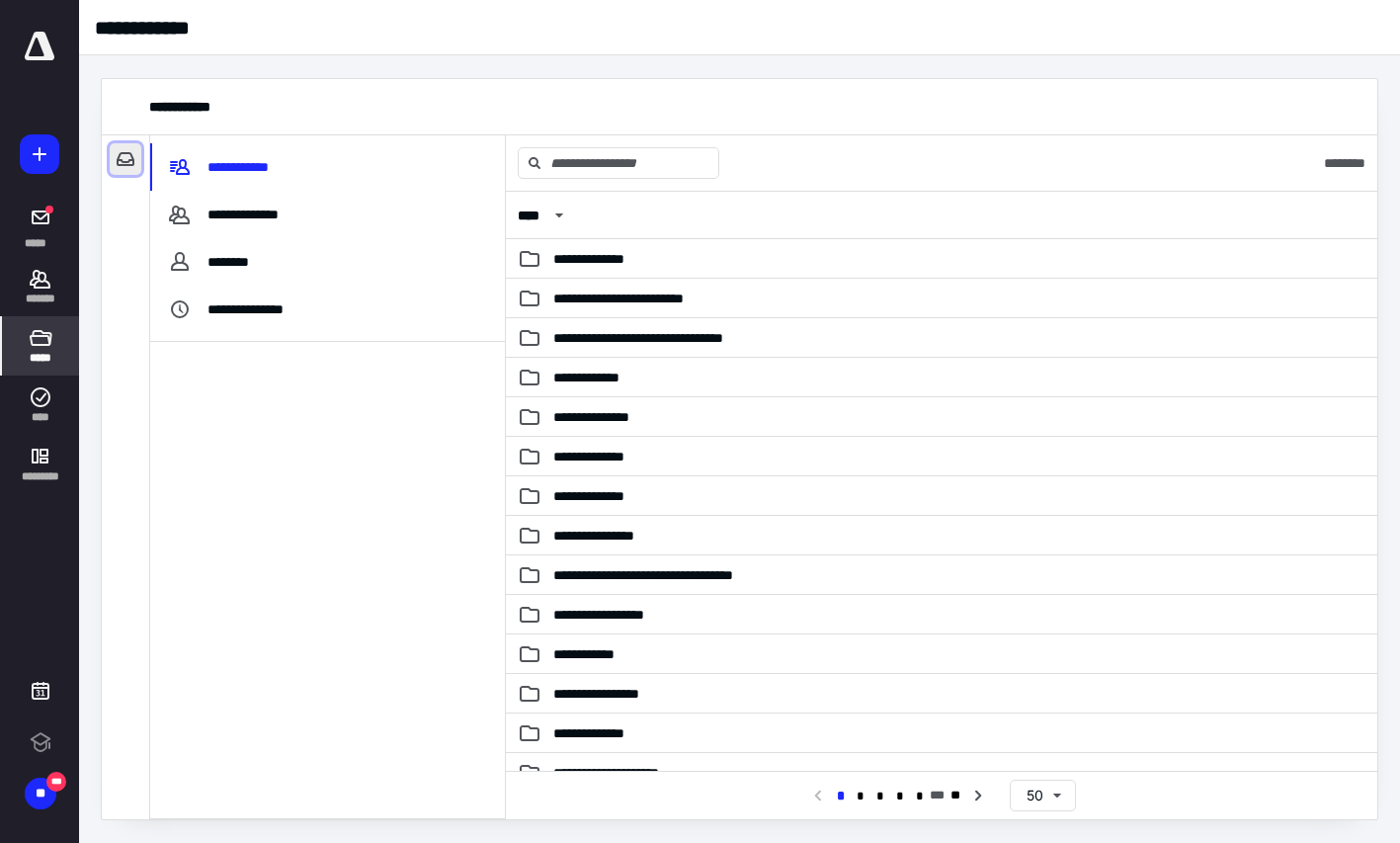 click at bounding box center [125, 159] 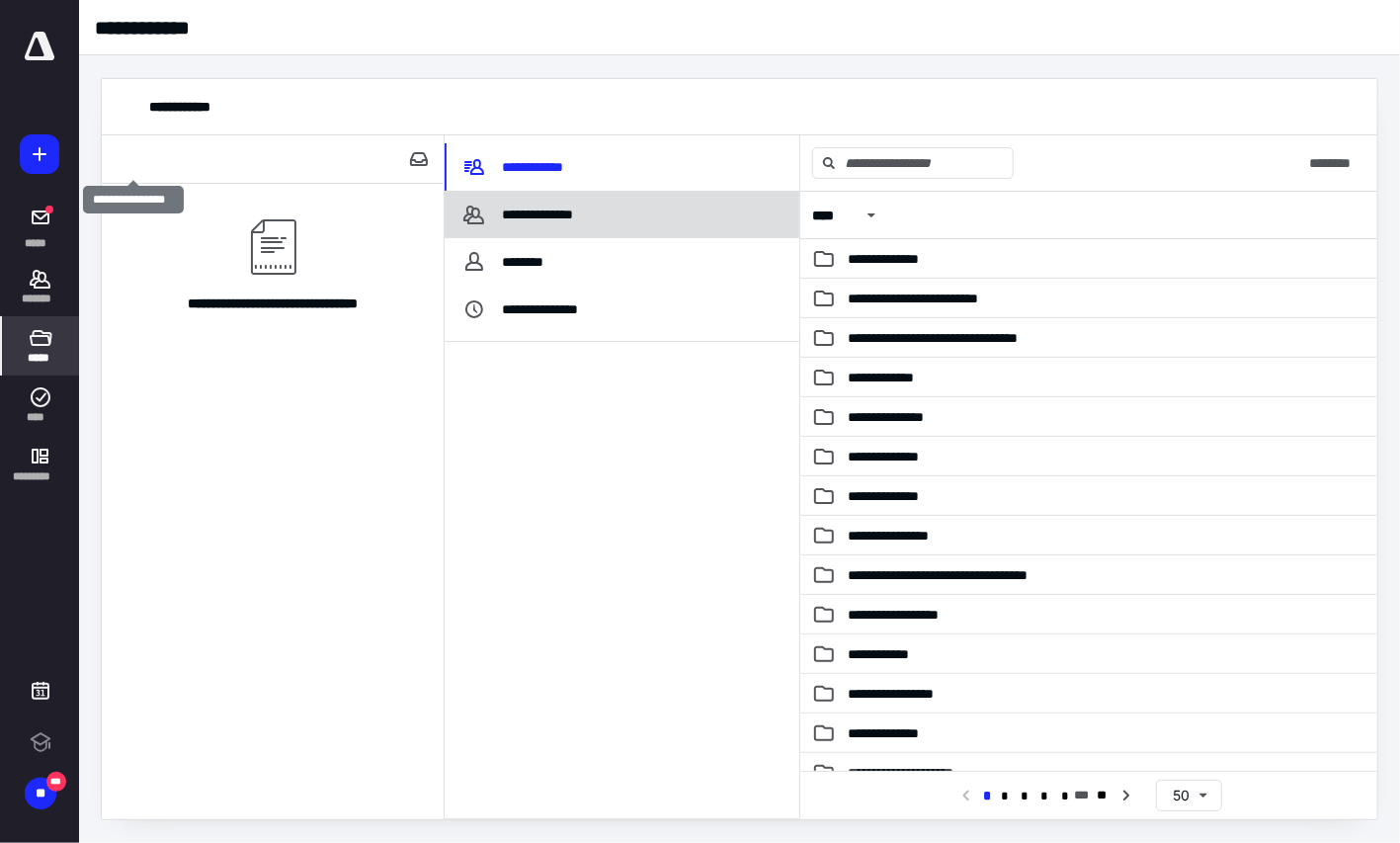 scroll, scrollTop: 0, scrollLeft: 0, axis: both 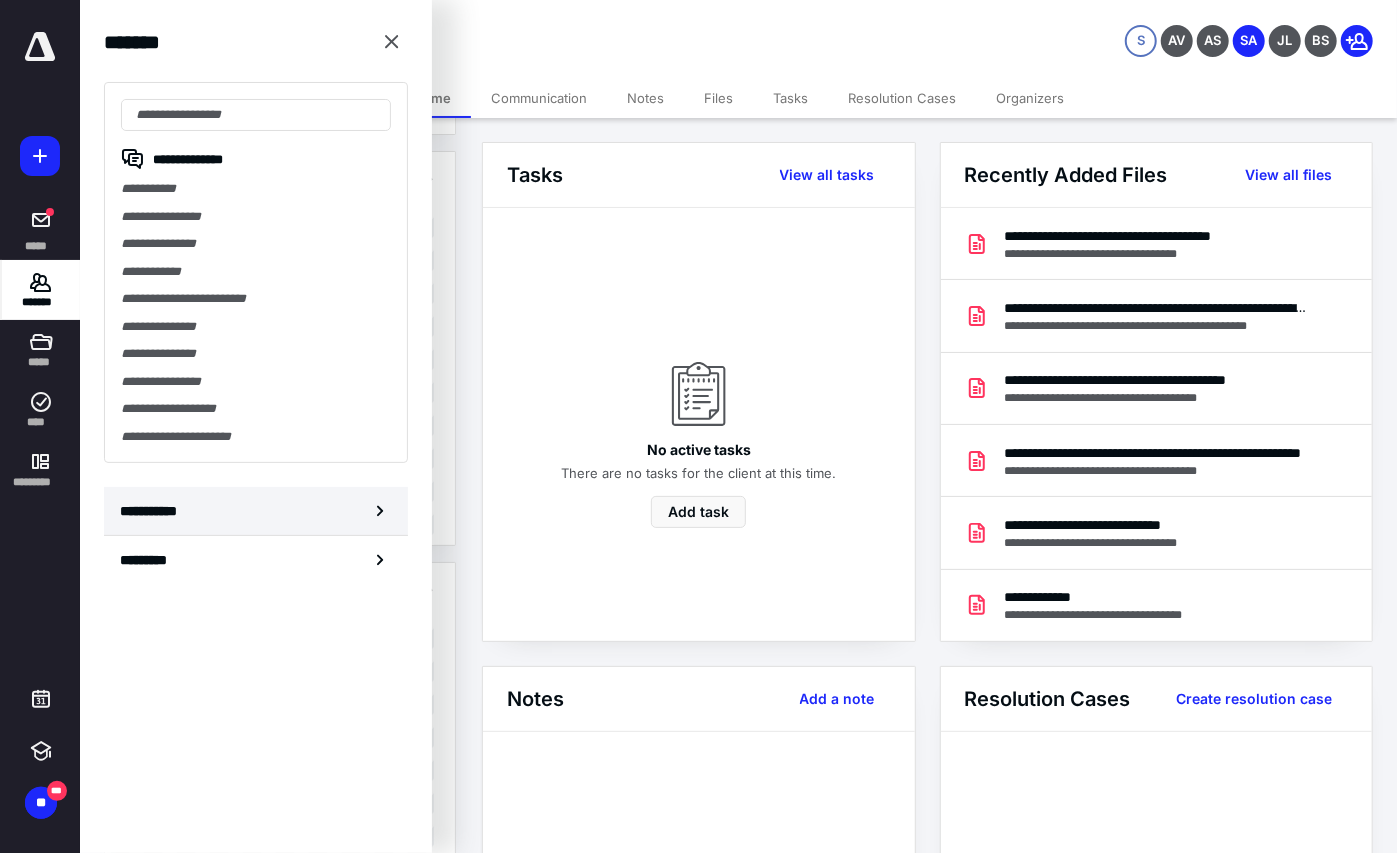 click on "**********" at bounding box center (153, 511) 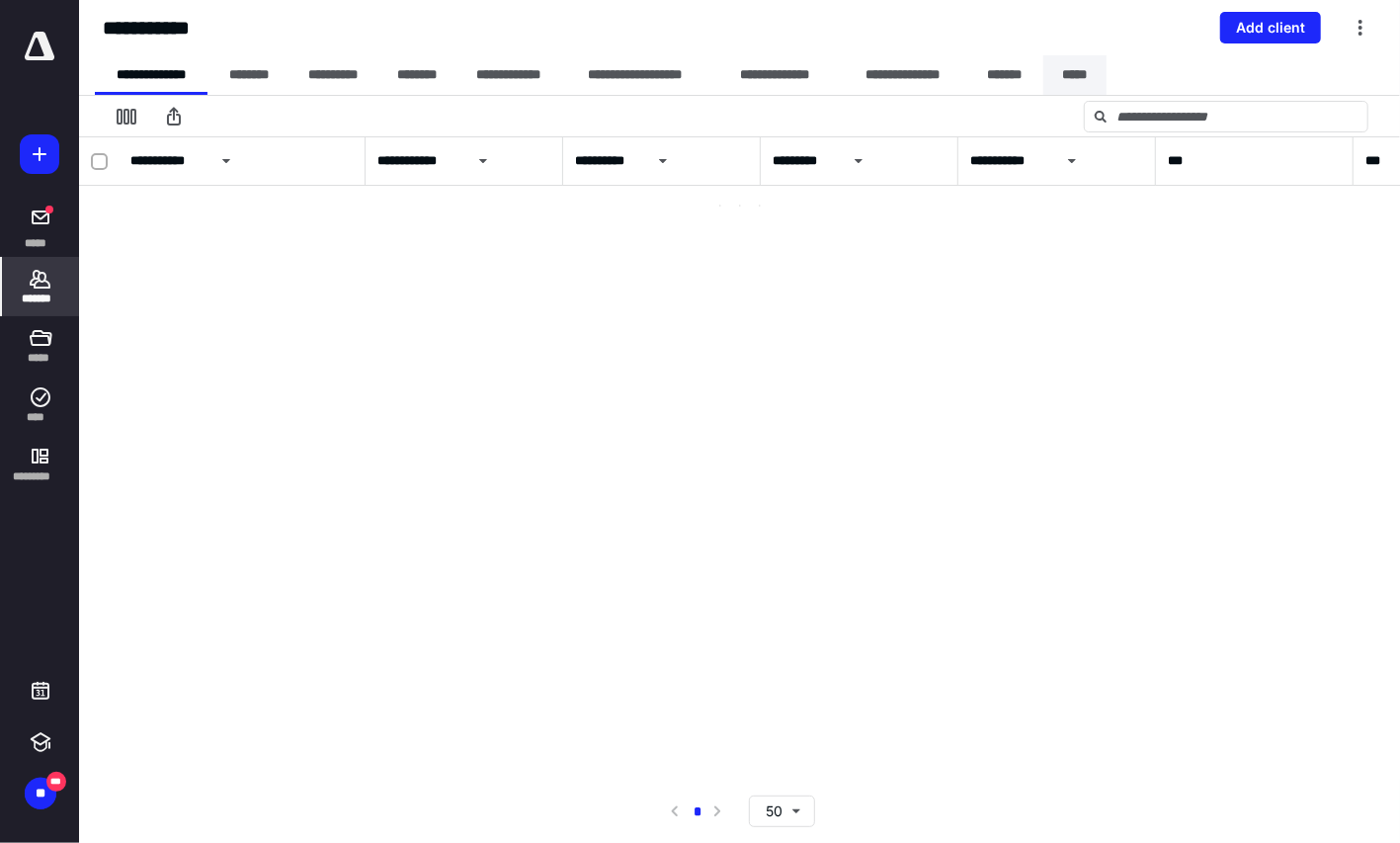 click on "*****" at bounding box center [1075, 75] 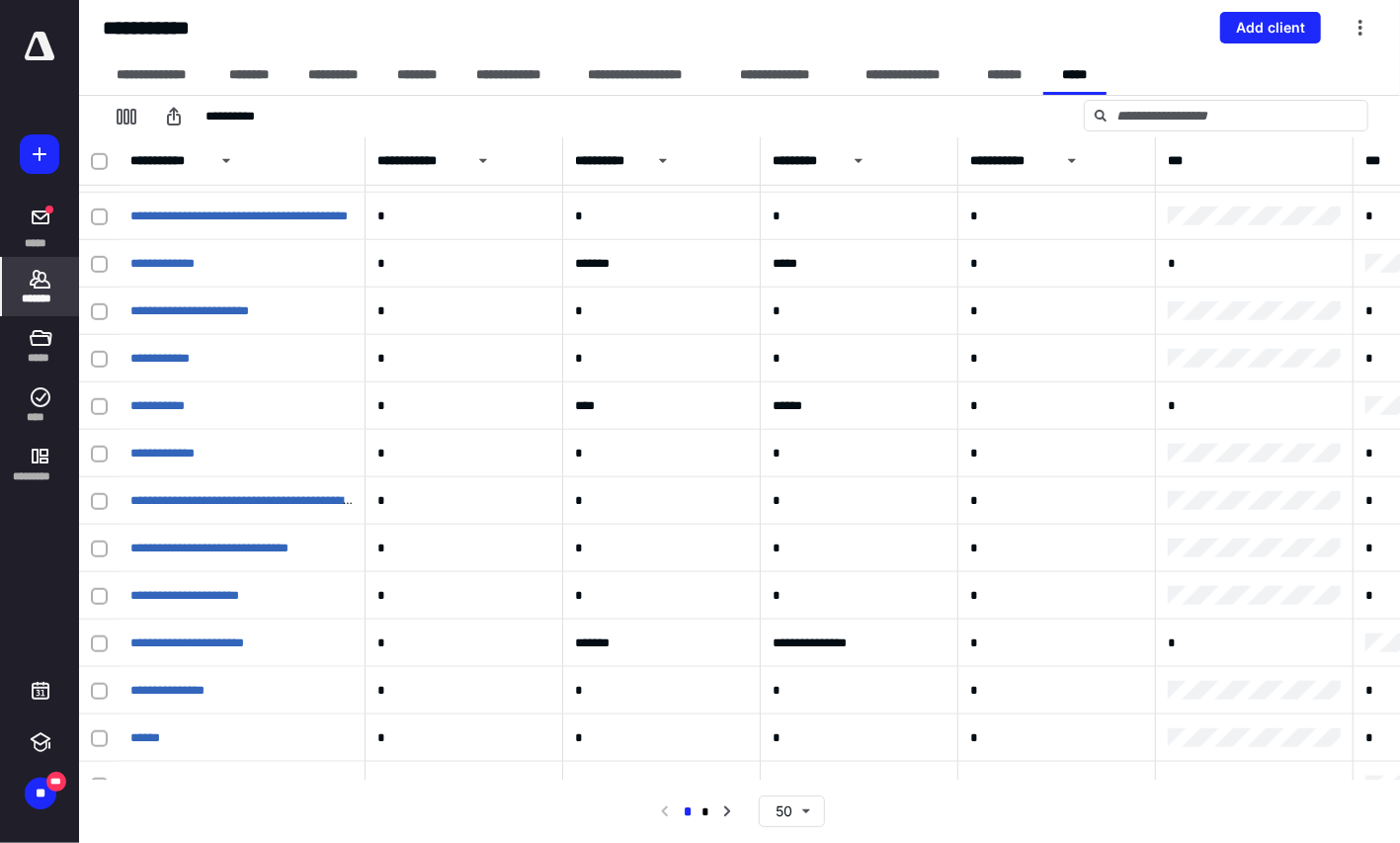 scroll, scrollTop: 1797, scrollLeft: 0, axis: vertical 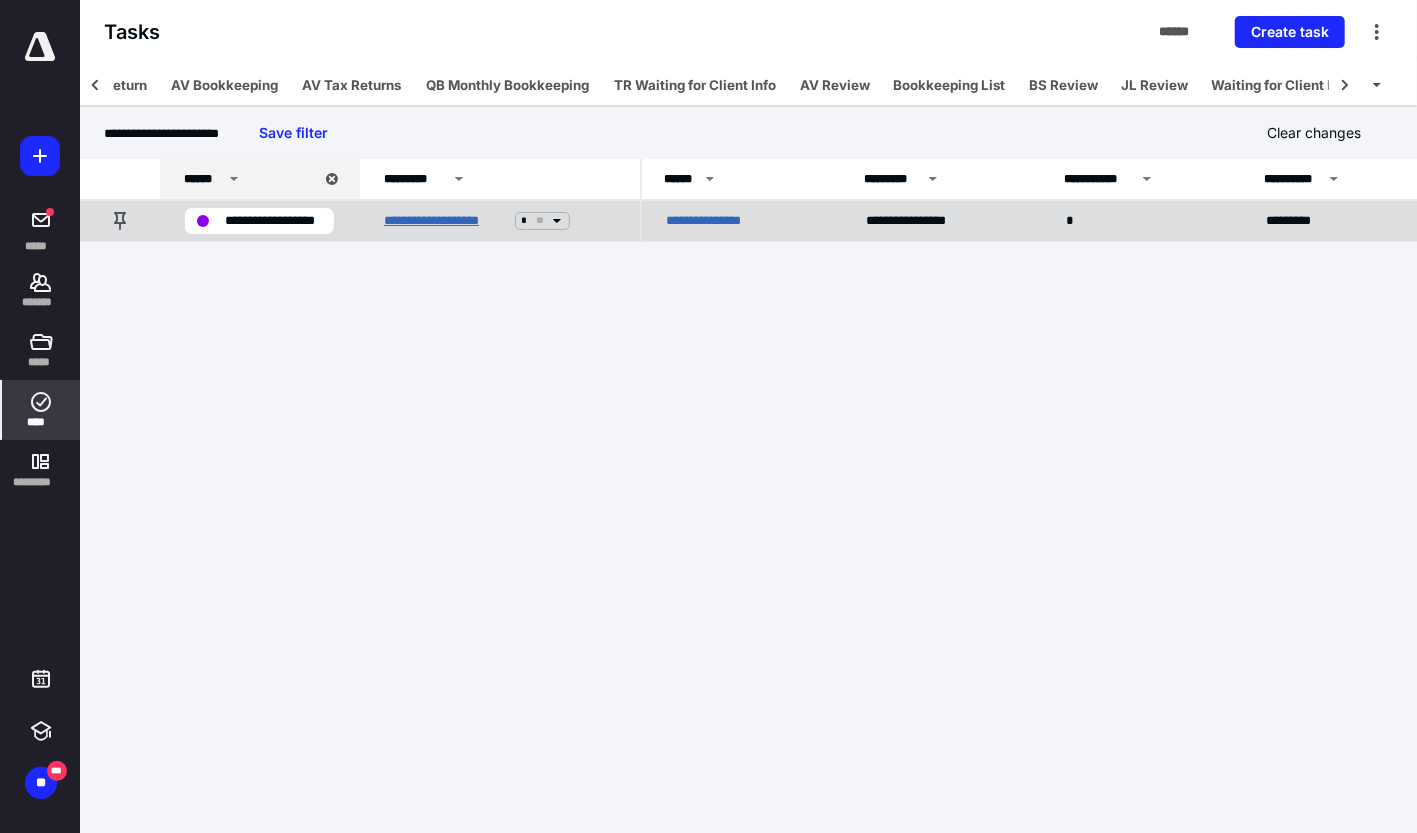 click on "**********" at bounding box center [445, 221] 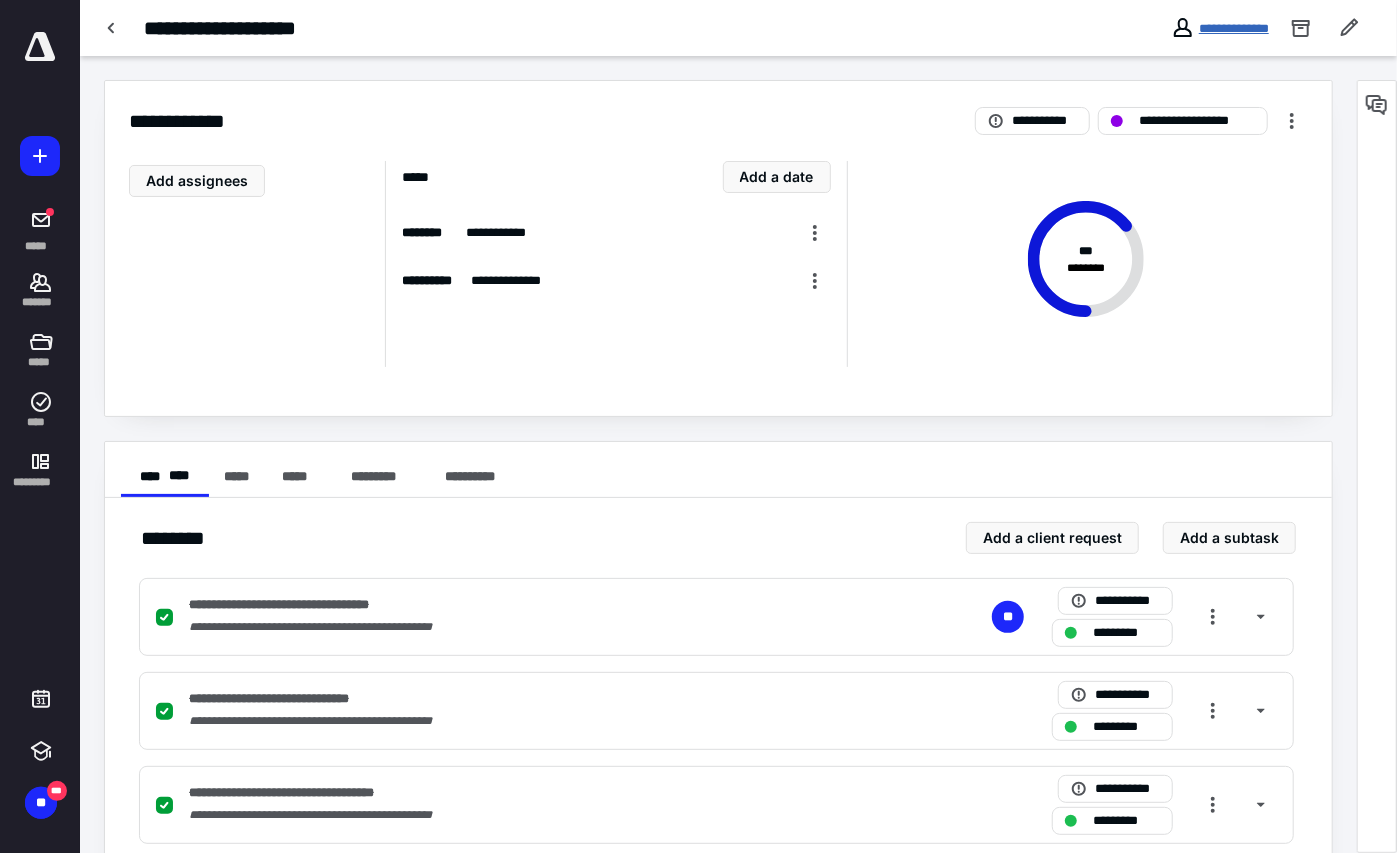 click on "**********" at bounding box center [1234, 28] 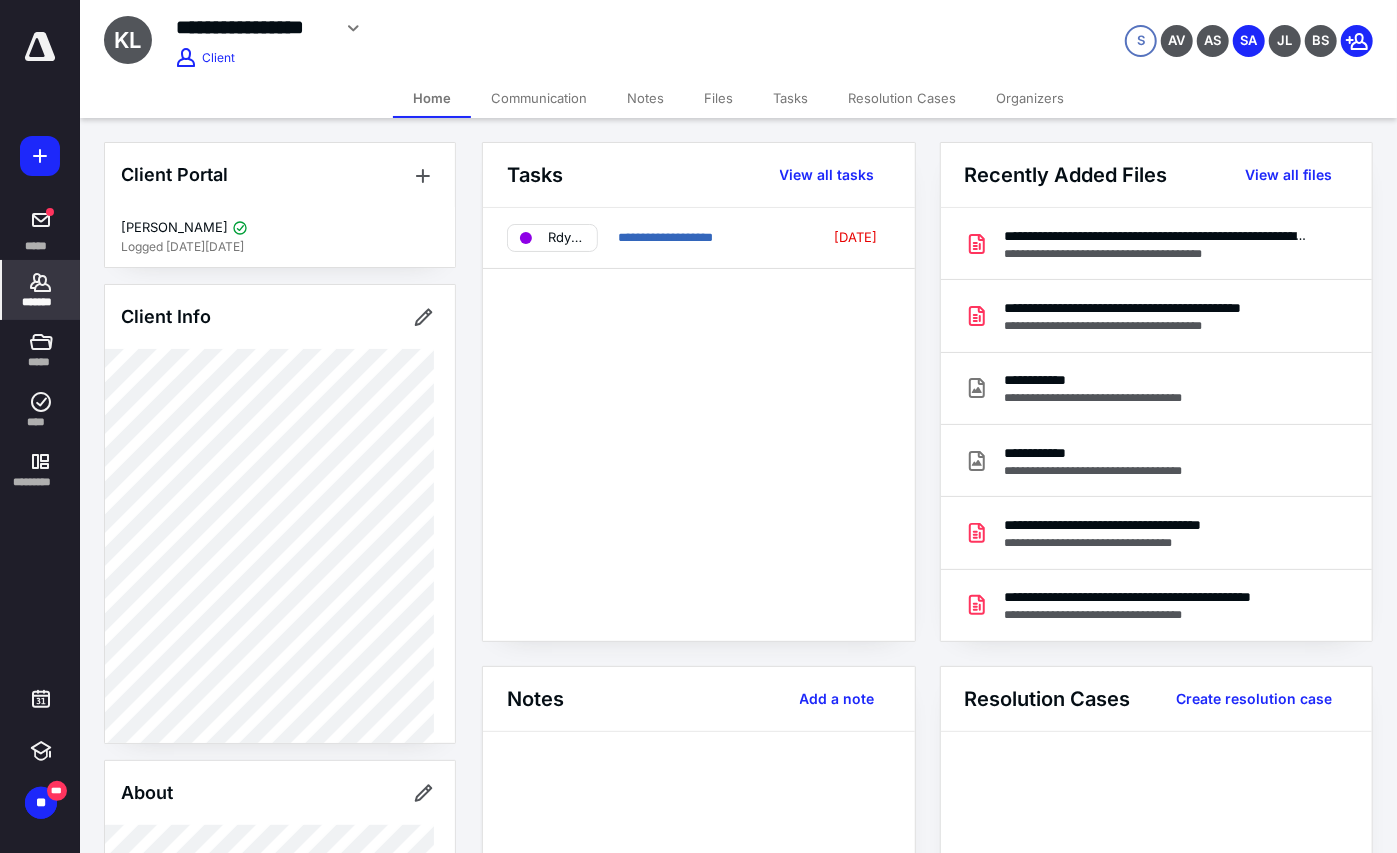 click on "Files" at bounding box center (718, 98) 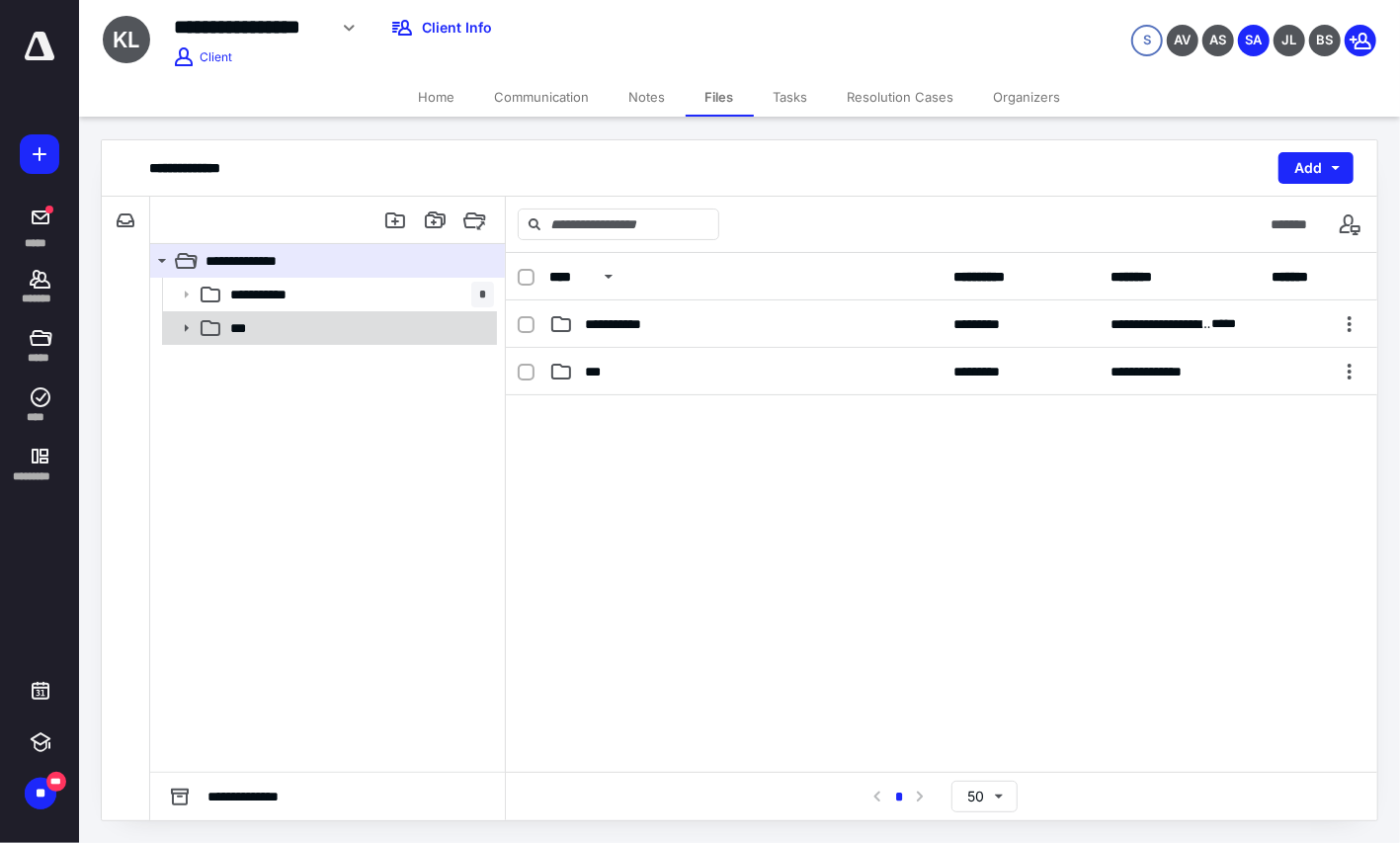 click 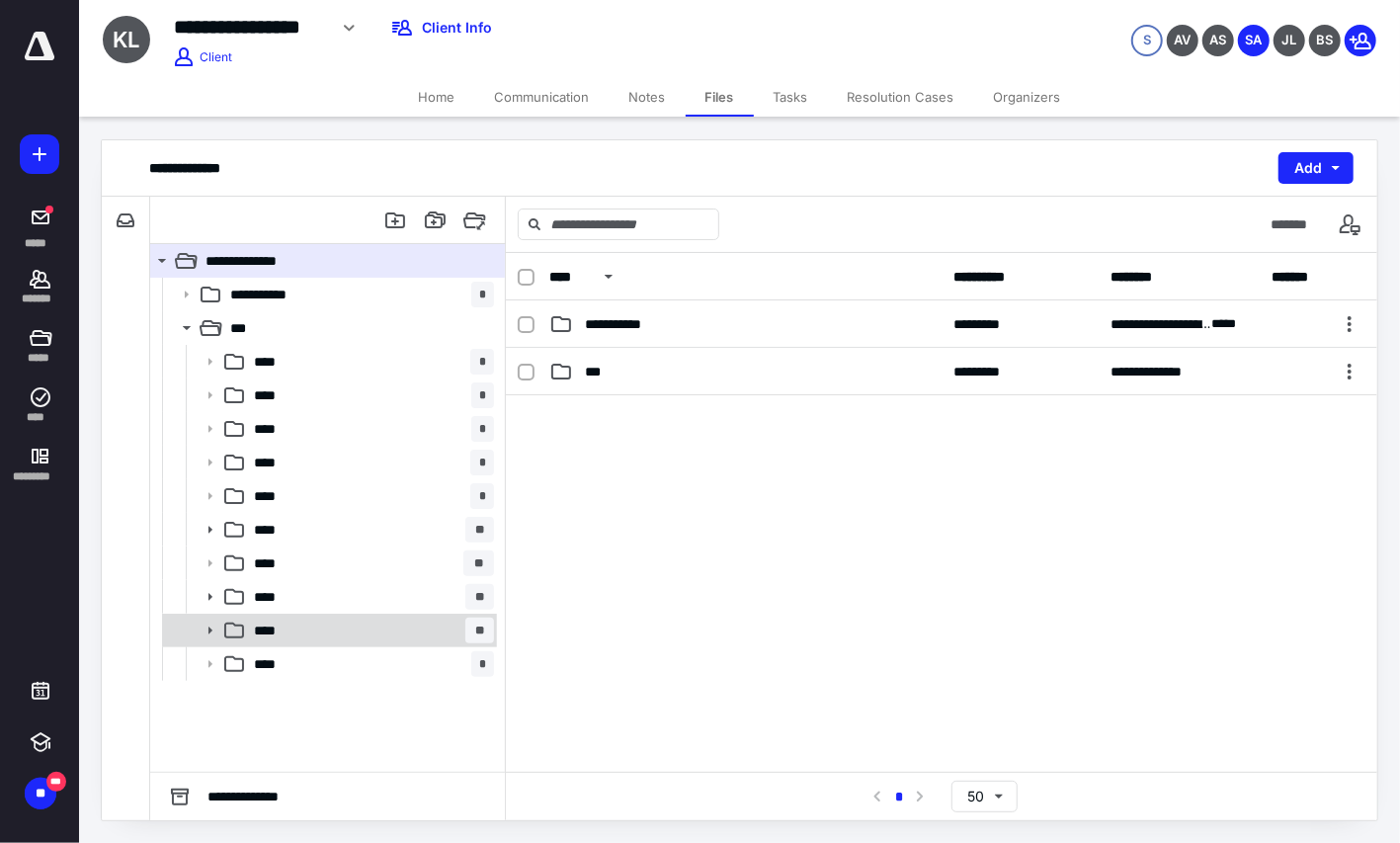click 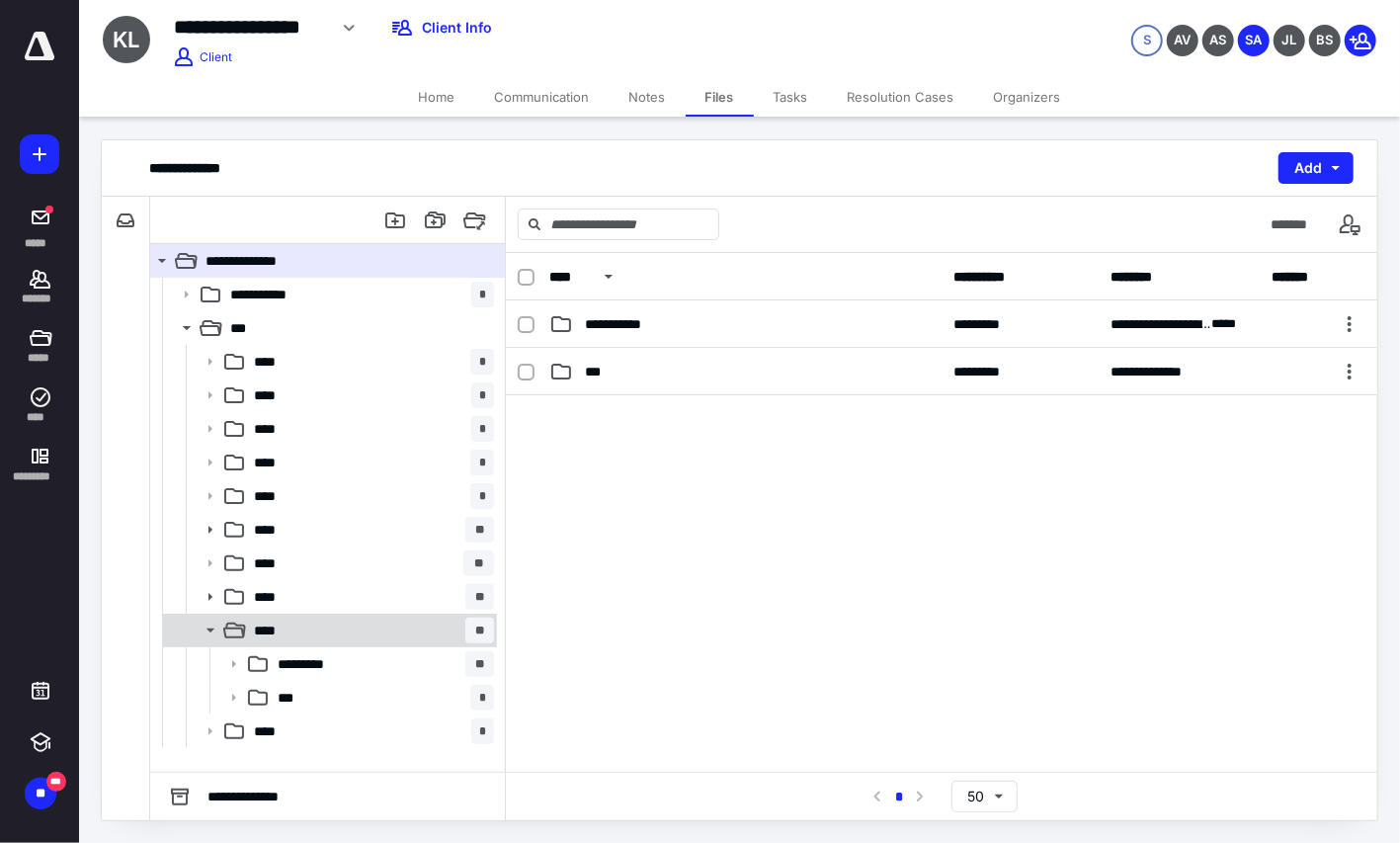 click on "**** **" at bounding box center (370, 631) 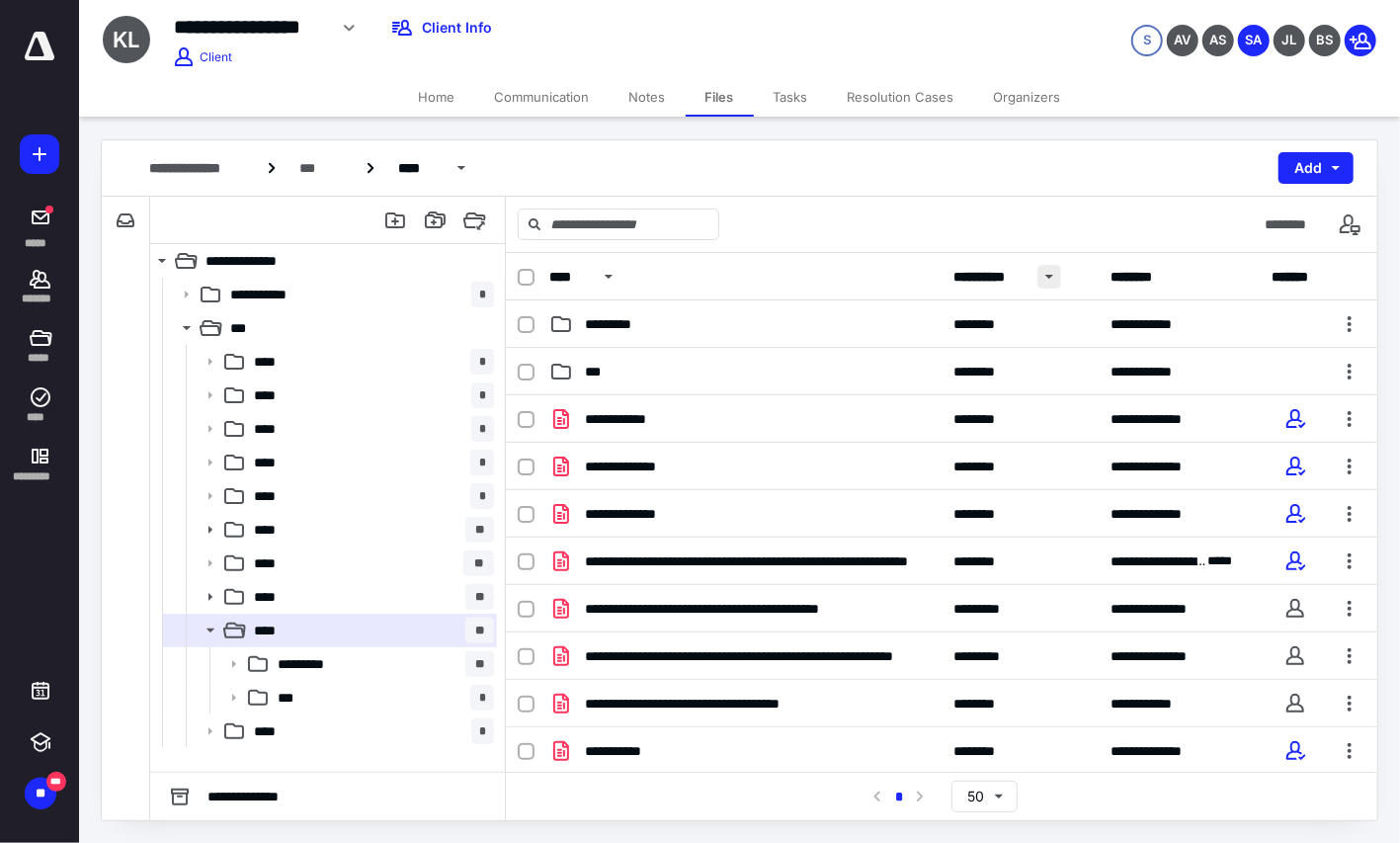 click at bounding box center [1049, 277] 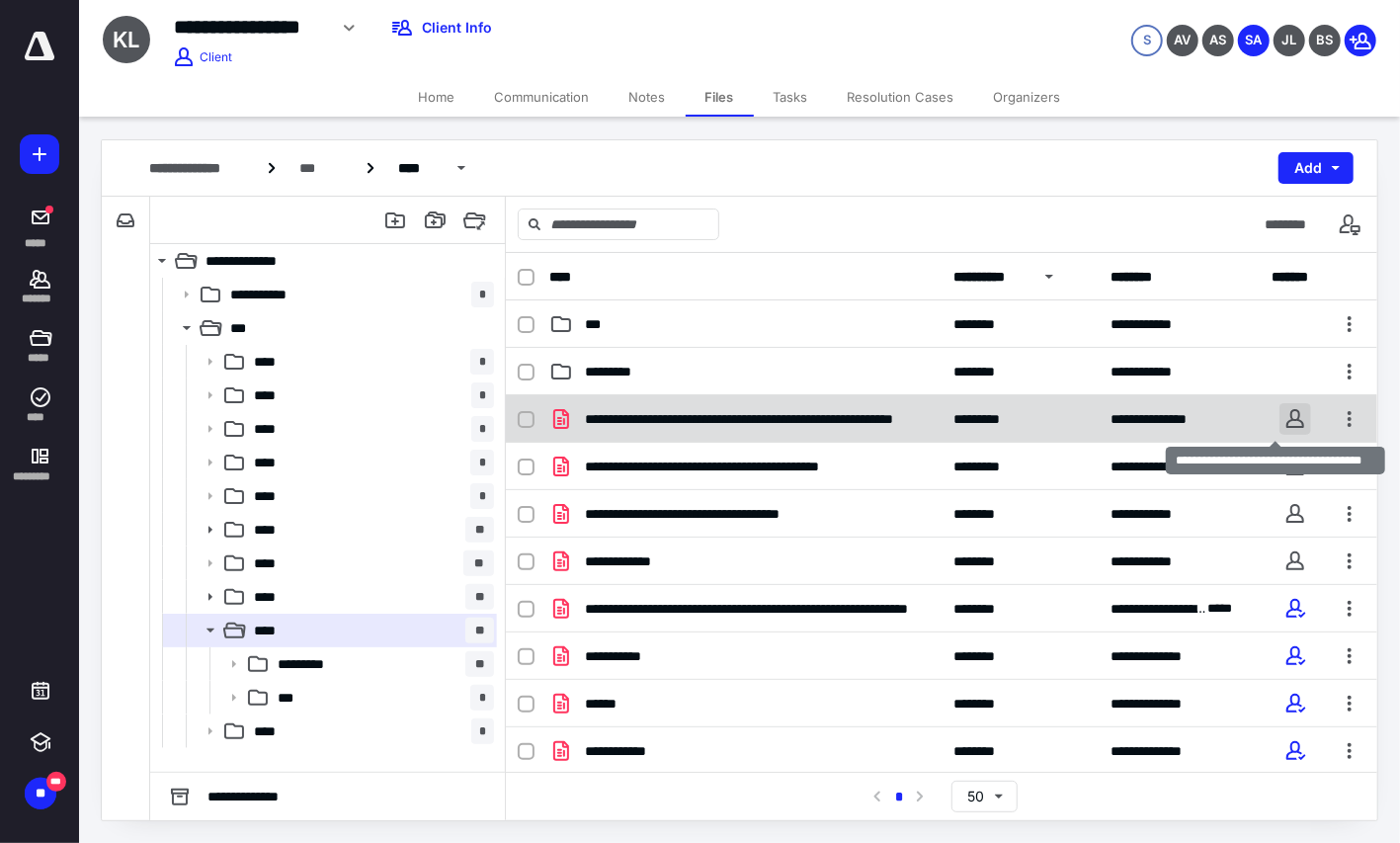 click at bounding box center [1295, 419] 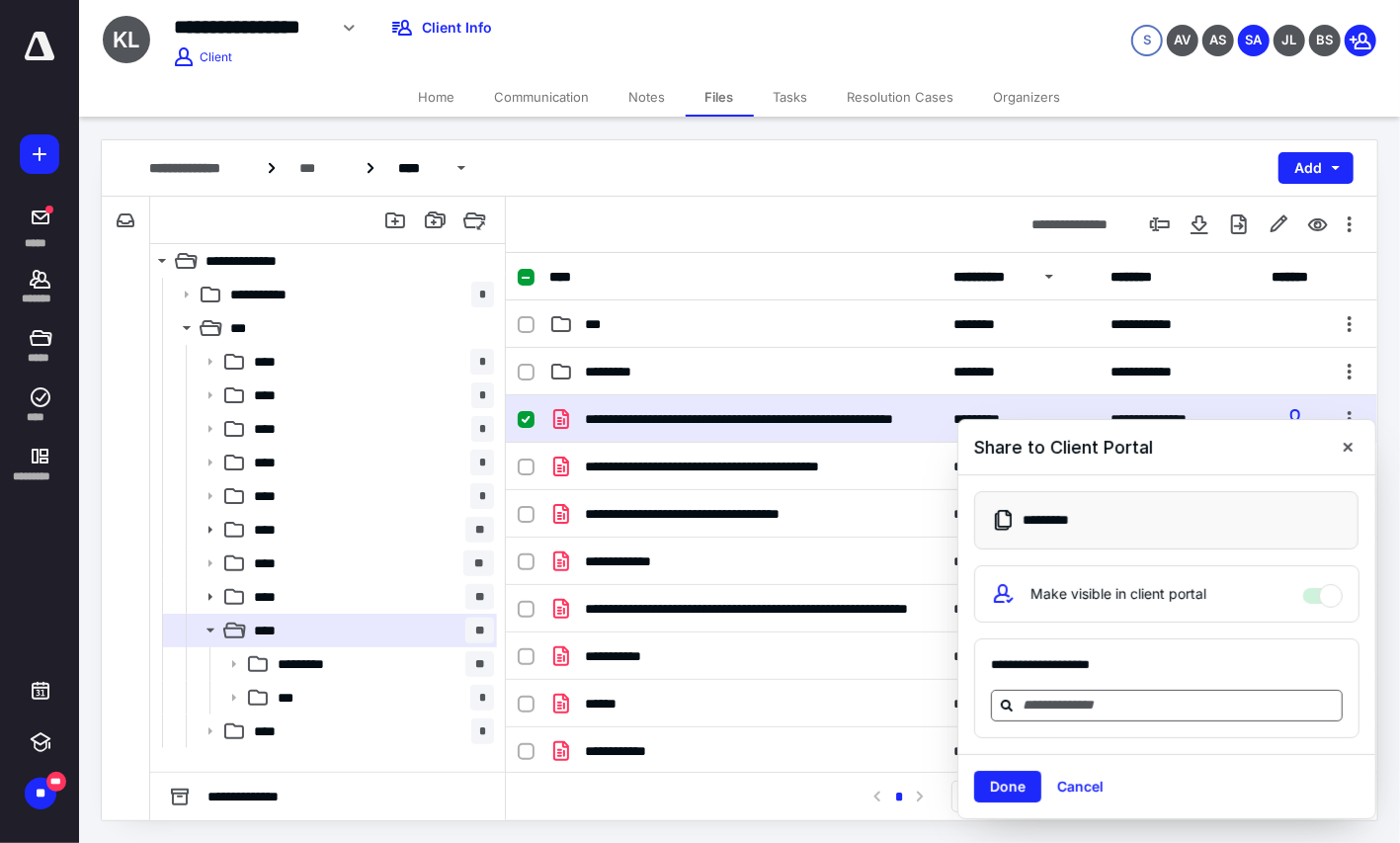 click at bounding box center [1179, 705] 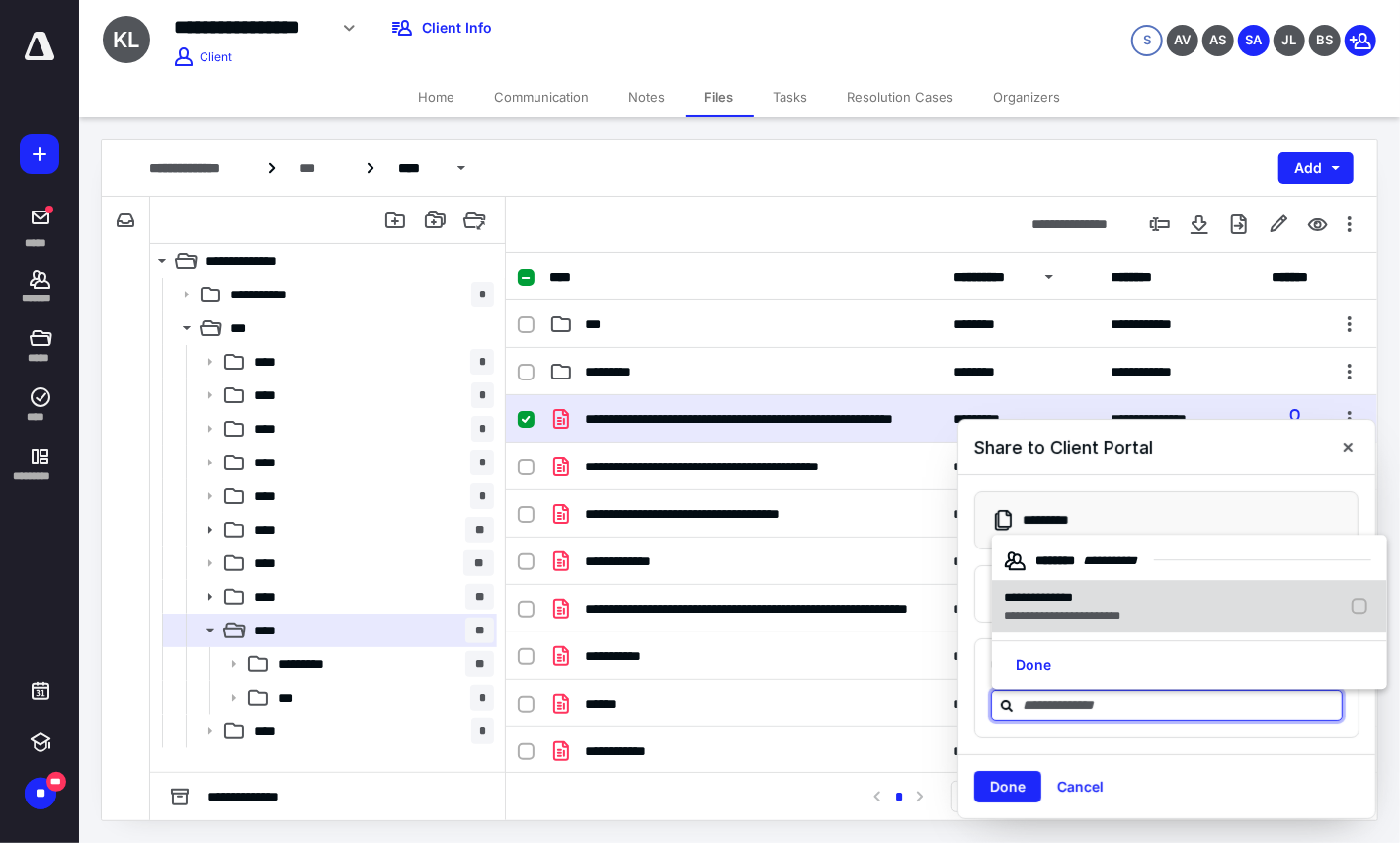 click on "**********" at bounding box center [1062, 617] 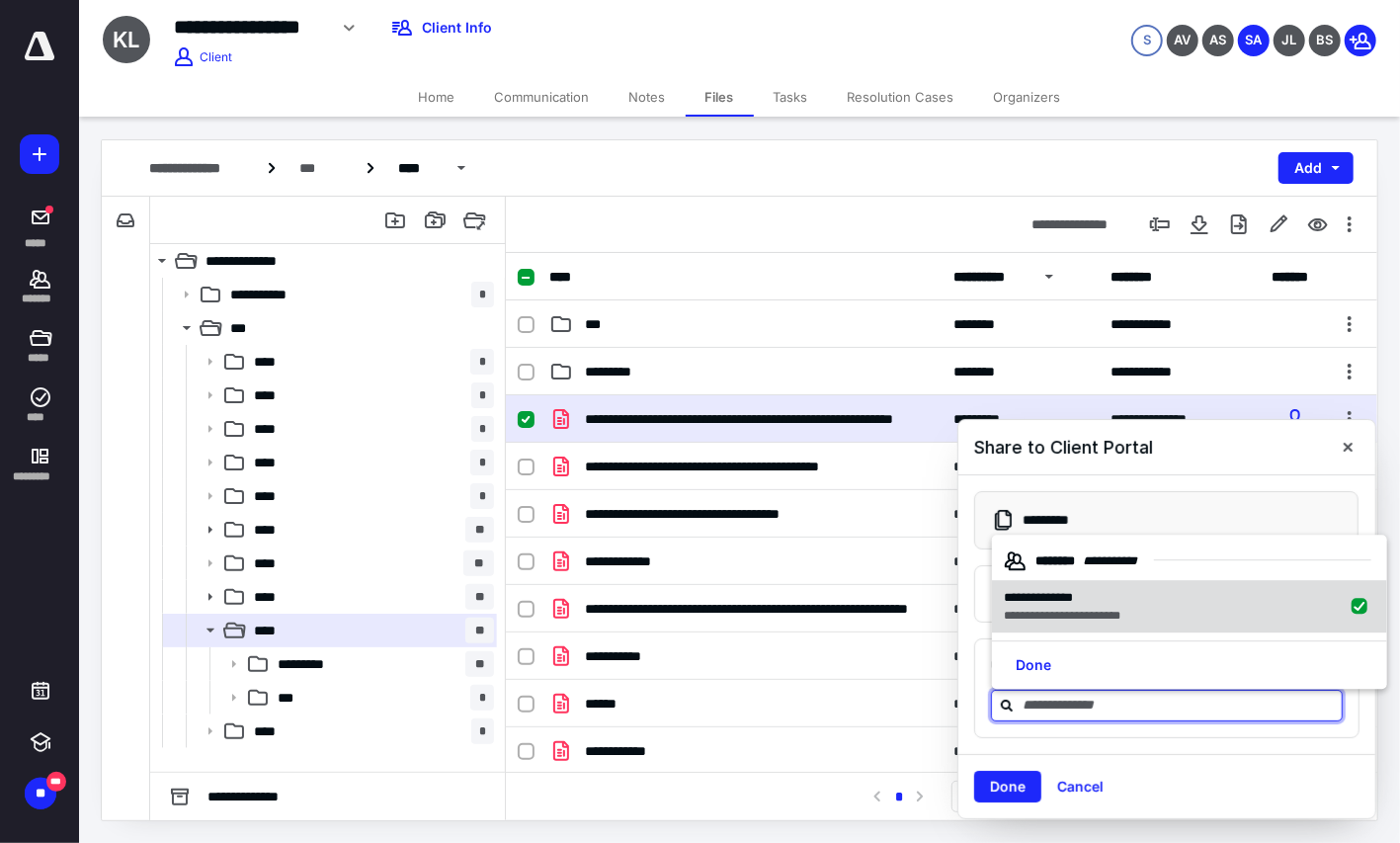 checkbox on "true" 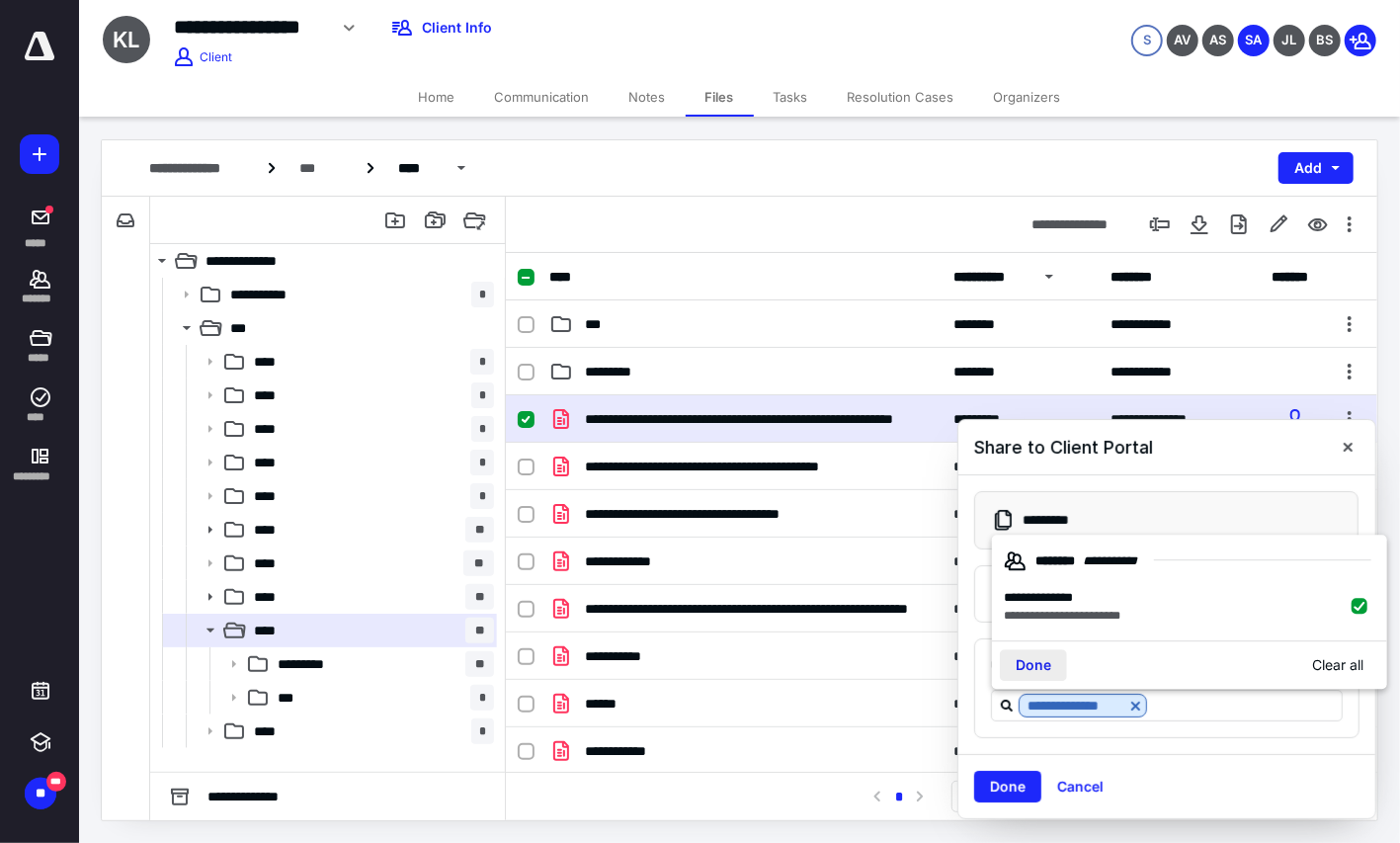 click on "Done" at bounding box center [1033, 666] 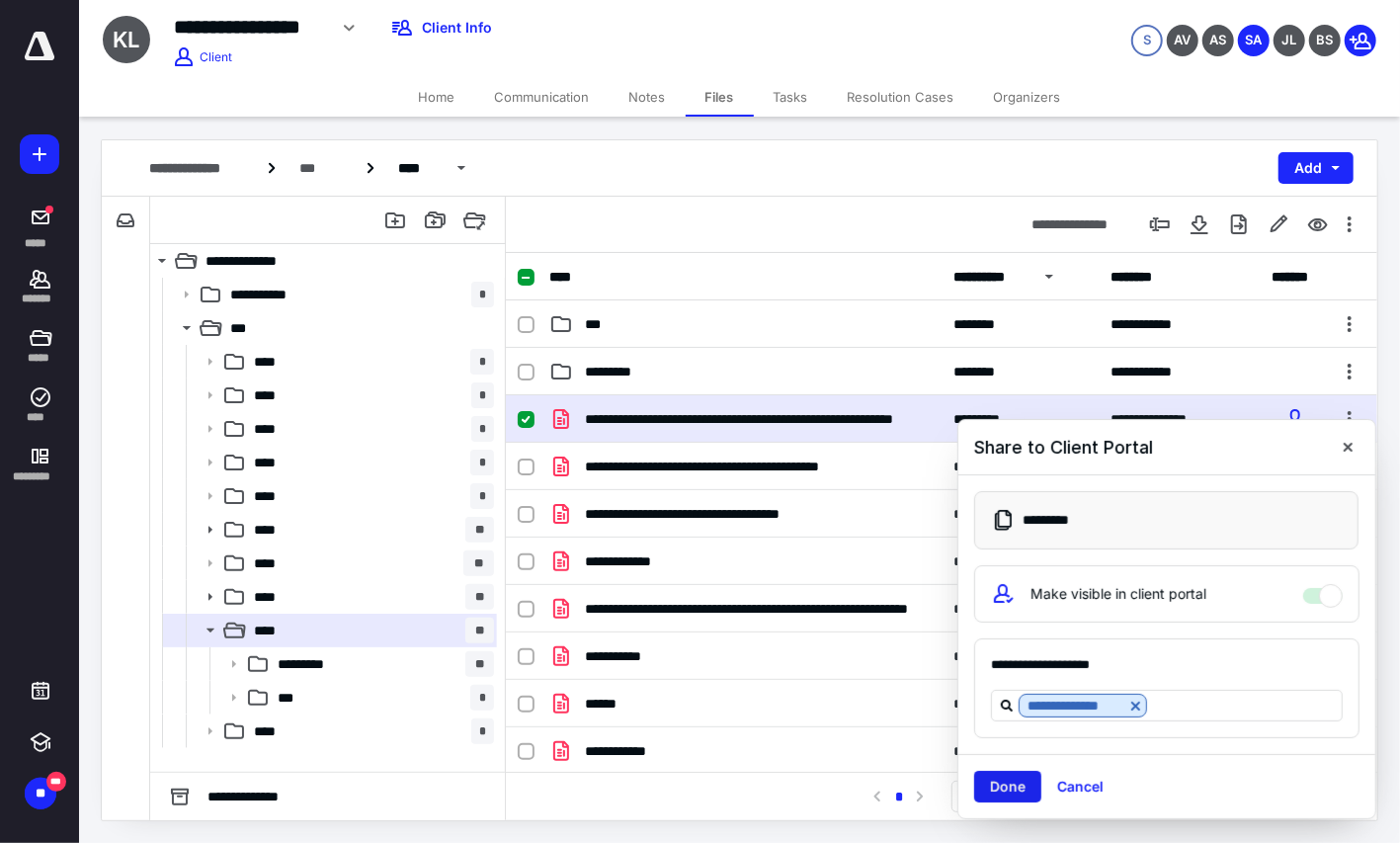 click on "Done" at bounding box center (1008, 787) 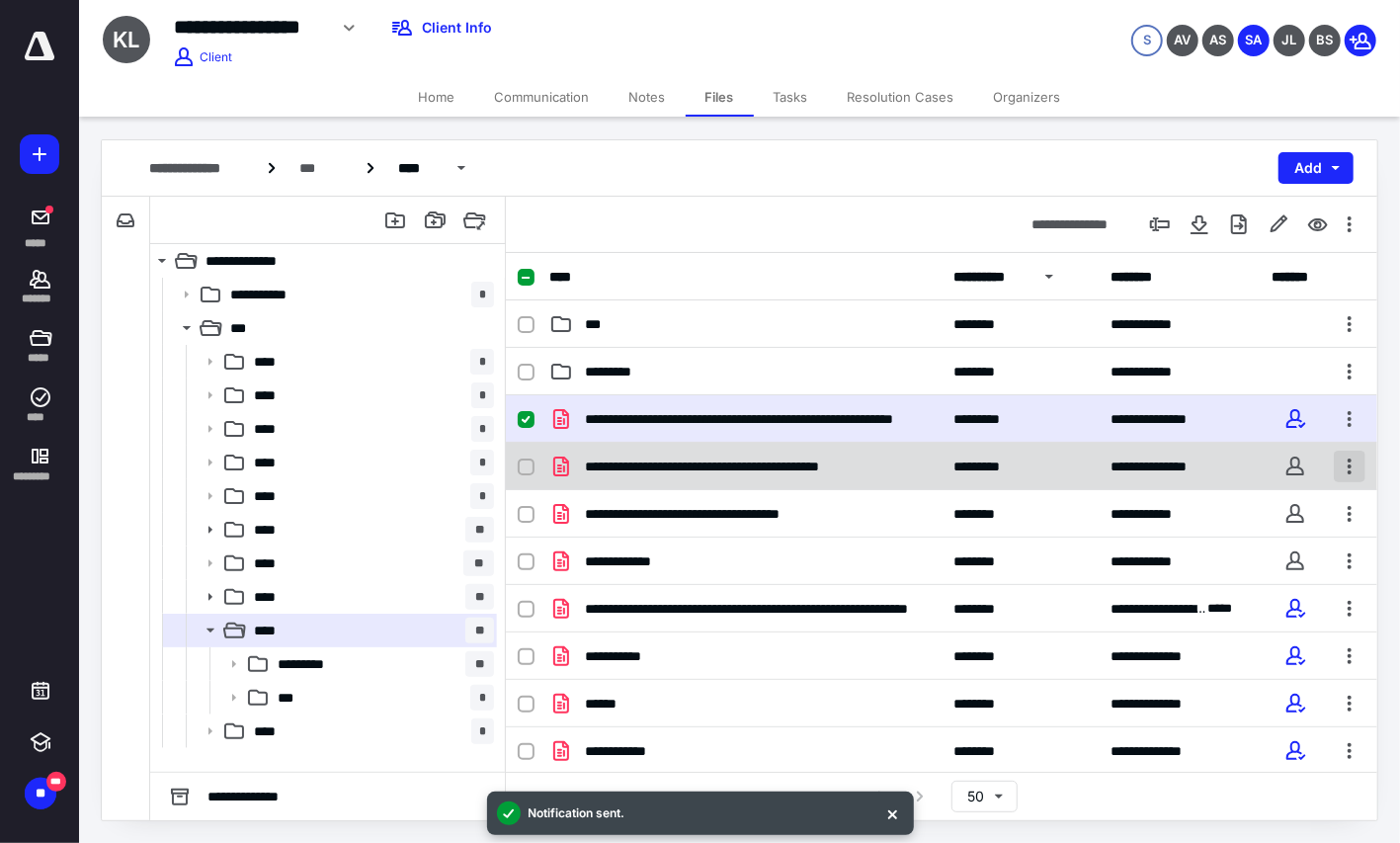 click at bounding box center (1350, 466) 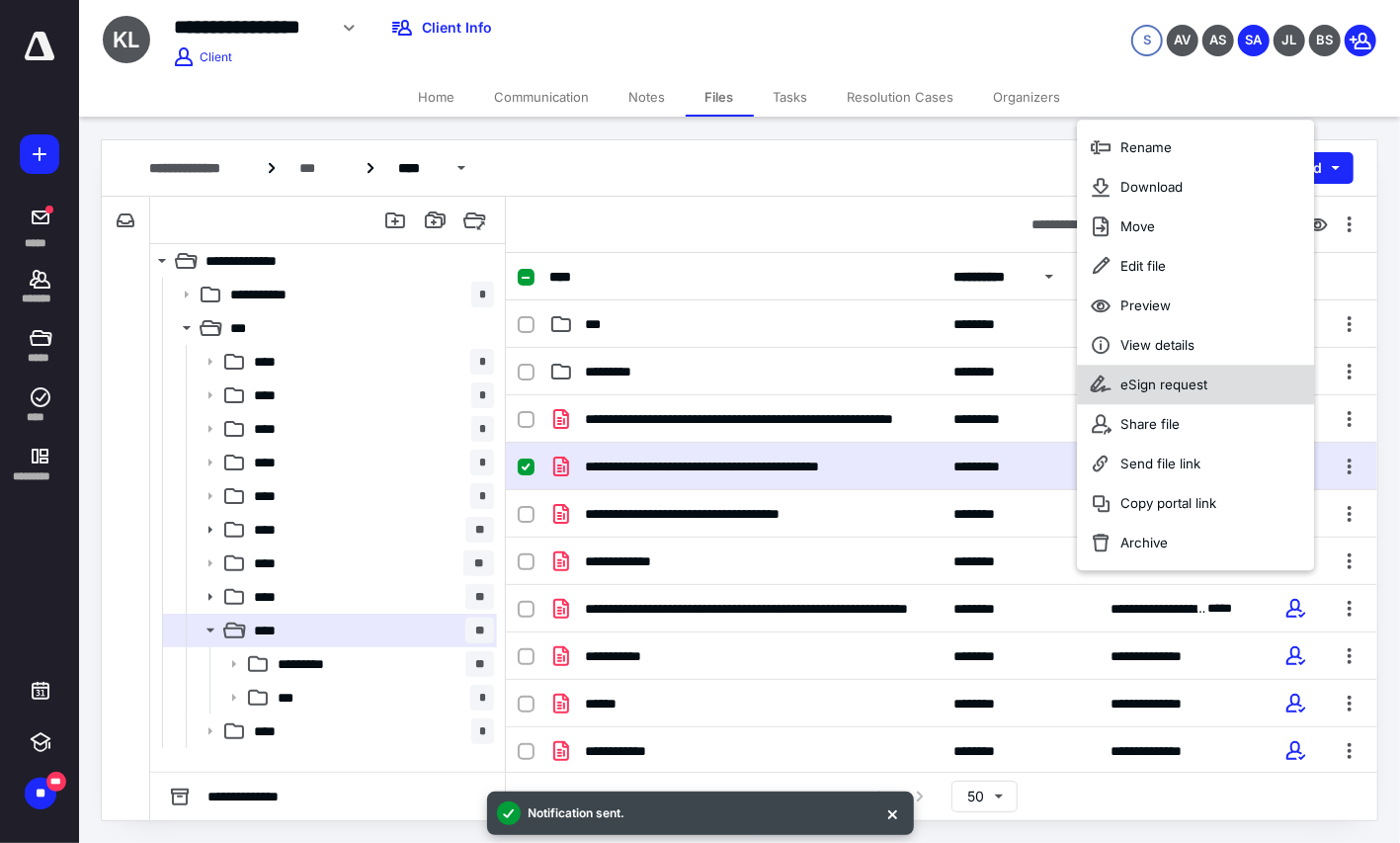 click on "eSign request" at bounding box center (1165, 384) 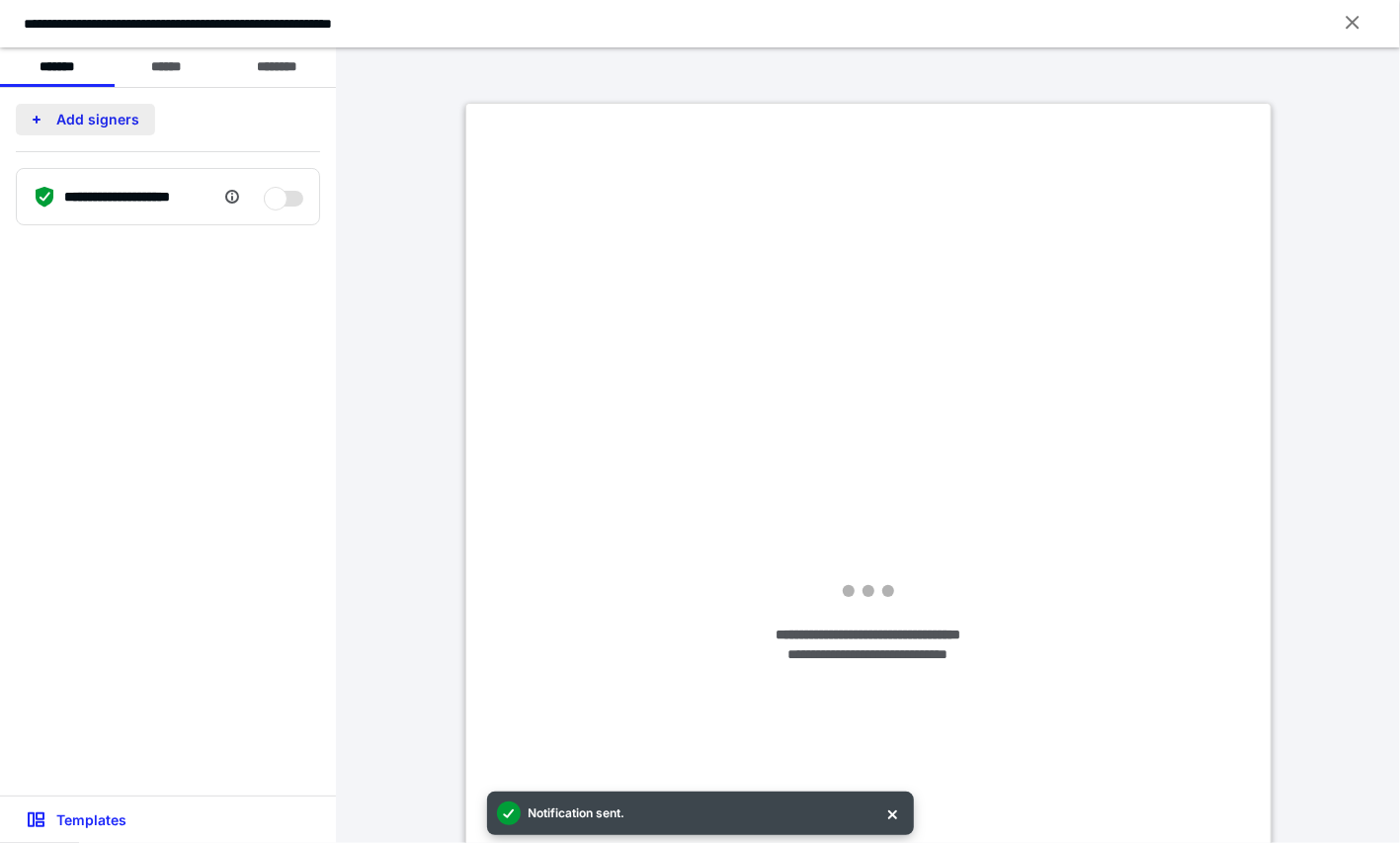 click on "Add signers" at bounding box center [85, 120] 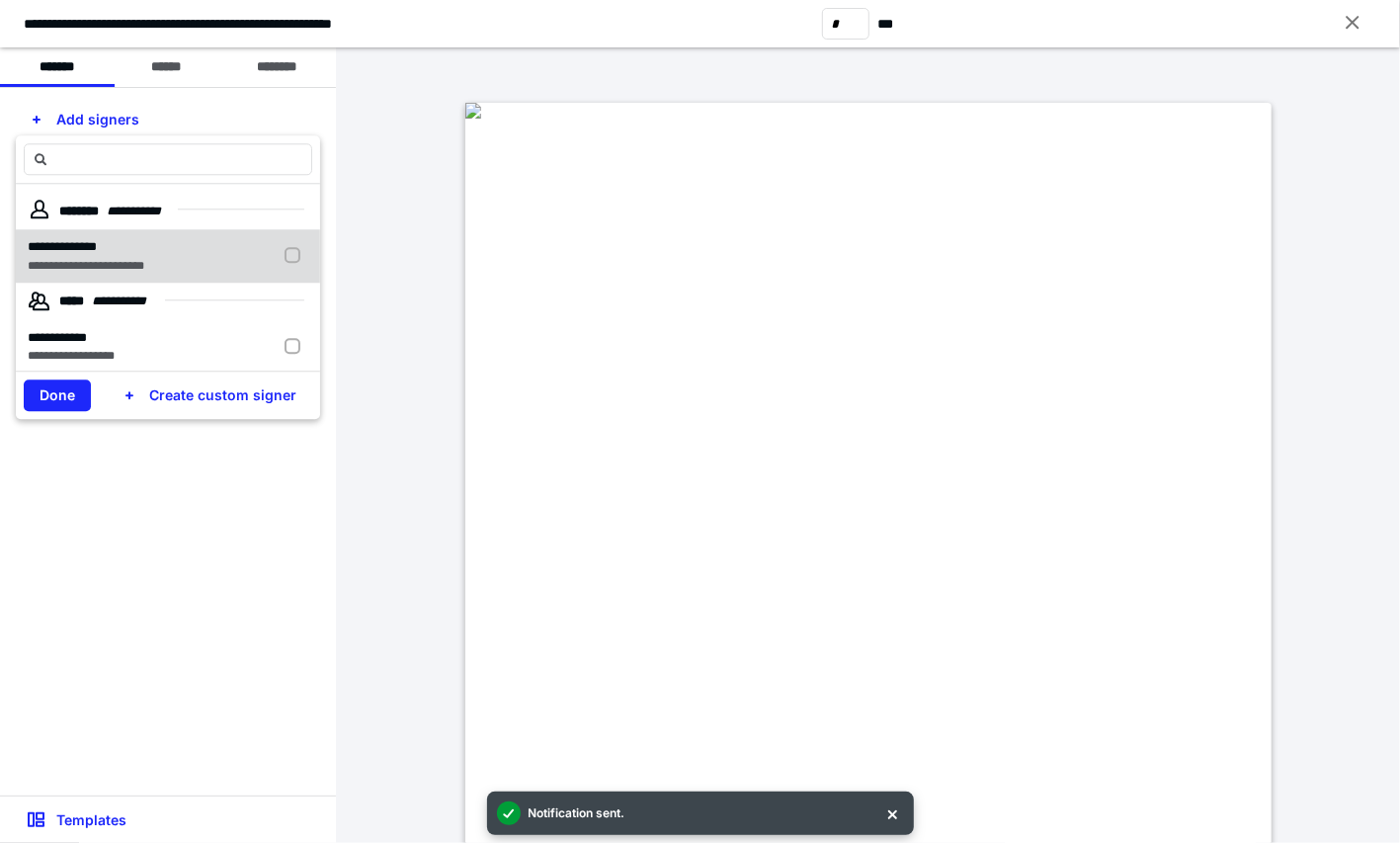 click on "**********" at bounding box center (86, 247) 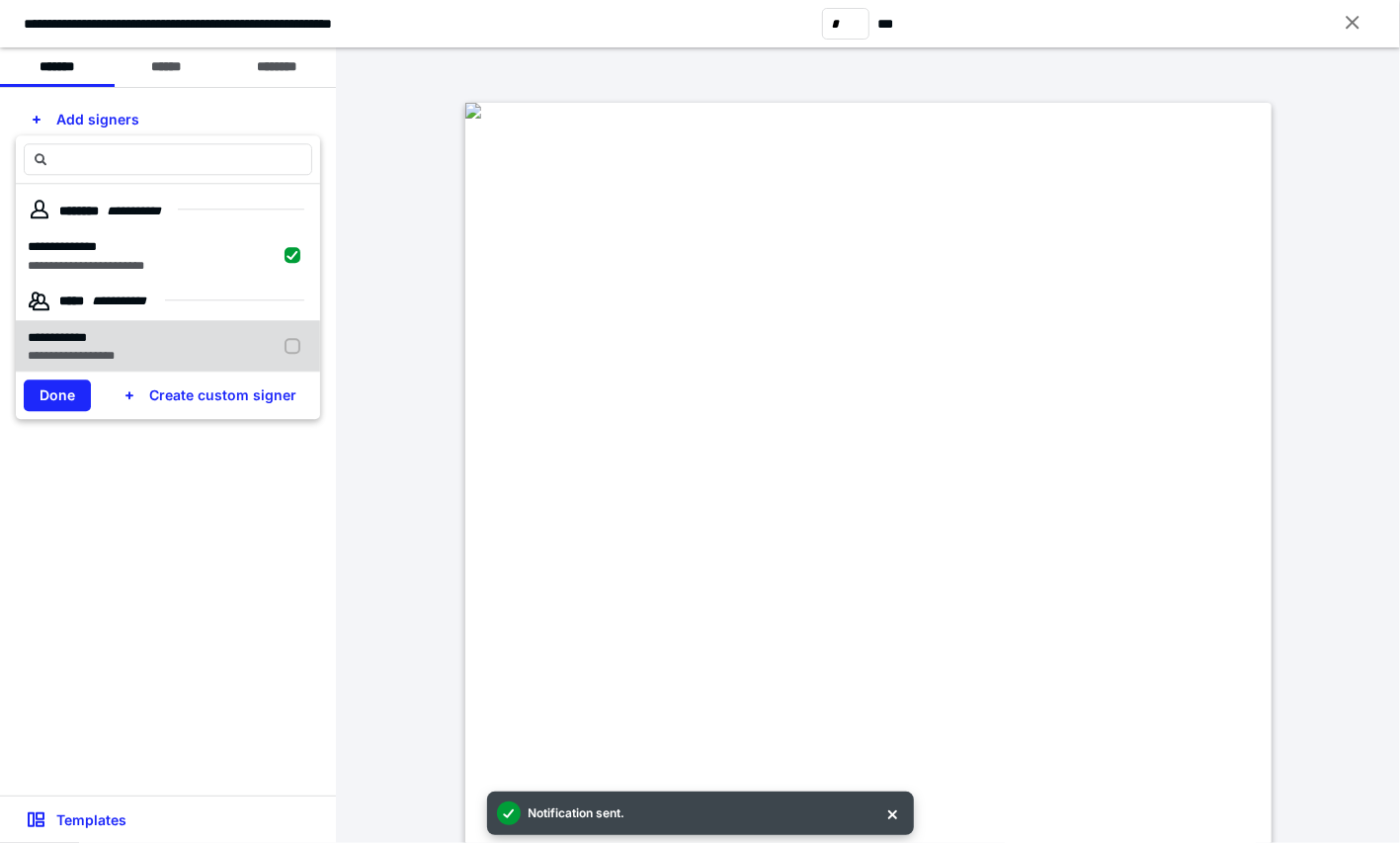 checkbox on "true" 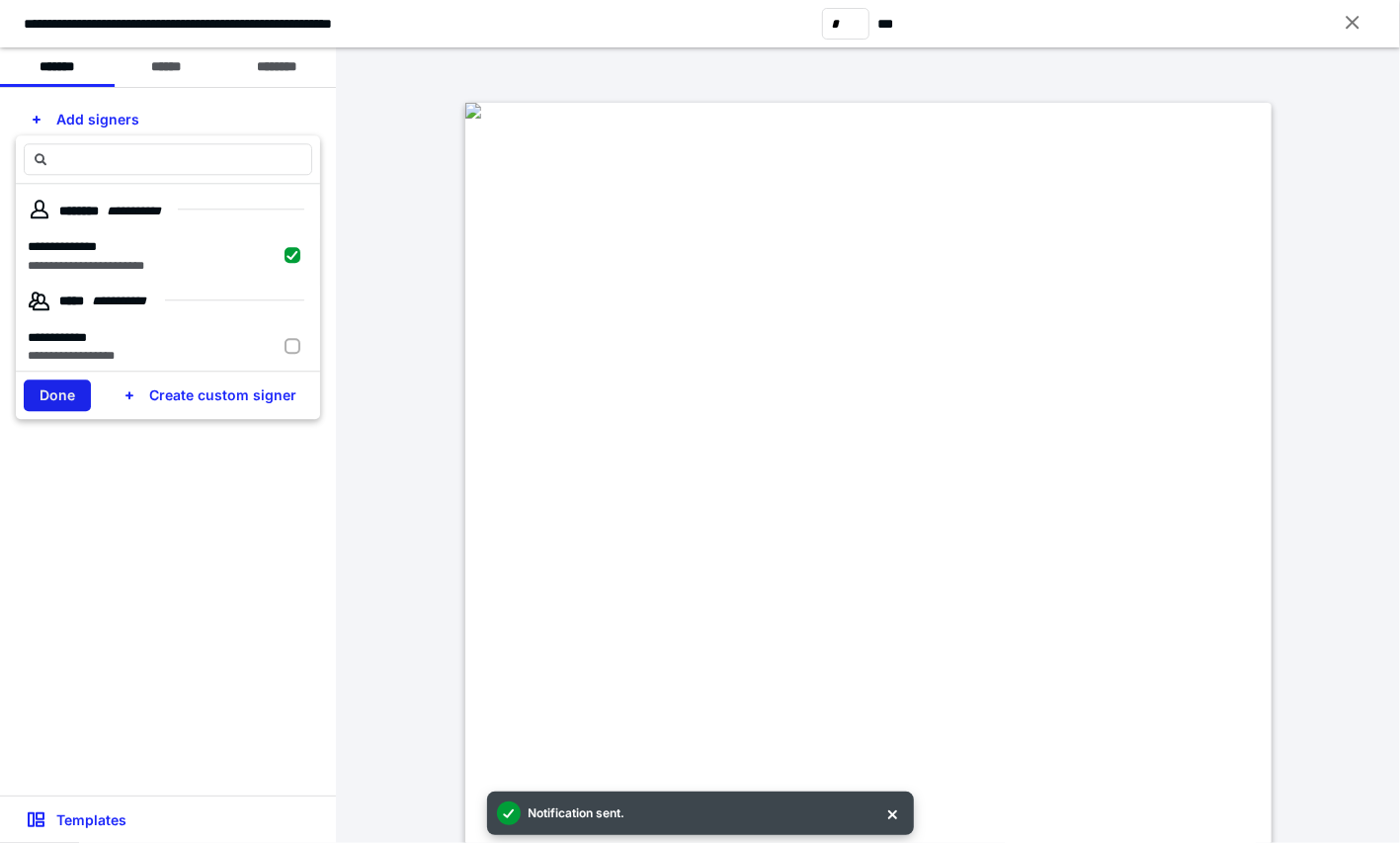 click on "Done" at bounding box center (57, 396) 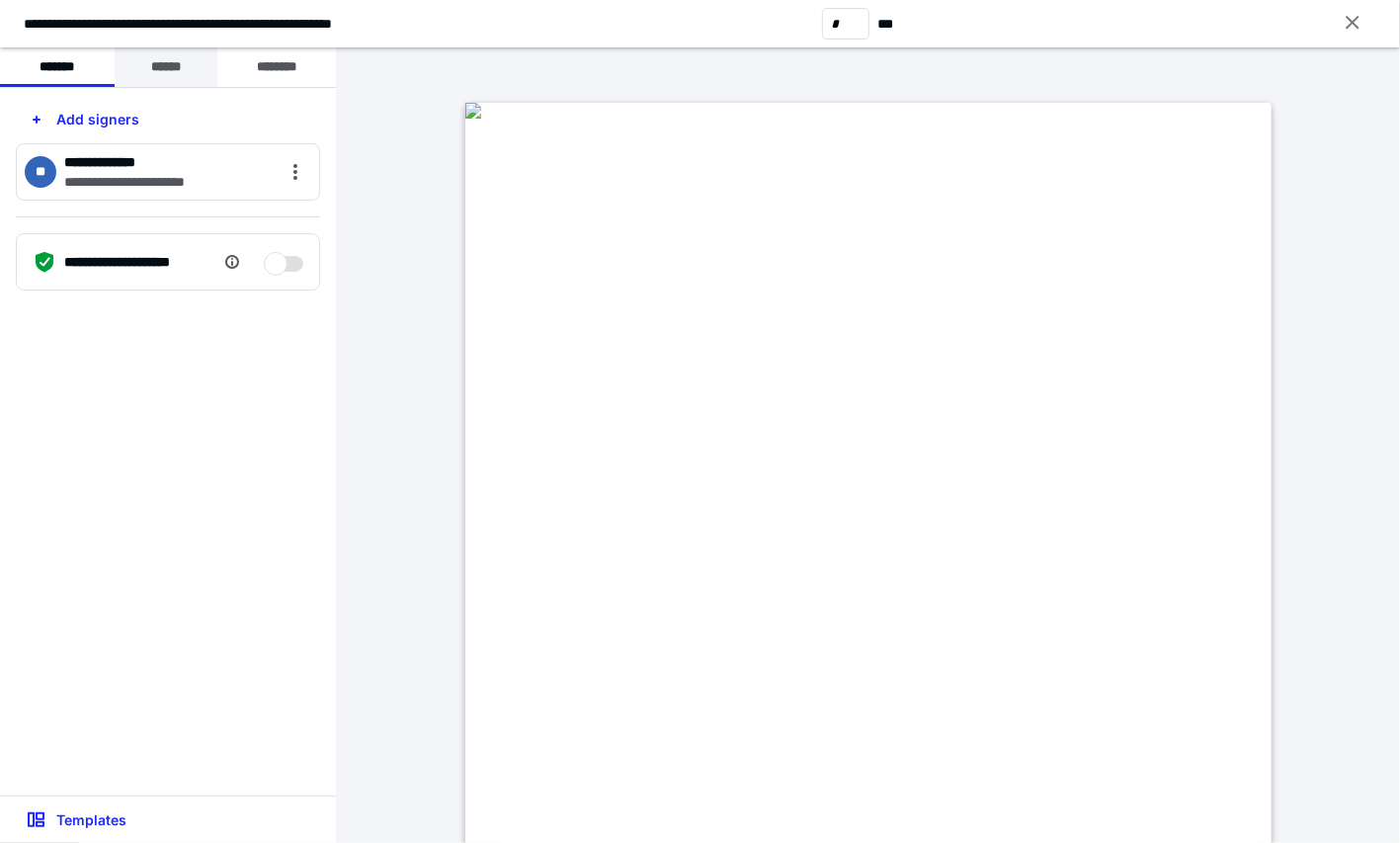 click on "******" at bounding box center (166, 67) 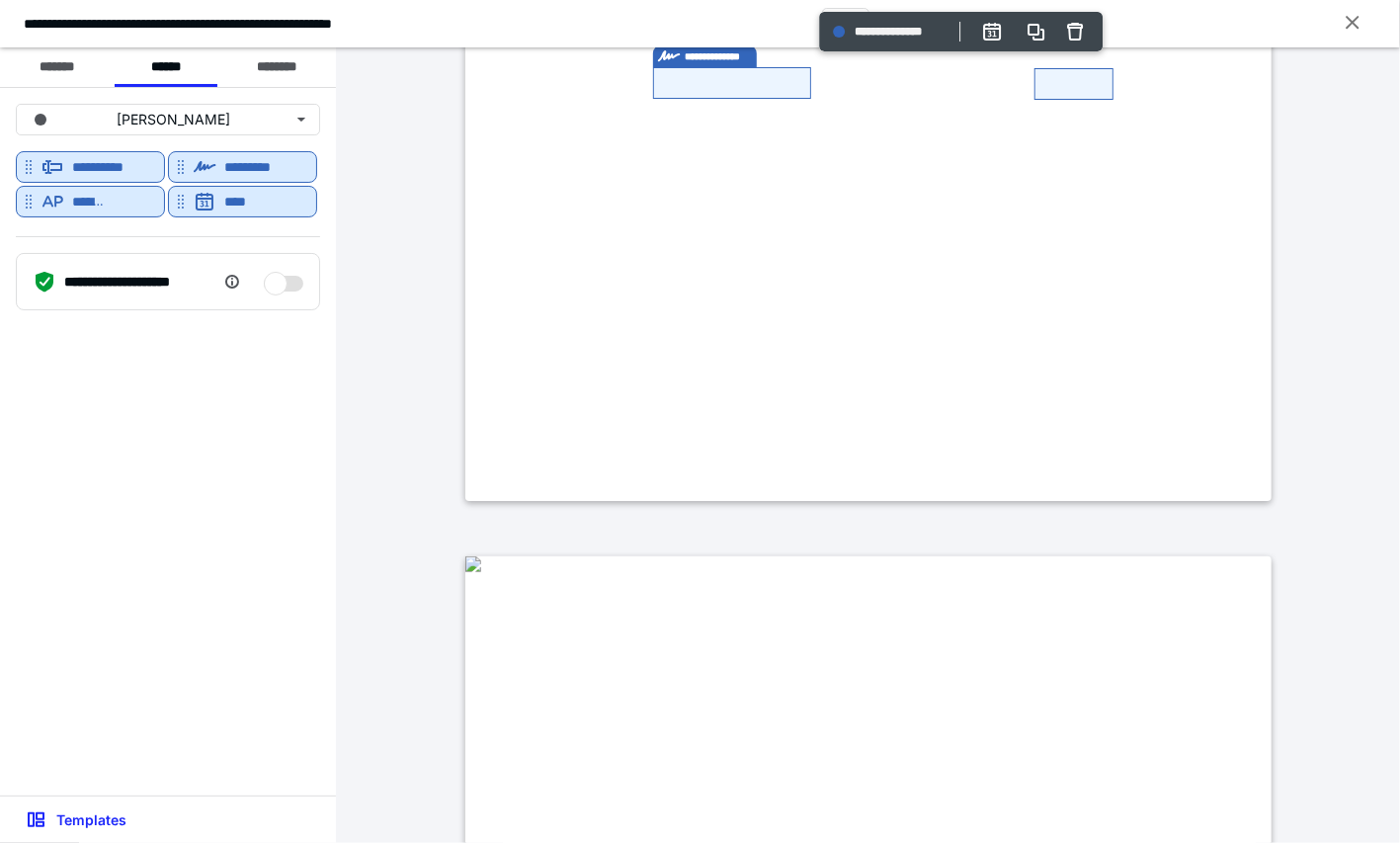 scroll, scrollTop: 658, scrollLeft: 0, axis: vertical 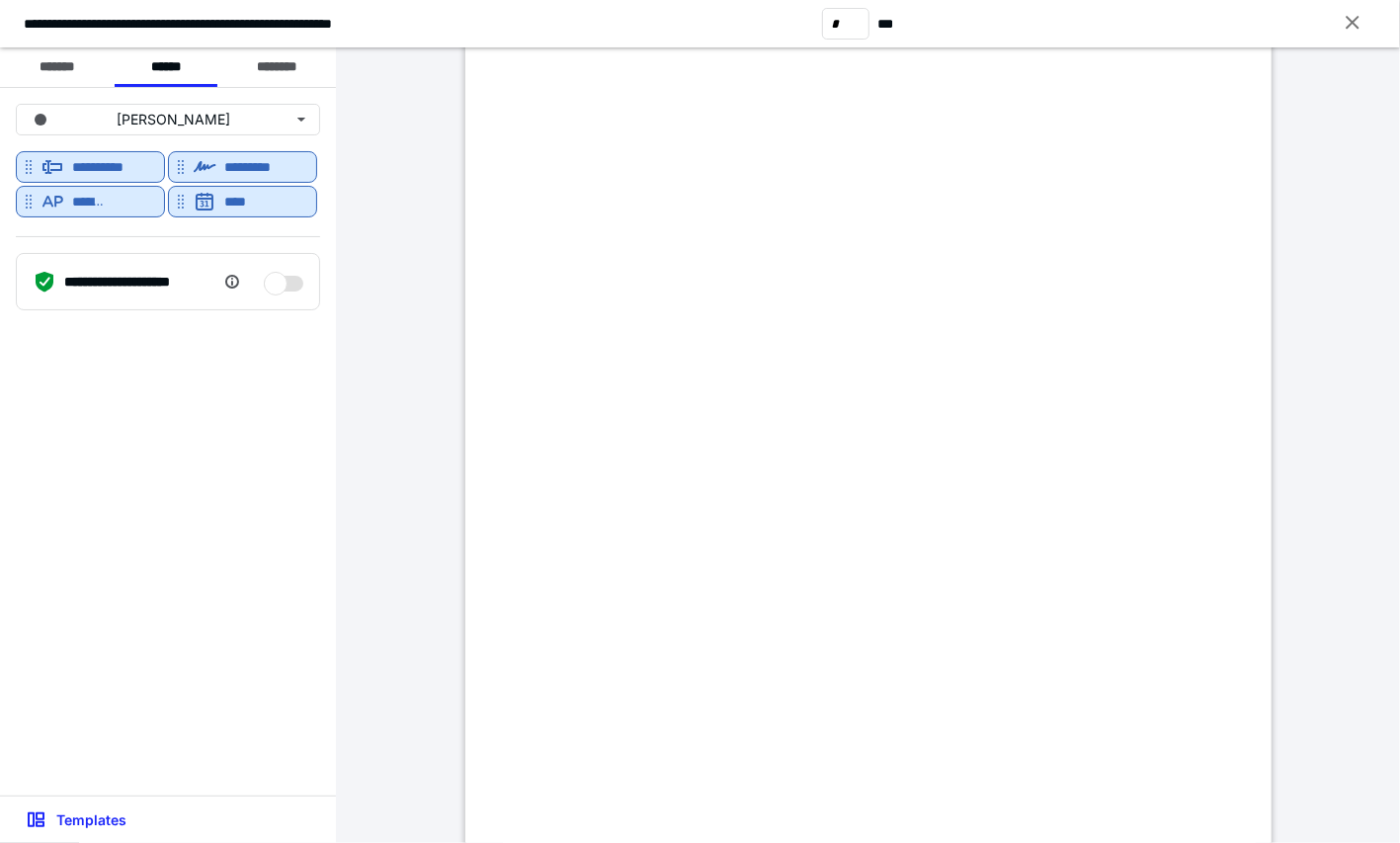 type on "*" 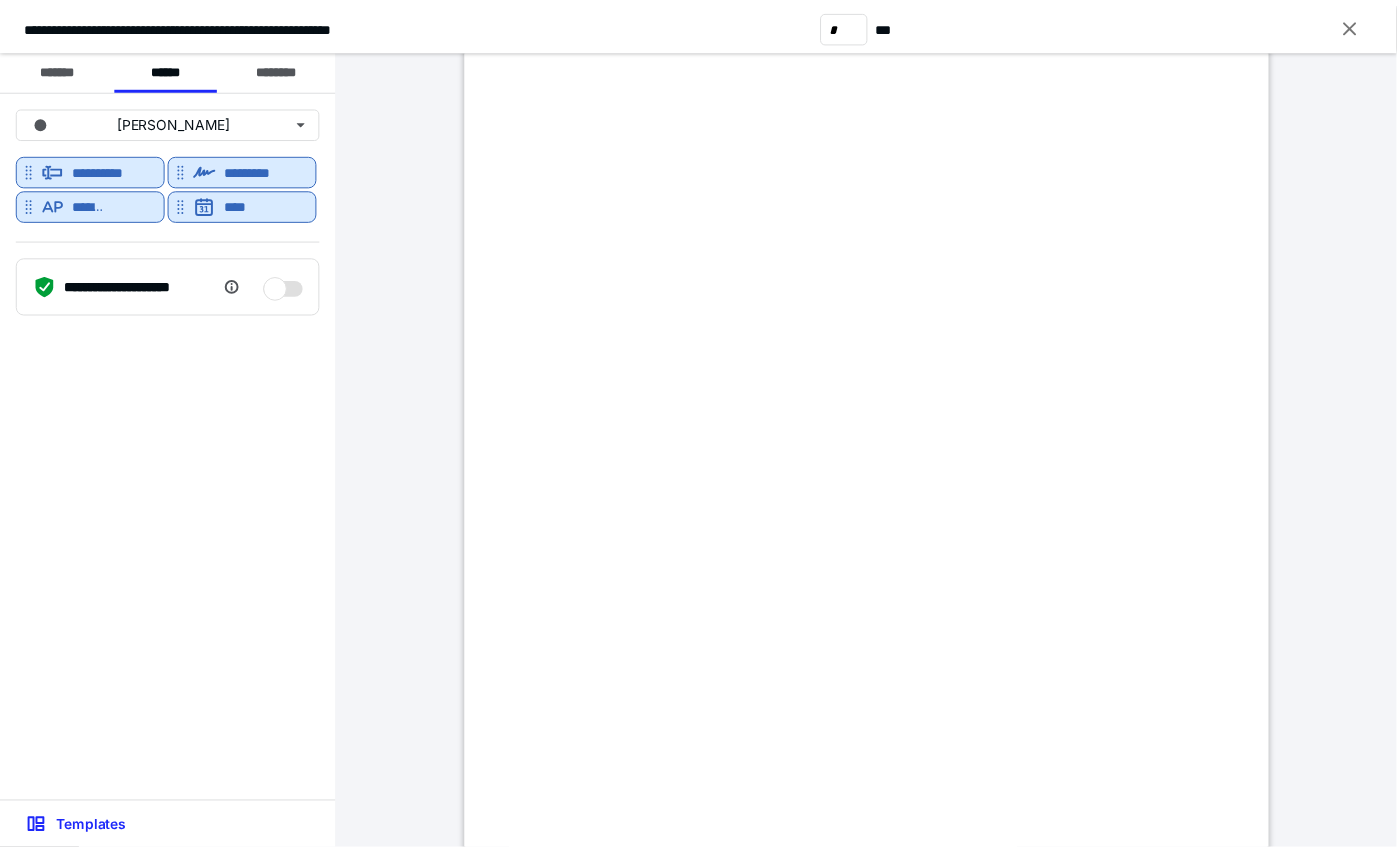 scroll, scrollTop: 1674, scrollLeft: 0, axis: vertical 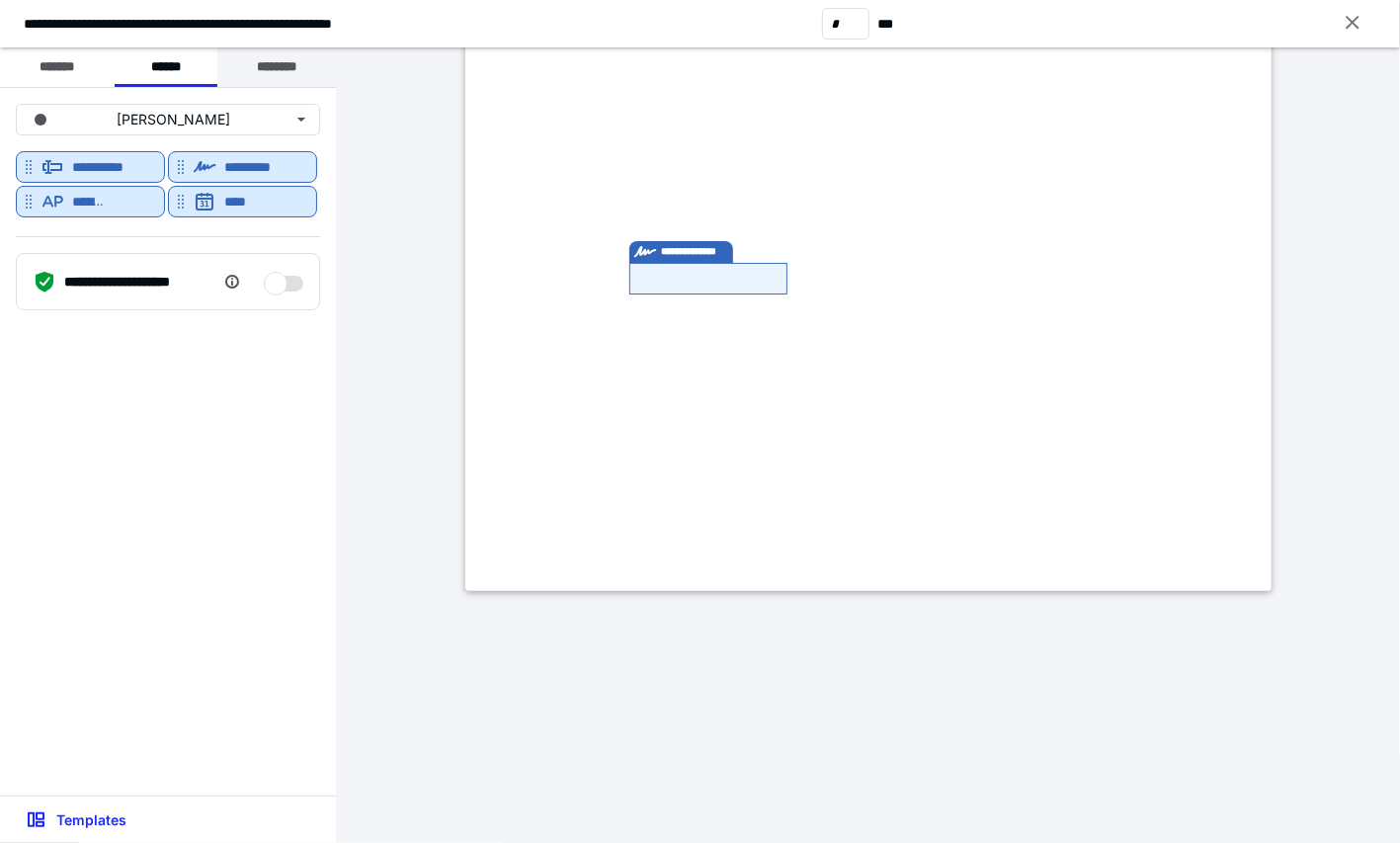 click on "********" at bounding box center (277, 67) 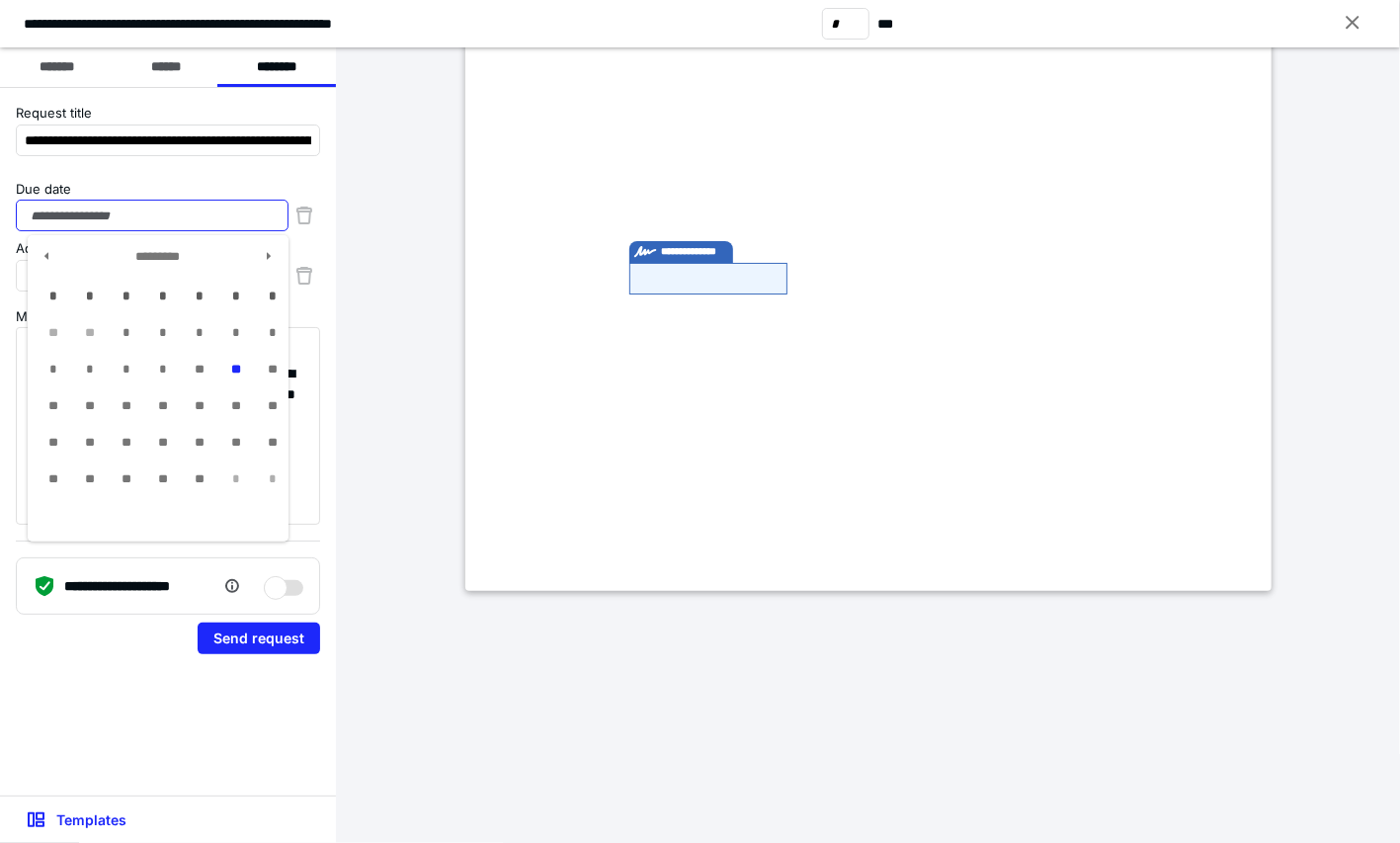 click on "Due date" at bounding box center [152, 215] 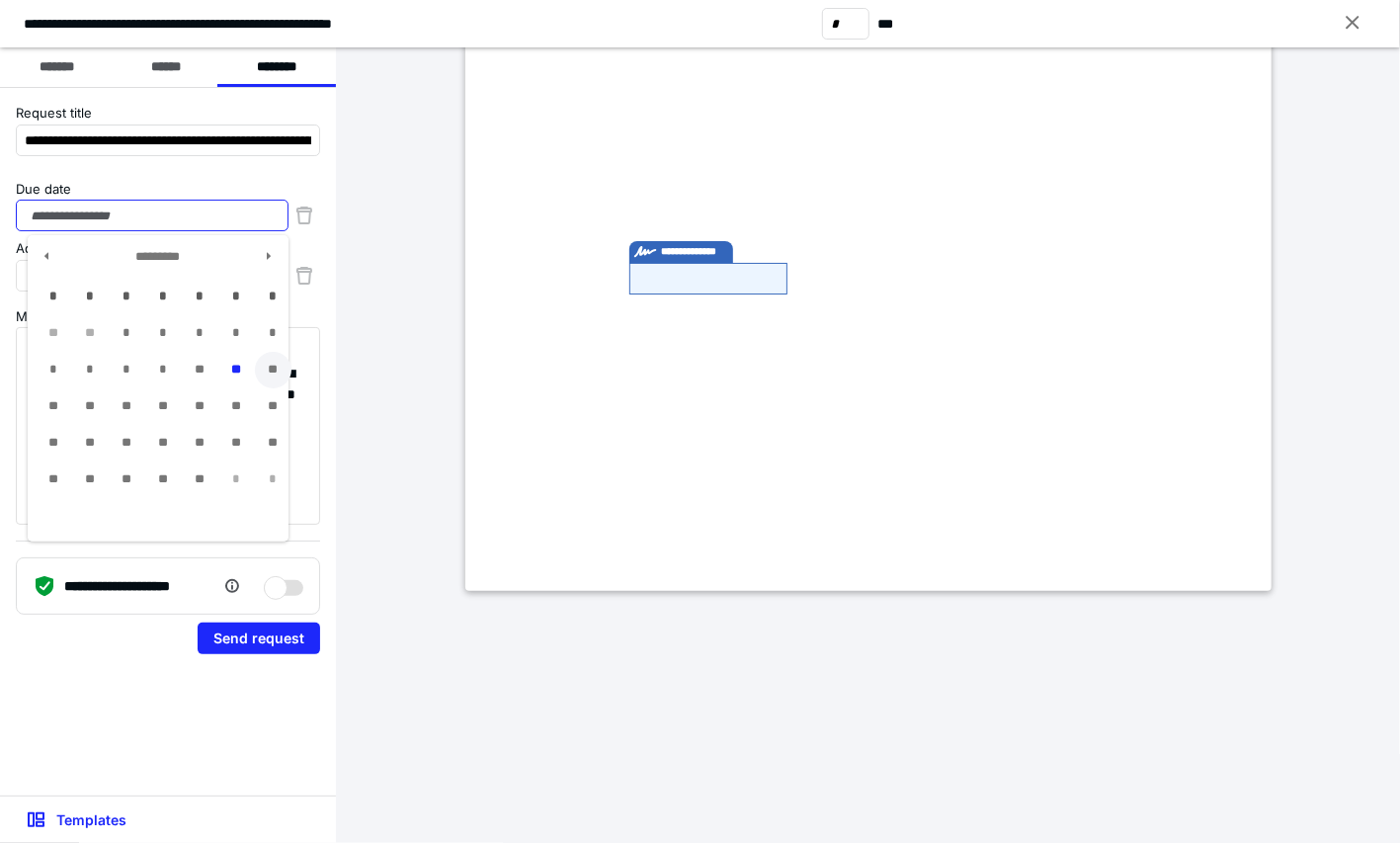click on "**" at bounding box center (273, 370) 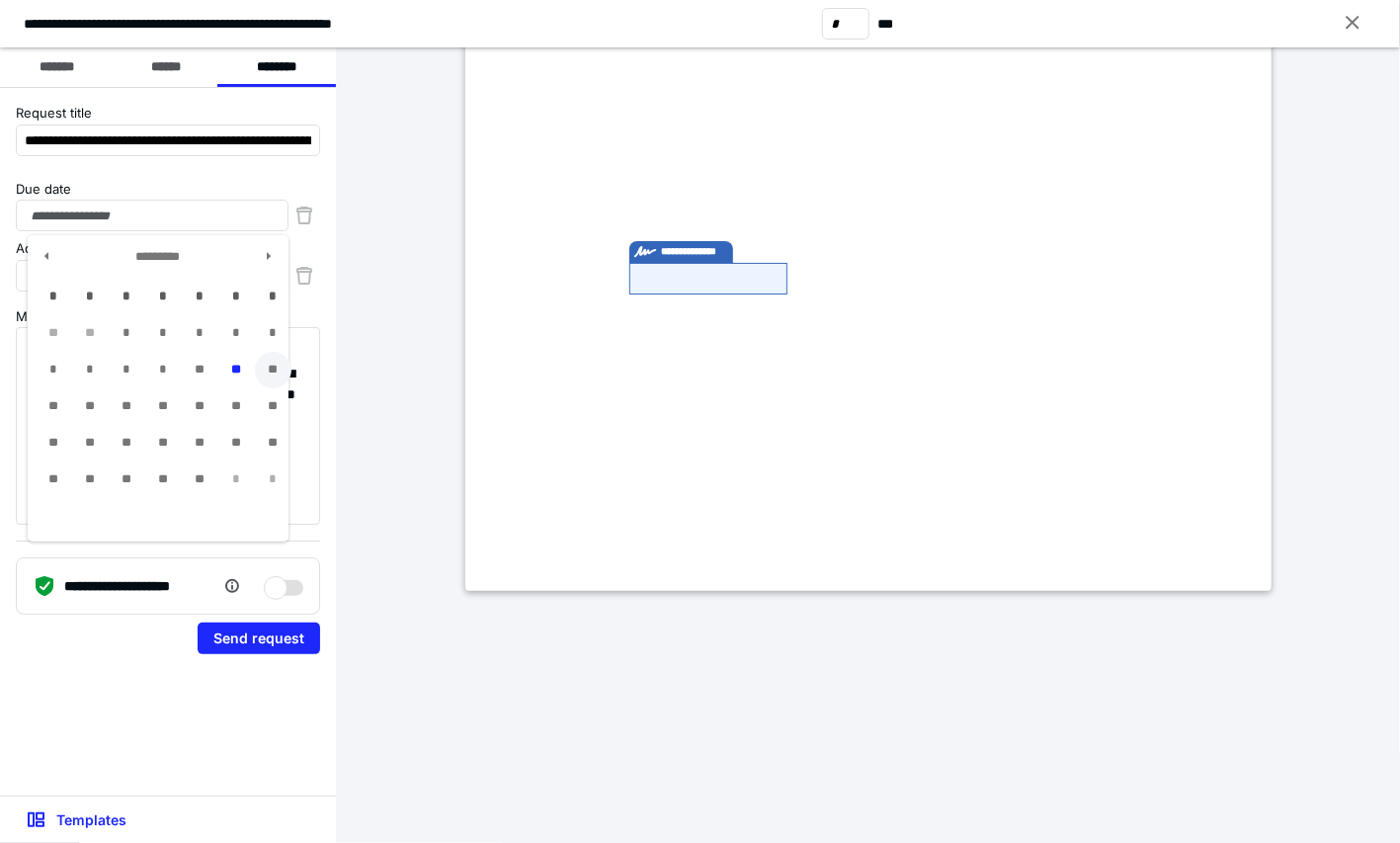 type on "**********" 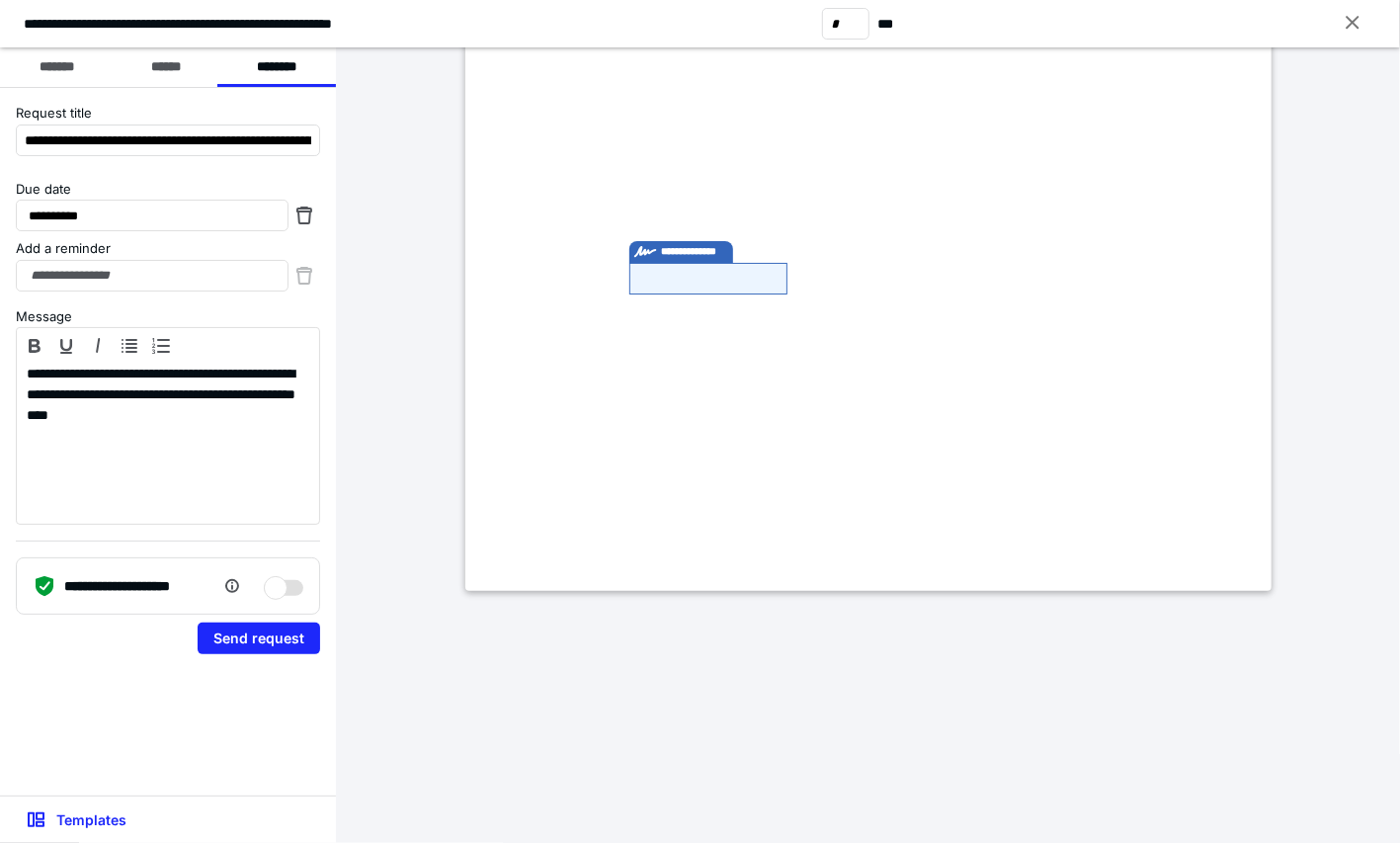 click on "Add a reminder" at bounding box center (168, 249) 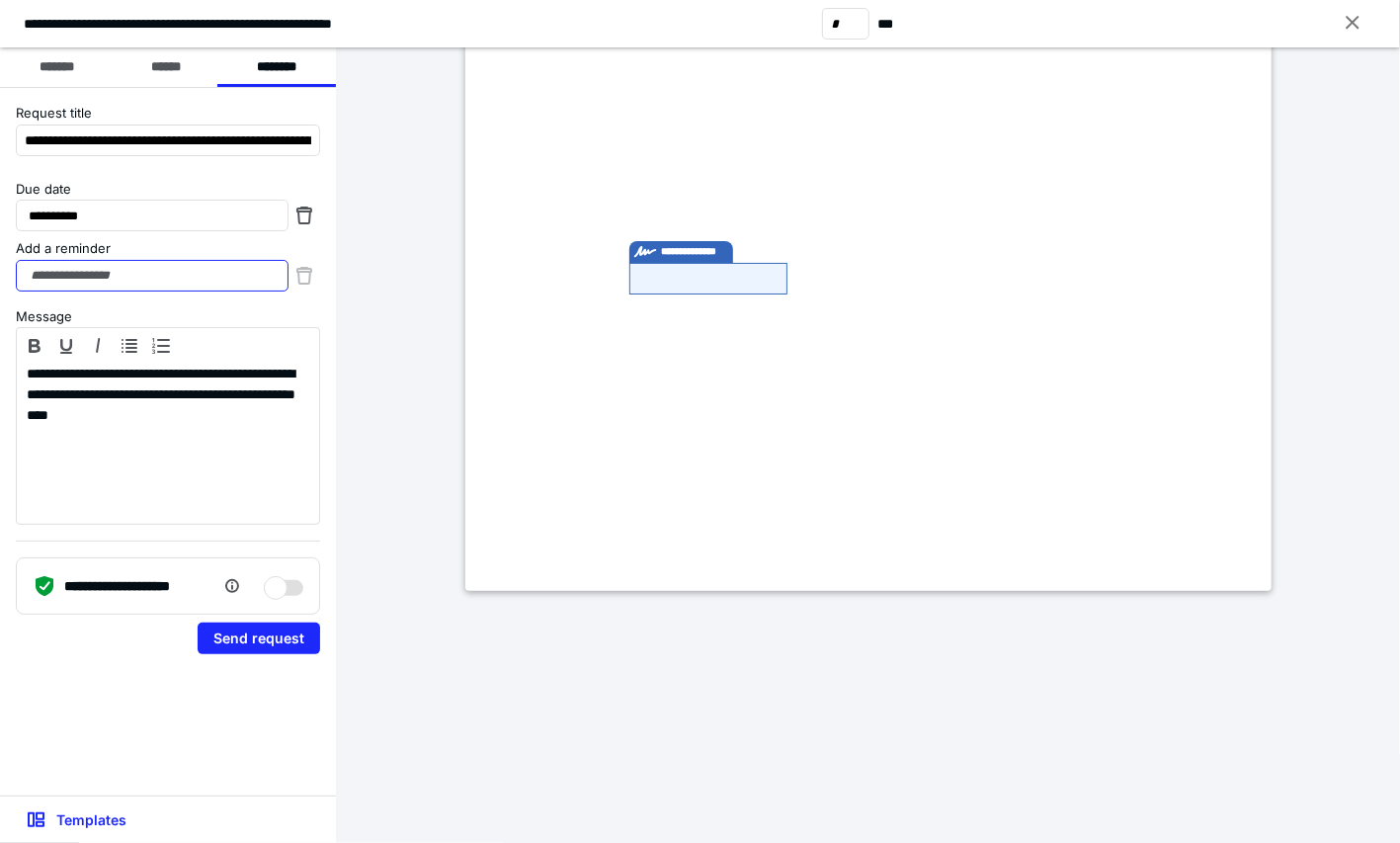 click on "Add a reminder" at bounding box center [152, 276] 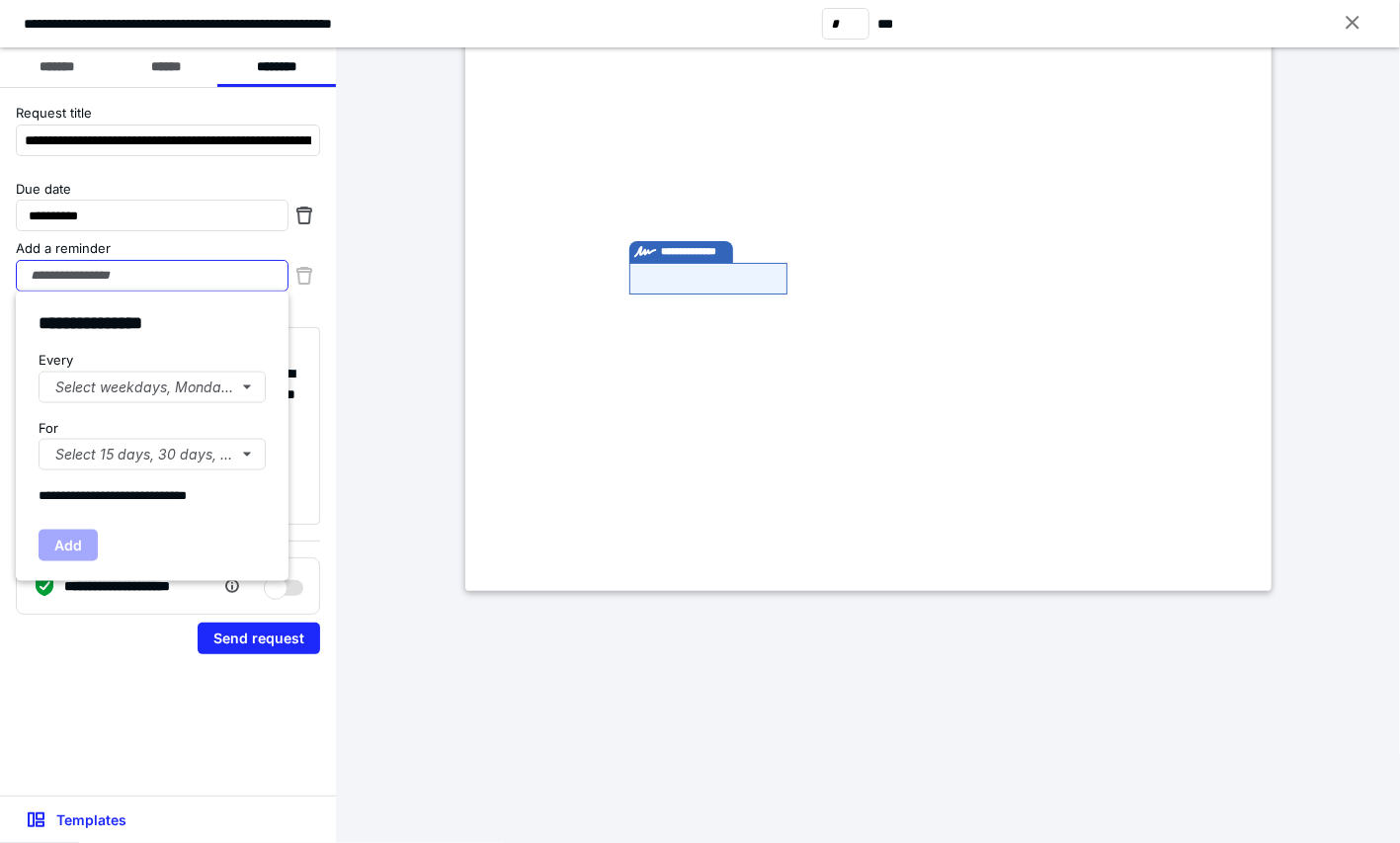 click on "Add a reminder" at bounding box center (152, 276) 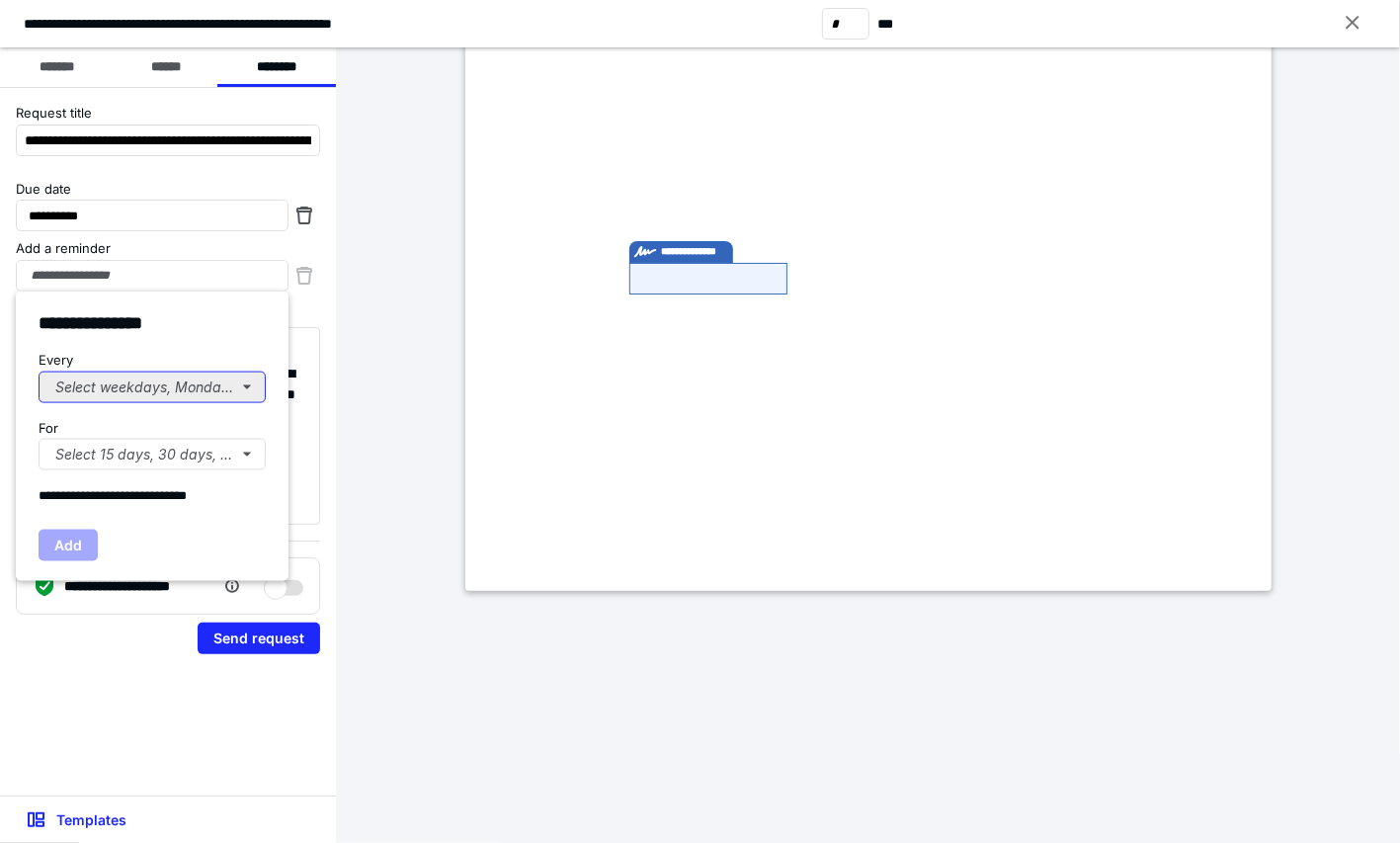 click on "Select weekdays, Mondays, or Tues..." at bounding box center (152, 386) 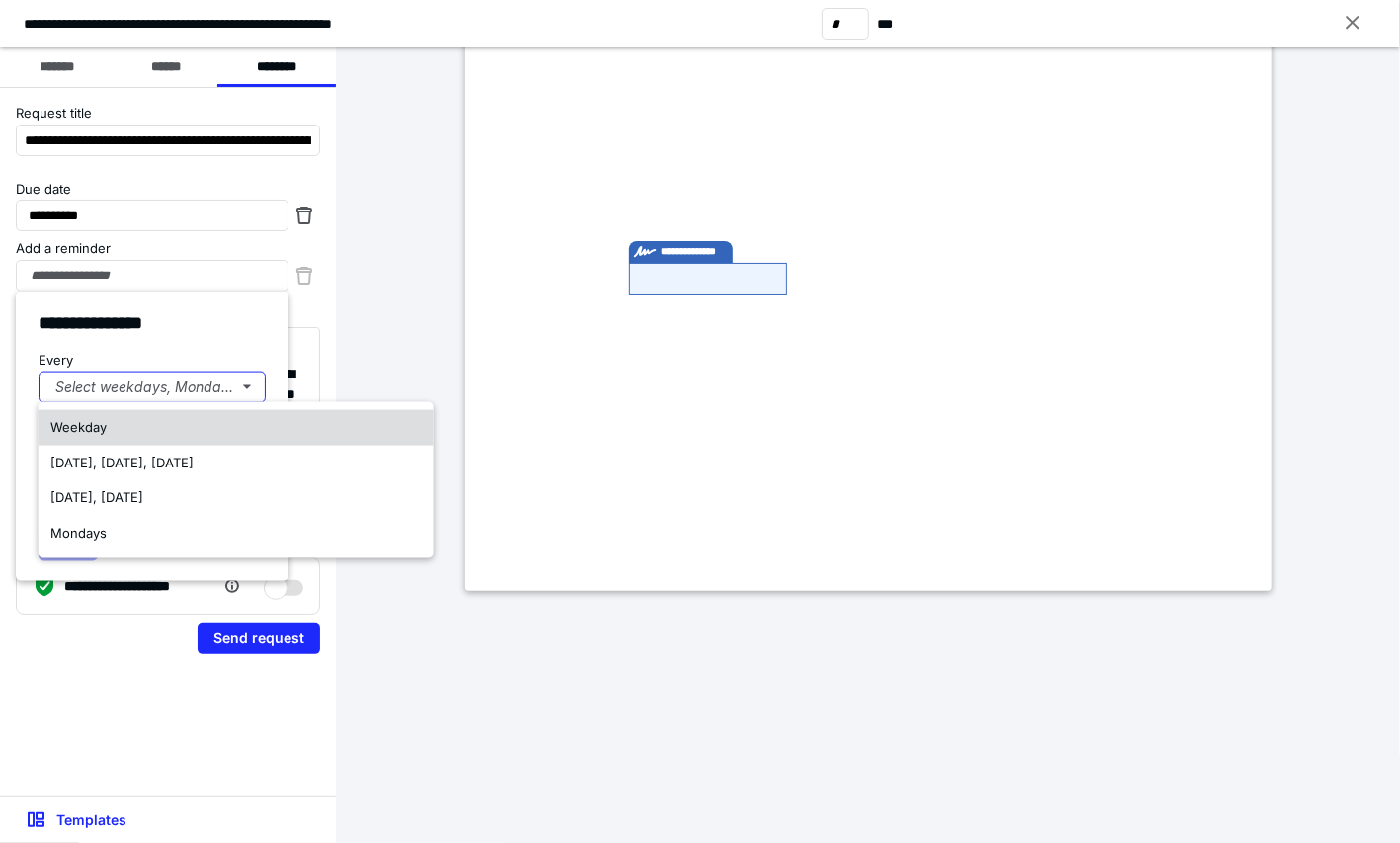 click on "Weekday" at bounding box center (78, 427) 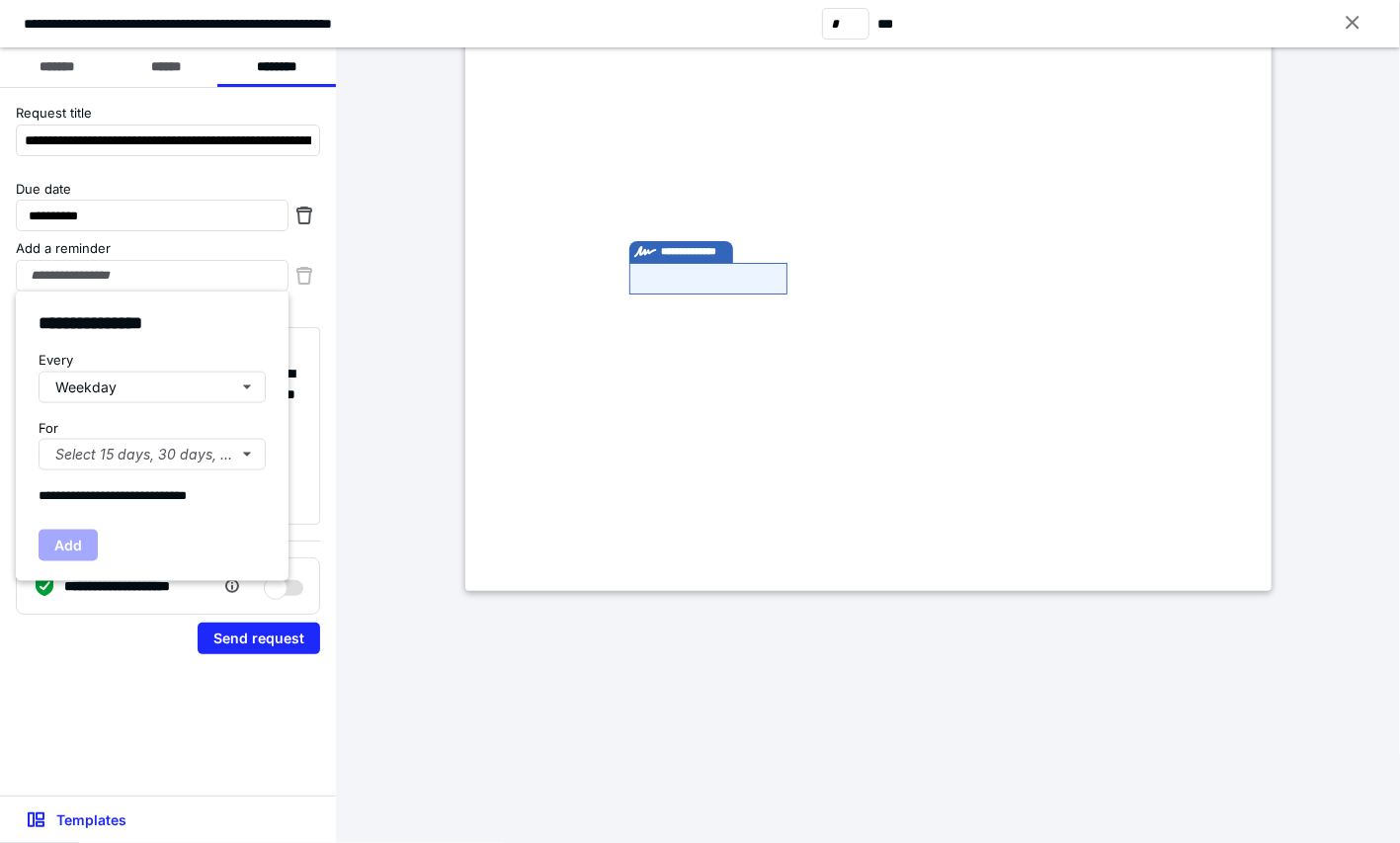 click at bounding box center [473, -445] 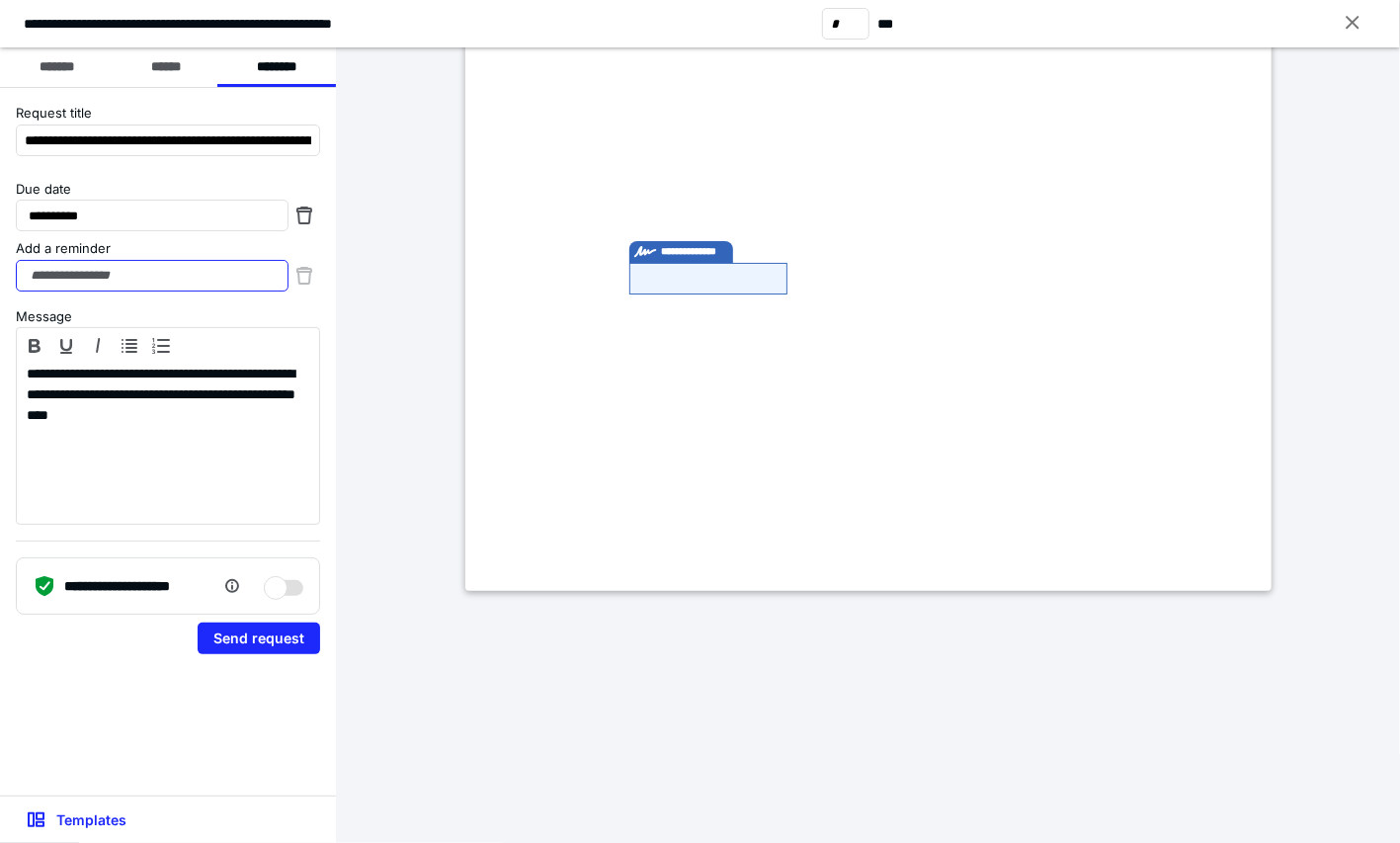 click on "Add a reminder" at bounding box center (152, 276) 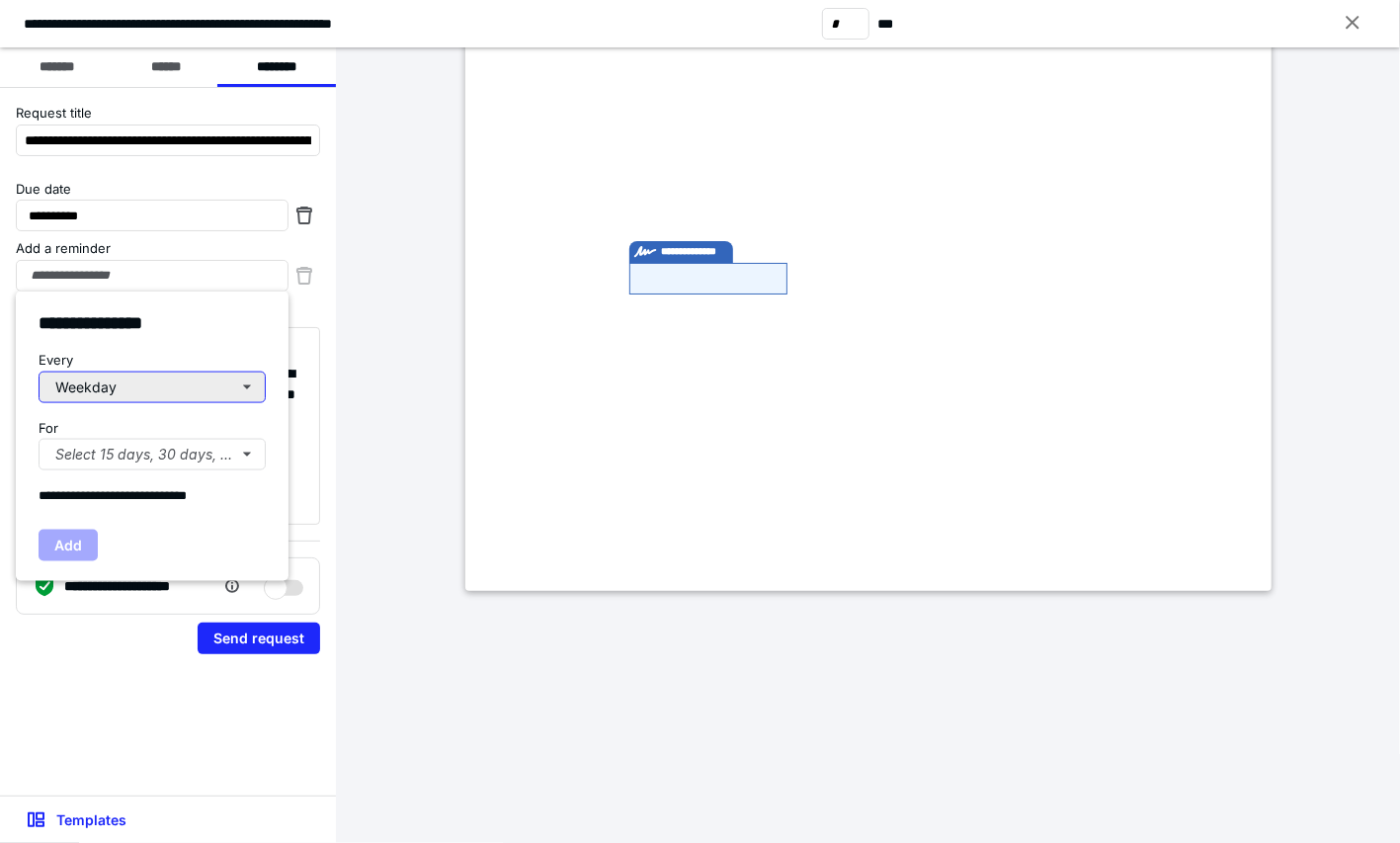 click on "Weekday" at bounding box center (152, 386) 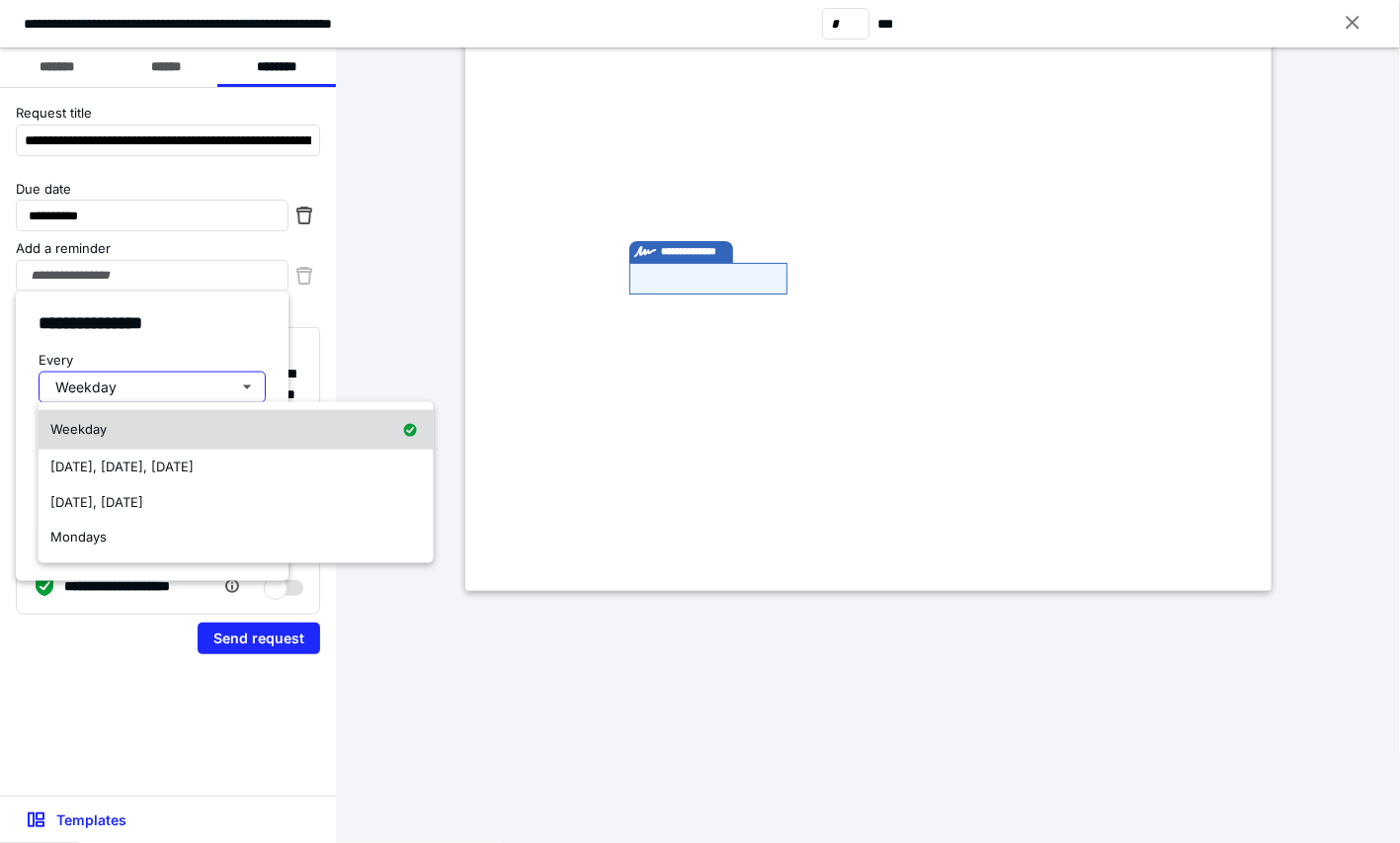 click on "Weekday" at bounding box center [236, 430] 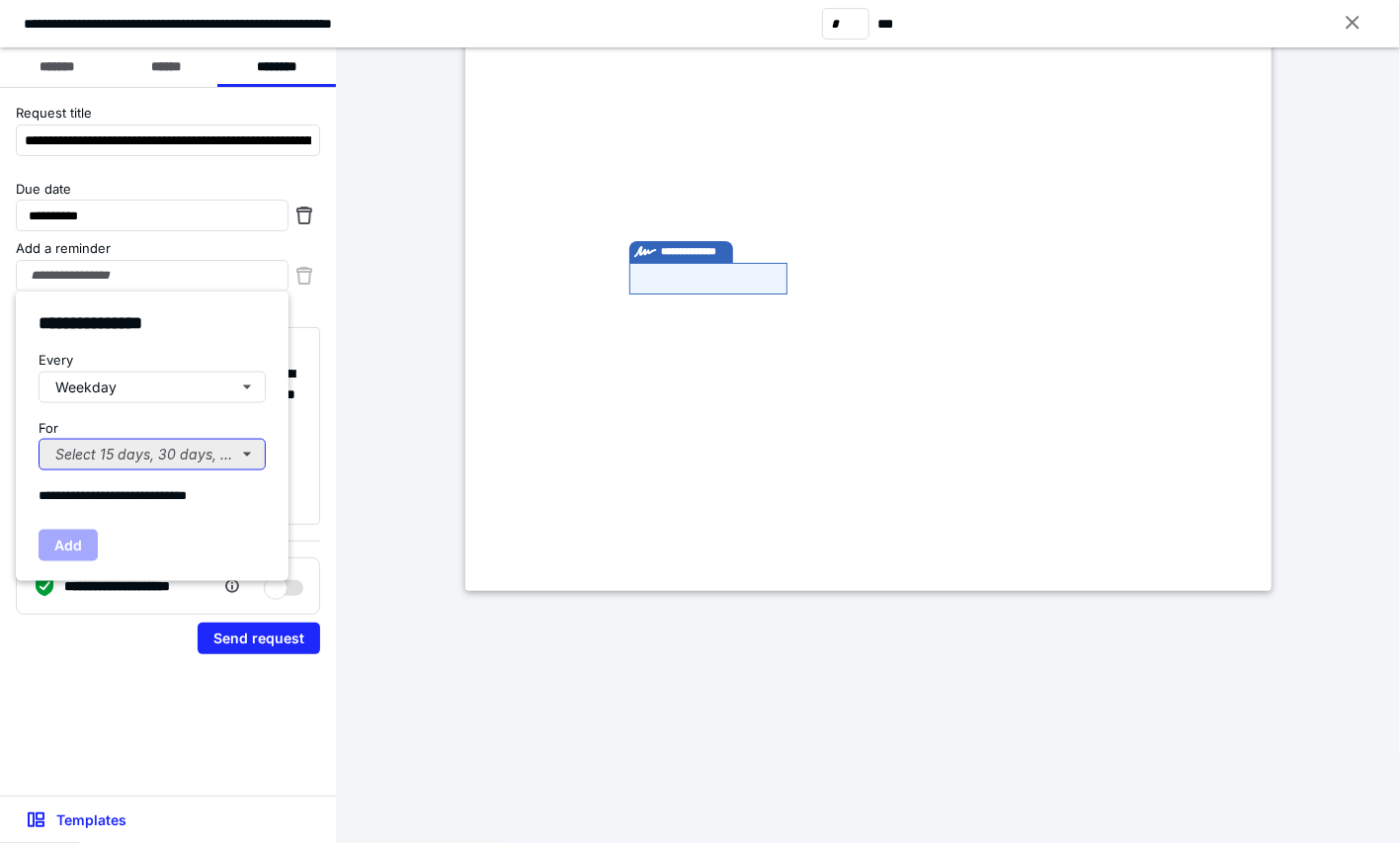 click on "Select 15 days, 30 days, or 45 days..." at bounding box center (152, 455) 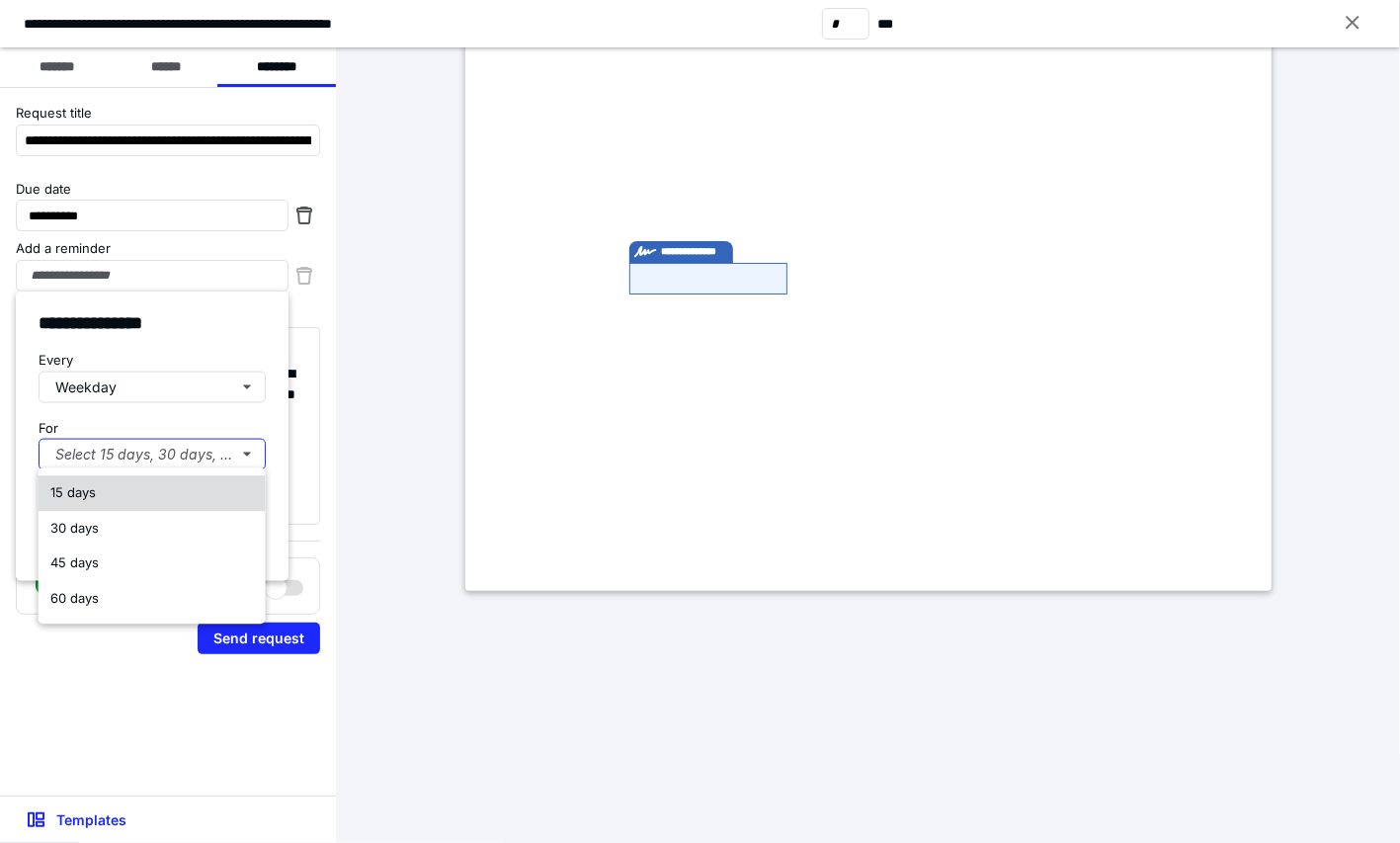click on "15 days" at bounding box center [152, 493] 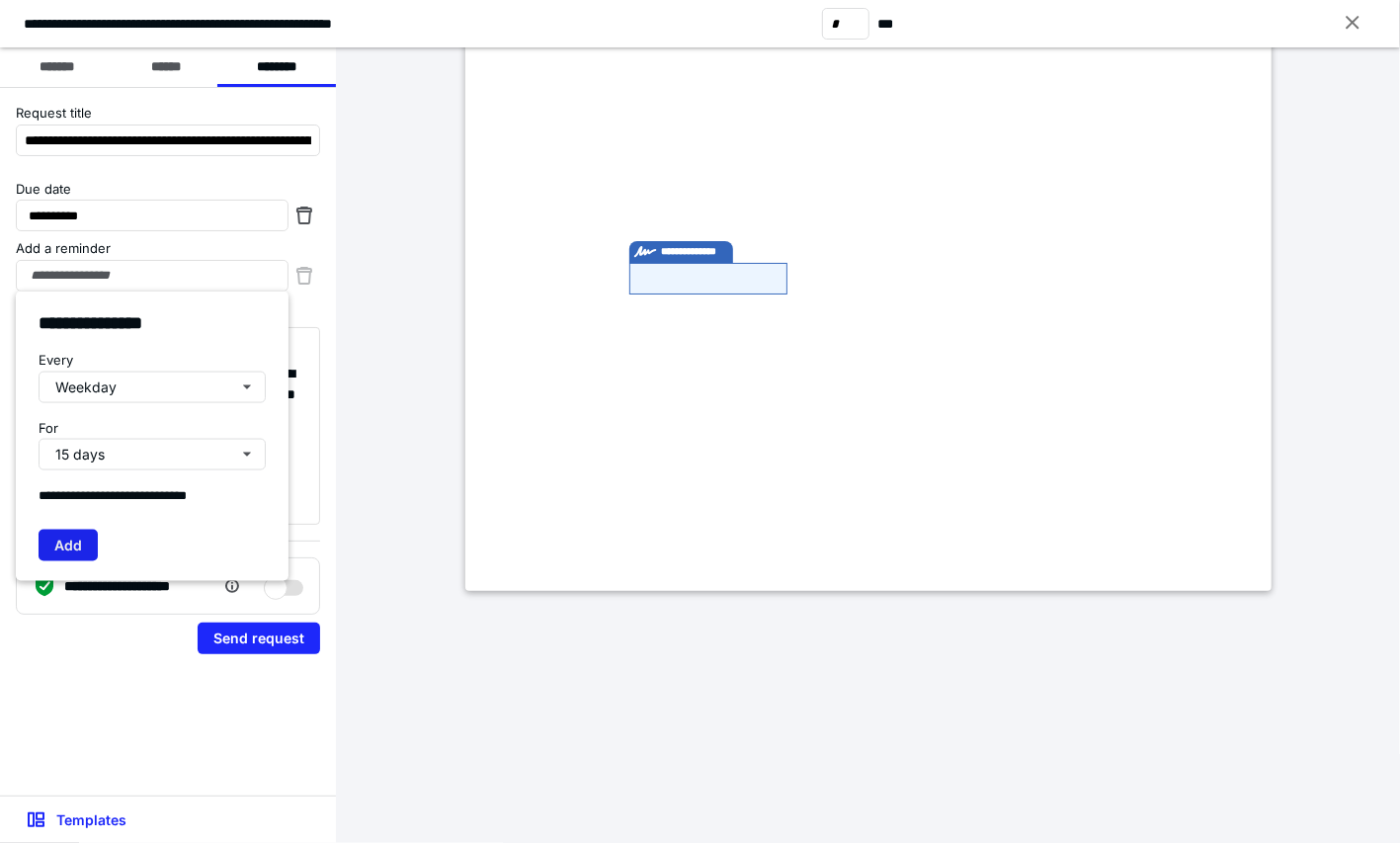 click on "Add" at bounding box center [68, 545] 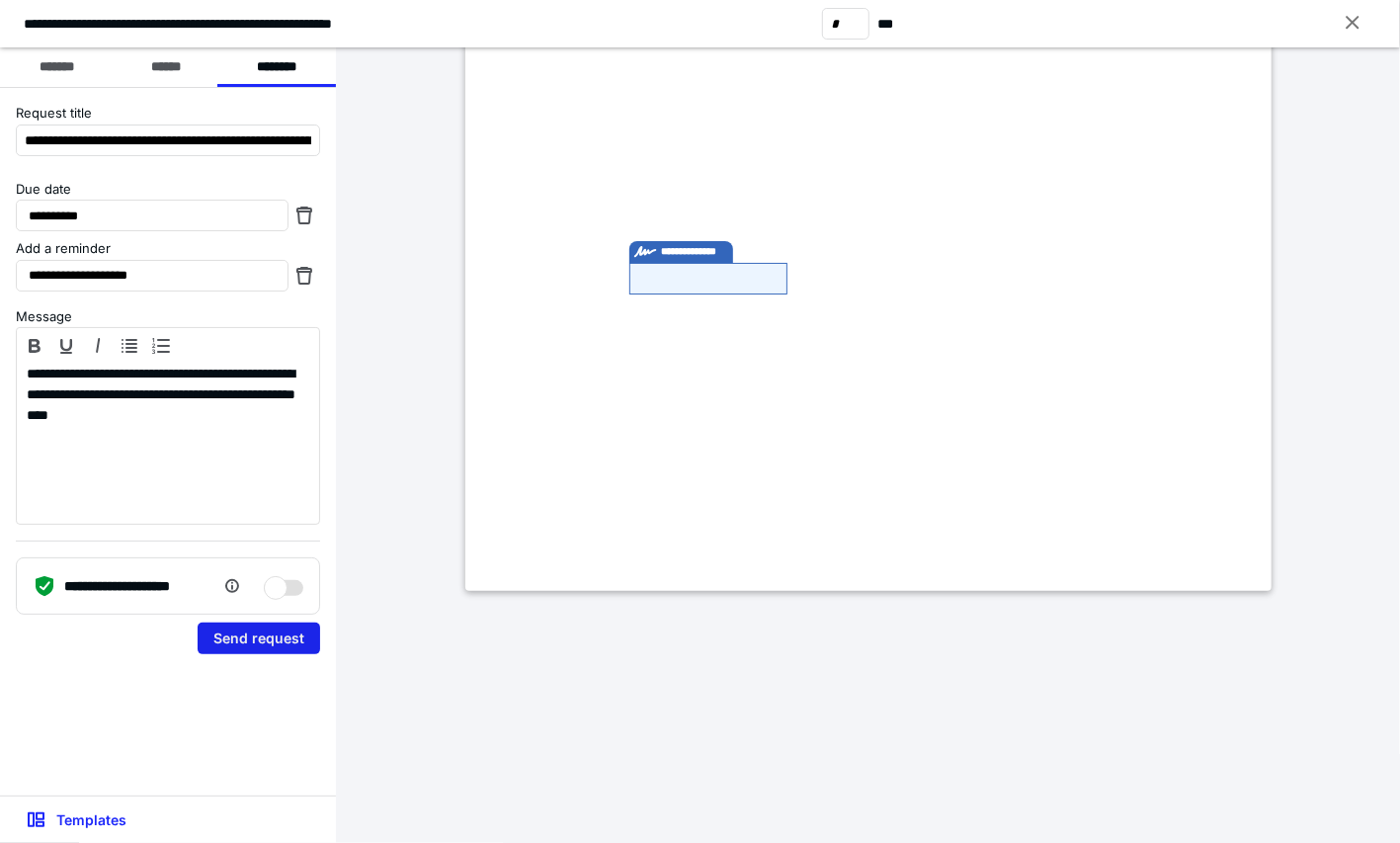 click on "Send request" at bounding box center [259, 638] 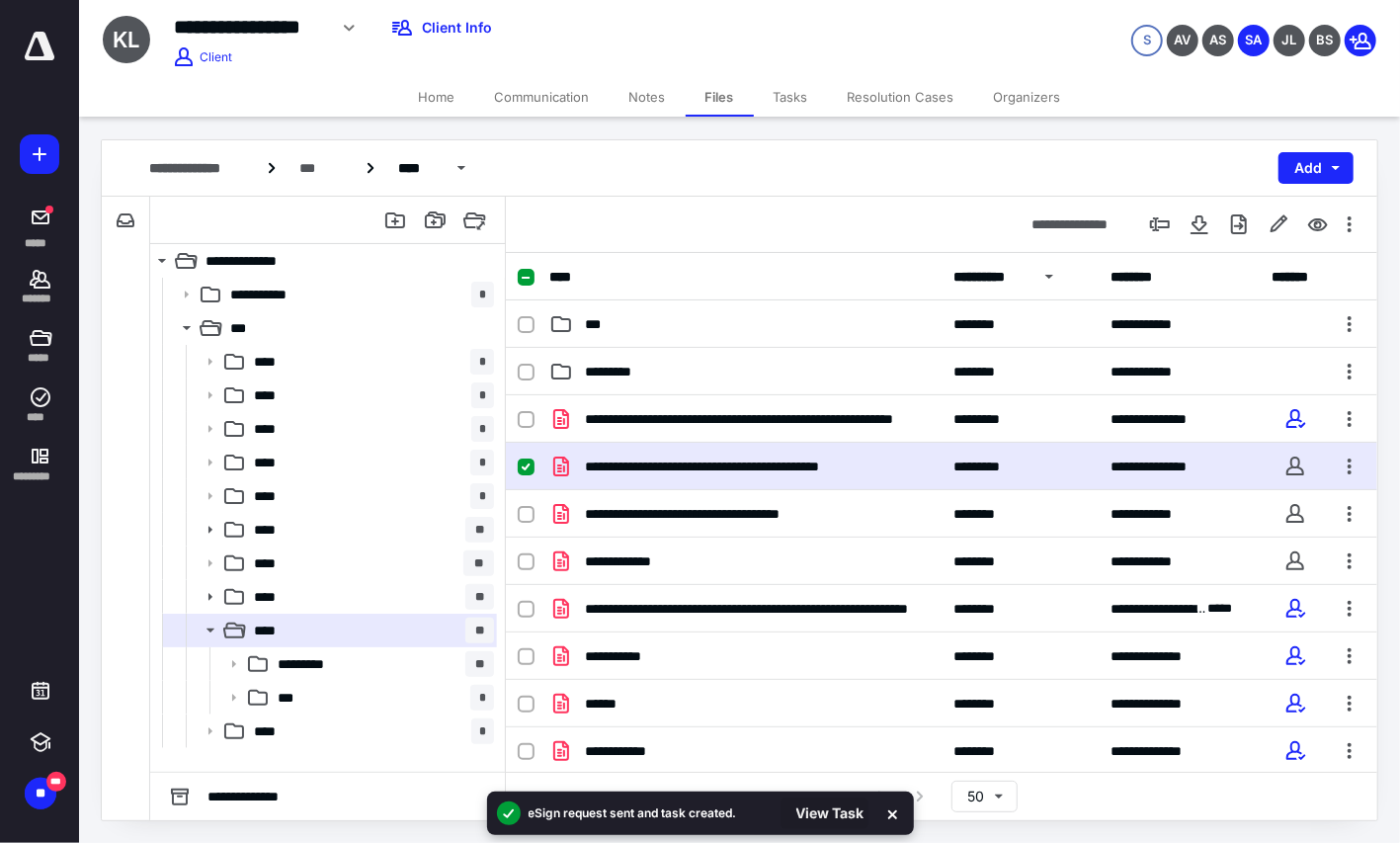 click on "View Task" at bounding box center (824, 813) 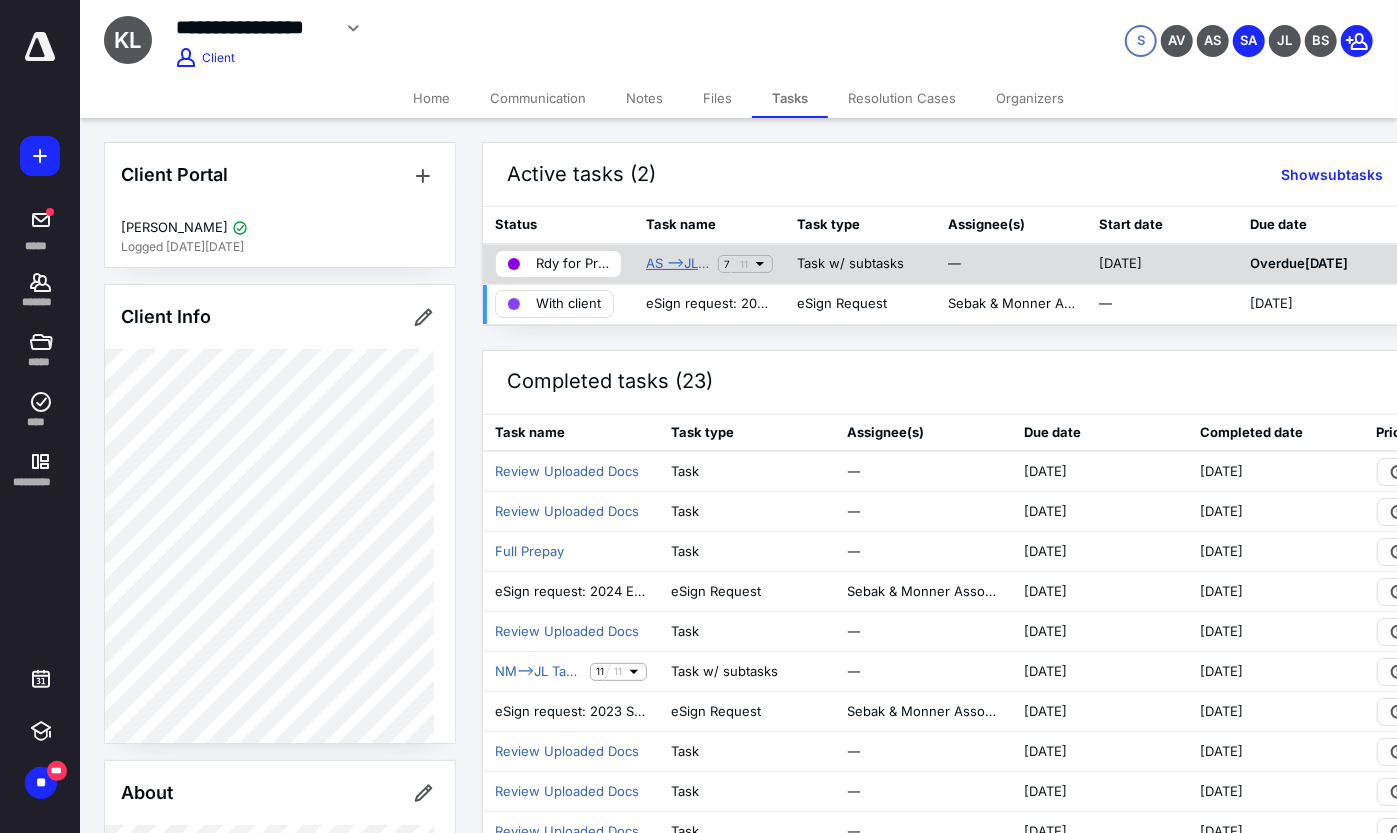 click on "AS -->JL Tax Return" at bounding box center (678, 264) 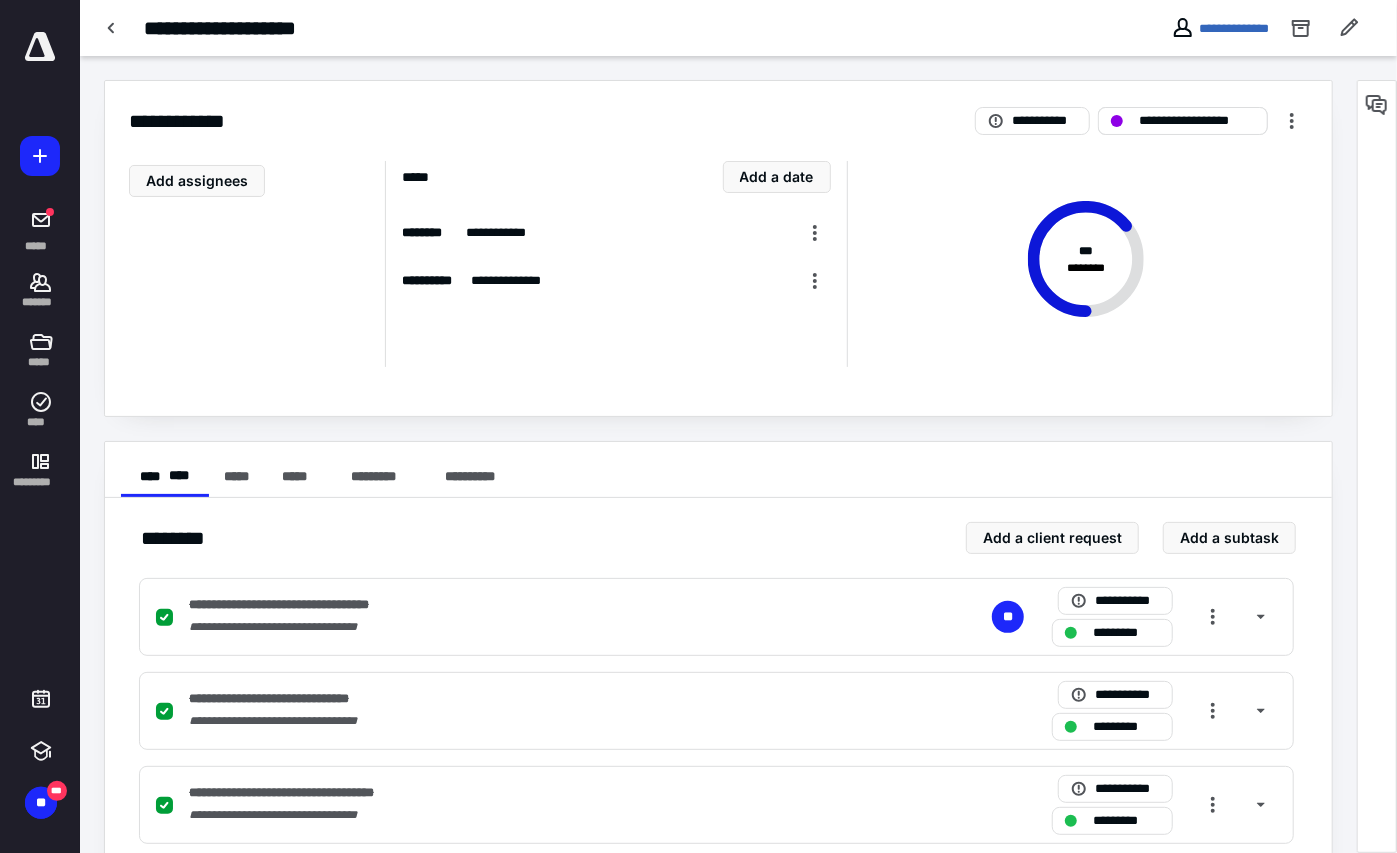 click on "**********" at bounding box center [1197, 121] 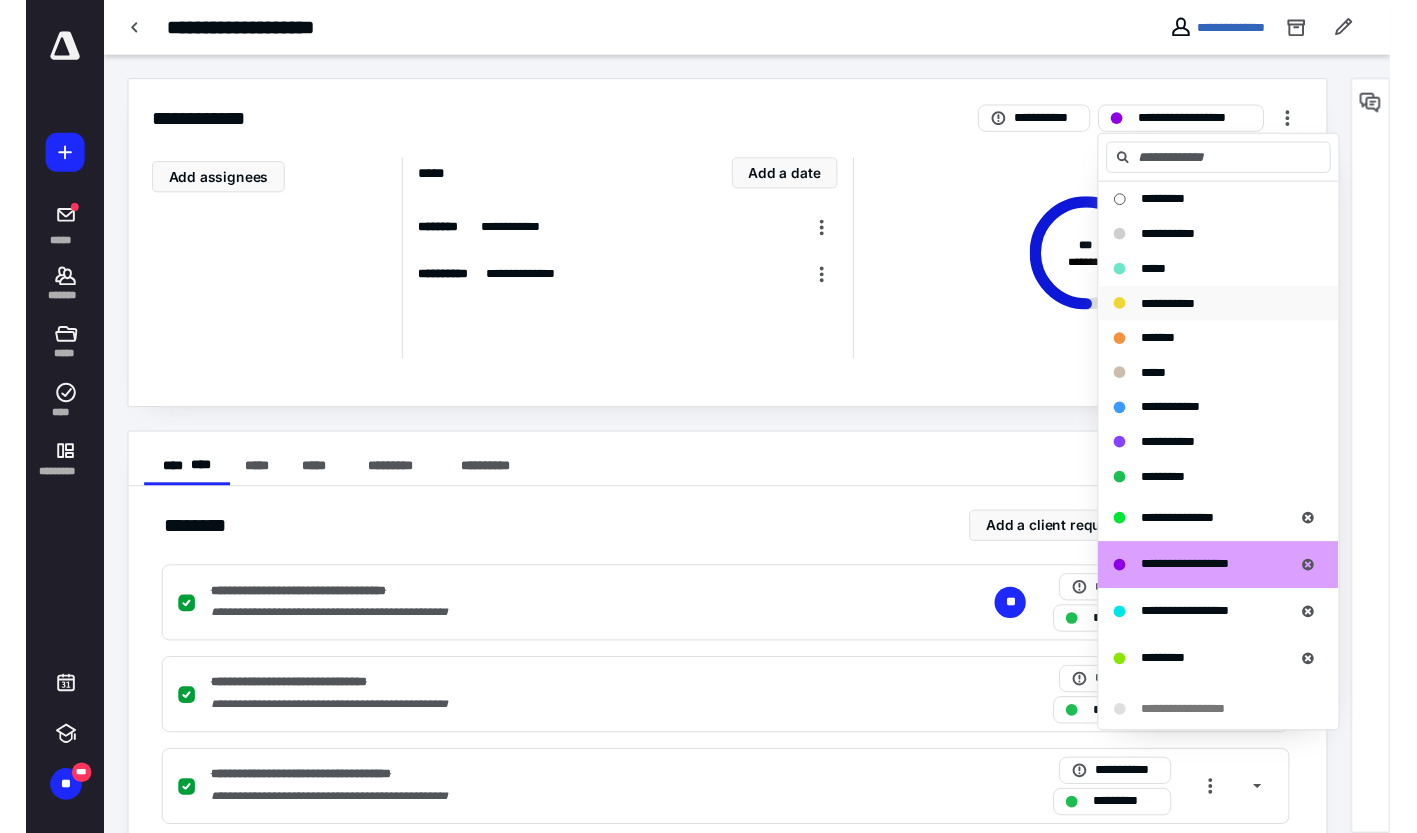 scroll, scrollTop: 400, scrollLeft: 0, axis: vertical 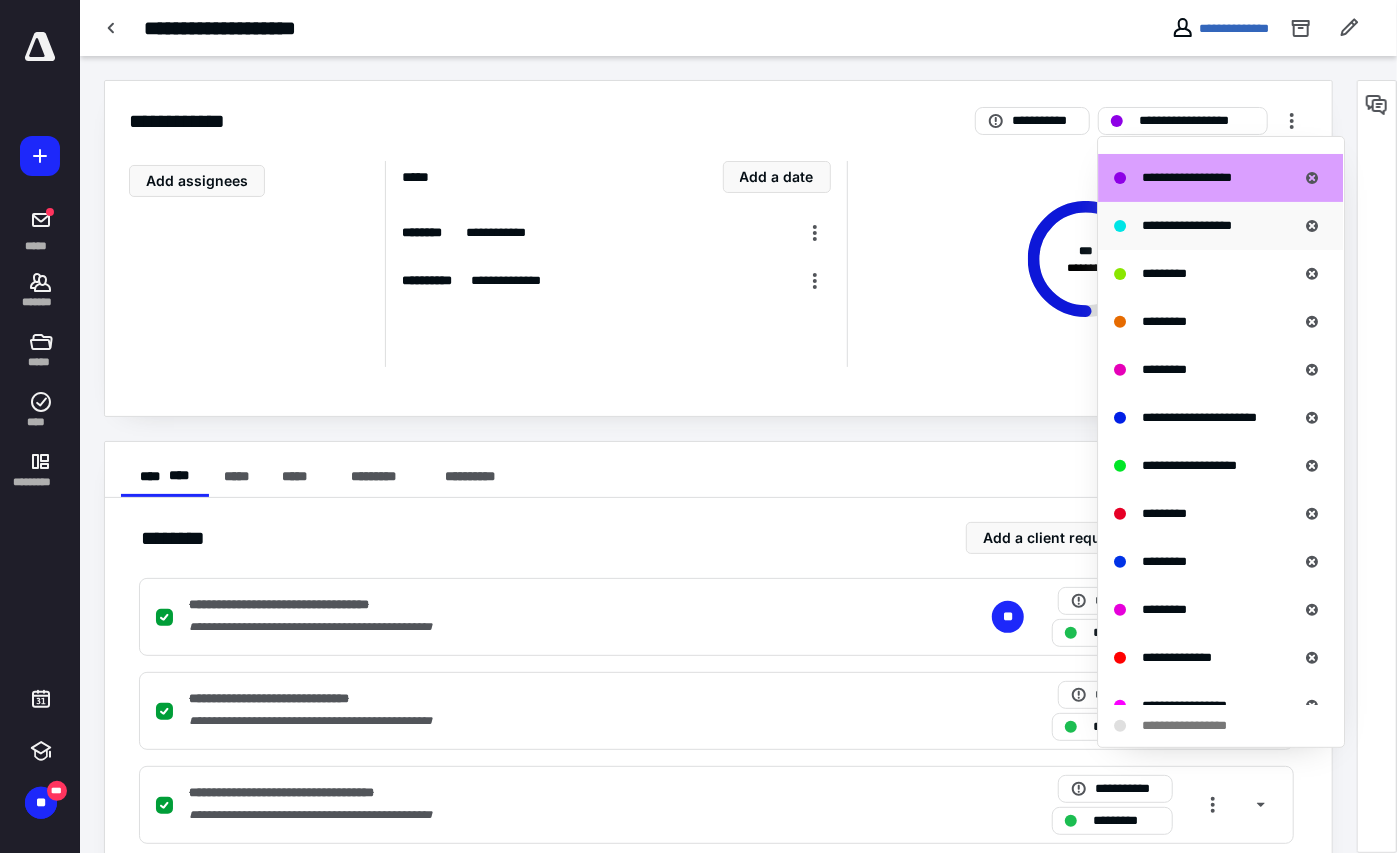 click on "**********" at bounding box center (1187, 226) 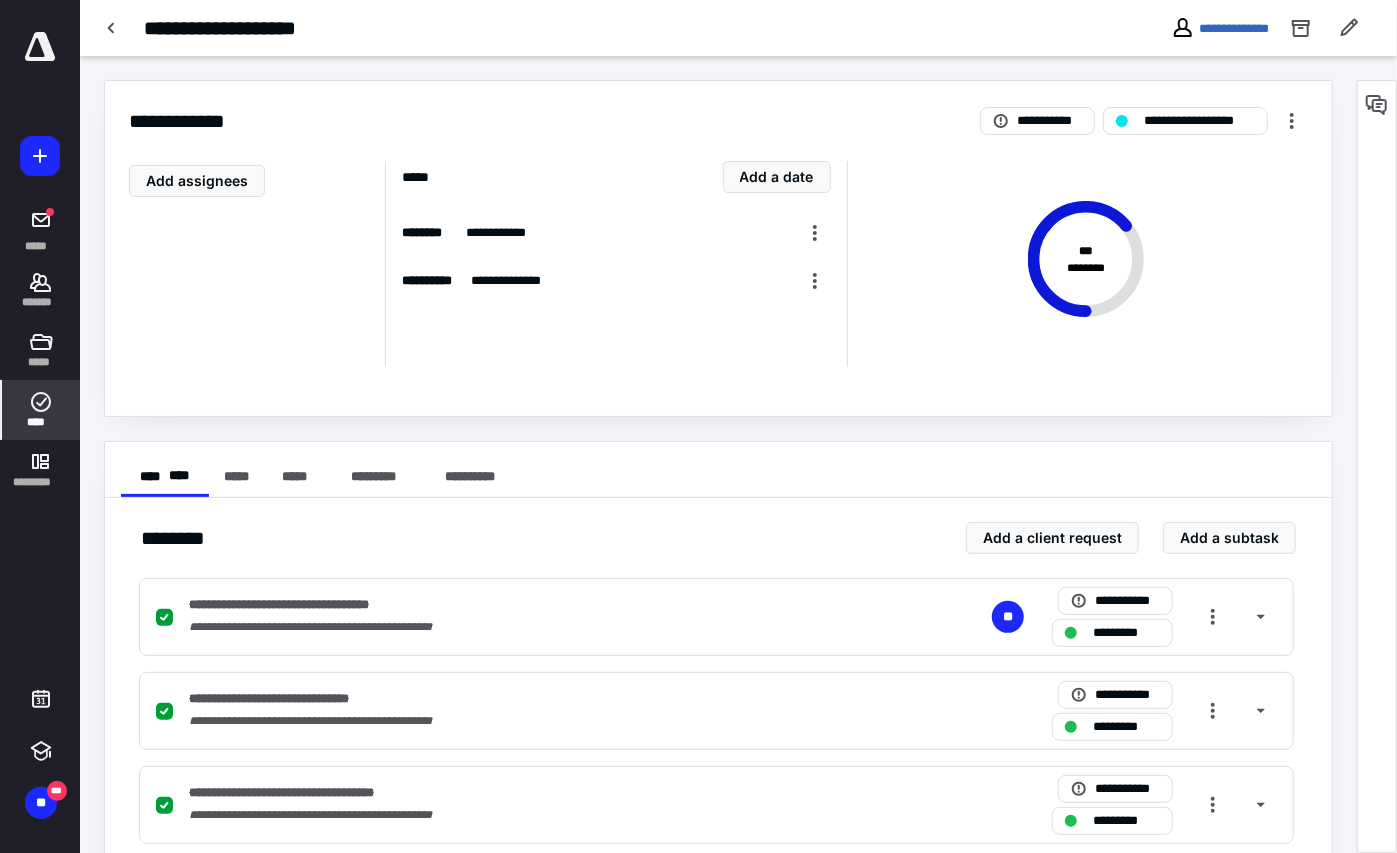 click 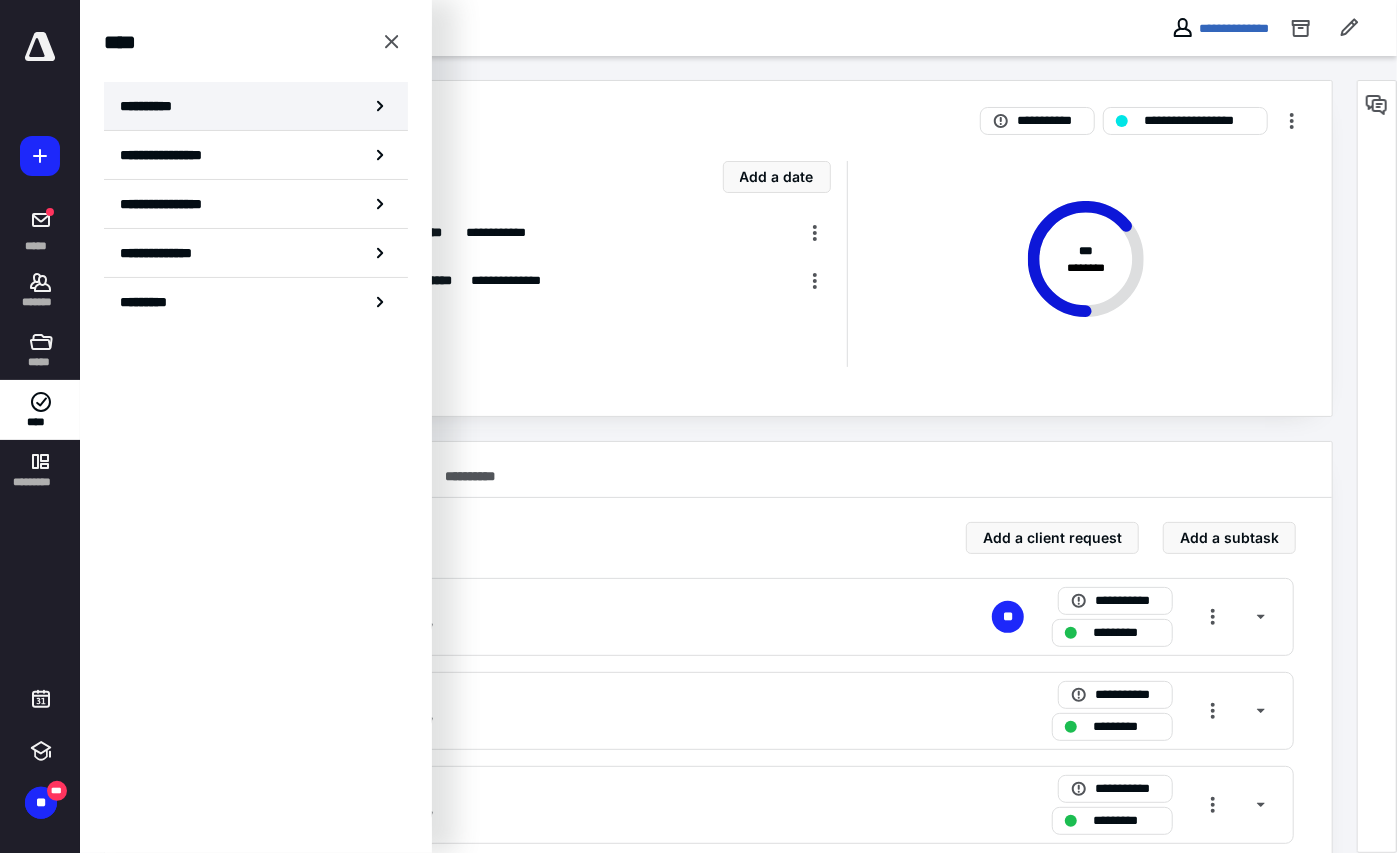 click on "**********" at bounding box center [256, 106] 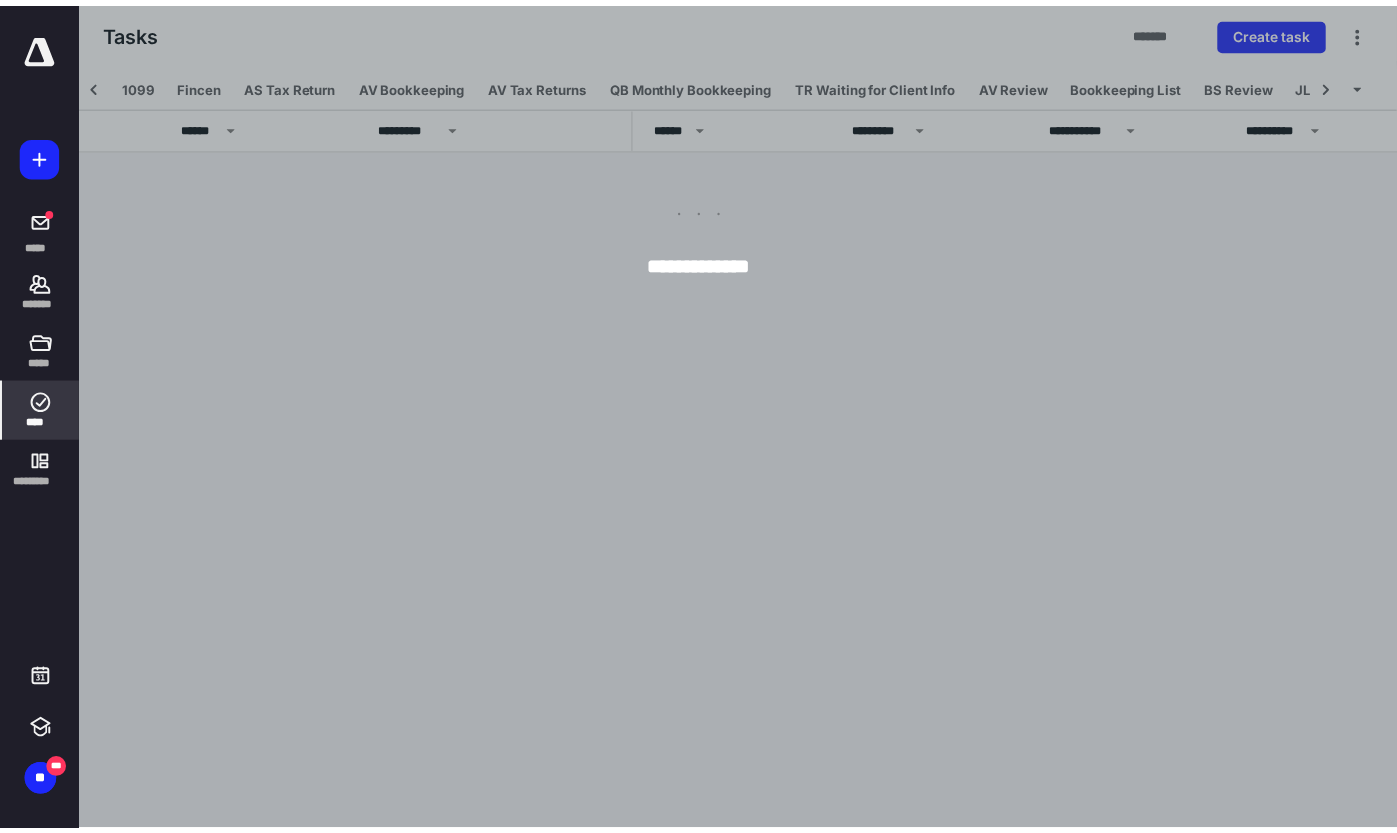 scroll, scrollTop: 0, scrollLeft: 597, axis: horizontal 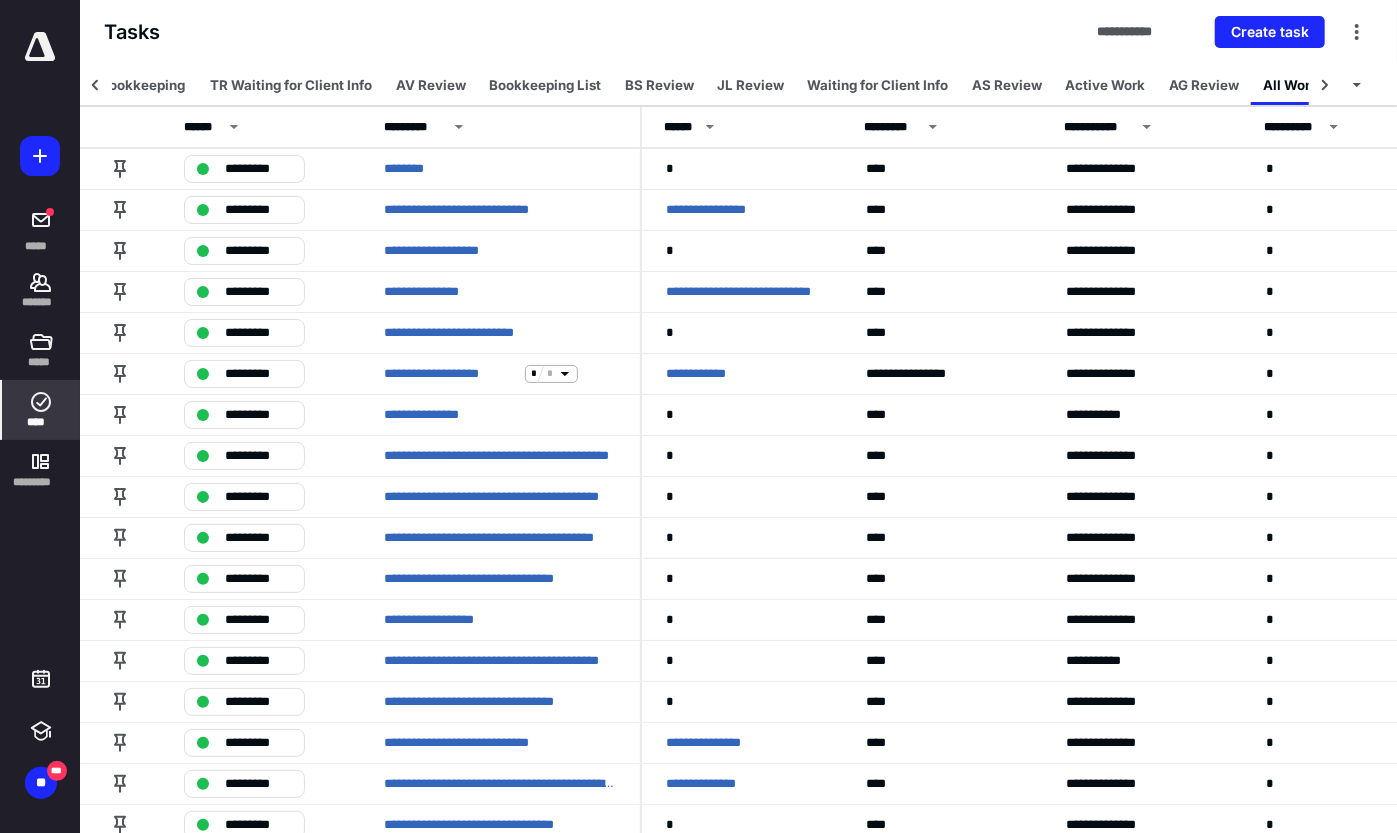 click on "**********" at bounding box center [738, 32] 